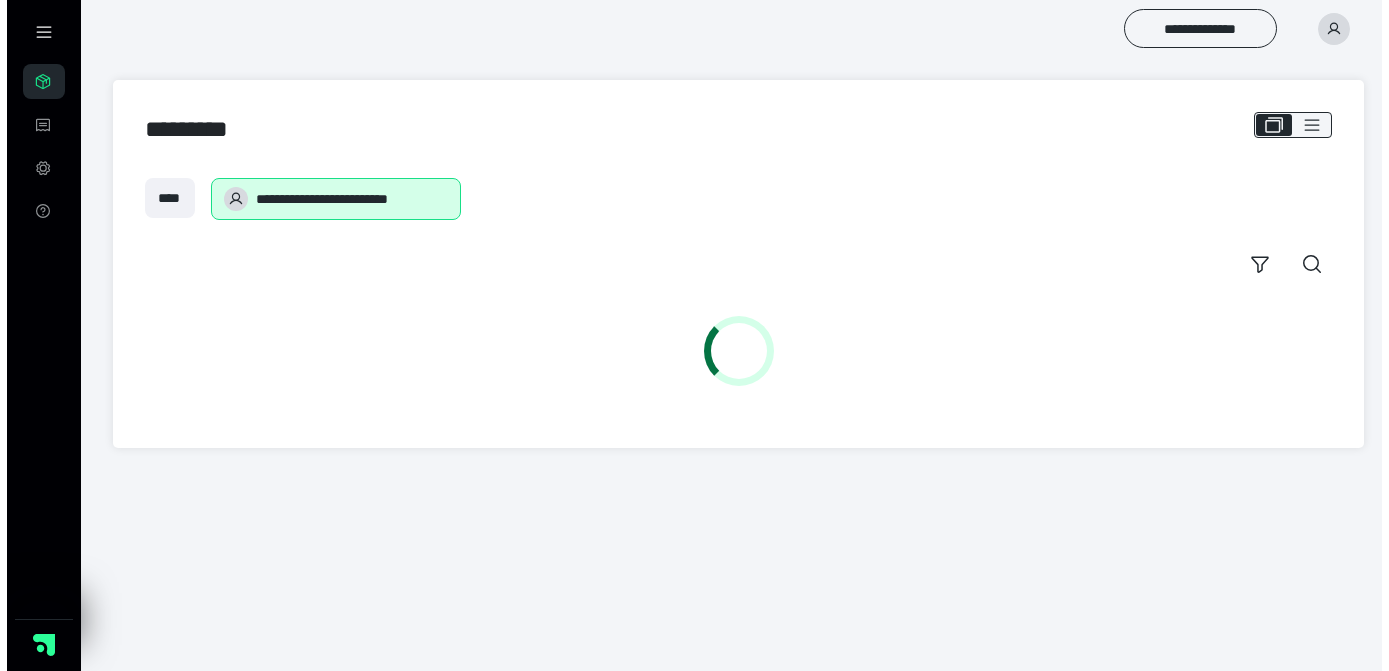 scroll, scrollTop: 0, scrollLeft: 0, axis: both 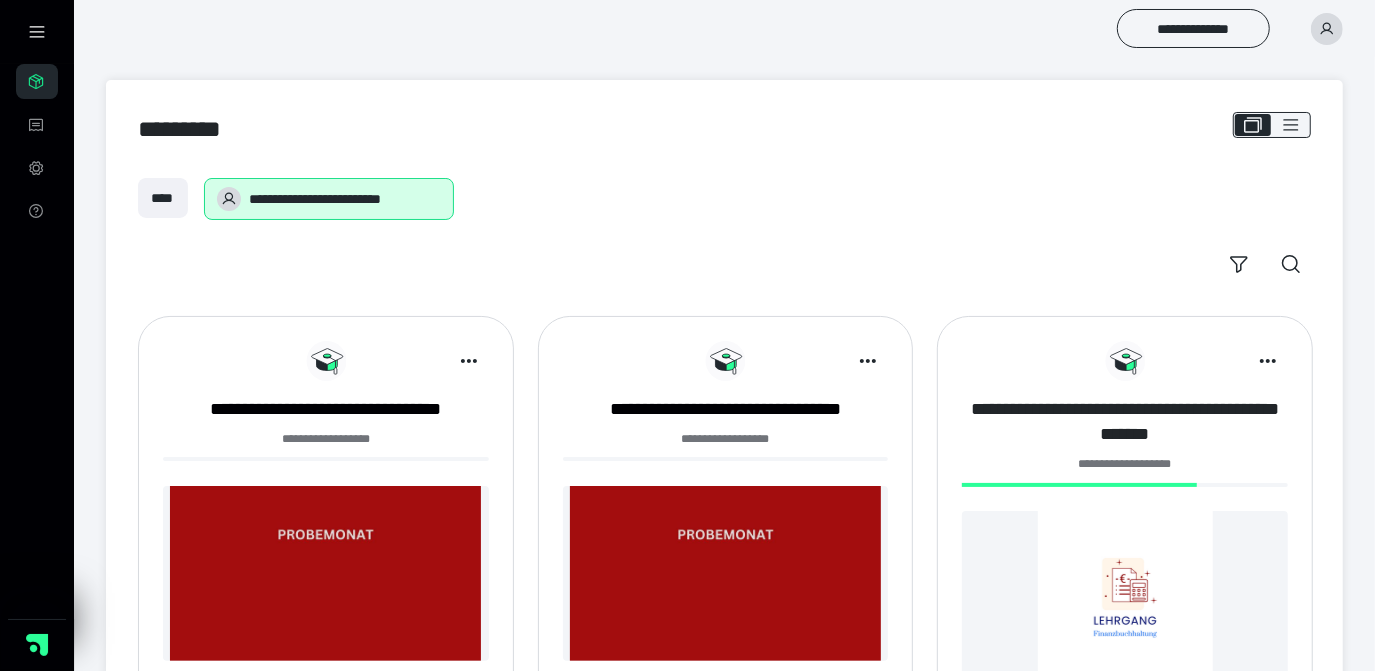 click on "**********" at bounding box center (1125, 422) 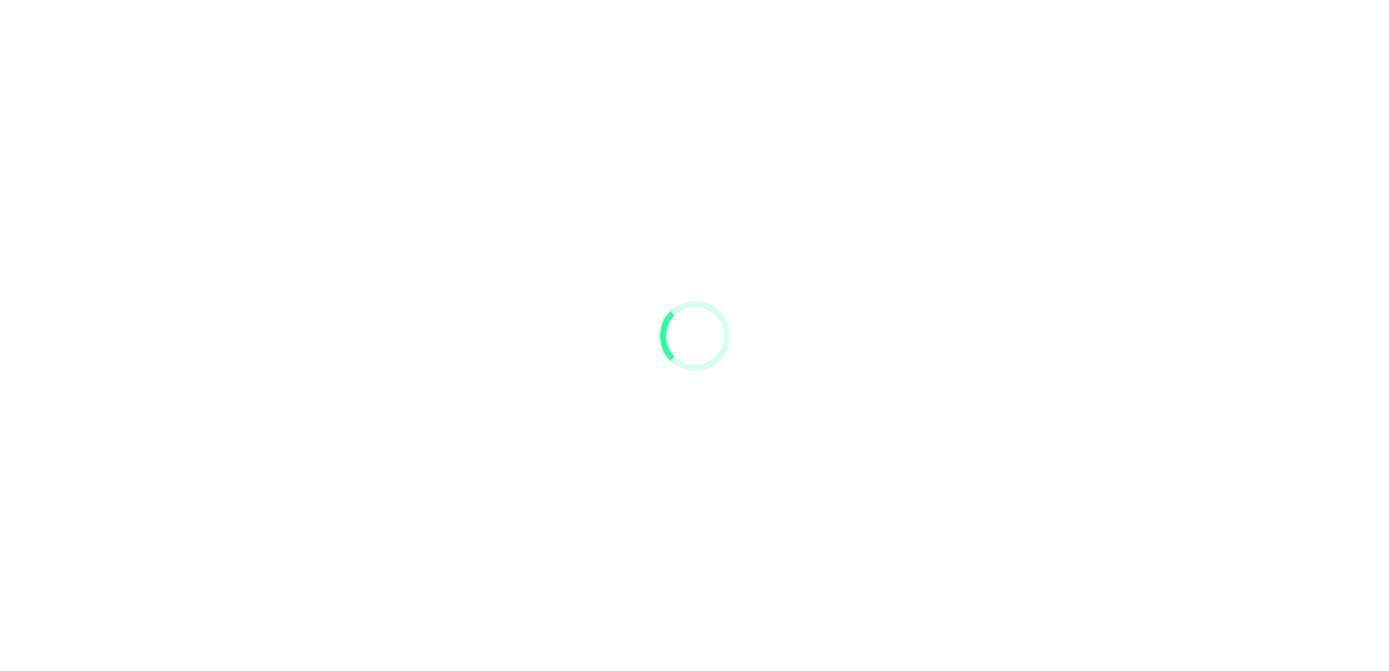 scroll, scrollTop: 0, scrollLeft: 0, axis: both 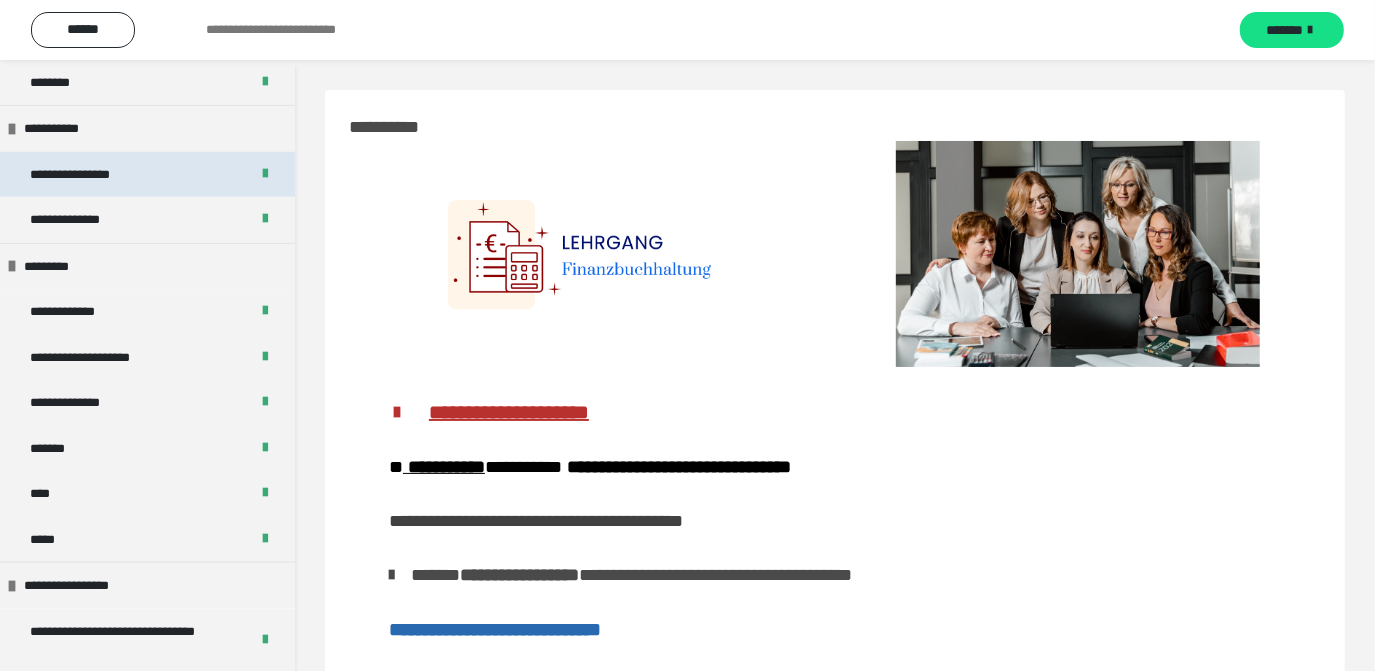 click on "**********" at bounding box center (147, 175) 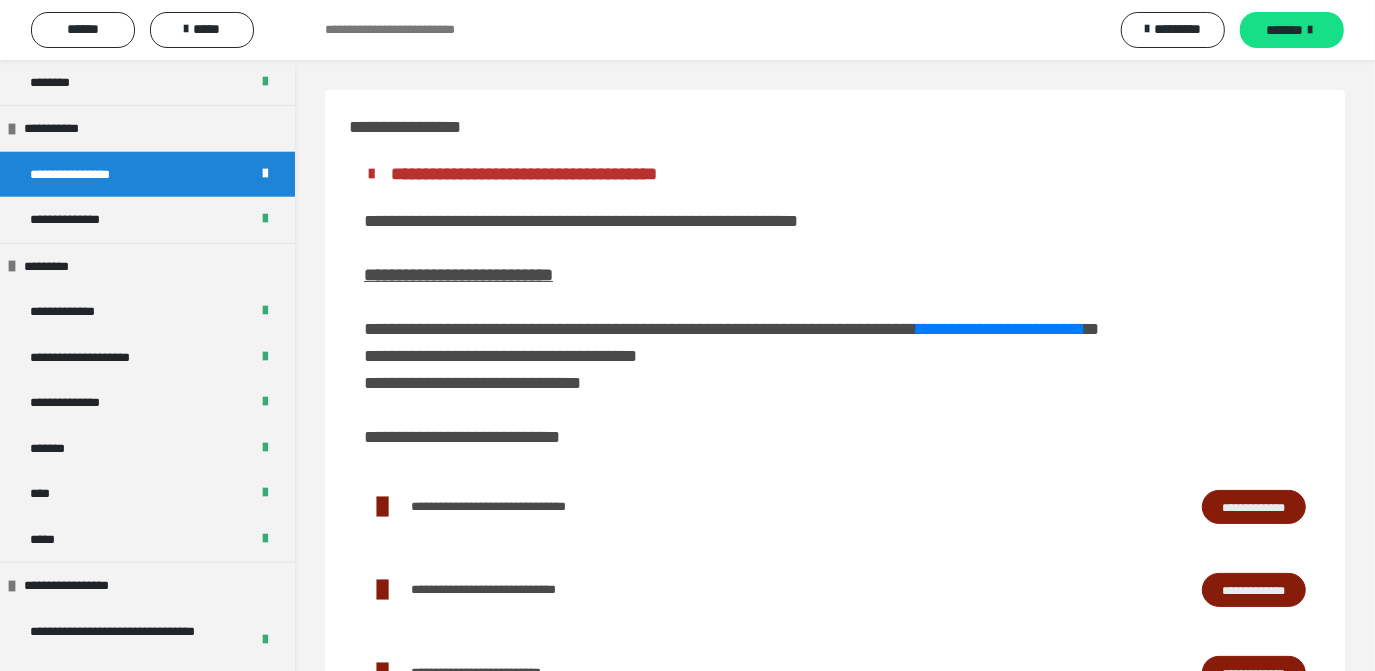 click on "**********" at bounding box center [1254, 506] 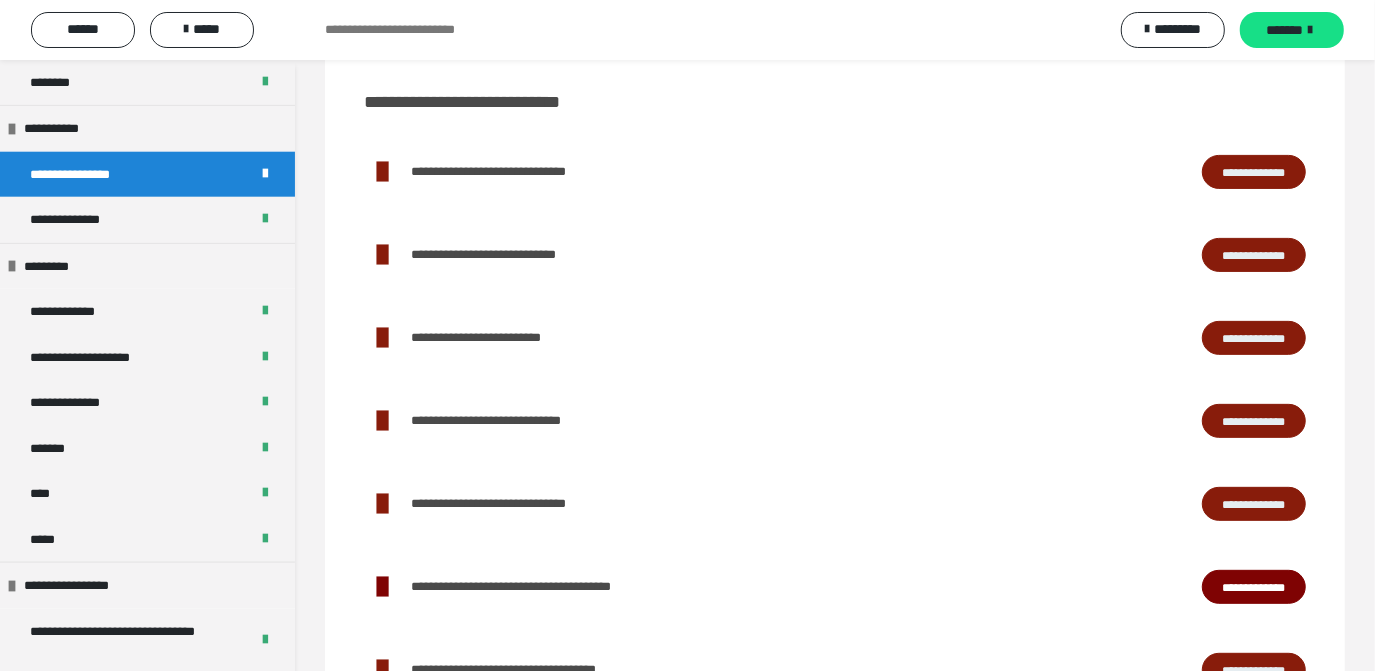 scroll, scrollTop: 343, scrollLeft: 0, axis: vertical 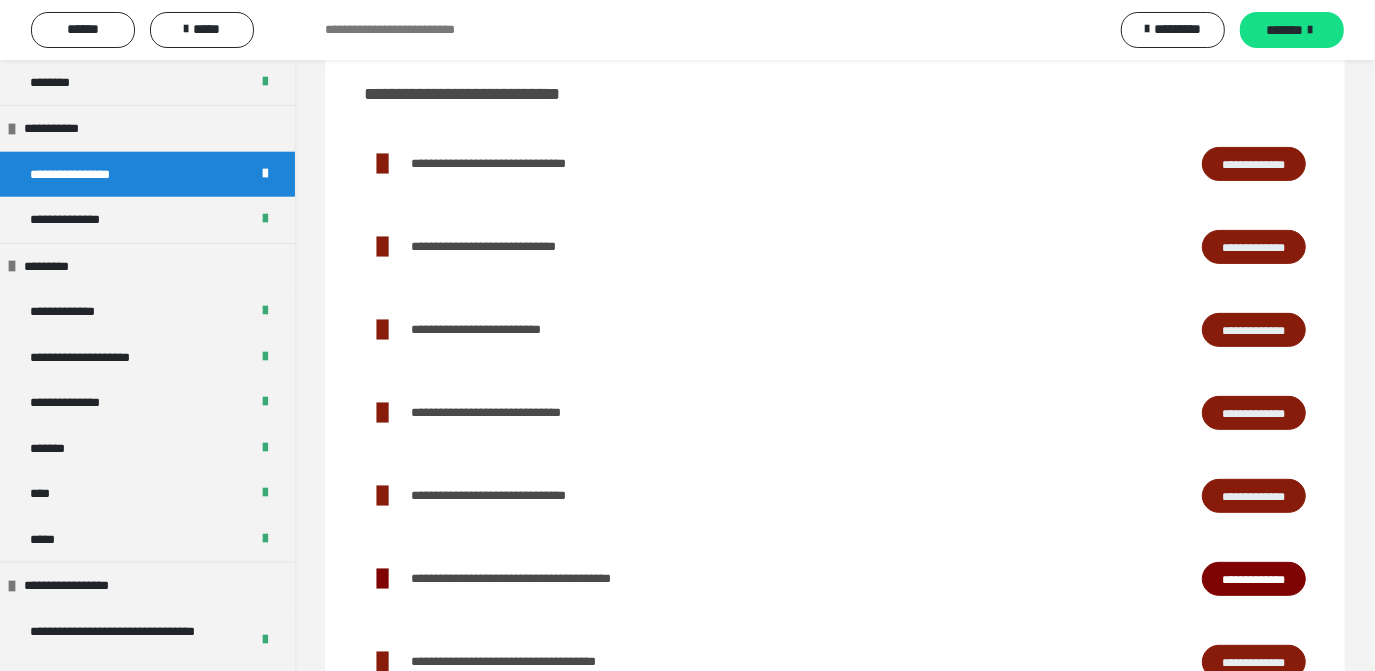 click on "**********" at bounding box center [1254, 329] 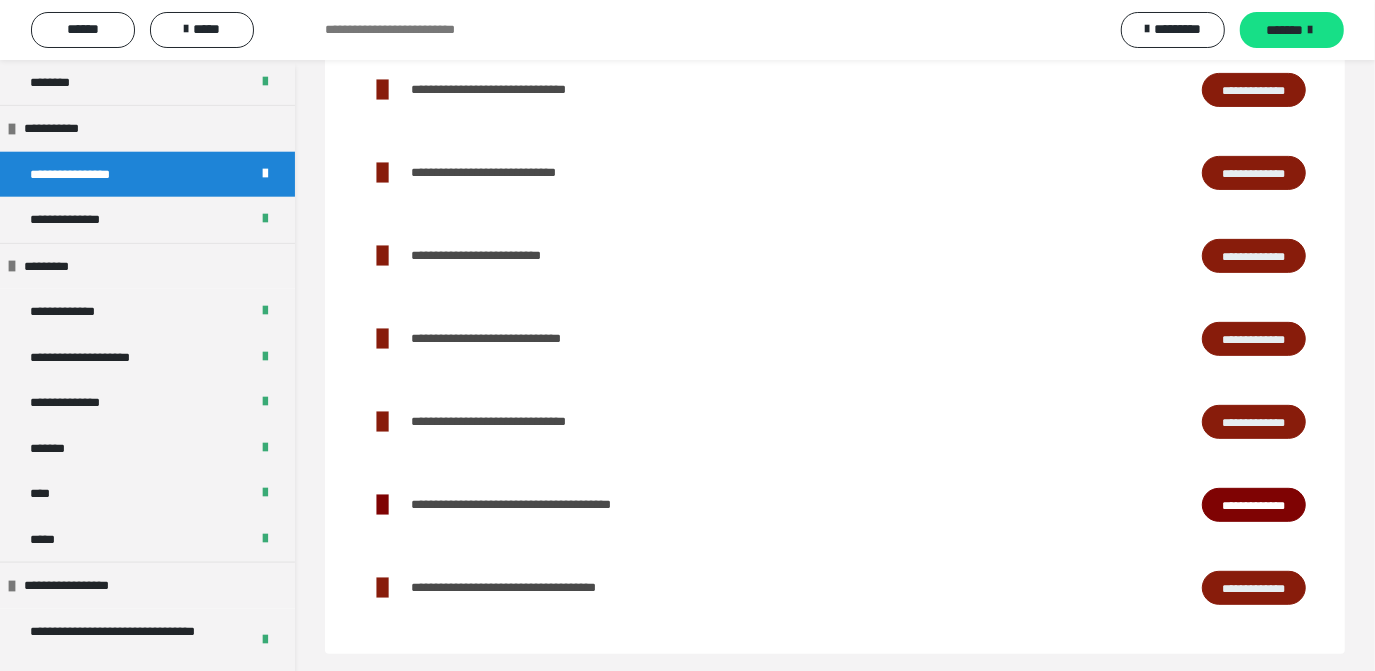 scroll, scrollTop: 429, scrollLeft: 0, axis: vertical 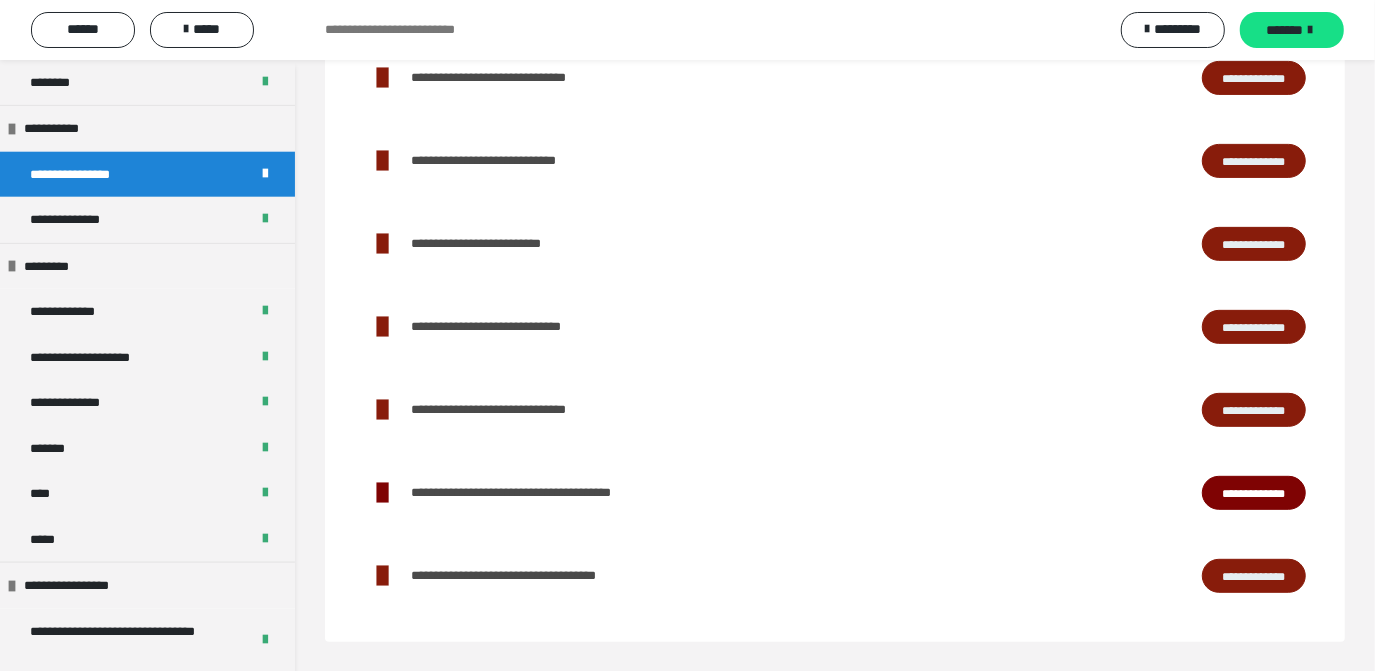 click on "**********" at bounding box center [835, 576] 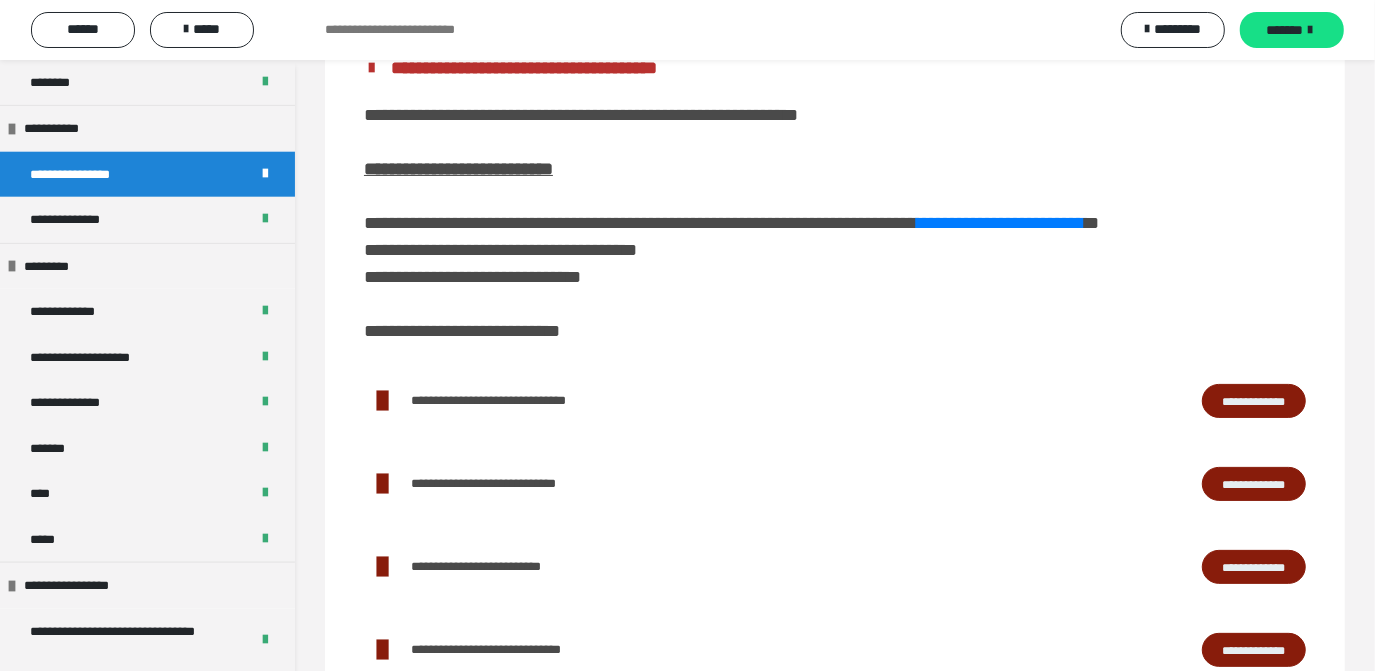 scroll, scrollTop: 0, scrollLeft: 0, axis: both 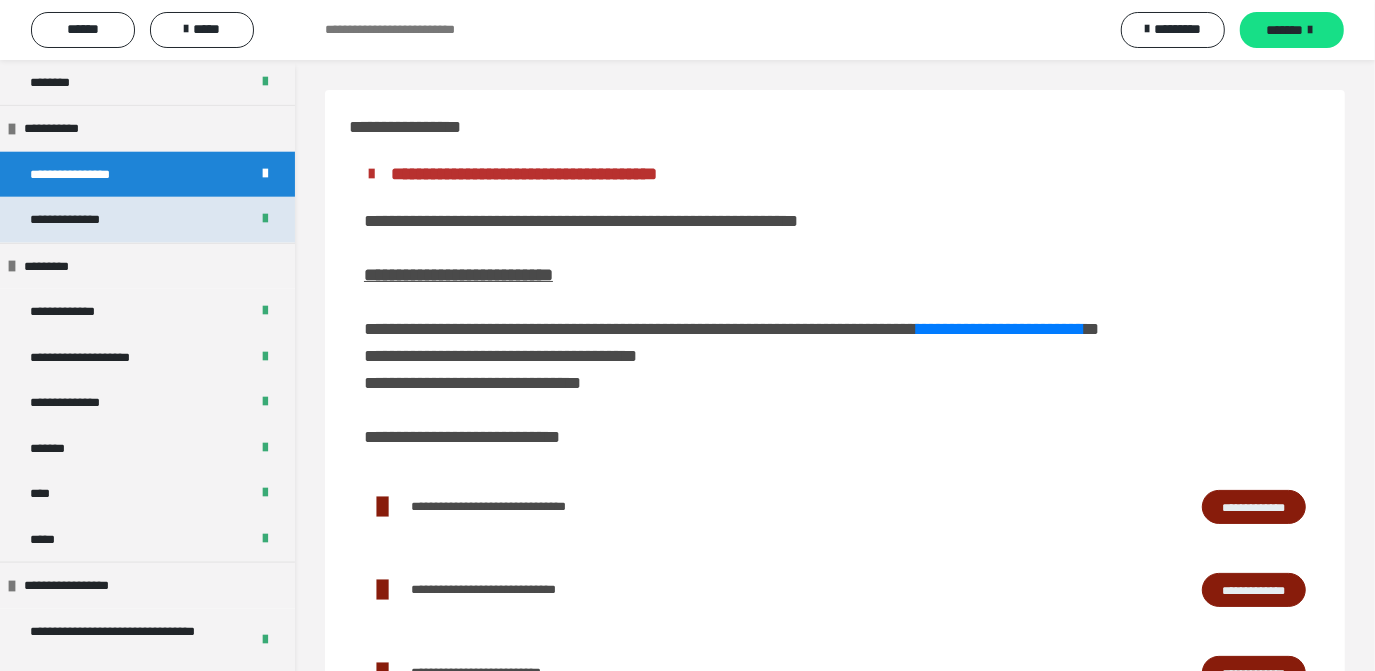click on "**********" at bounding box center (147, 220) 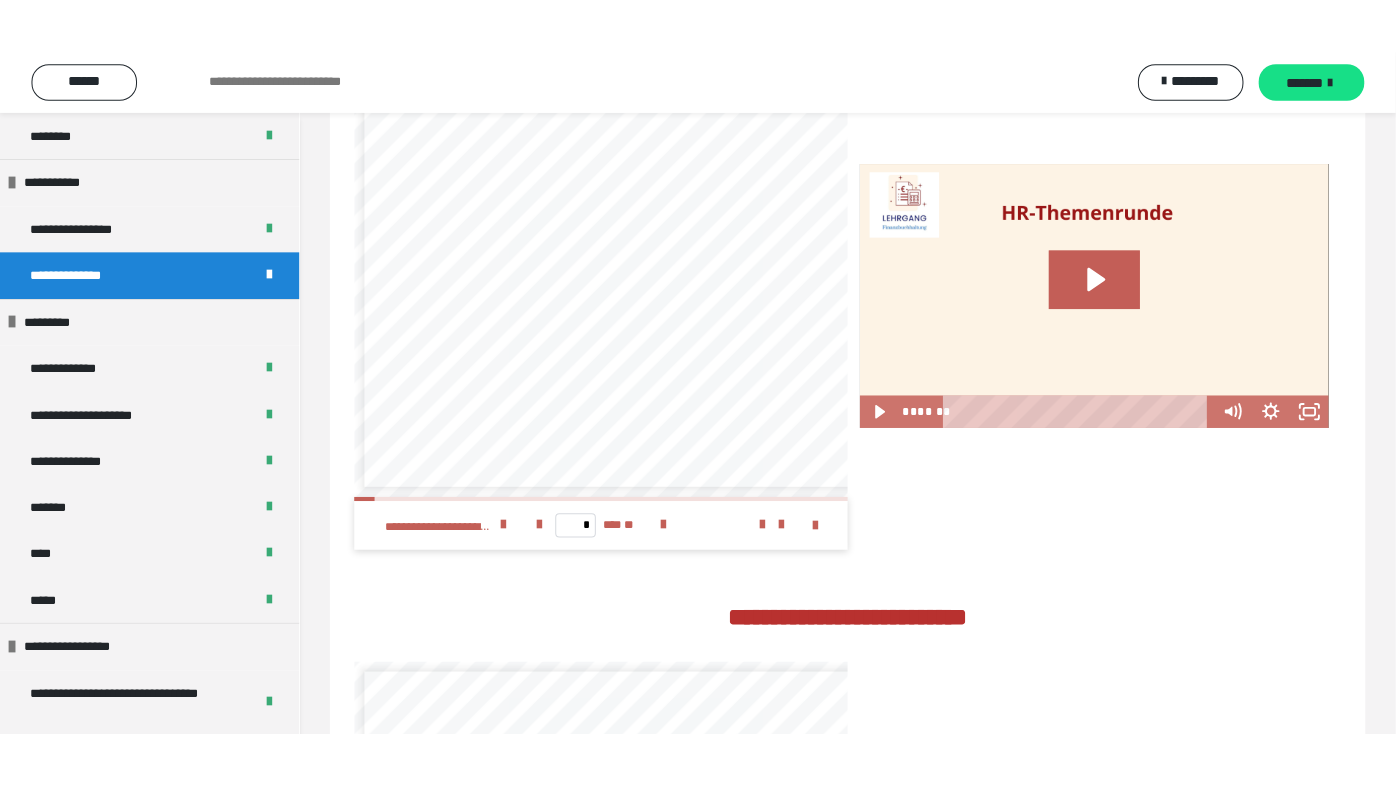 scroll, scrollTop: 1620, scrollLeft: 0, axis: vertical 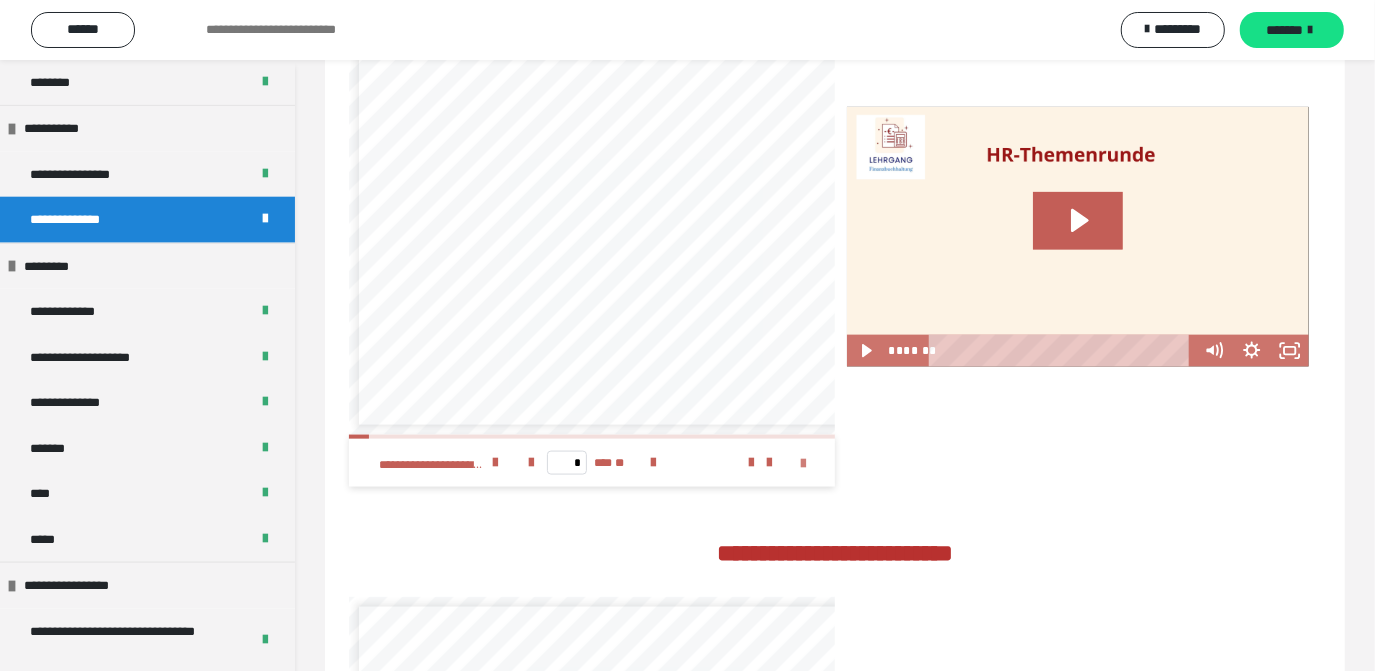 click at bounding box center (803, 464) 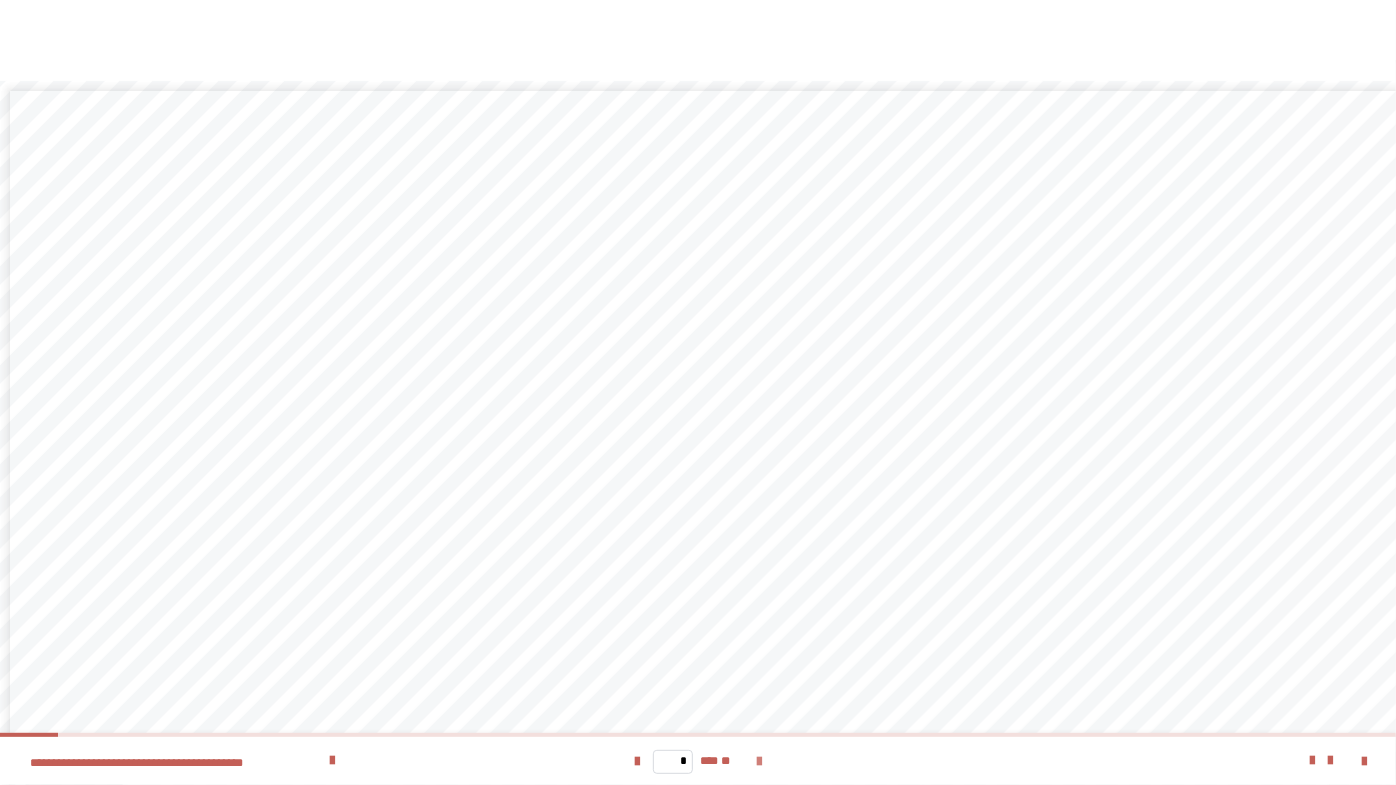click at bounding box center [759, 762] 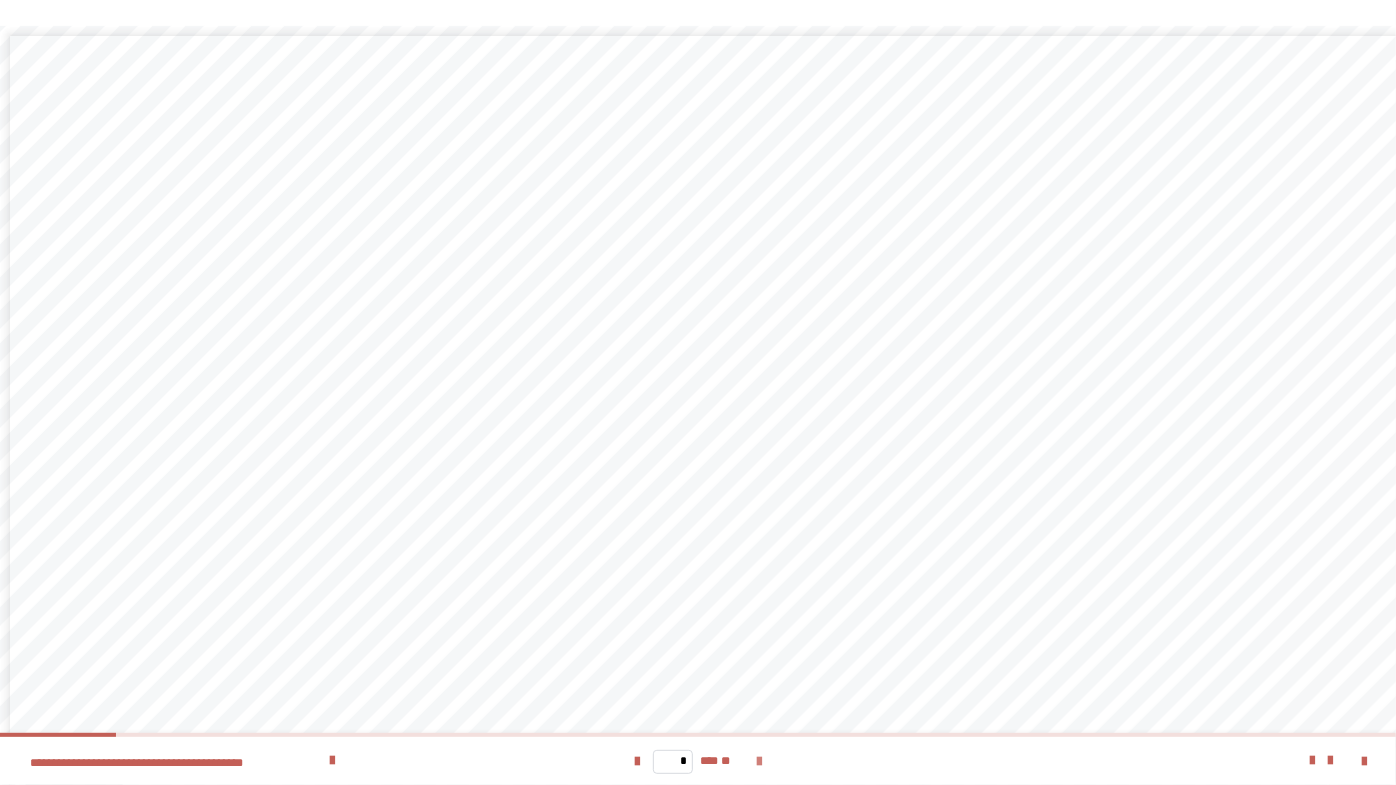 click at bounding box center [759, 762] 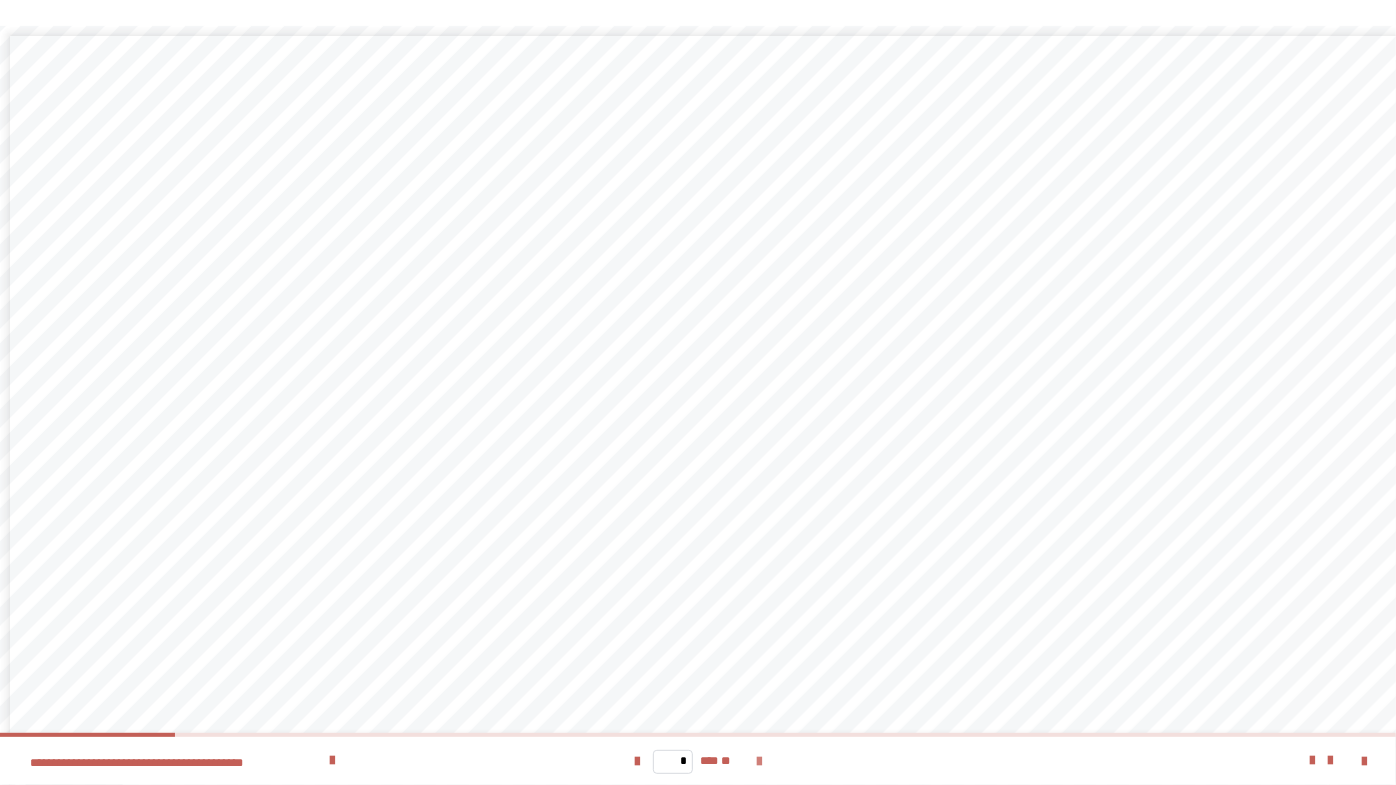 click at bounding box center [759, 762] 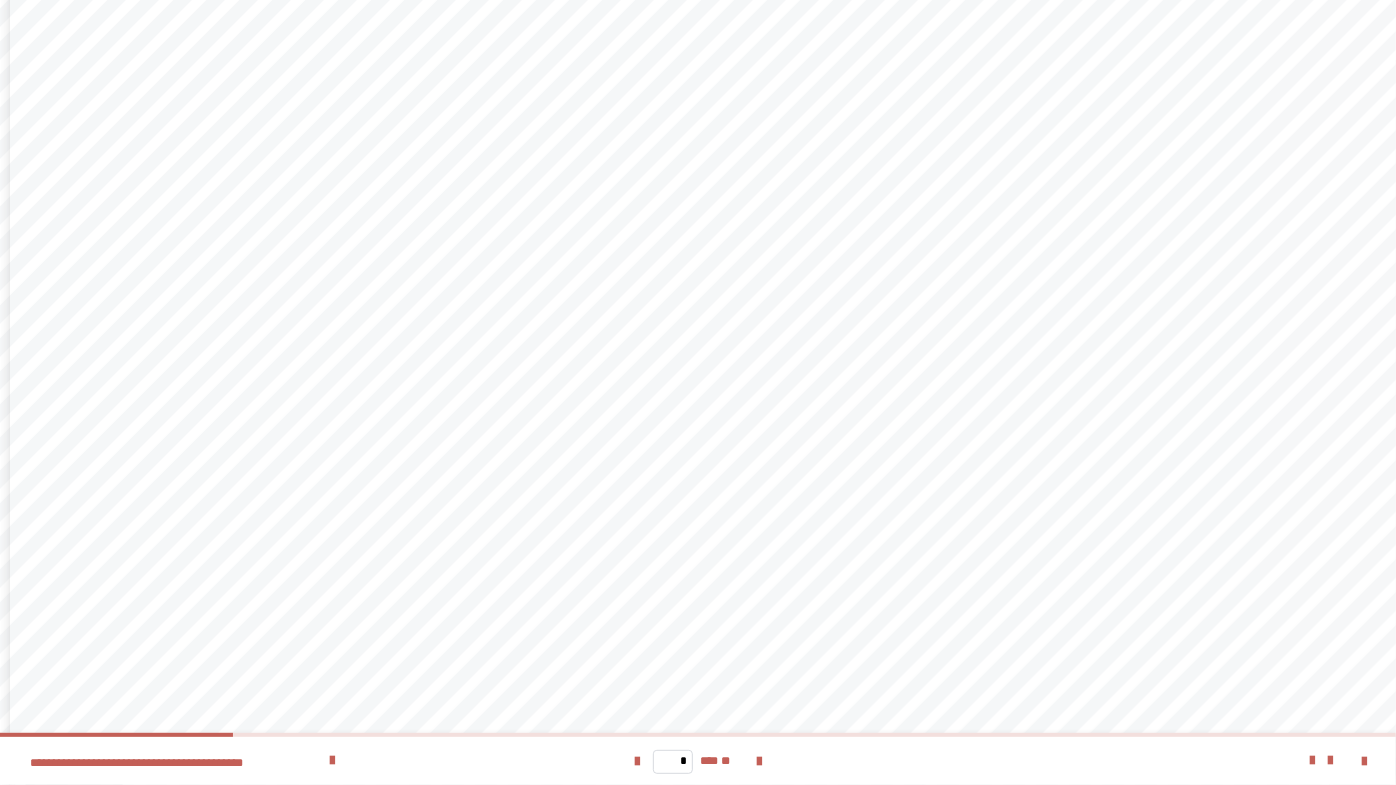 scroll, scrollTop: 110, scrollLeft: 0, axis: vertical 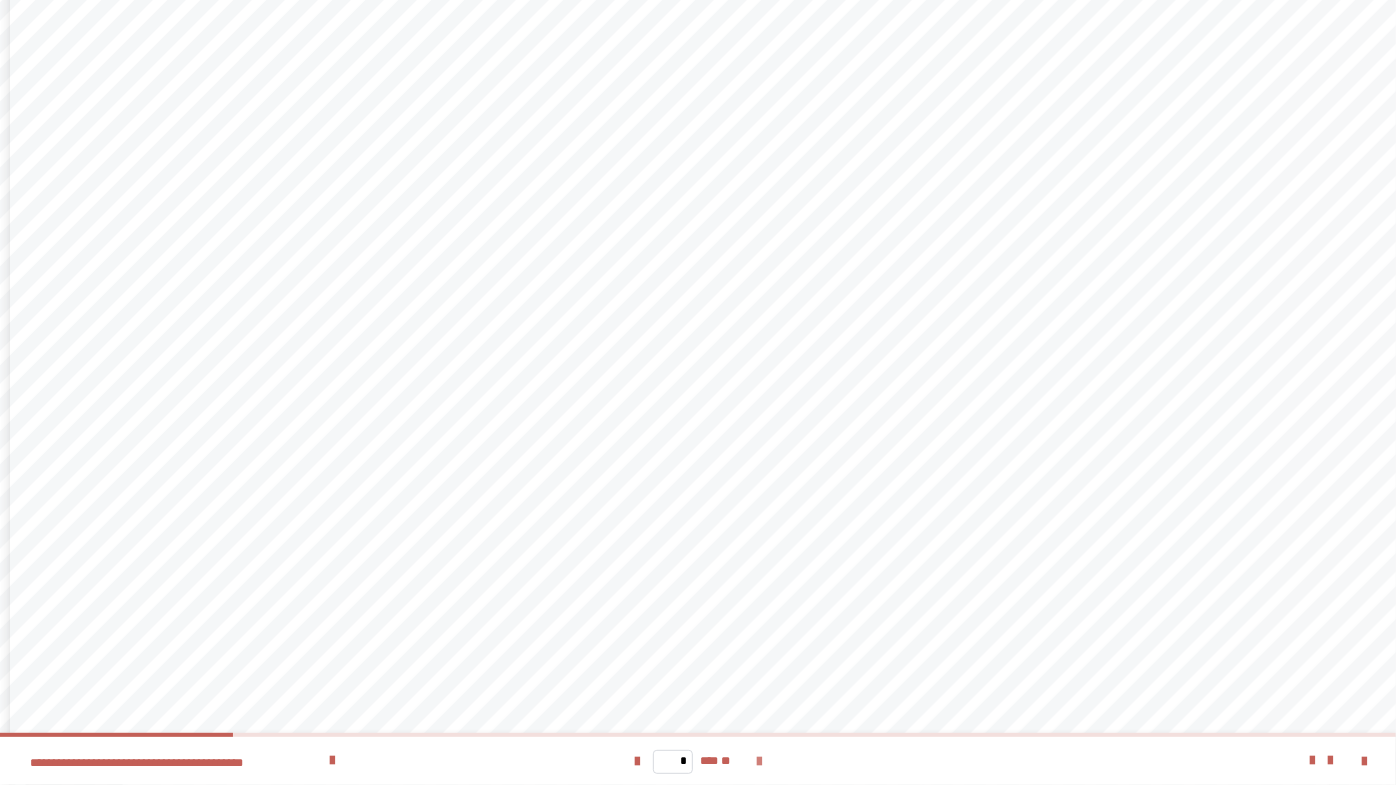 click at bounding box center [759, 762] 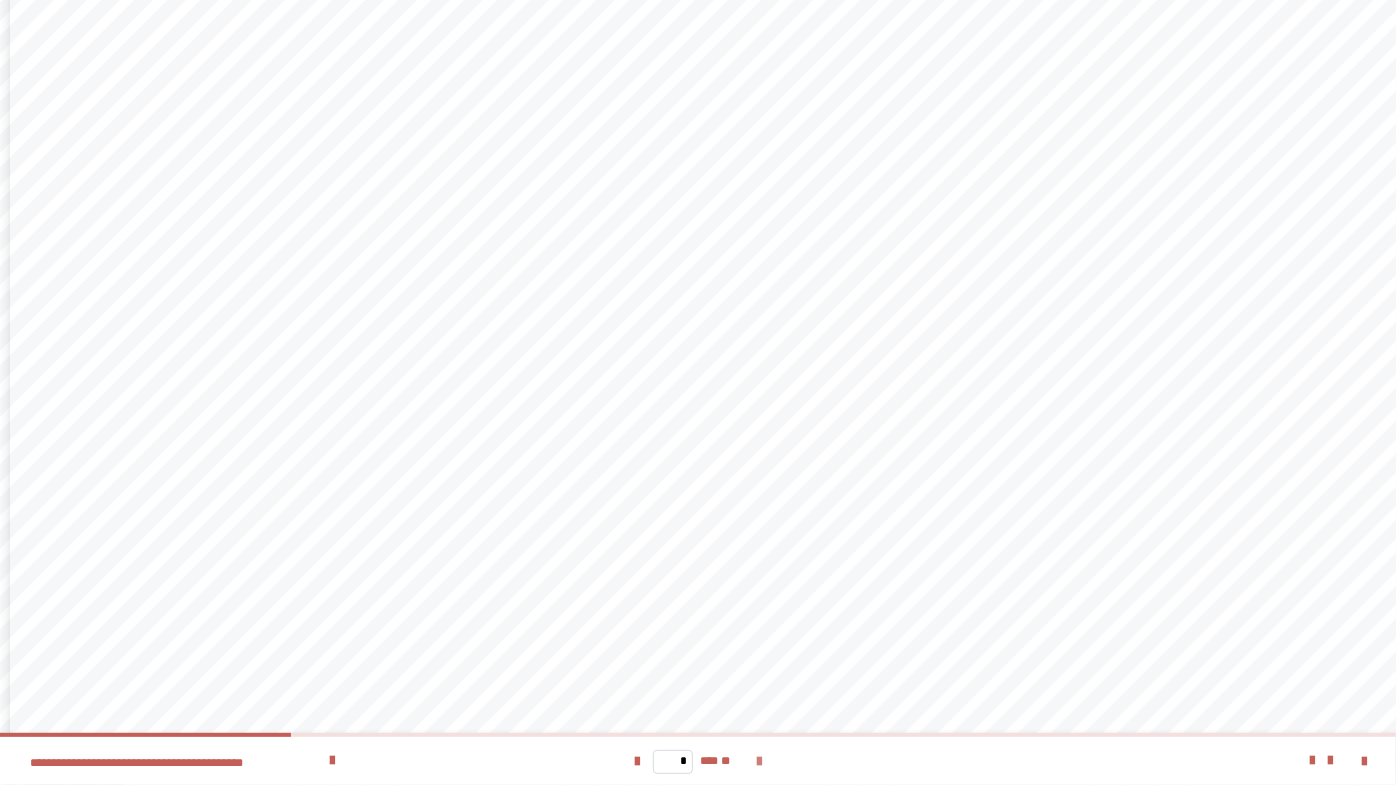 scroll, scrollTop: 0, scrollLeft: 0, axis: both 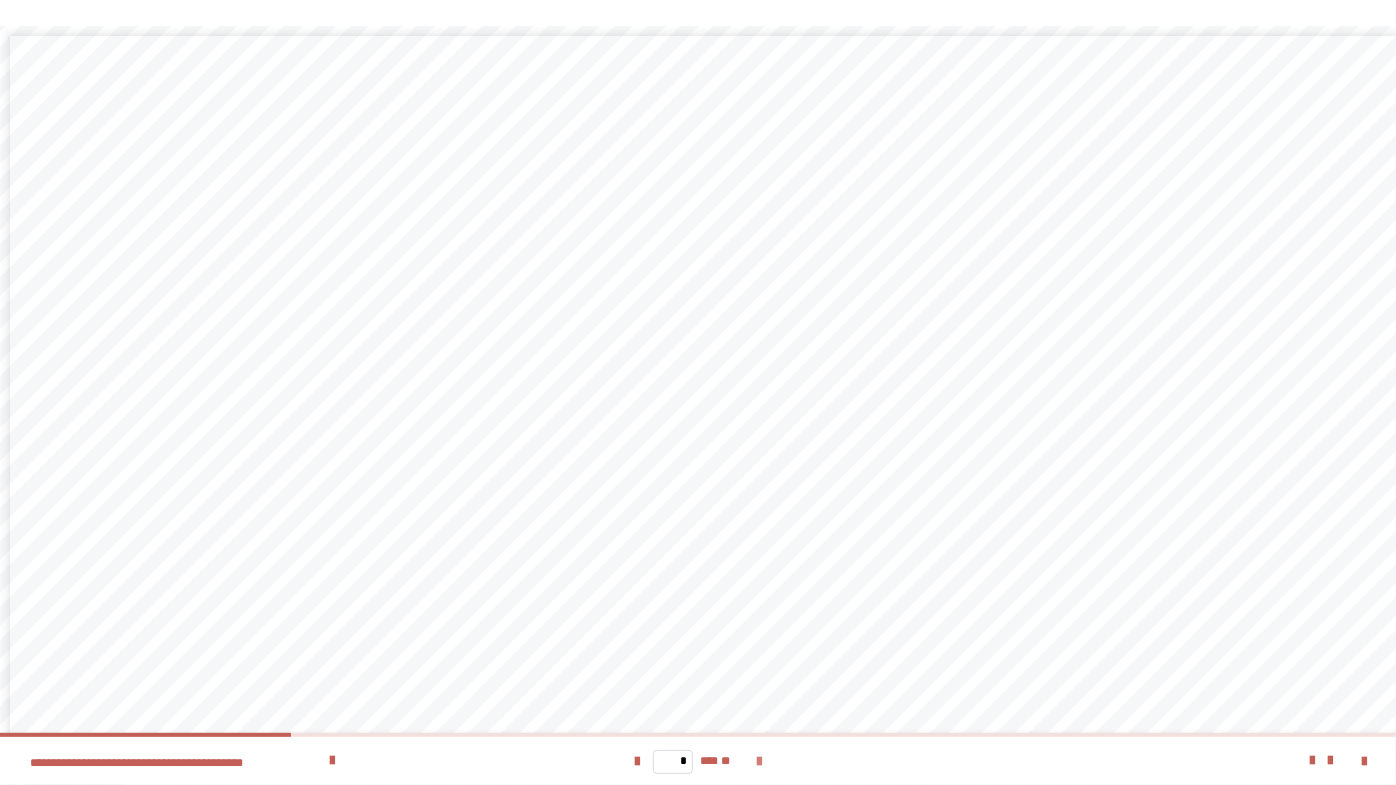 click at bounding box center (759, 762) 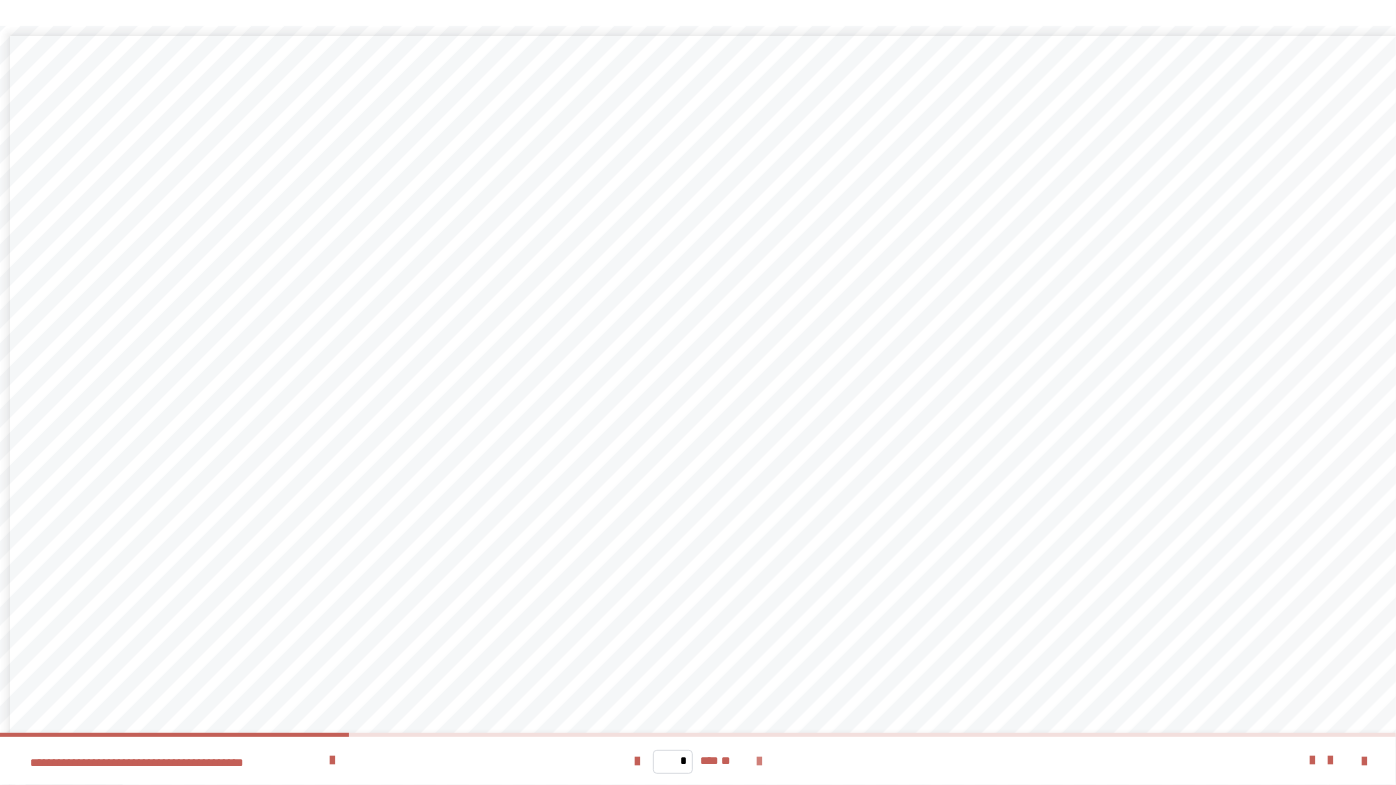 click at bounding box center (759, 762) 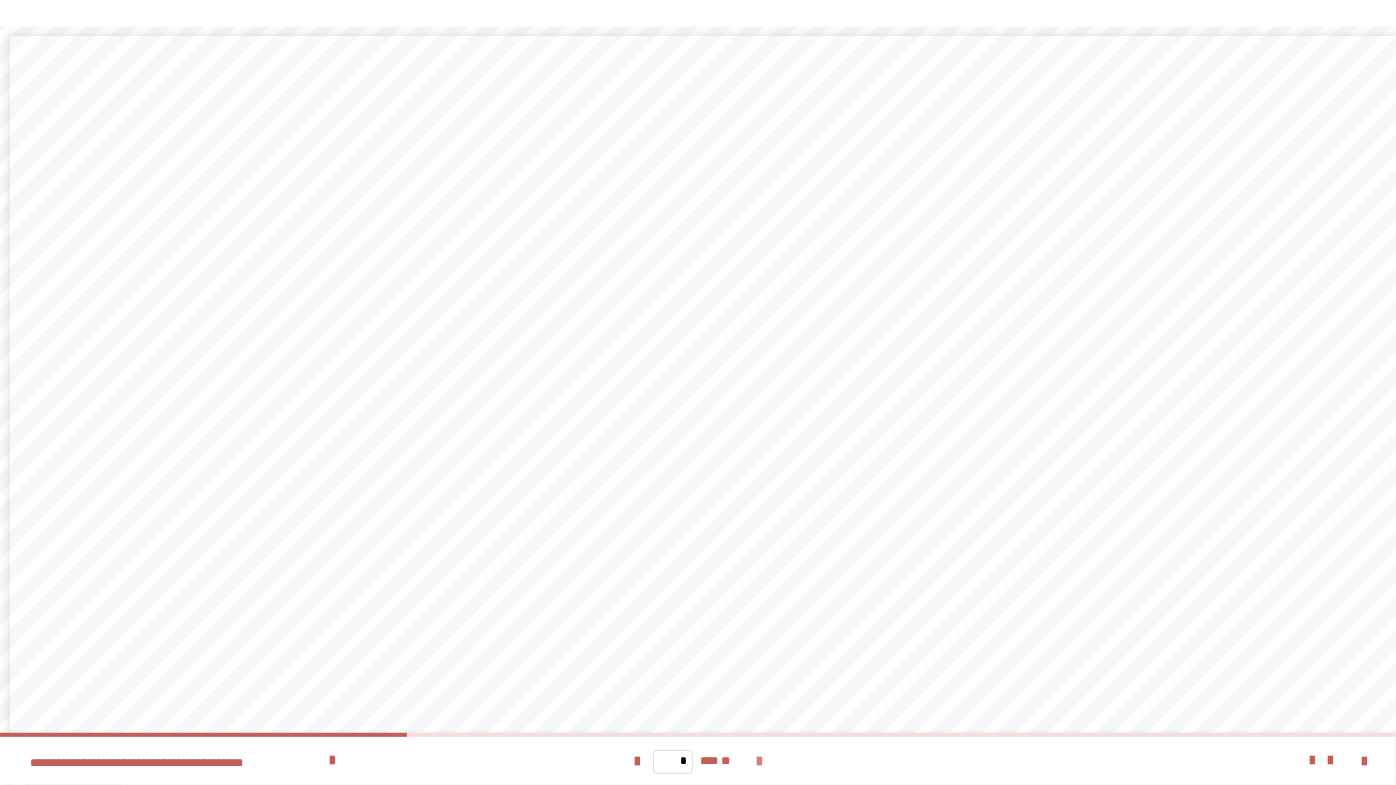 click at bounding box center (759, 762) 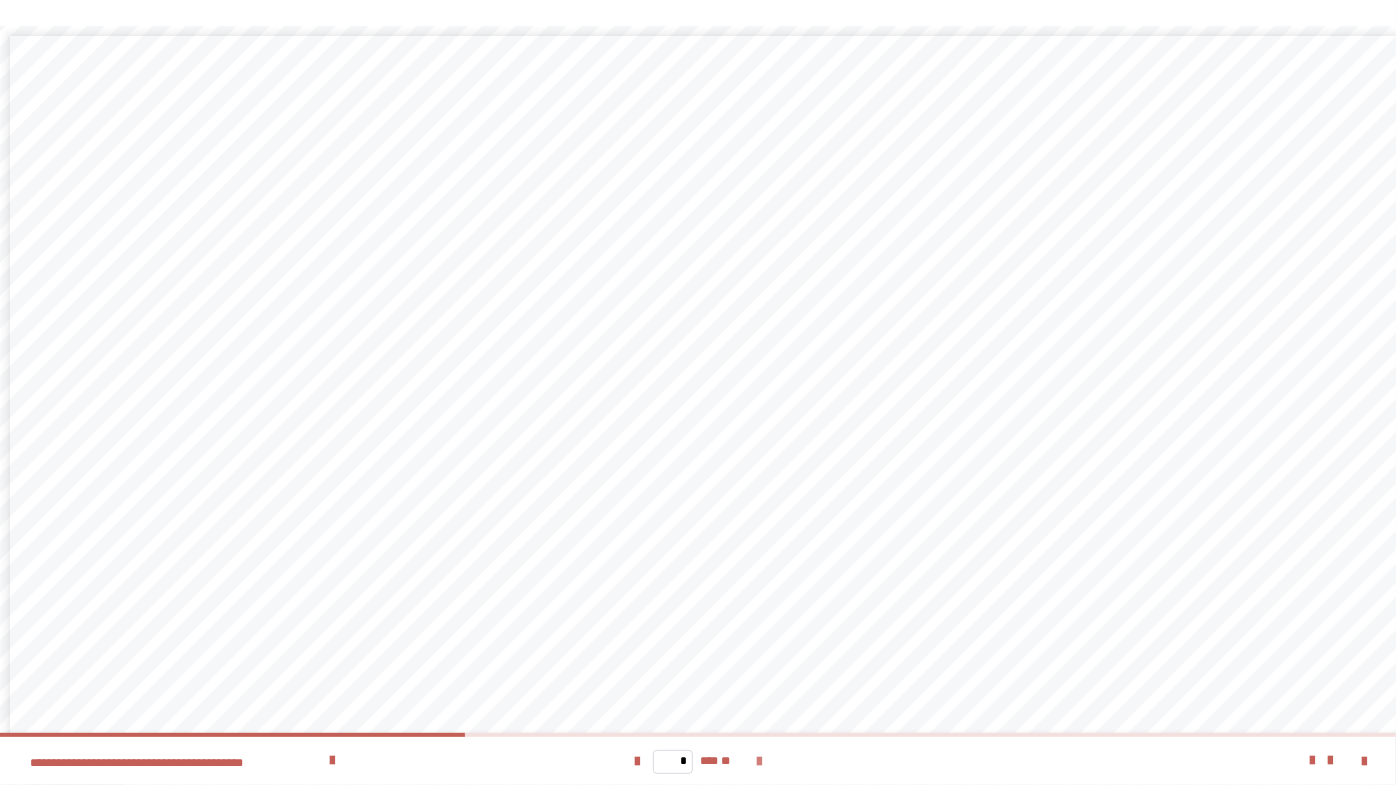 click at bounding box center [759, 762] 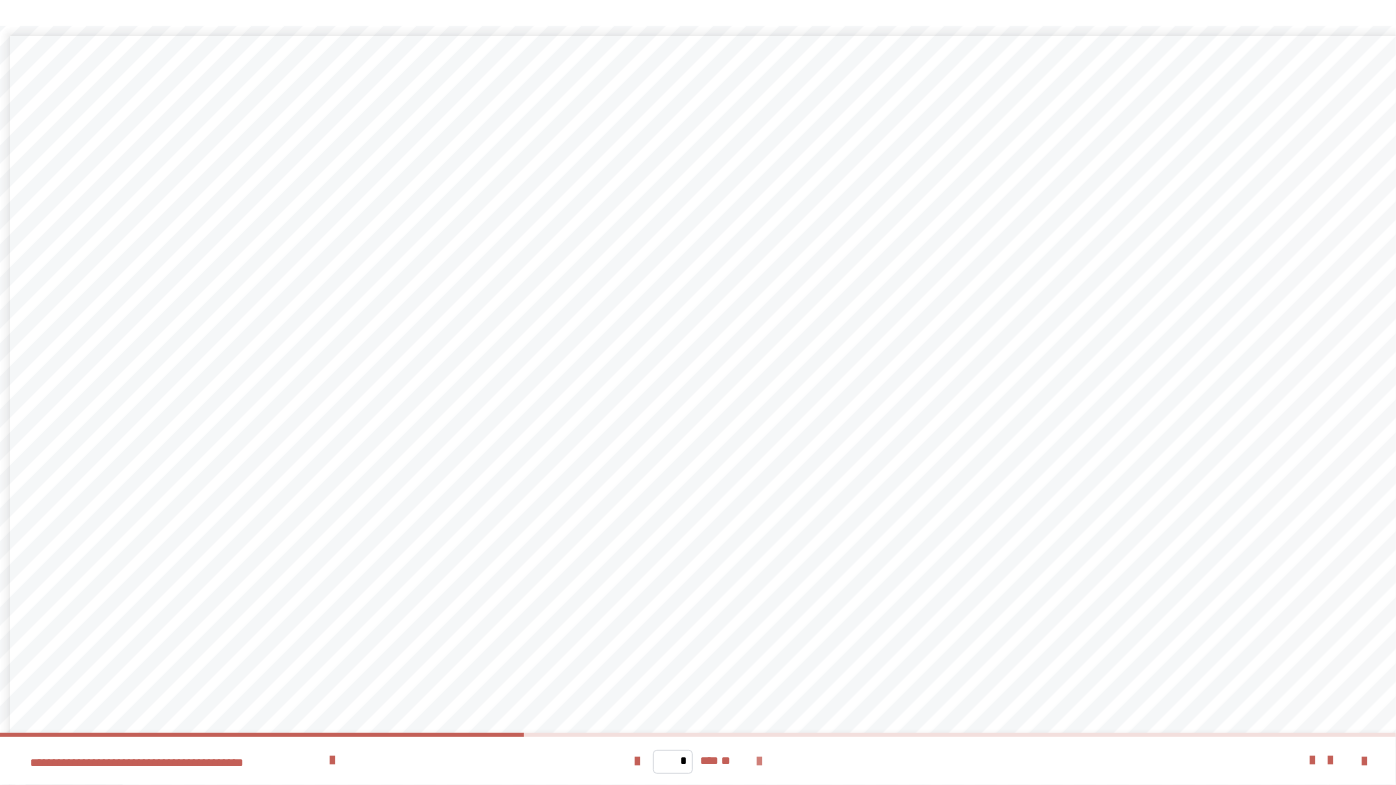 click at bounding box center [759, 762] 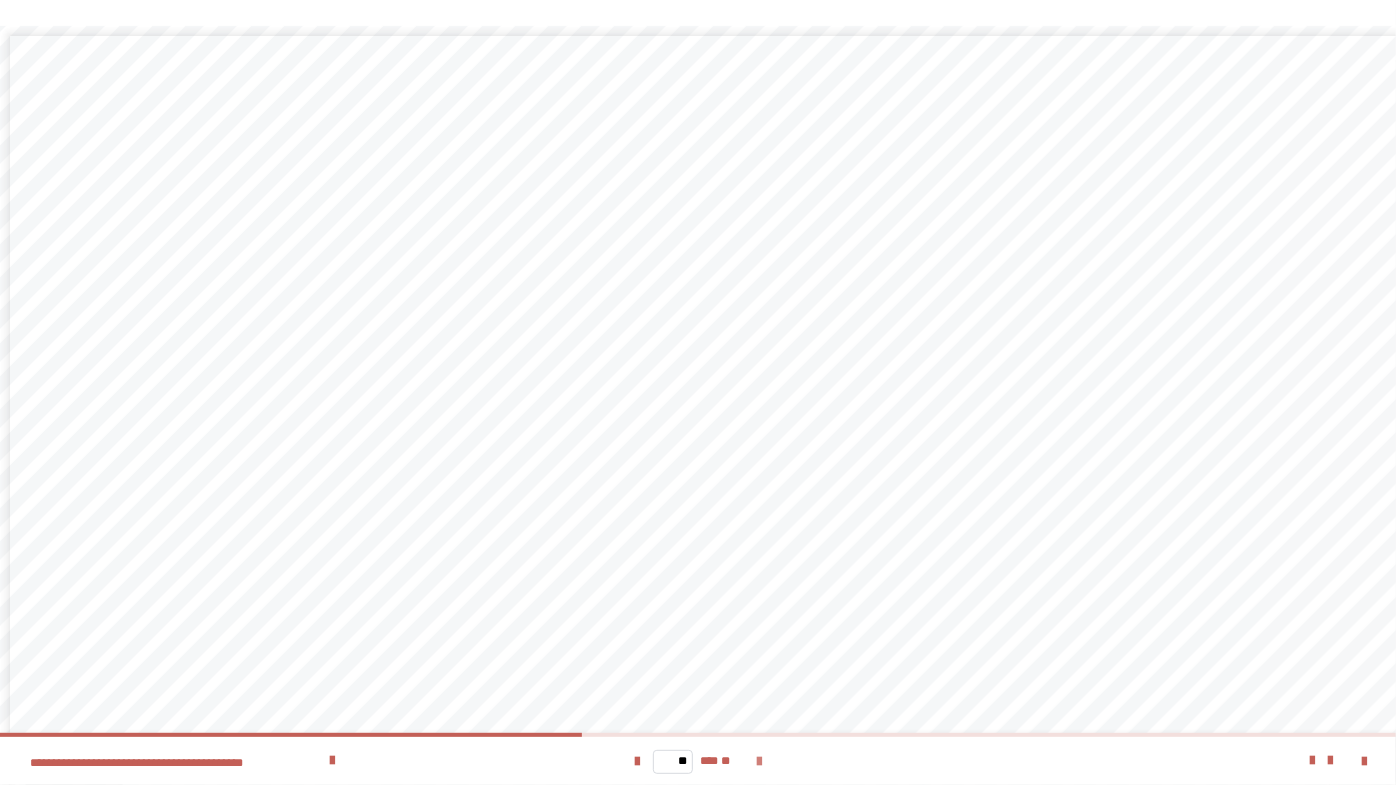 click at bounding box center [759, 762] 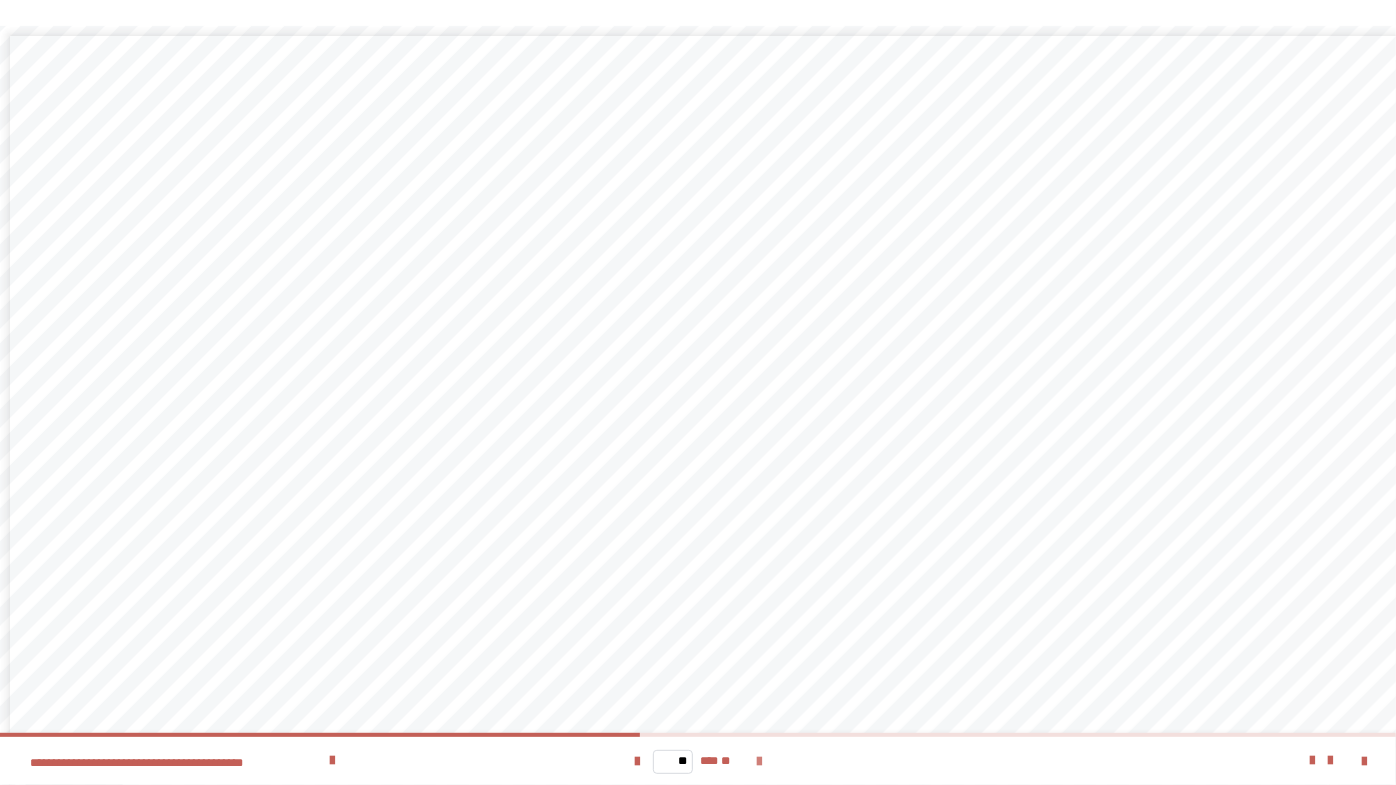 click at bounding box center [759, 762] 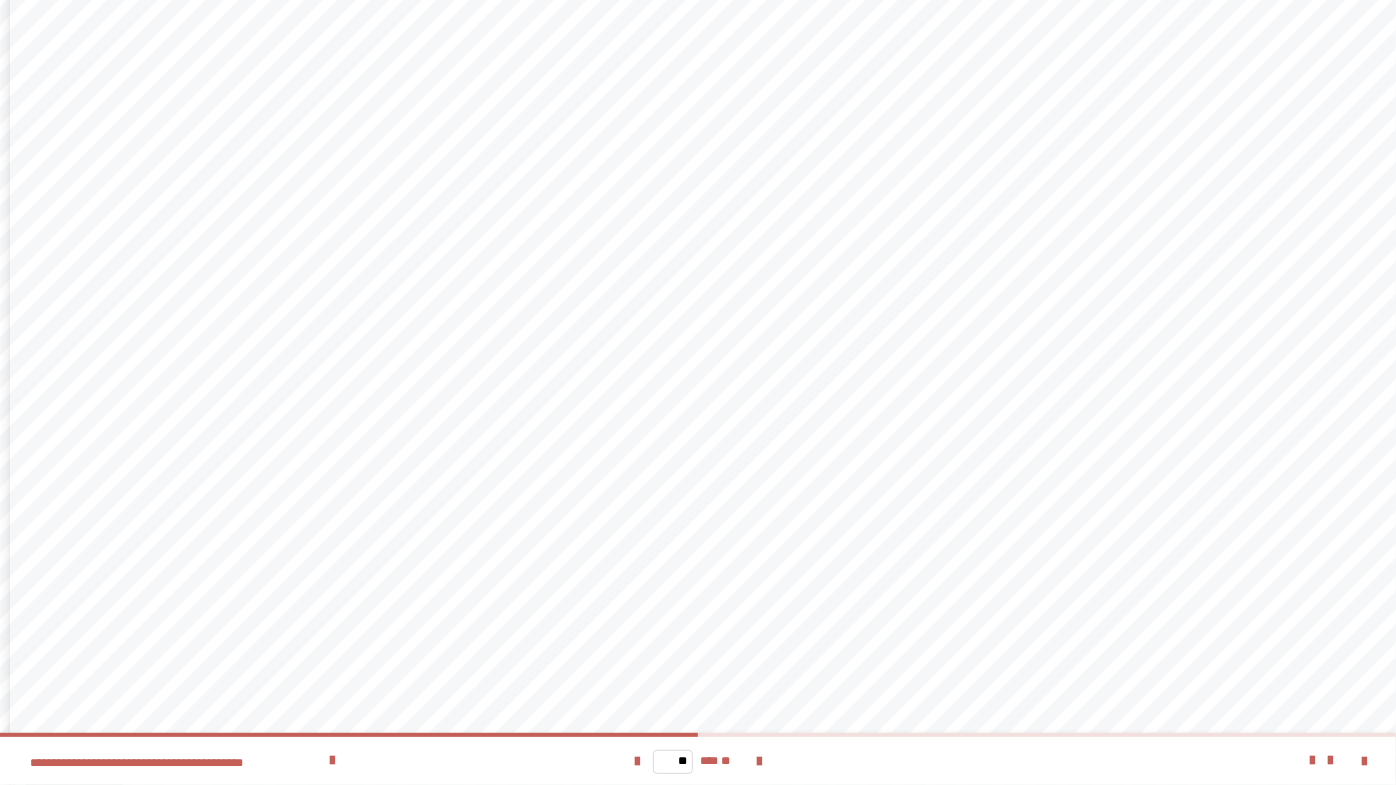 scroll, scrollTop: 74, scrollLeft: 0, axis: vertical 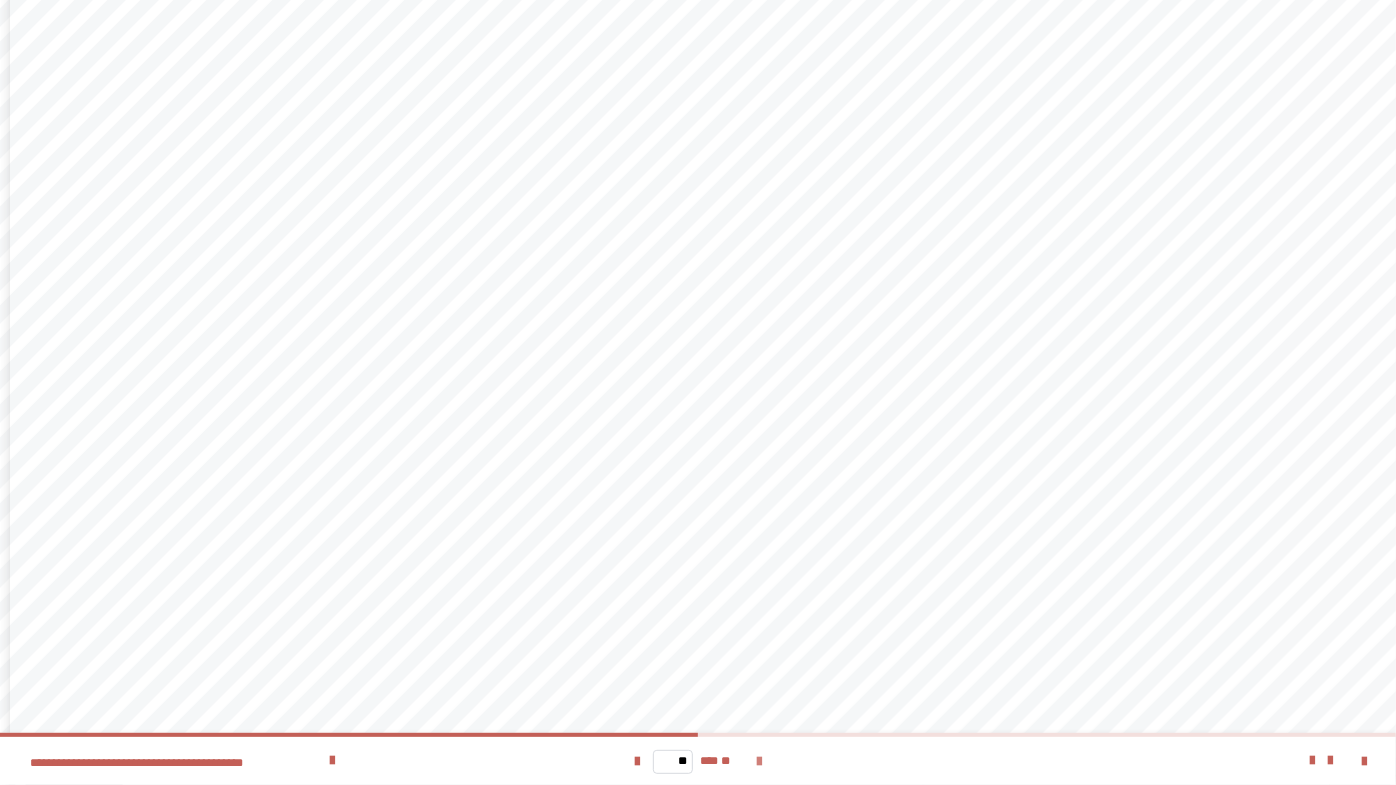 click at bounding box center (759, 762) 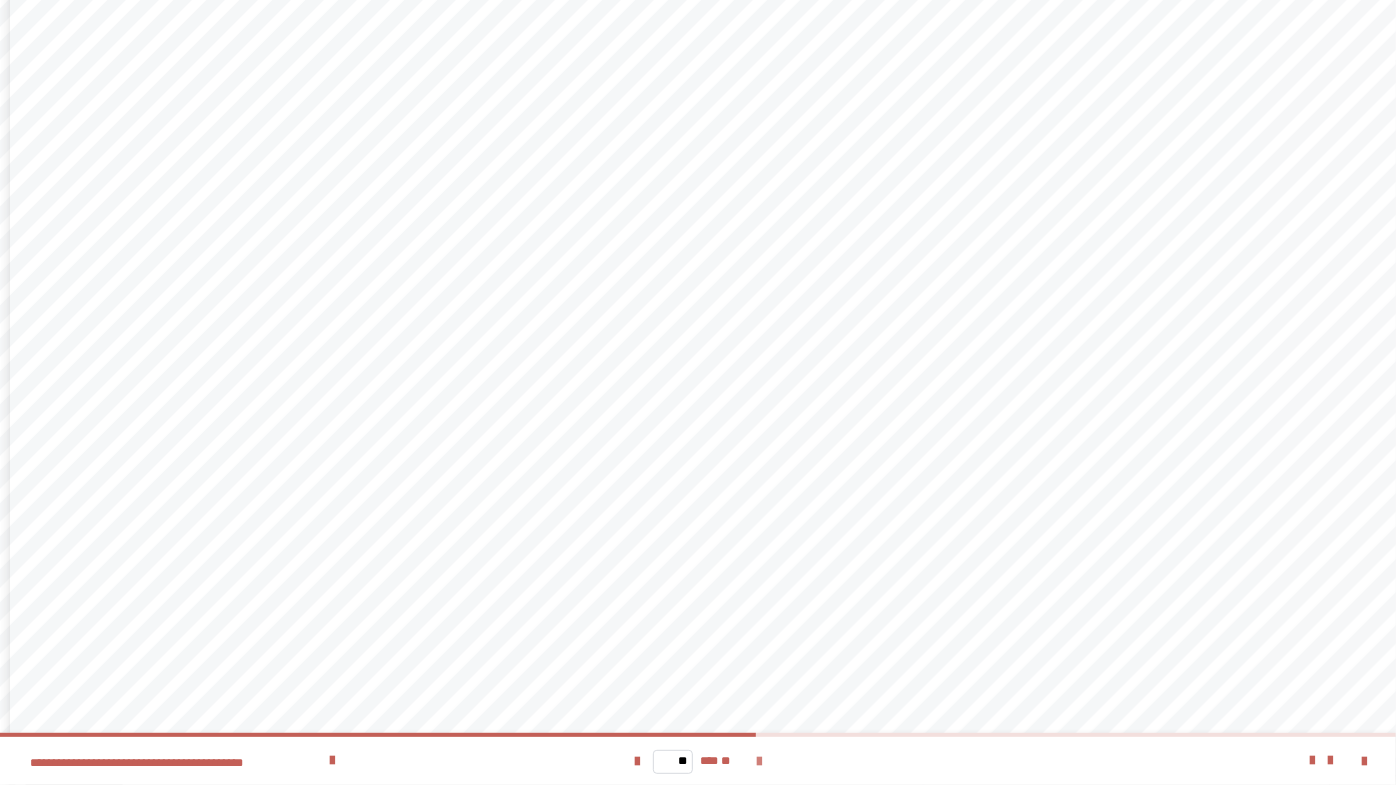 scroll, scrollTop: 0, scrollLeft: 0, axis: both 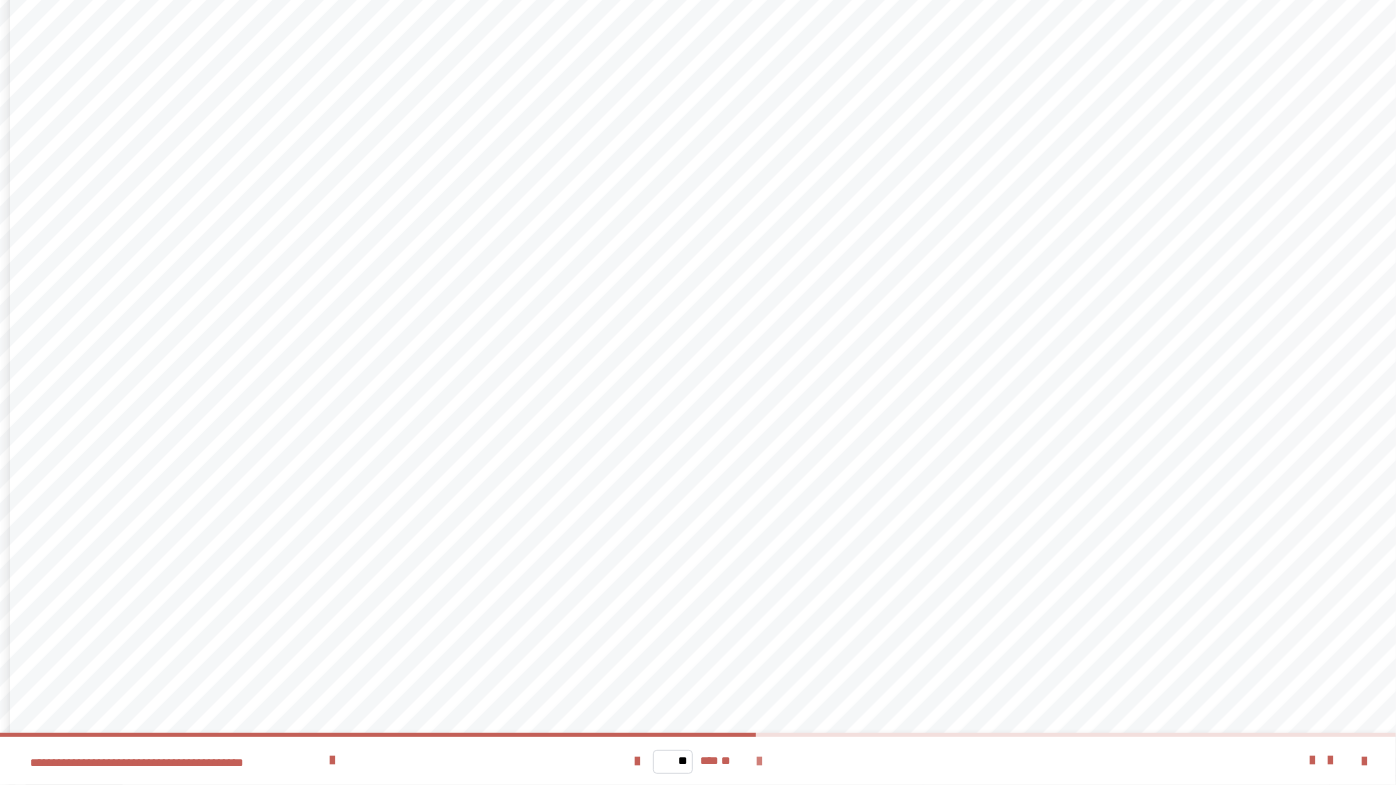 click at bounding box center [759, 762] 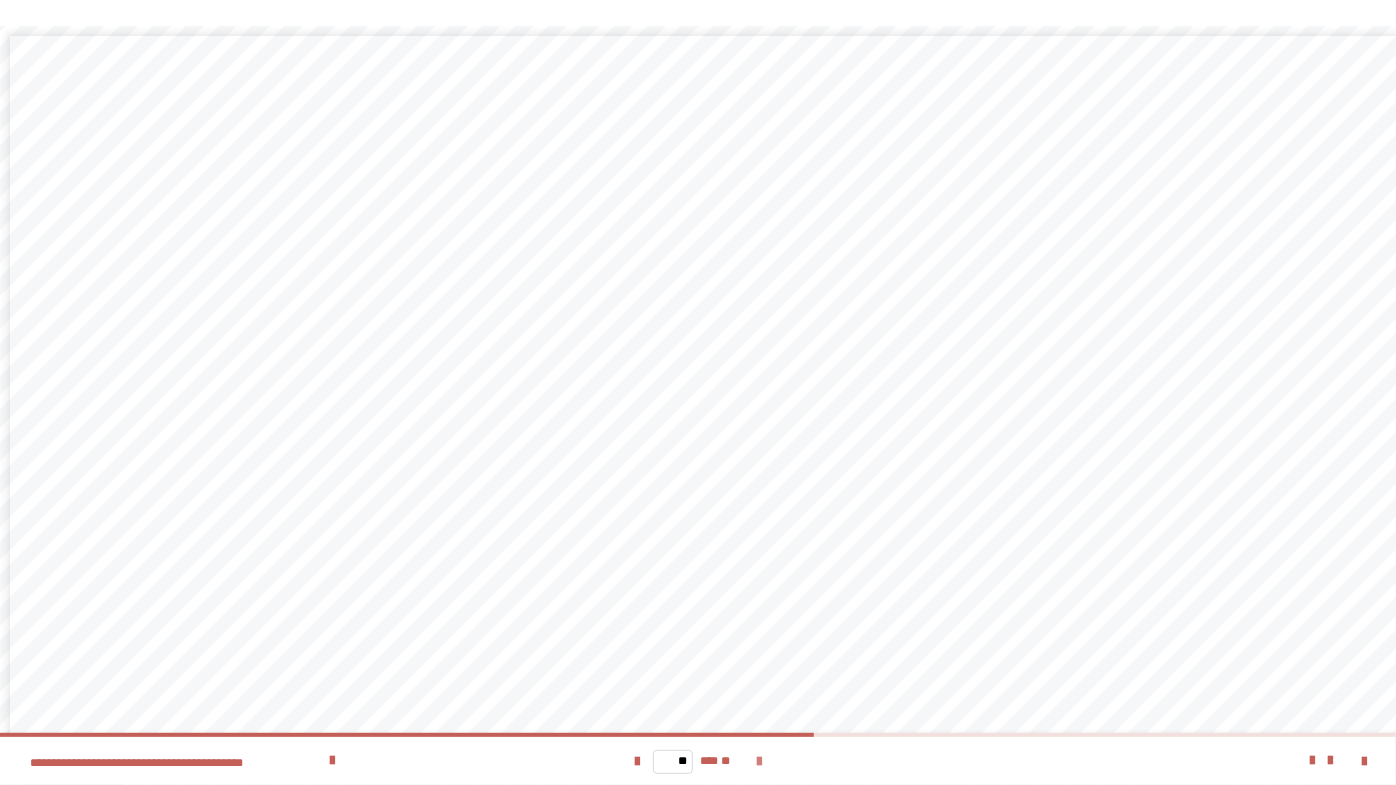 click at bounding box center (759, 762) 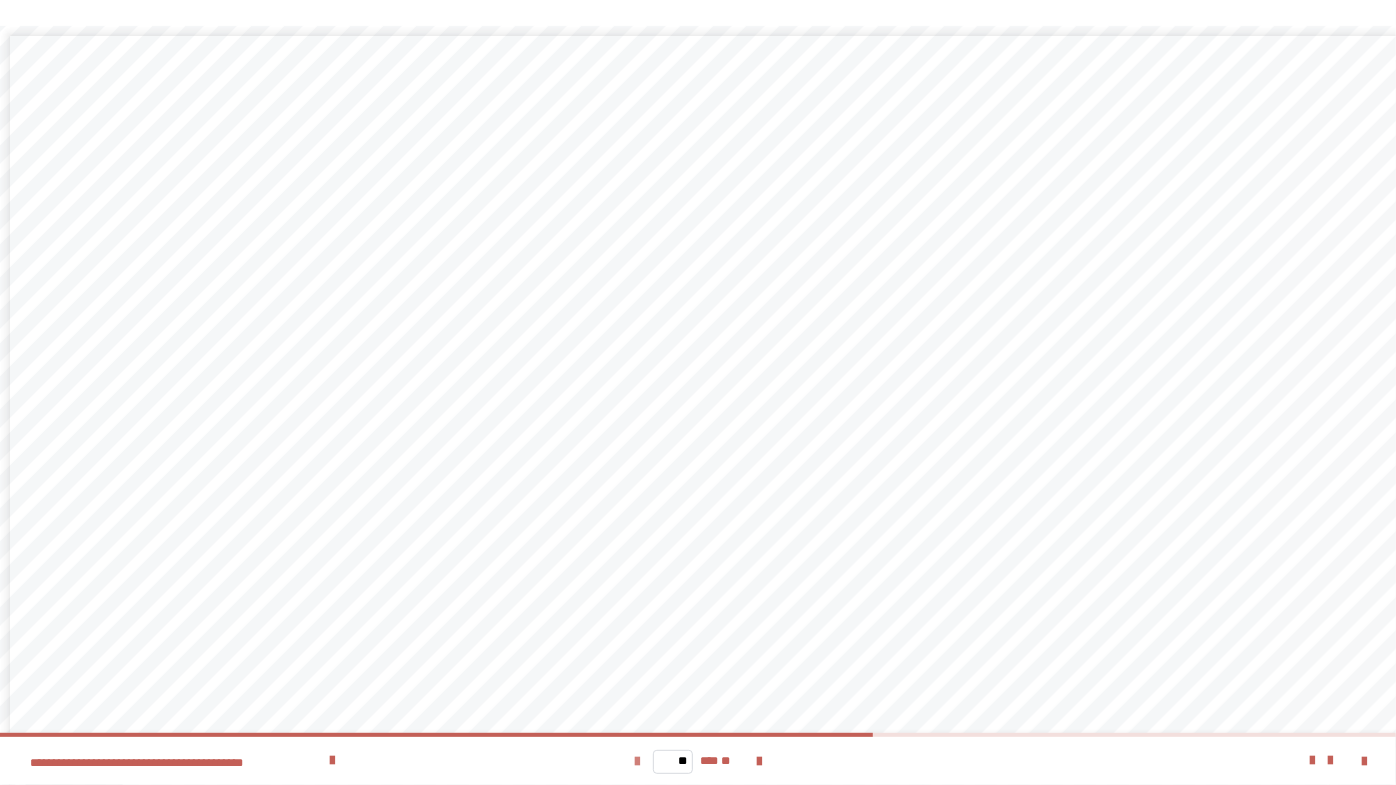 click at bounding box center [637, 762] 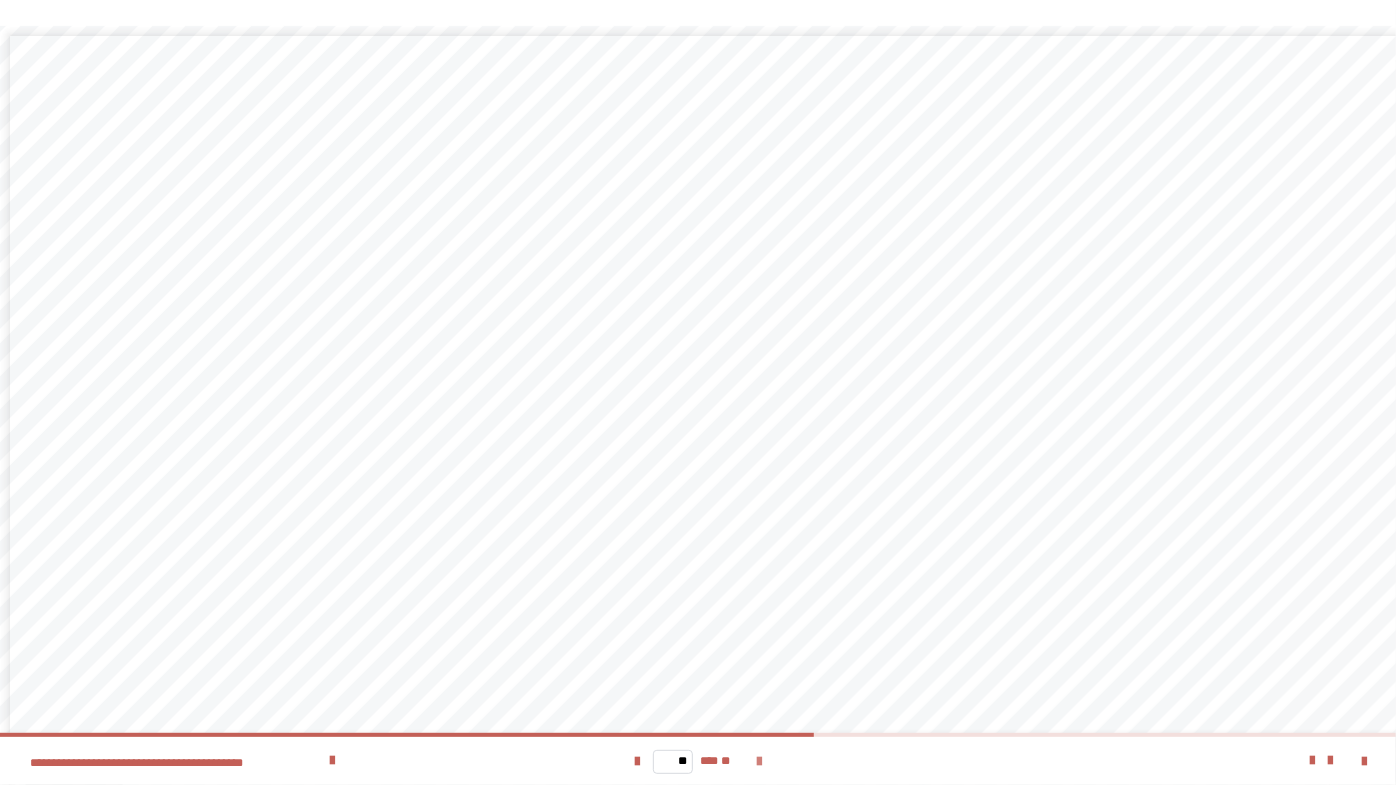 click at bounding box center (759, 762) 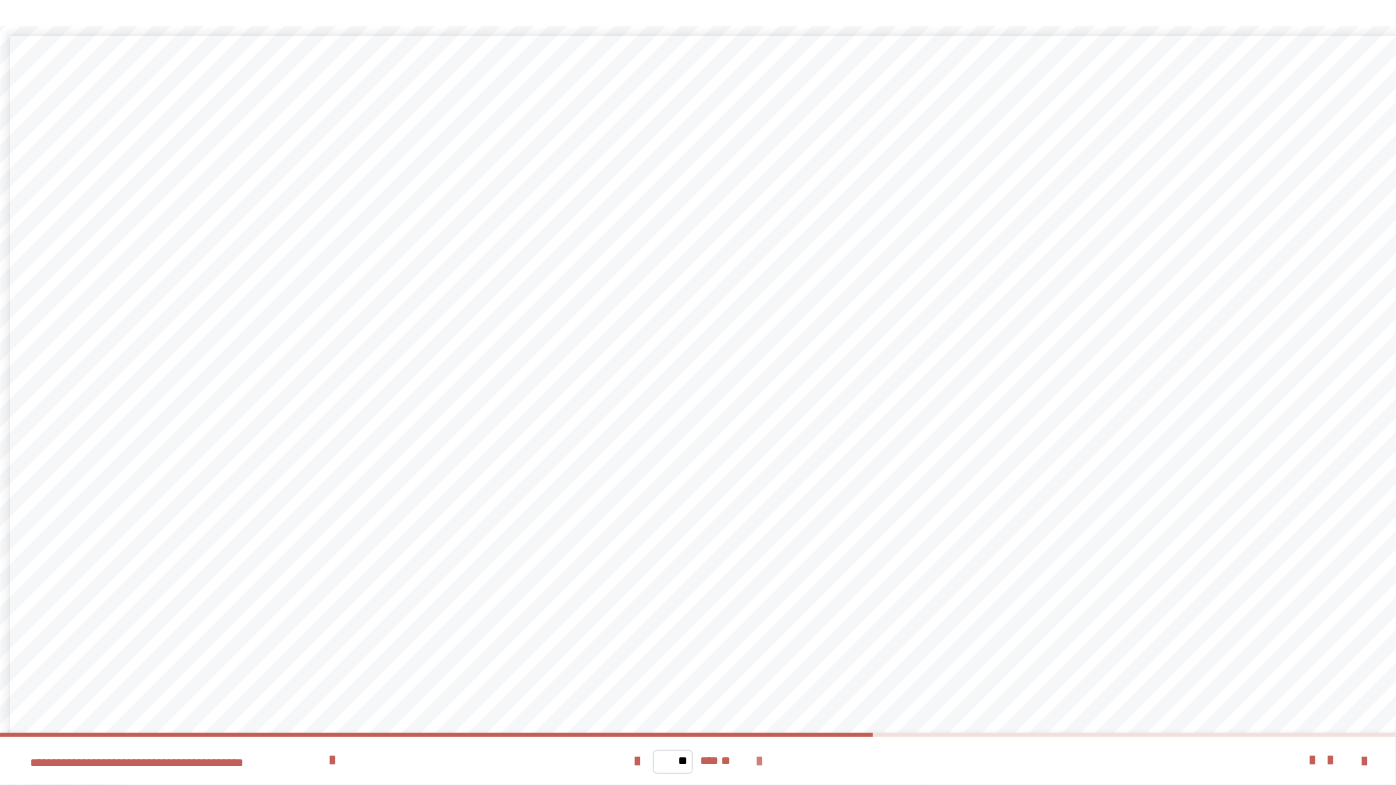 click at bounding box center (759, 762) 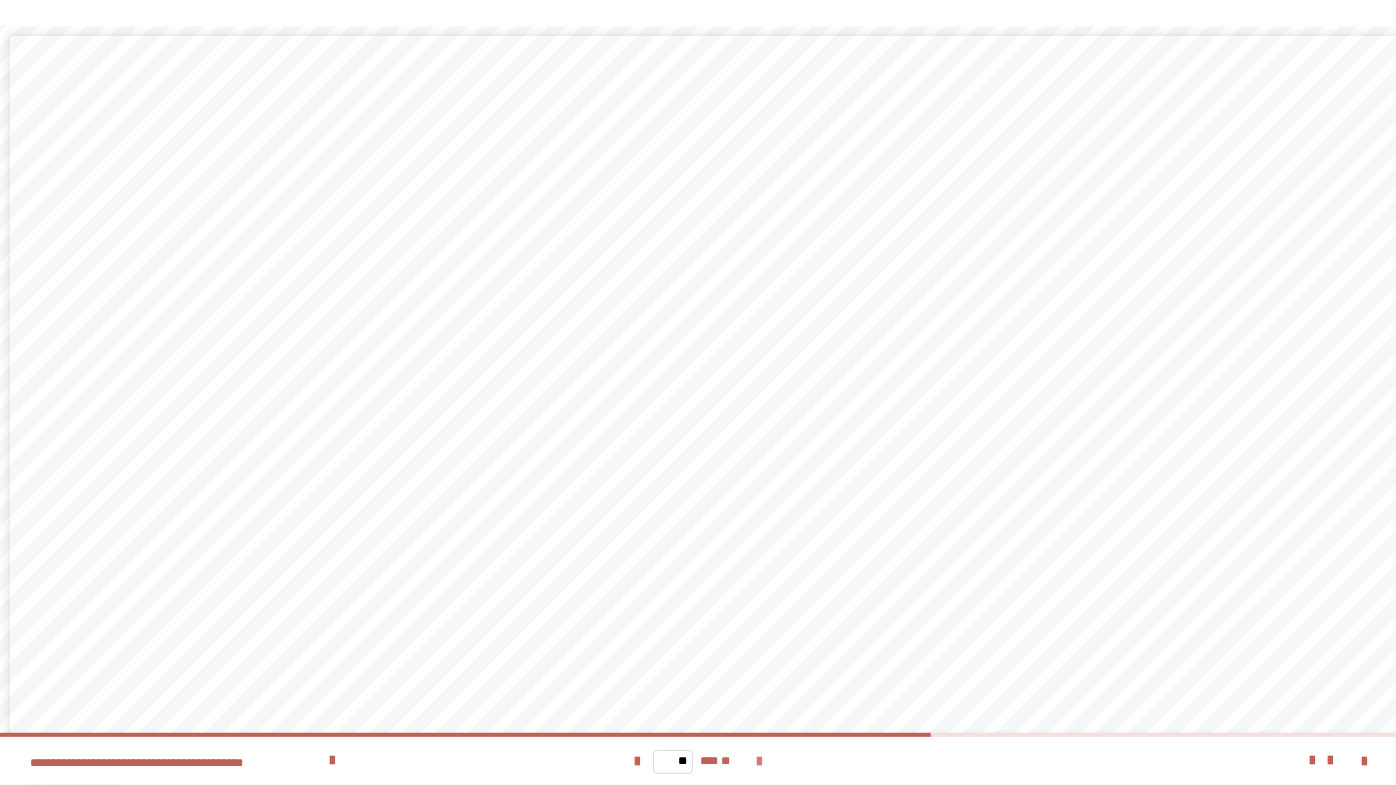 click at bounding box center [759, 762] 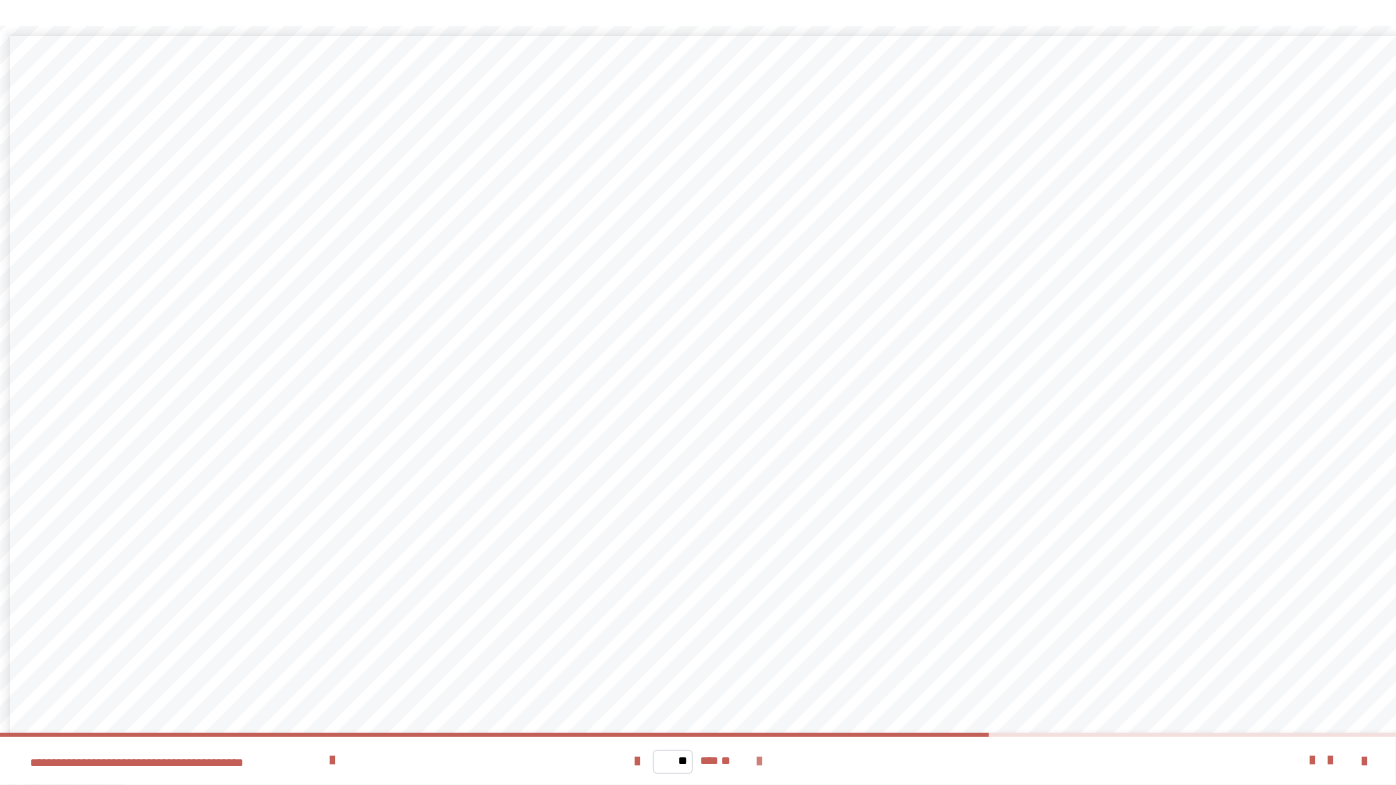 click at bounding box center (759, 762) 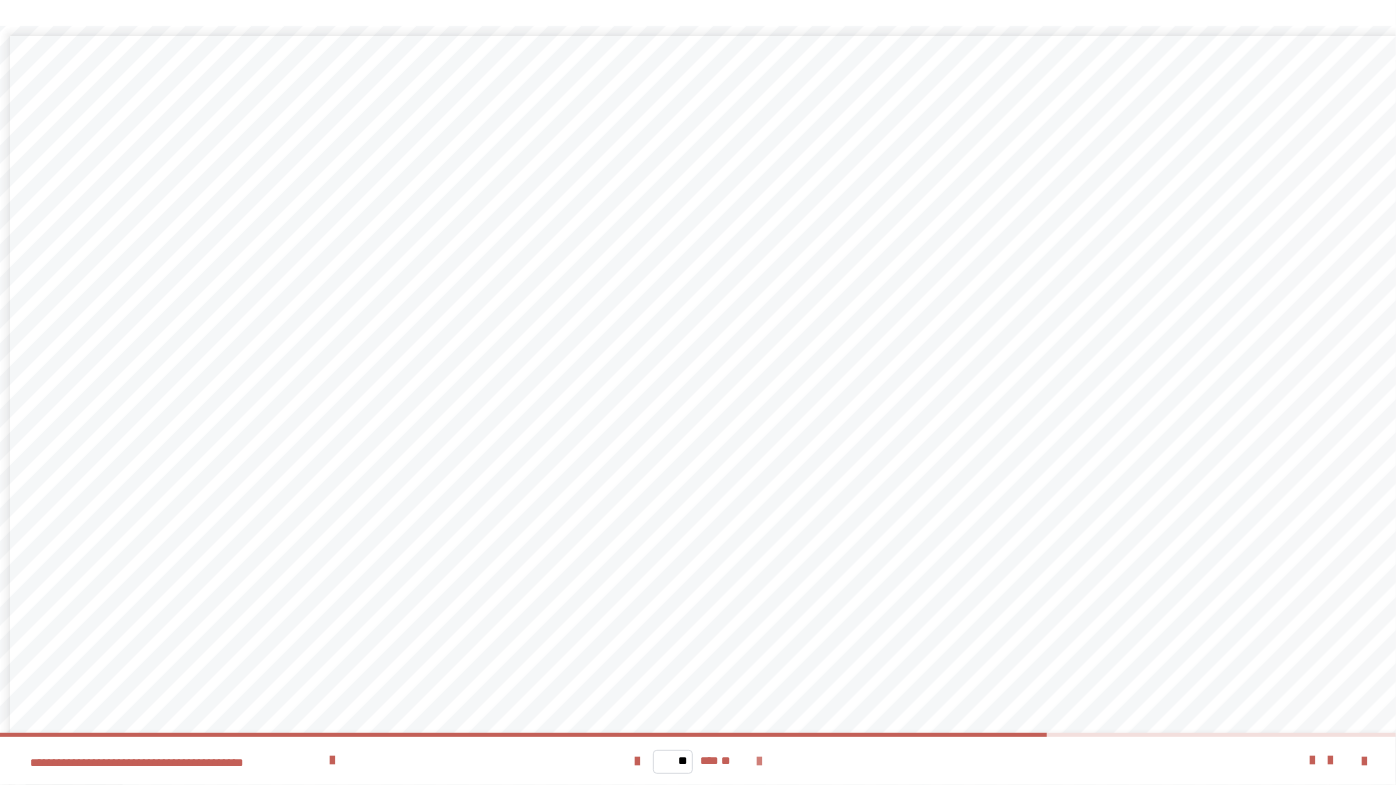 click at bounding box center (759, 762) 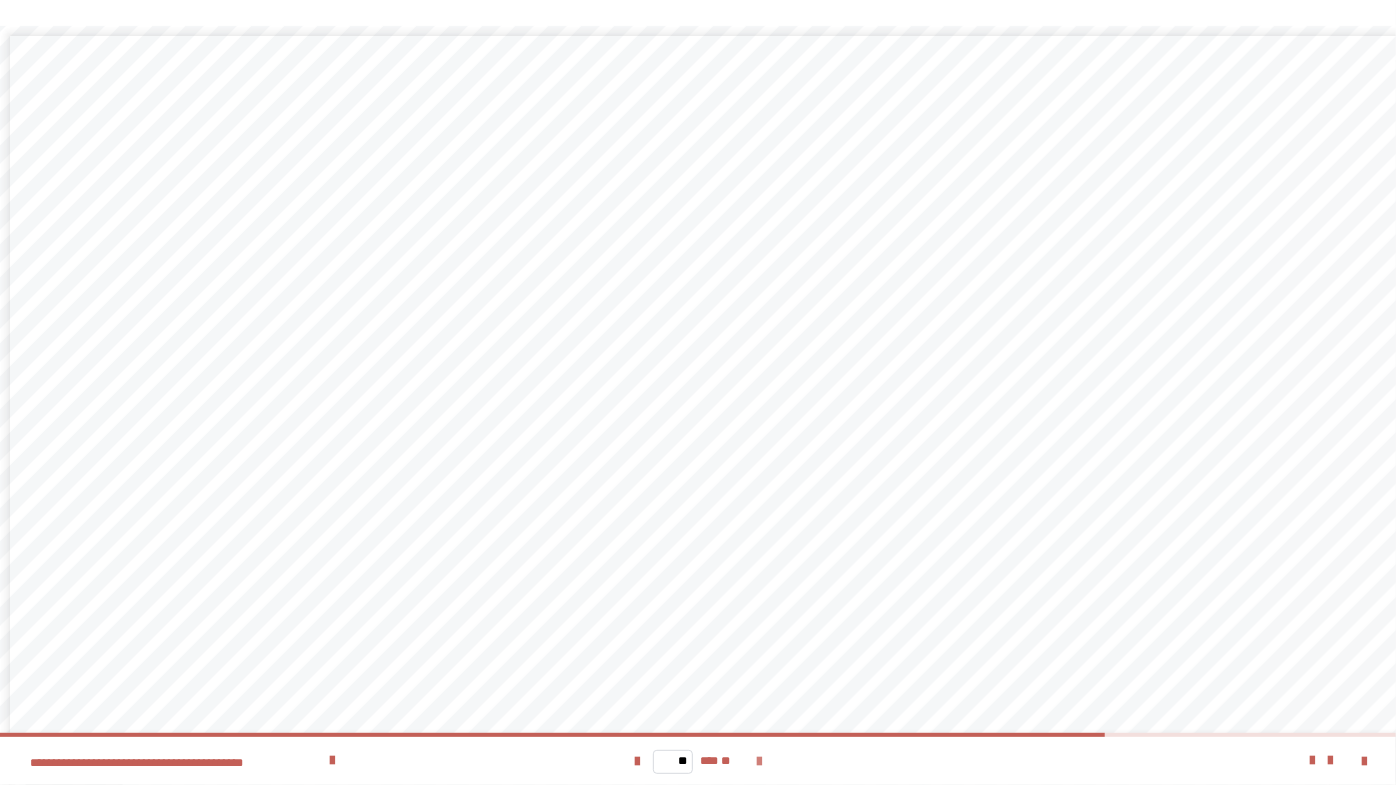 click at bounding box center [759, 762] 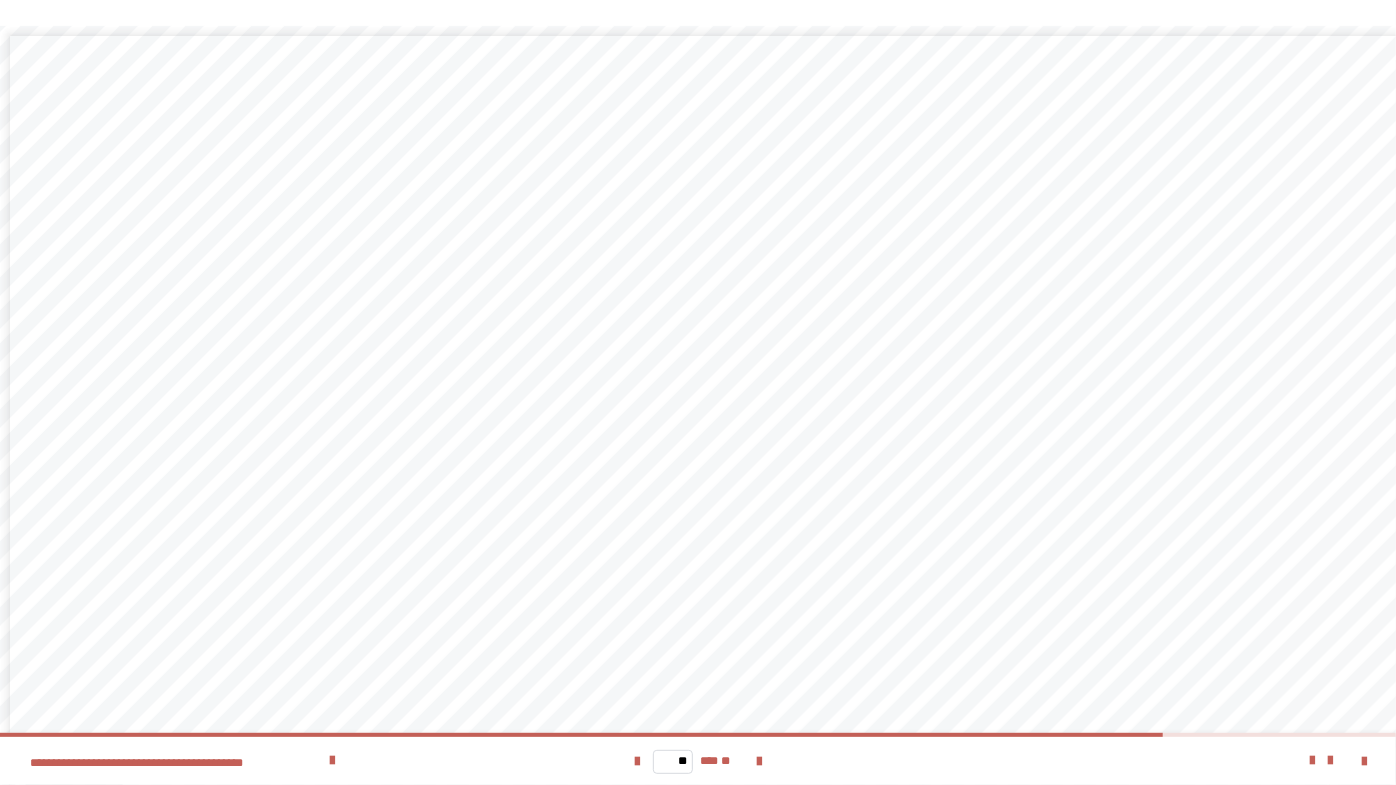 scroll, scrollTop: 144, scrollLeft: 0, axis: vertical 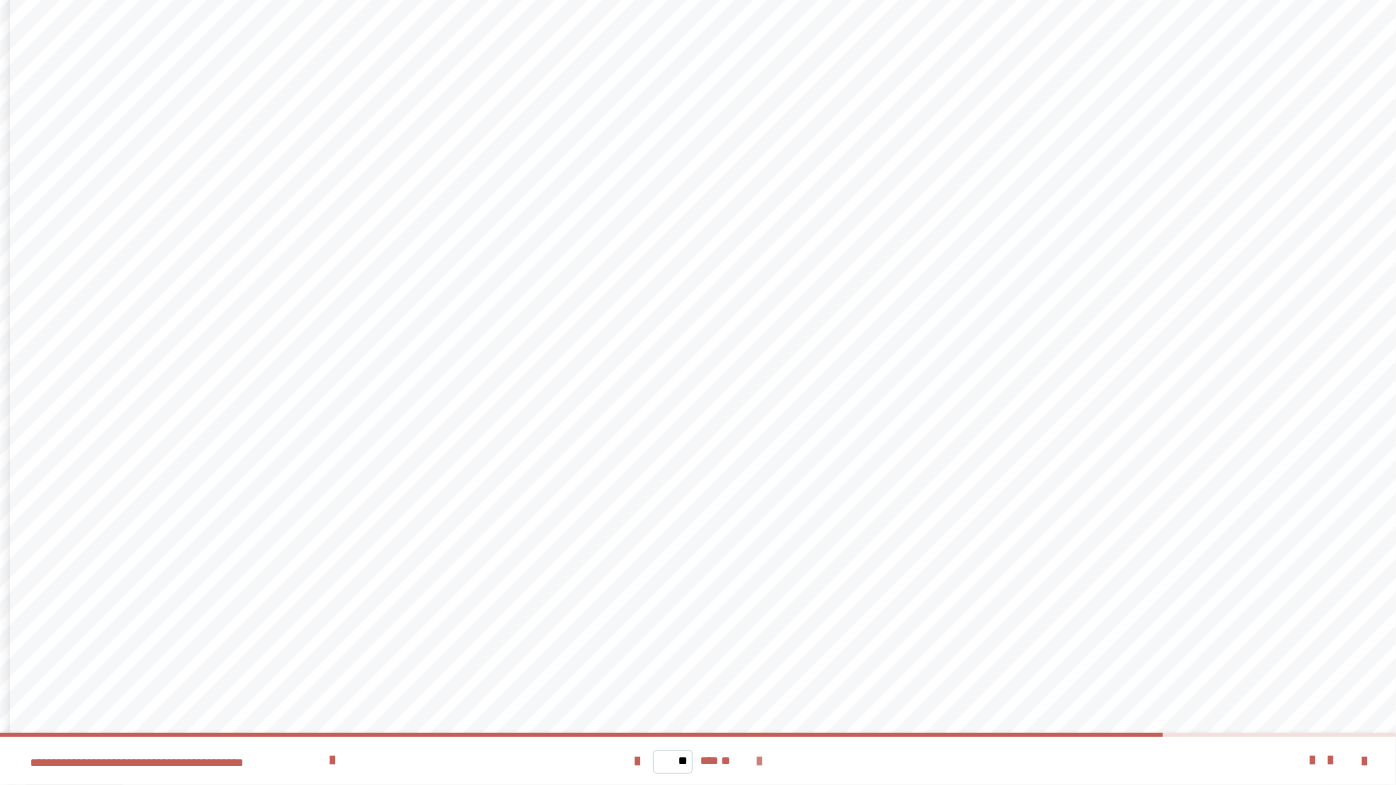 click at bounding box center [759, 762] 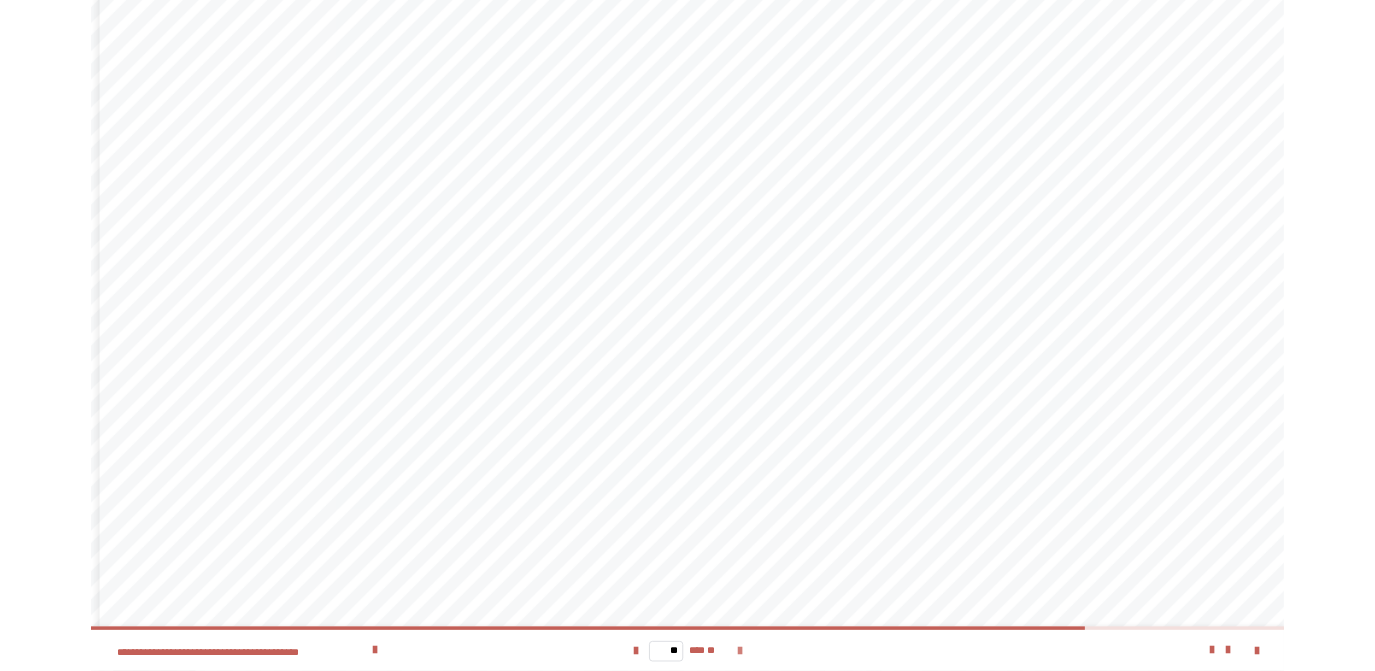 scroll, scrollTop: 0, scrollLeft: 0, axis: both 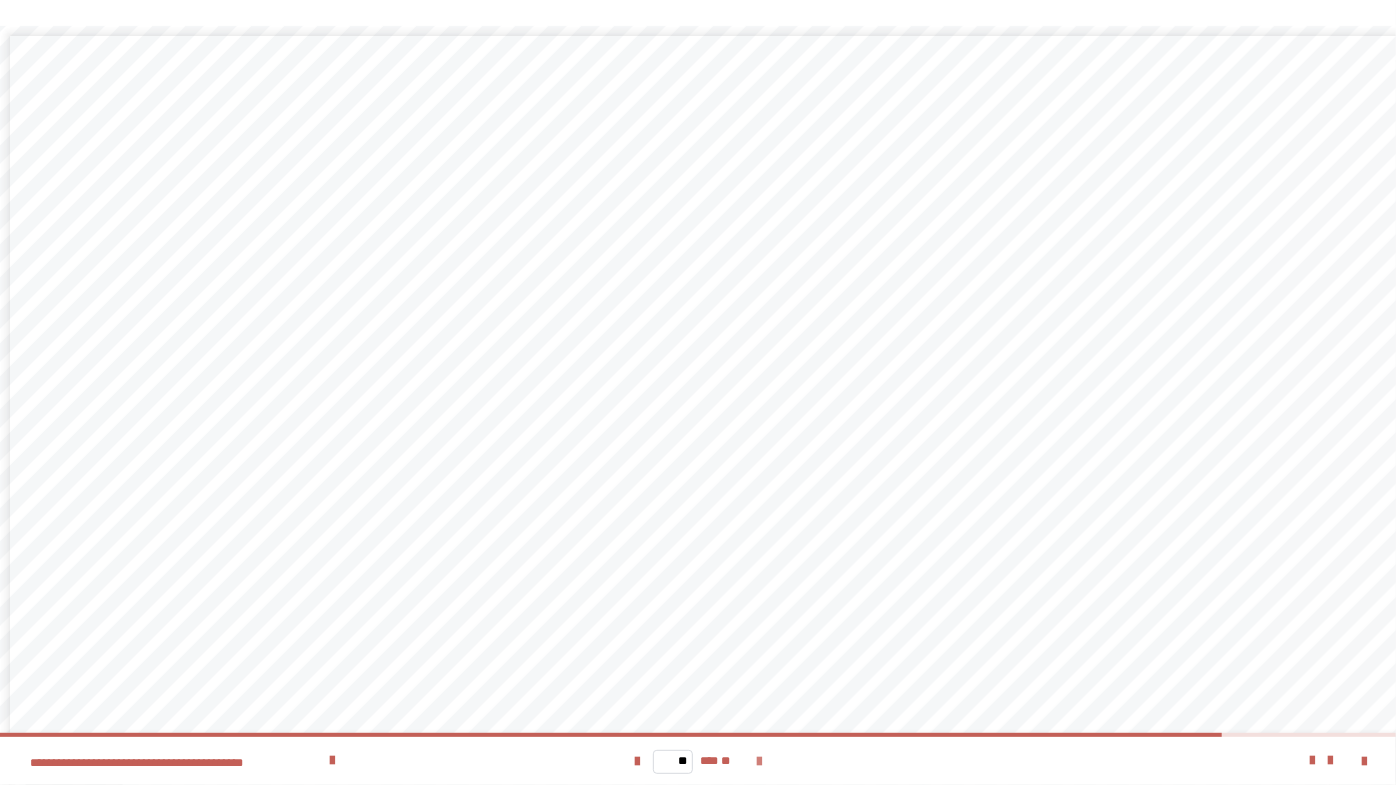 click at bounding box center (759, 762) 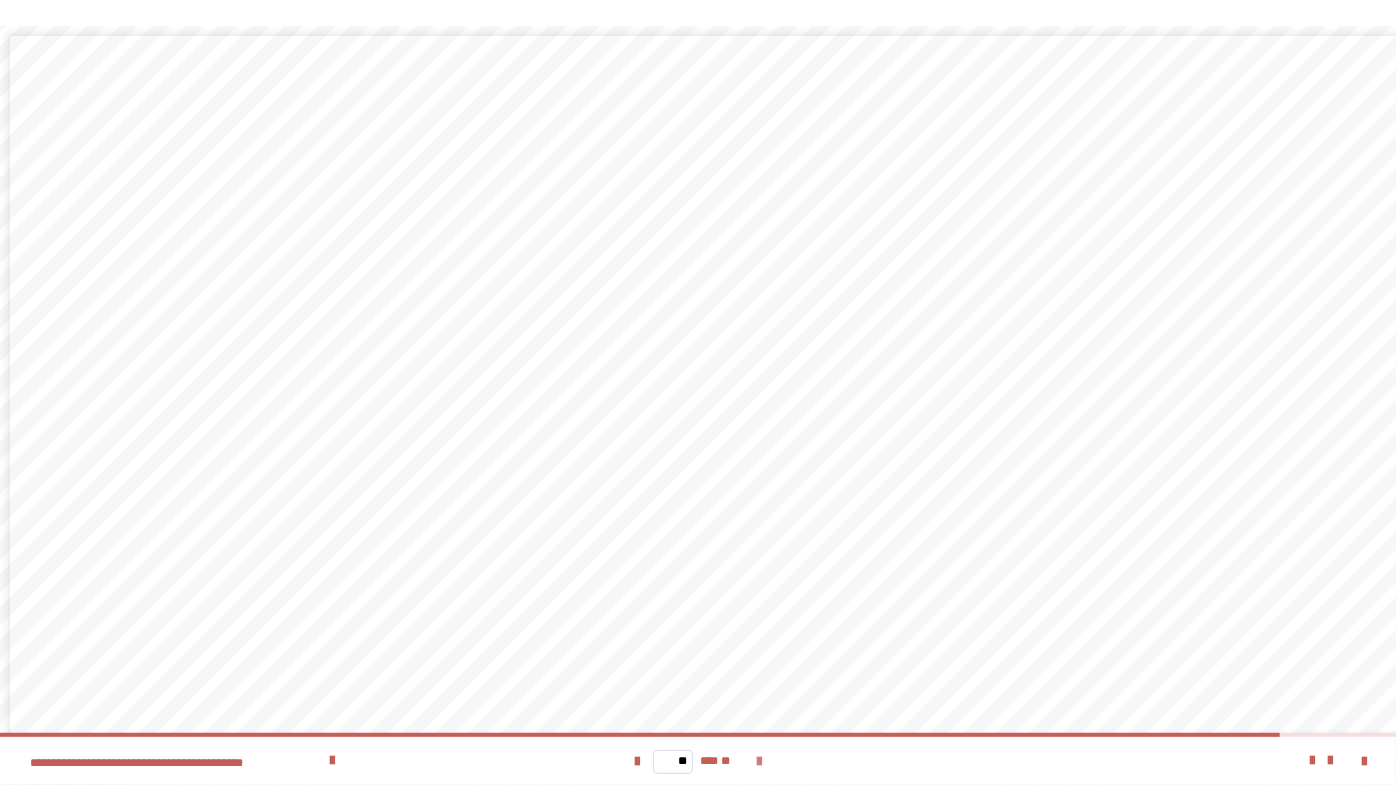 click at bounding box center (759, 762) 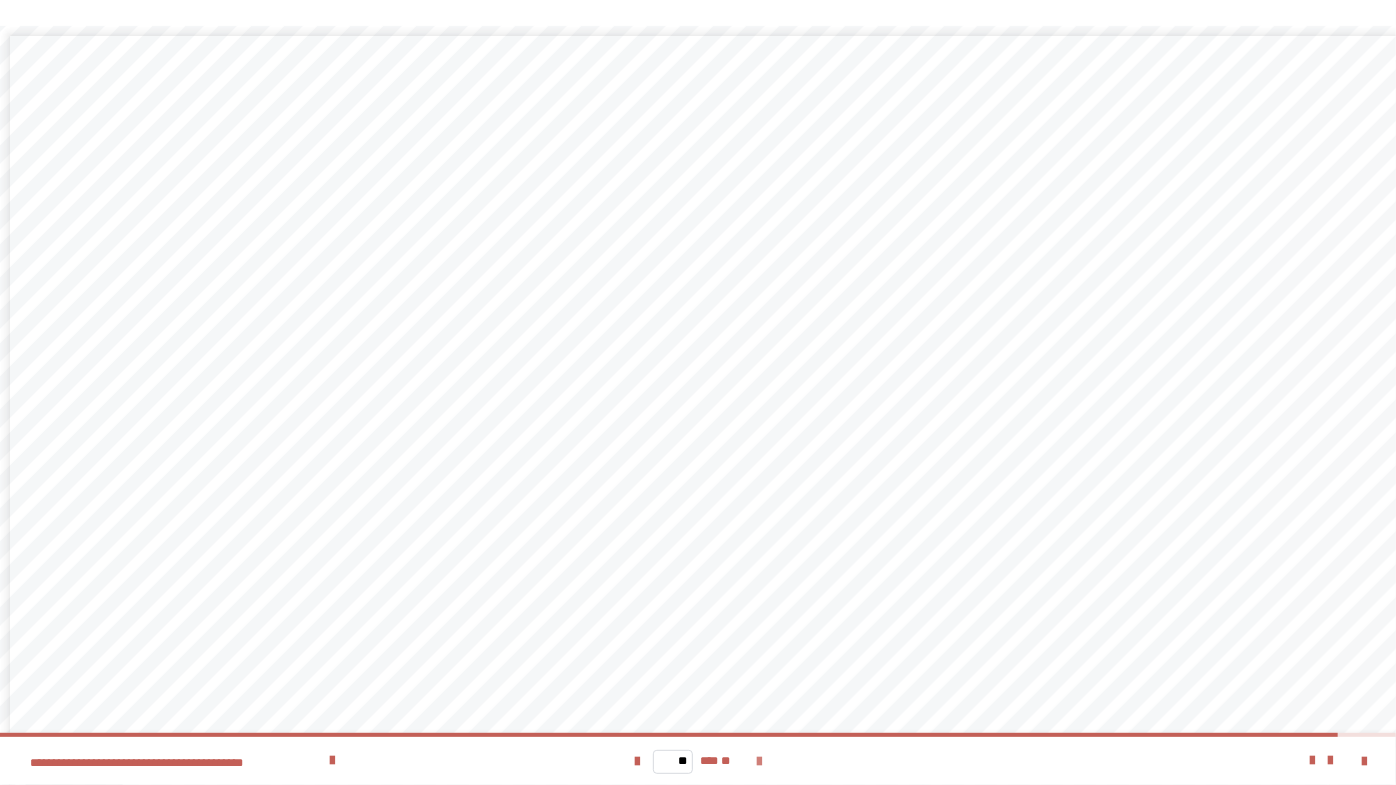 click at bounding box center (759, 762) 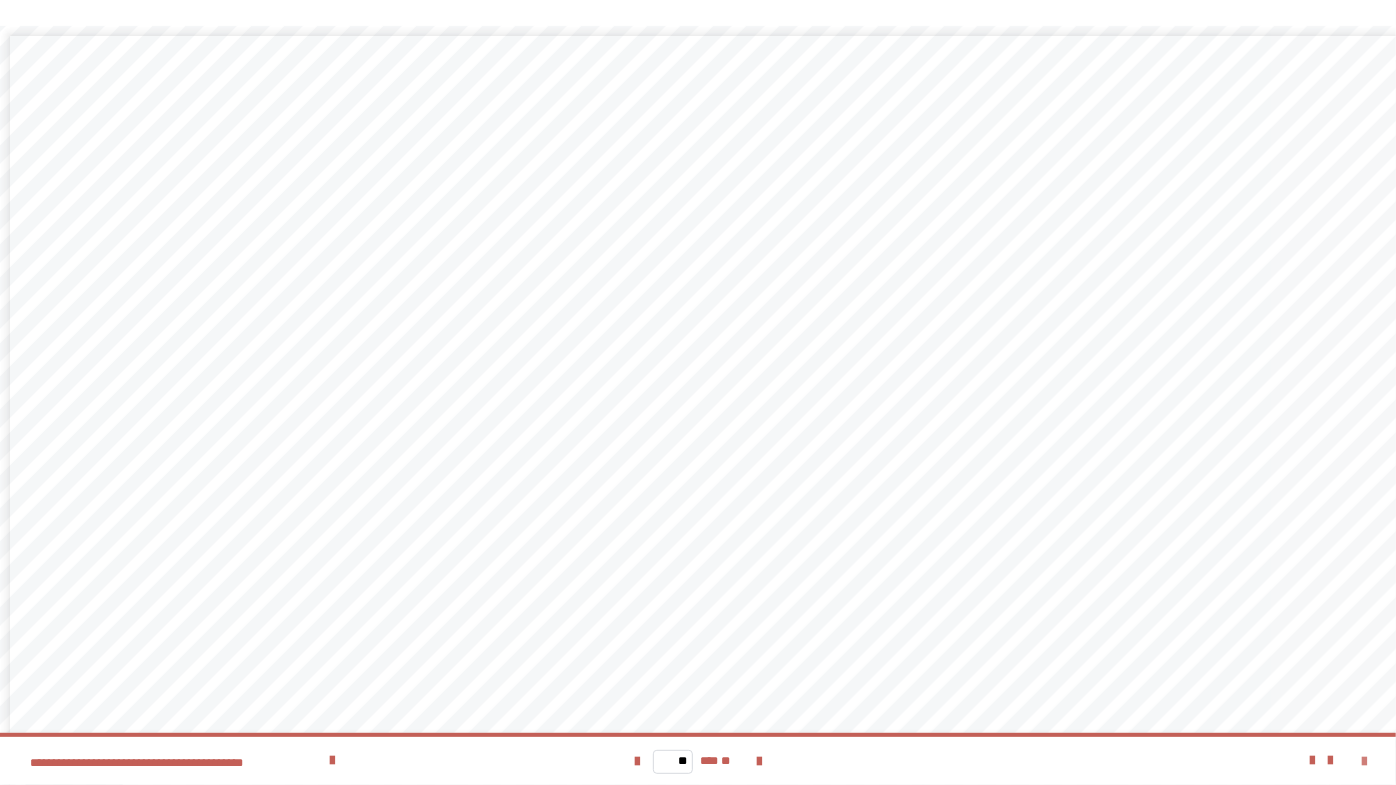 click at bounding box center [1364, 762] 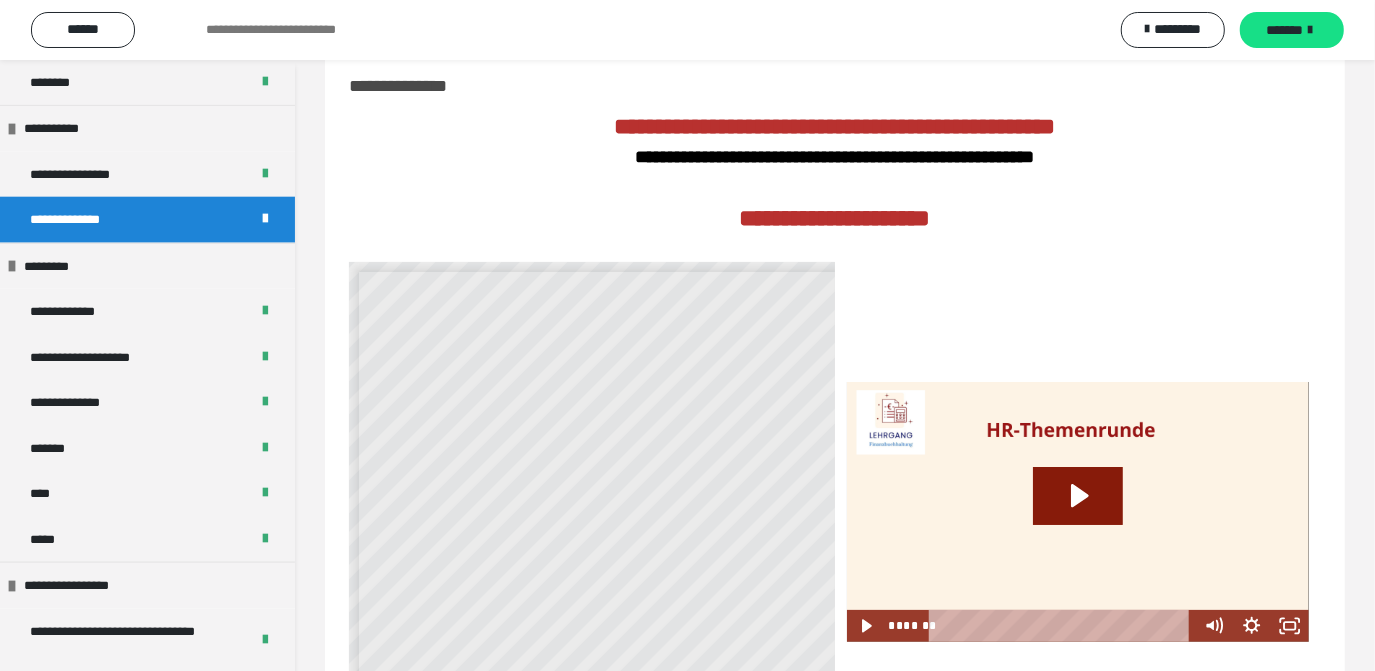 scroll, scrollTop: 0, scrollLeft: 0, axis: both 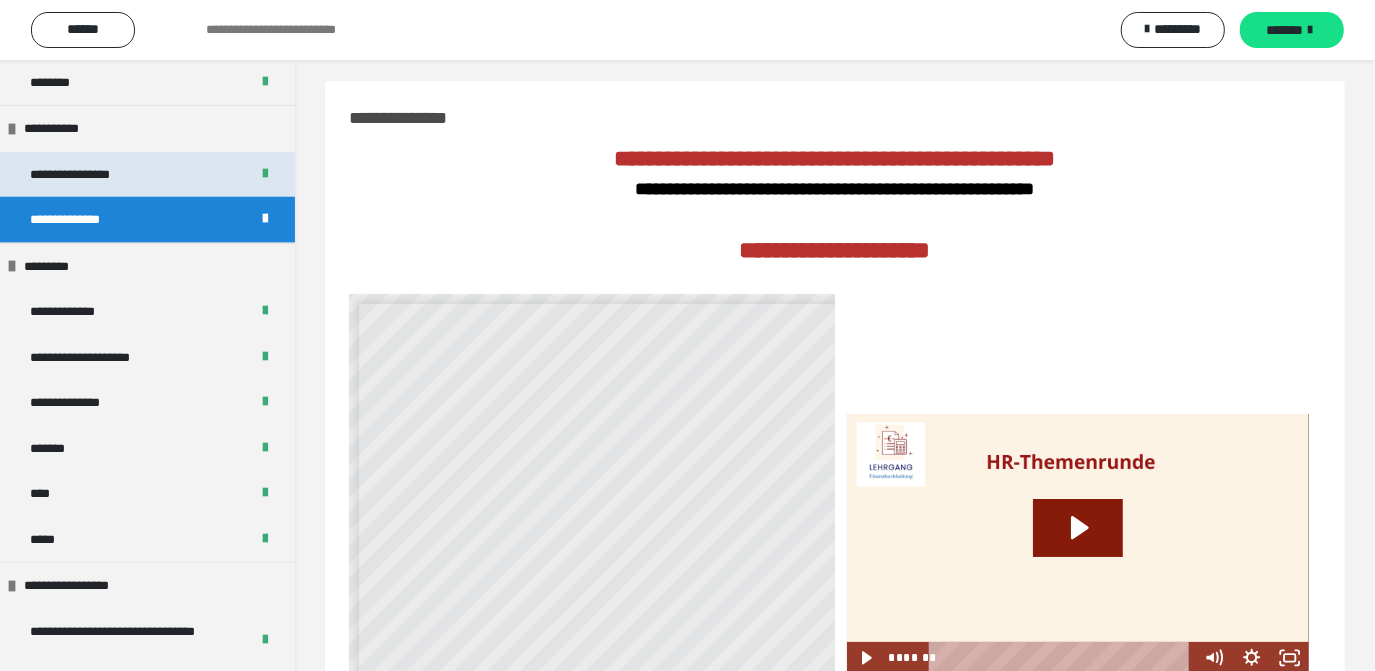 click on "**********" at bounding box center (95, 175) 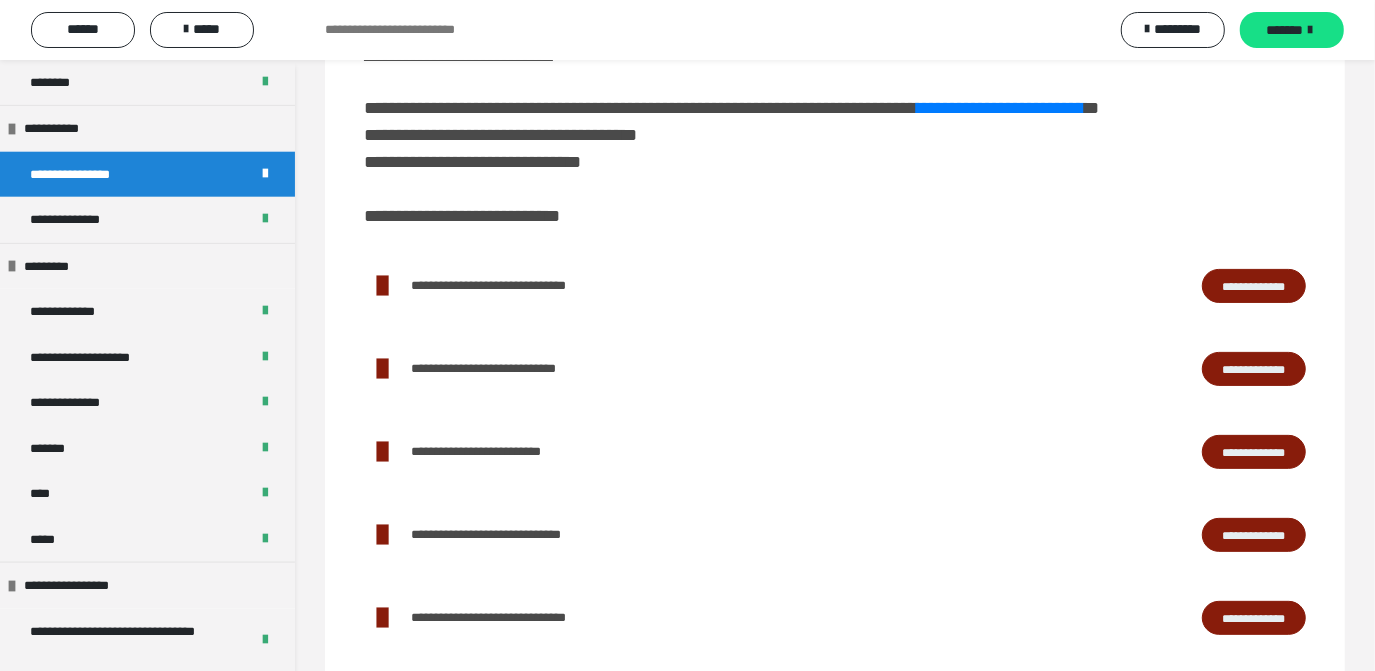 scroll, scrollTop: 429, scrollLeft: 0, axis: vertical 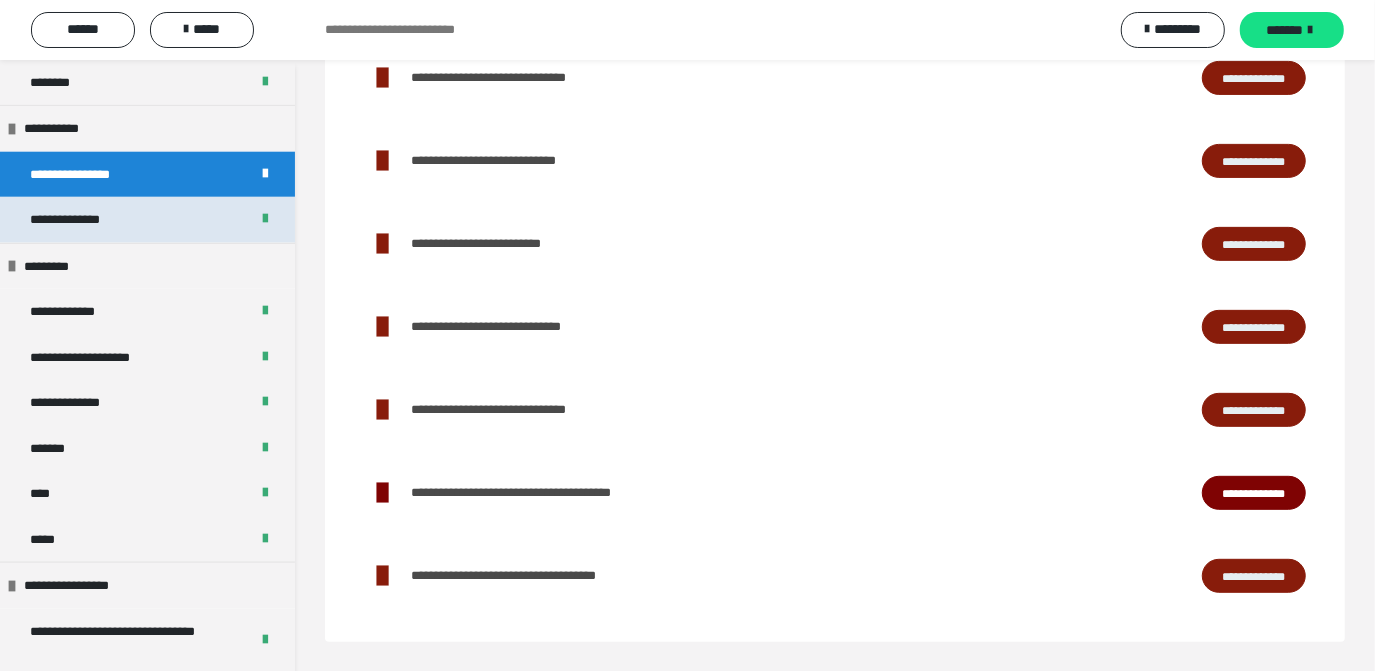 click on "**********" at bounding box center [89, 220] 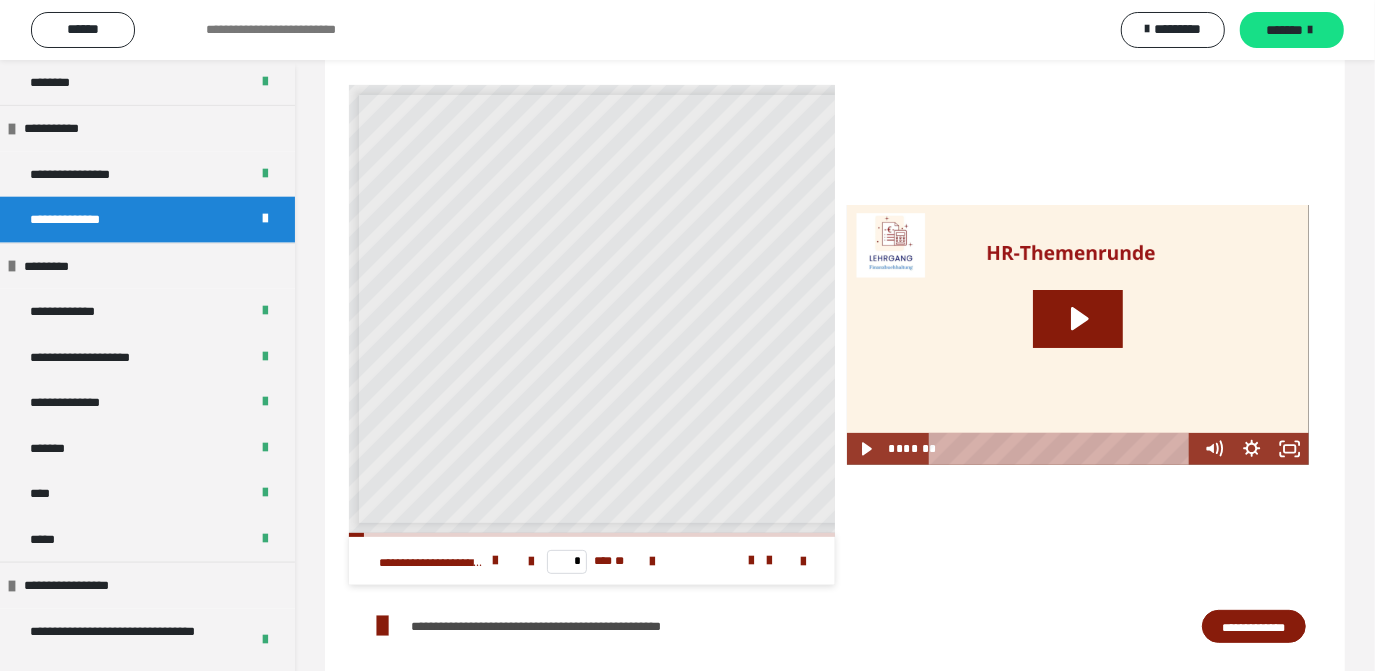scroll, scrollTop: 232, scrollLeft: 0, axis: vertical 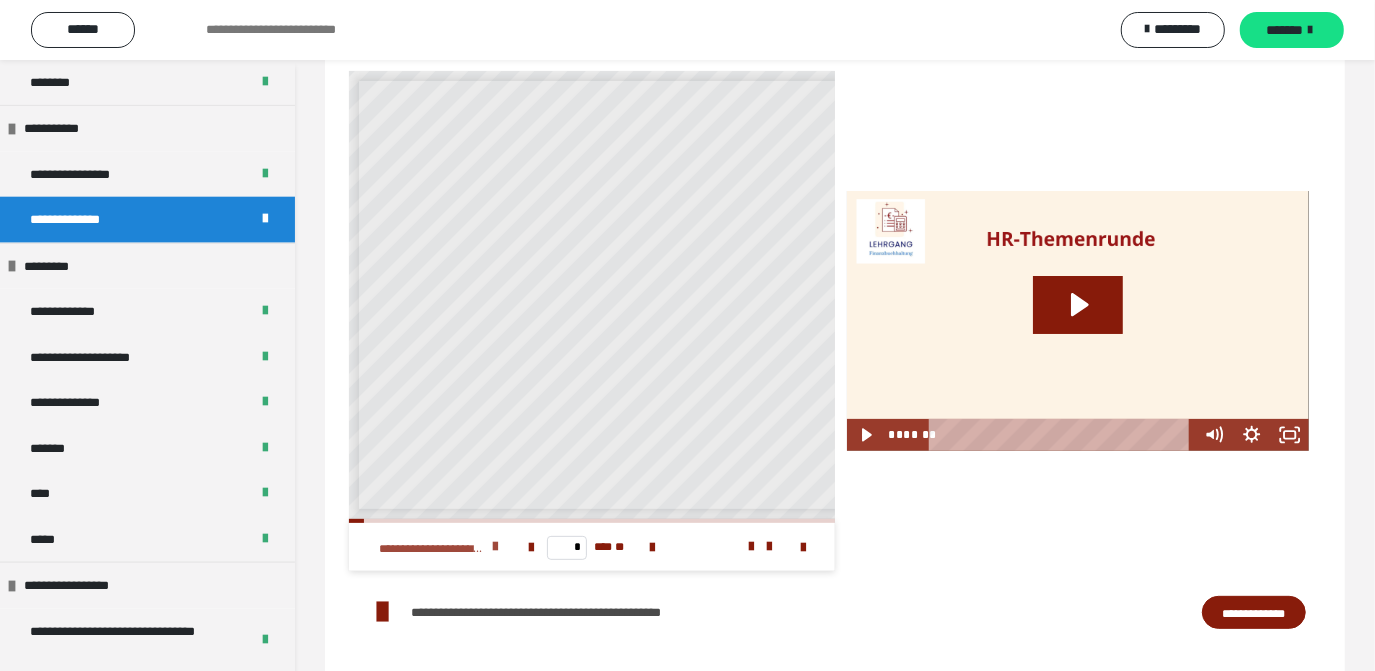 click at bounding box center [495, 547] 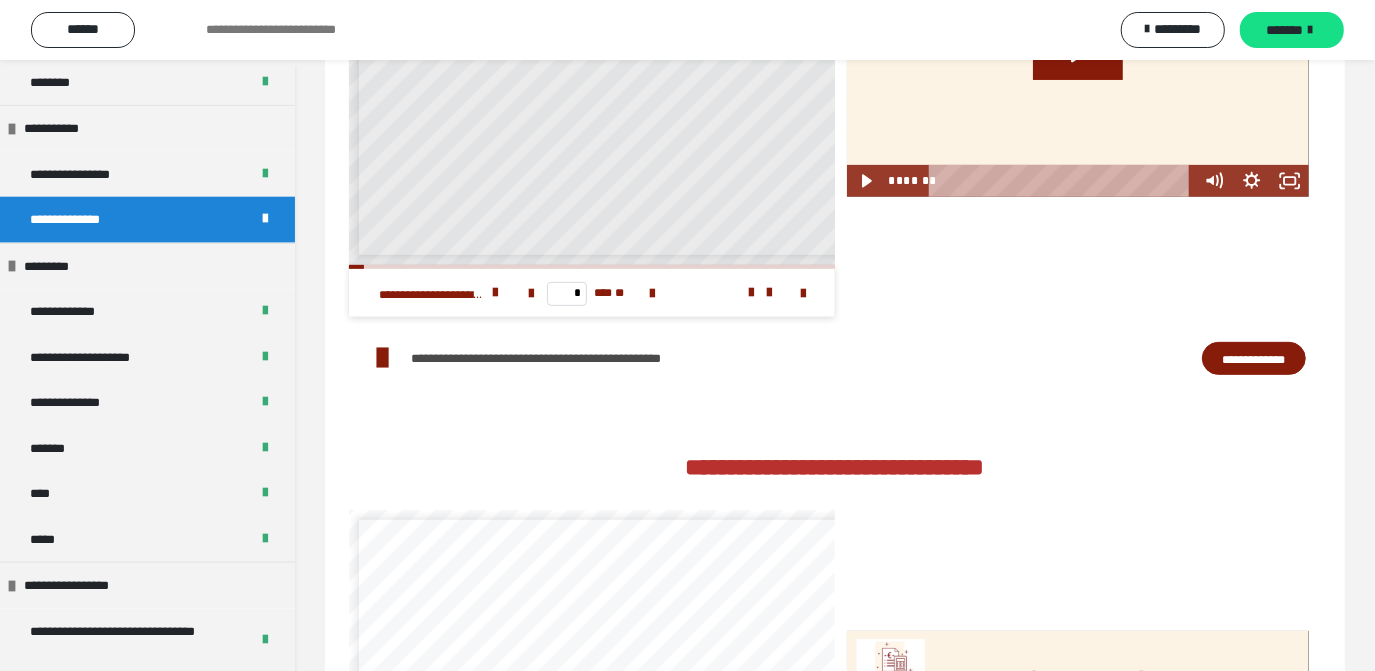 scroll, scrollTop: 480, scrollLeft: 0, axis: vertical 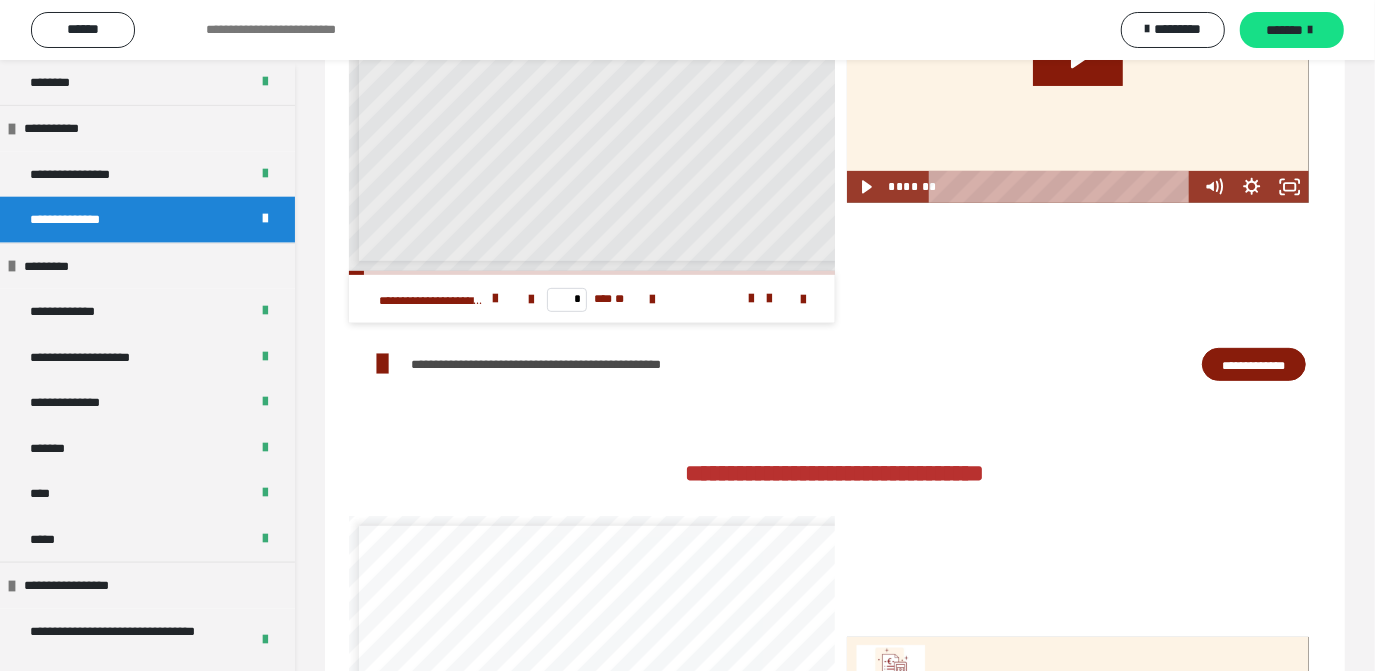 click on "**********" at bounding box center (1254, 364) 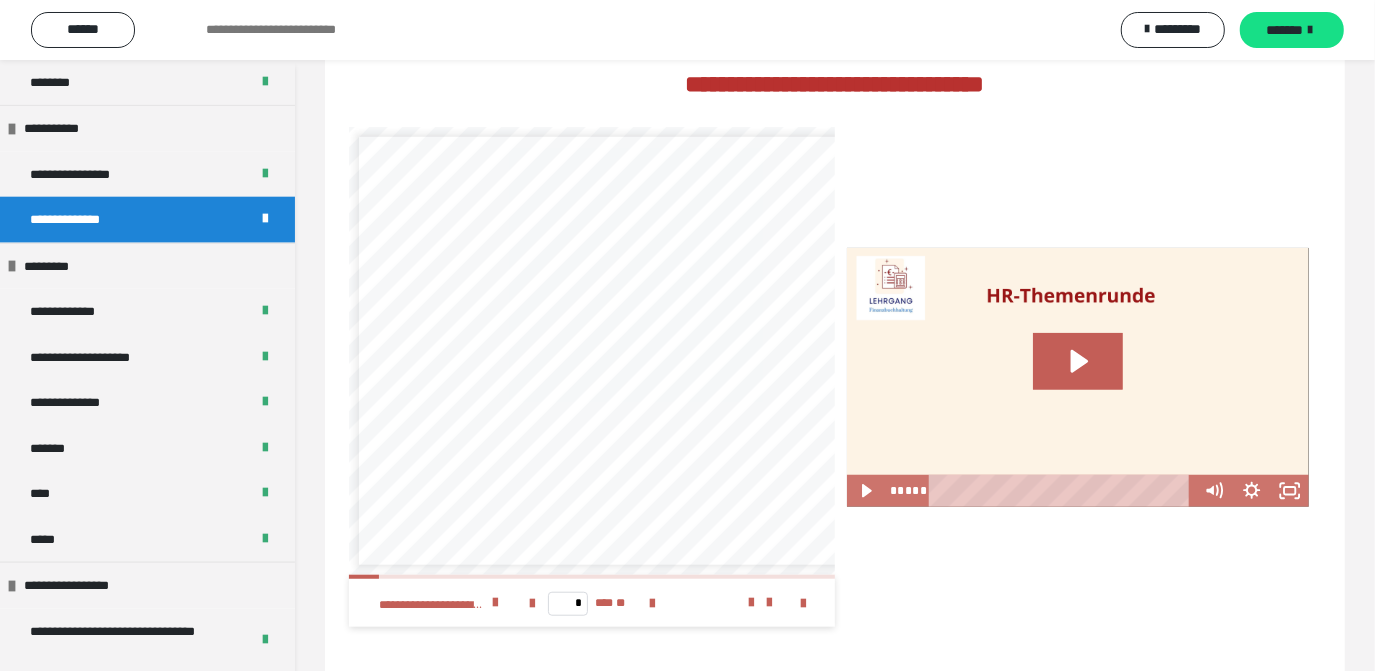 scroll, scrollTop: 924, scrollLeft: 0, axis: vertical 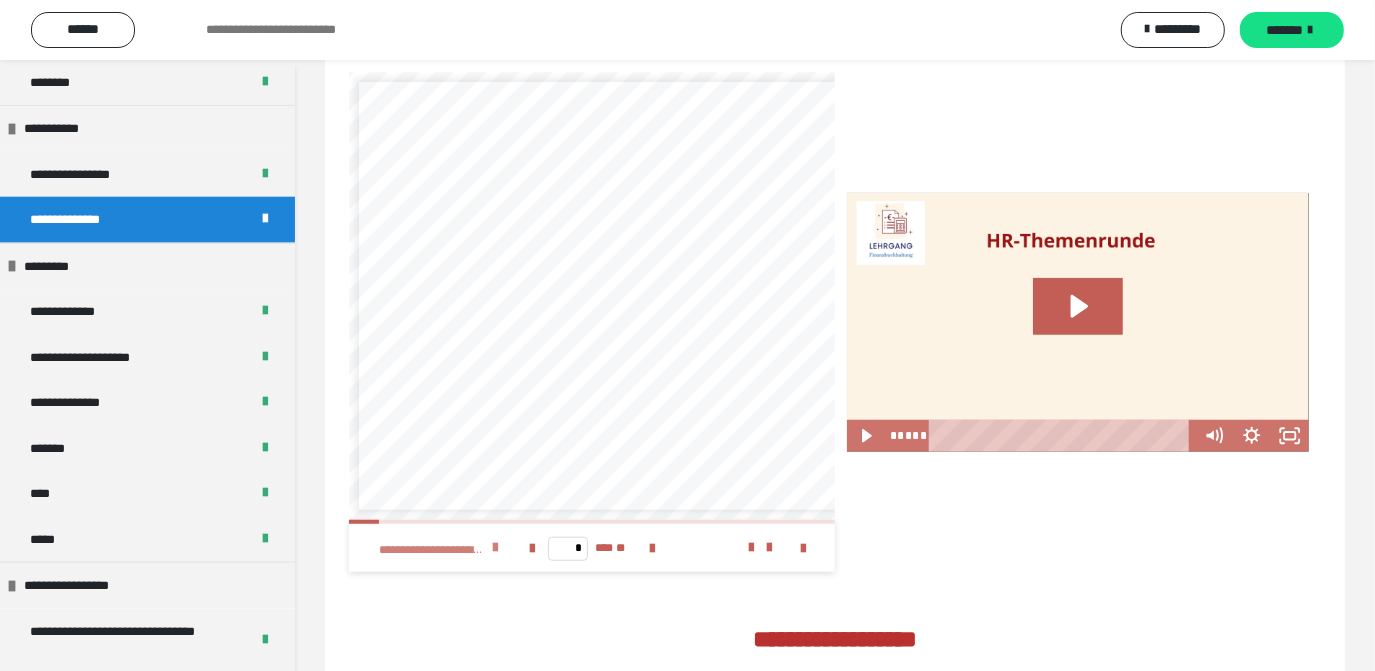 click at bounding box center (495, 548) 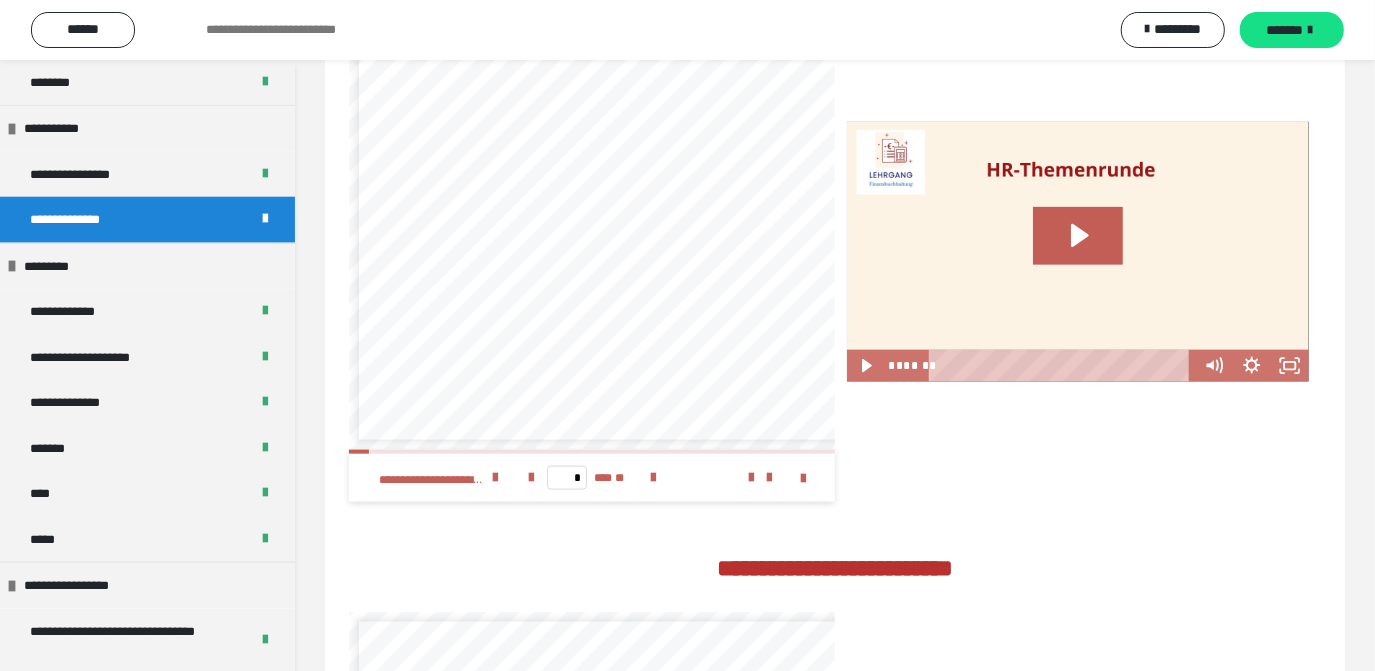scroll, scrollTop: 1611, scrollLeft: 0, axis: vertical 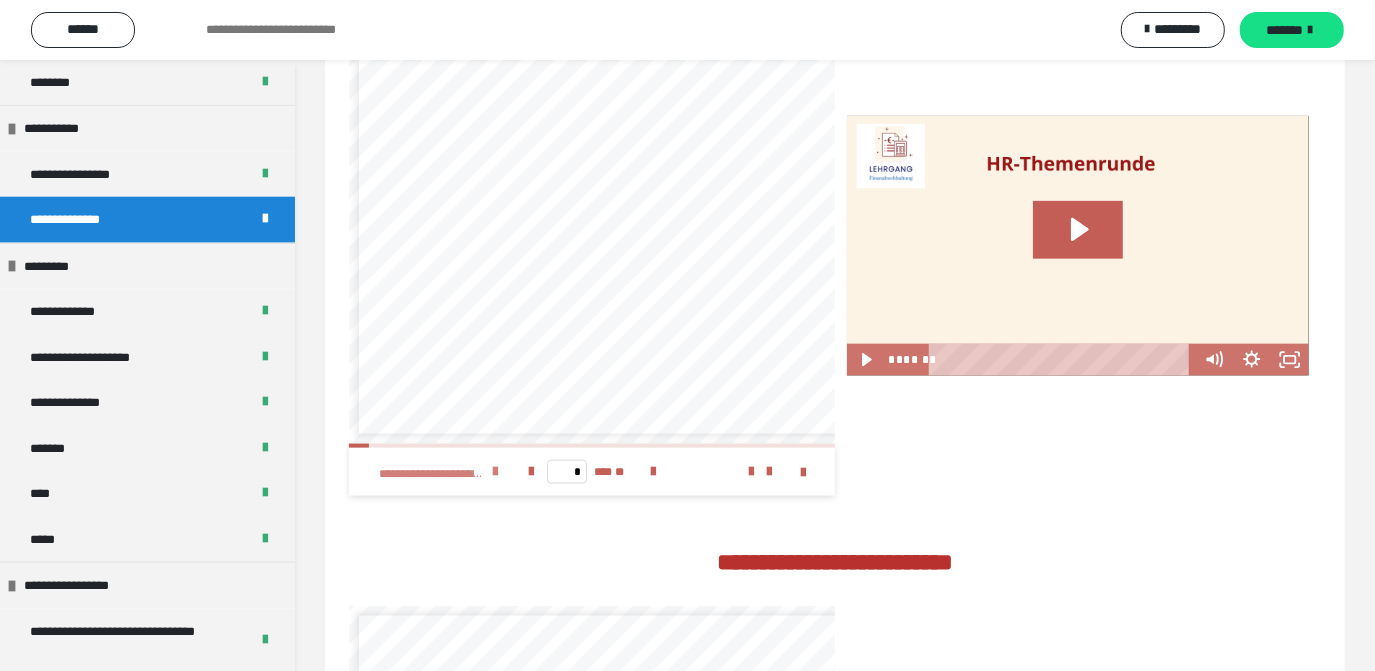 click on "**********" at bounding box center [444, 472] 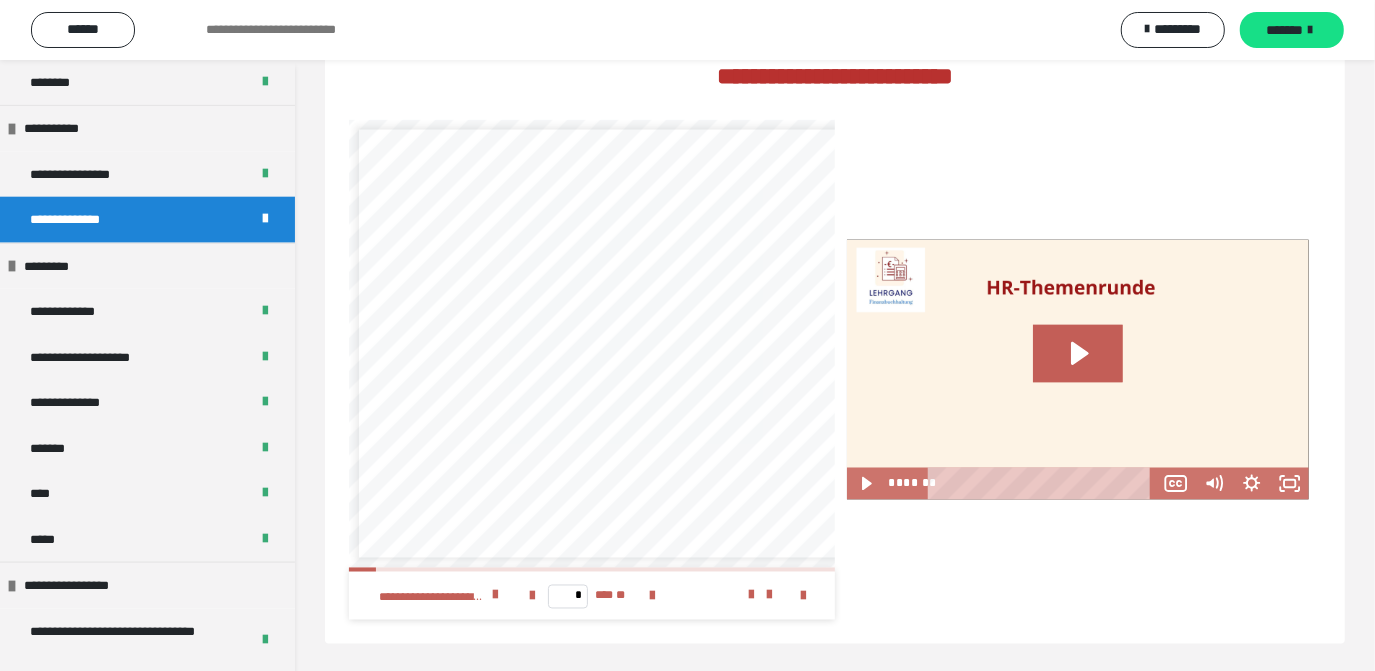 scroll, scrollTop: 2099, scrollLeft: 0, axis: vertical 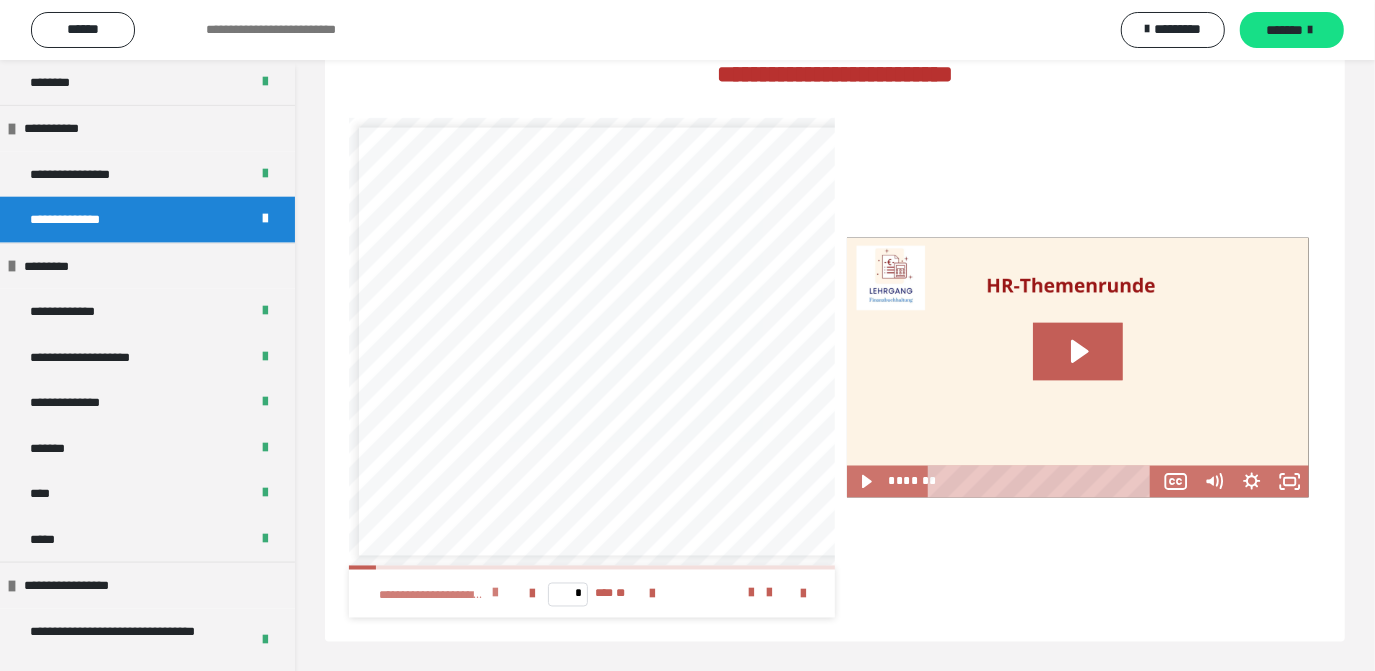 click at bounding box center [495, 594] 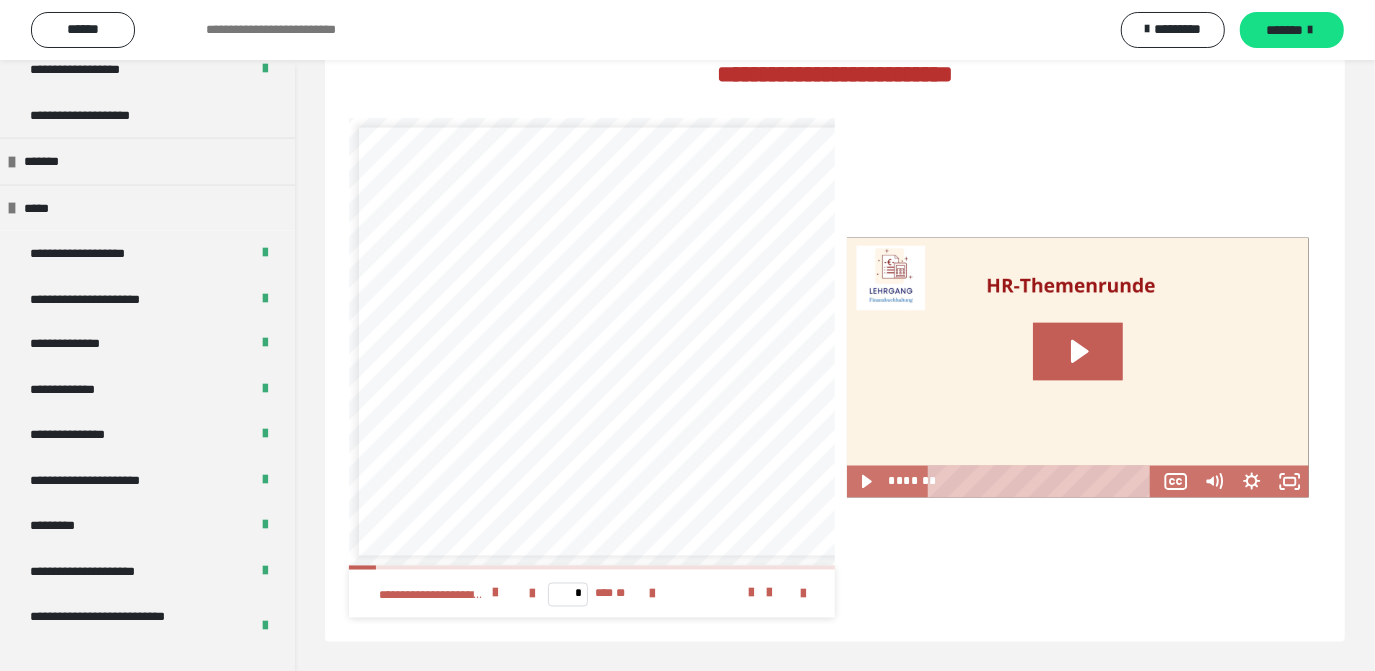 scroll, scrollTop: 2429, scrollLeft: 0, axis: vertical 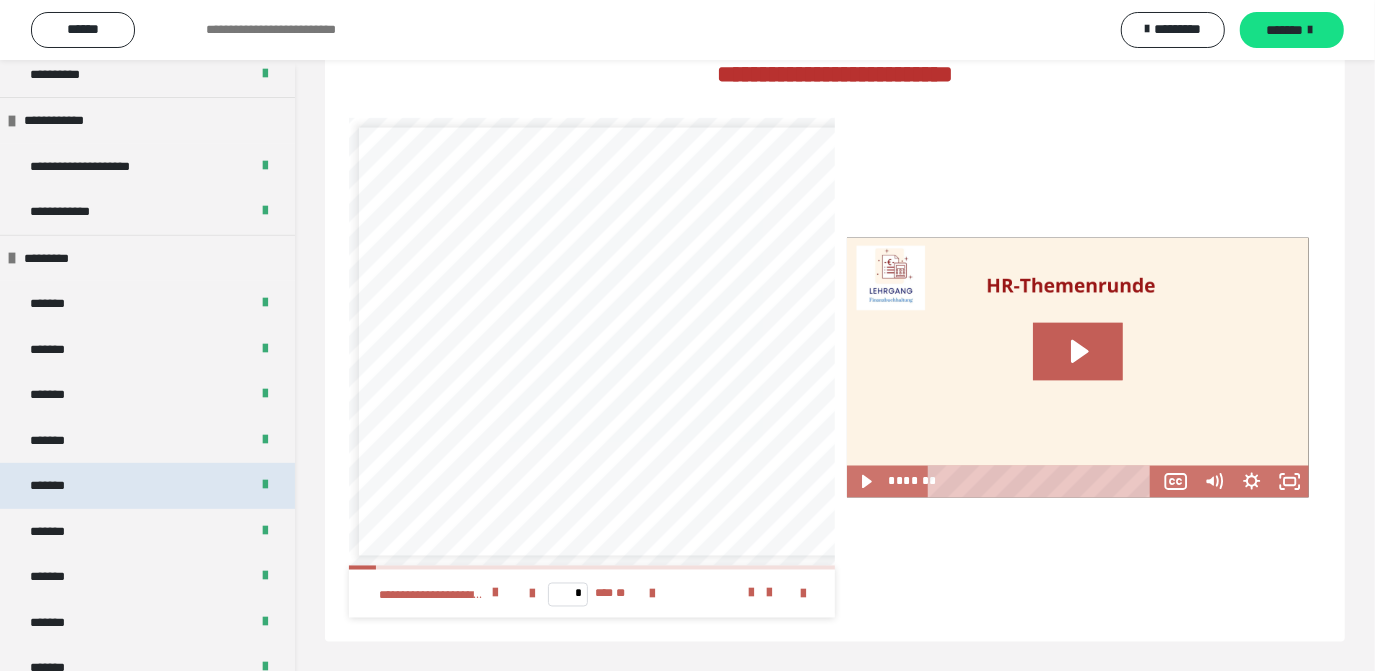 click on "*******" at bounding box center (147, 486) 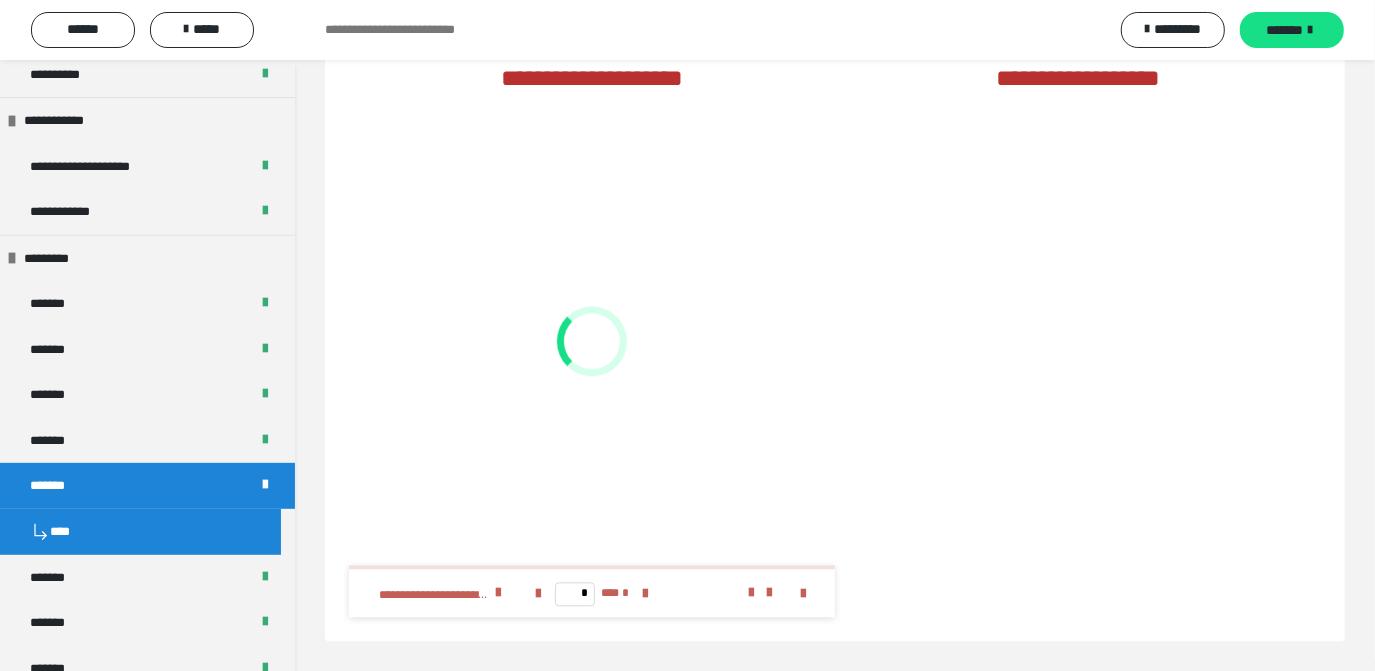 scroll, scrollTop: 2501, scrollLeft: 0, axis: vertical 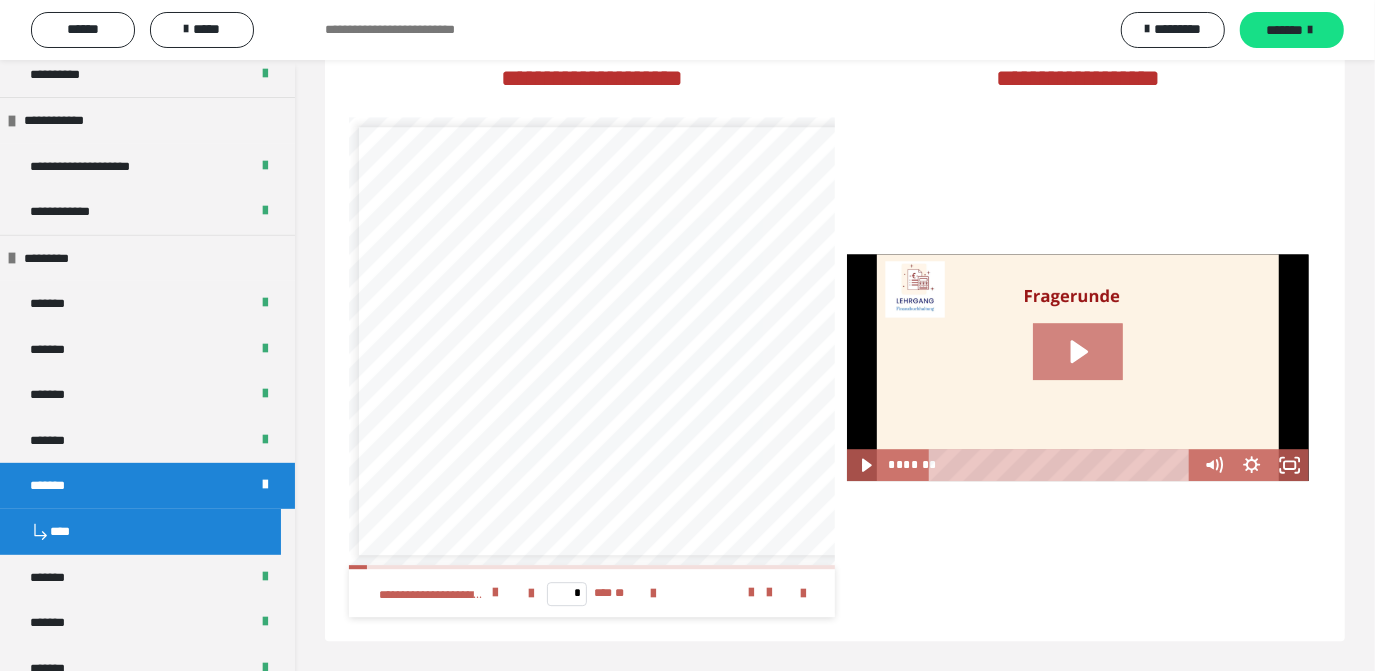 click 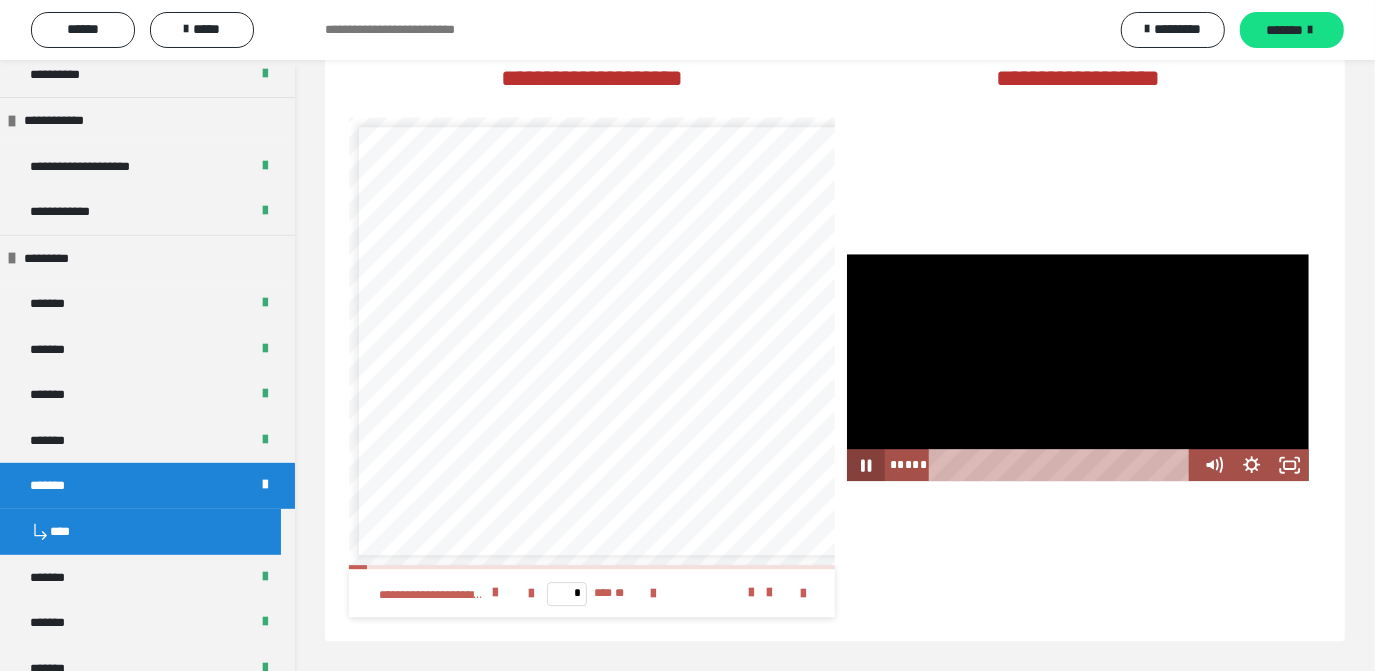 click 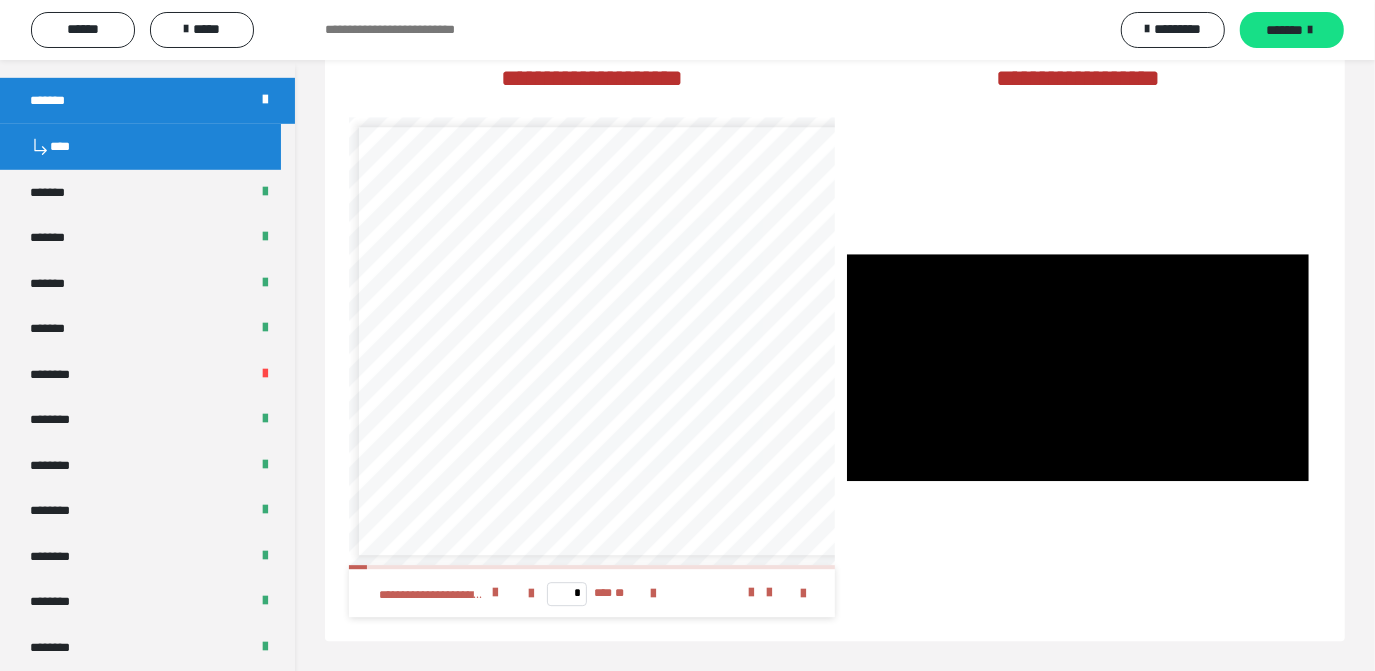 scroll, scrollTop: 879, scrollLeft: 0, axis: vertical 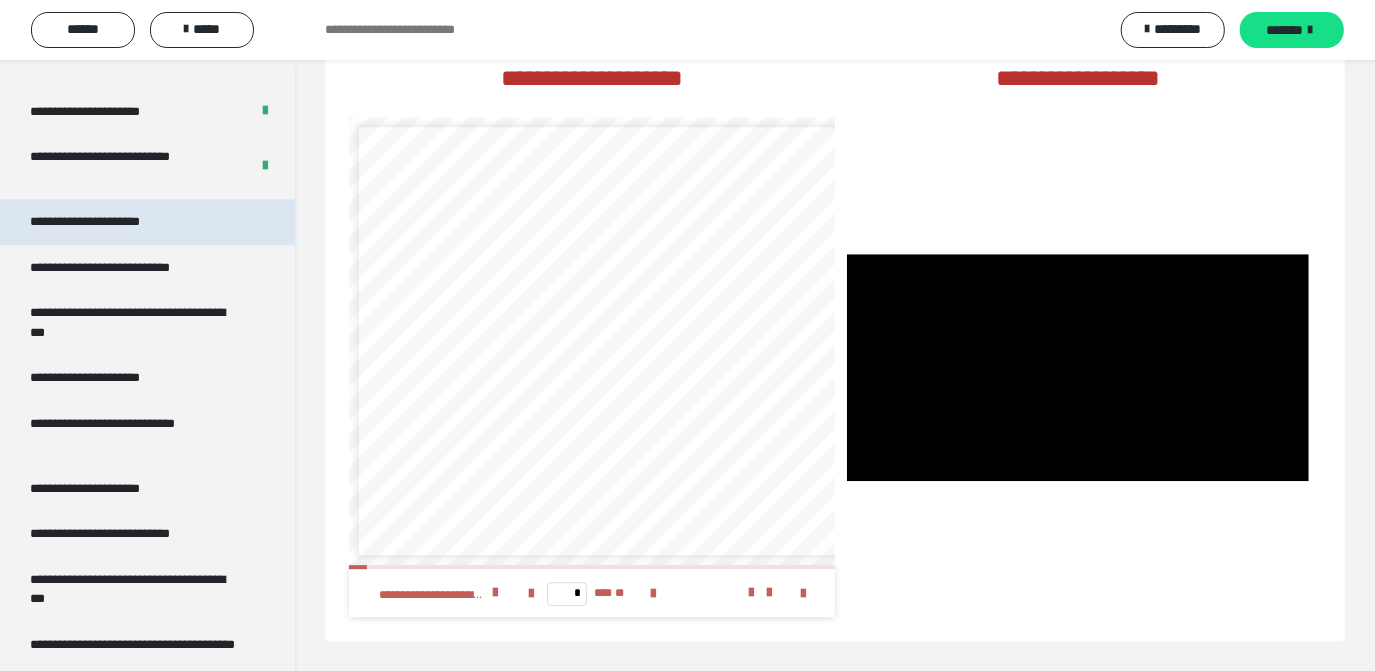 click on "**********" at bounding box center (147, 222) 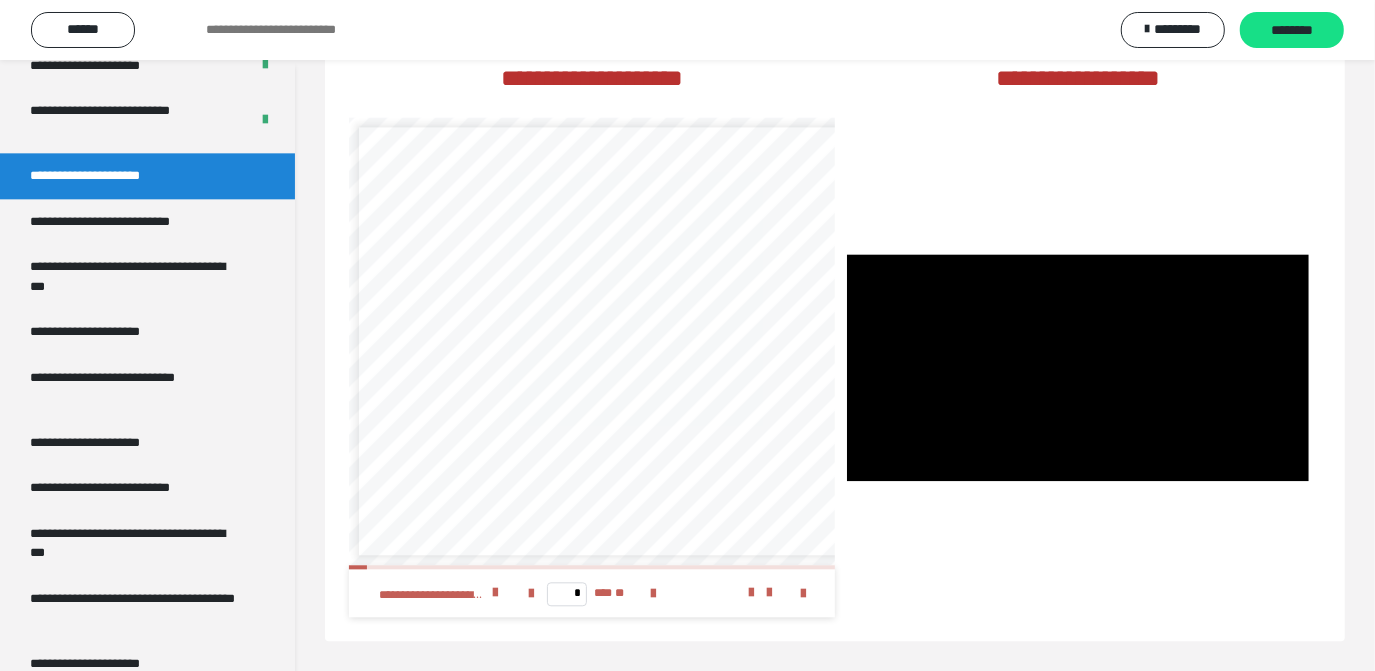 scroll, scrollTop: 2826, scrollLeft: 0, axis: vertical 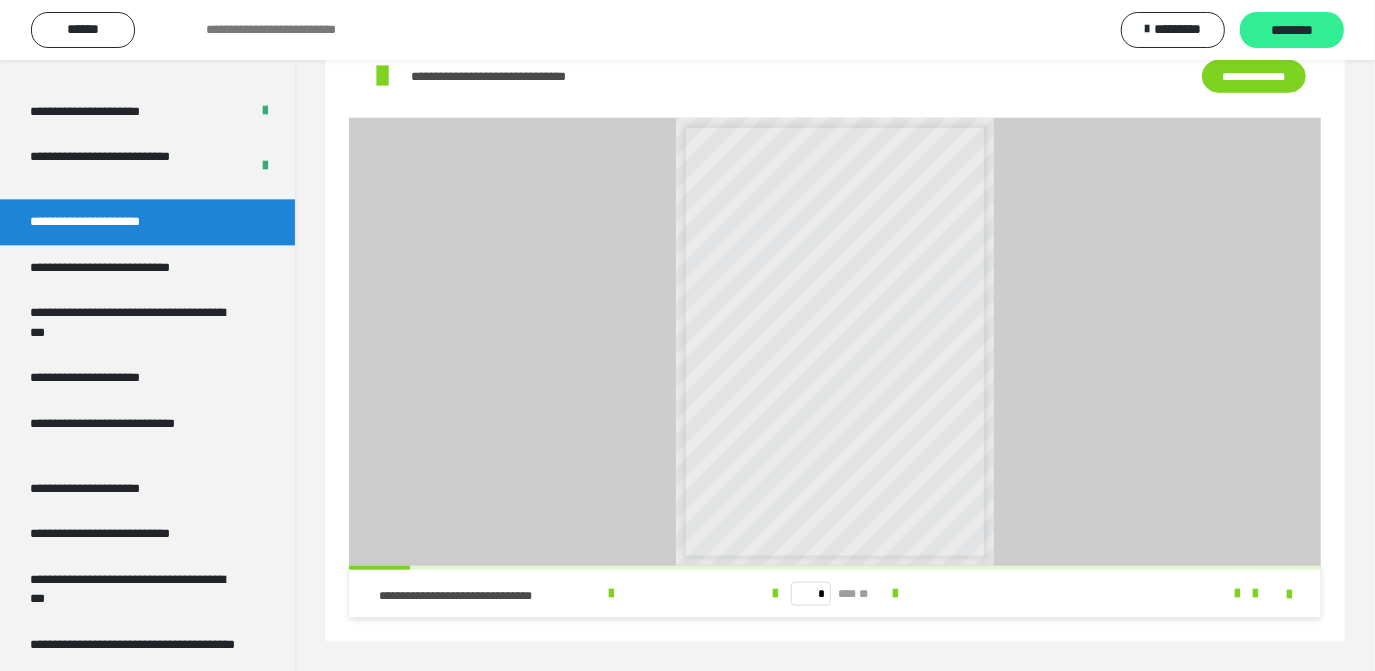 click on "********" at bounding box center (1292, 31) 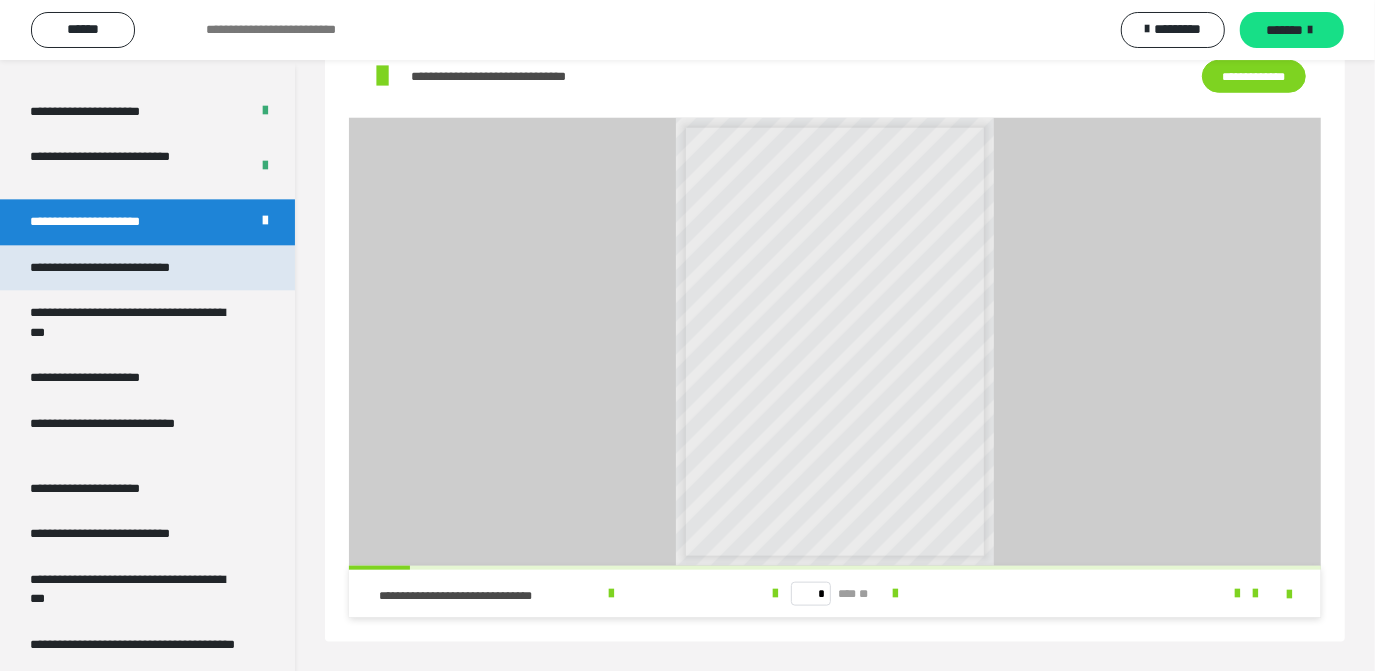 click on "**********" at bounding box center (127, 268) 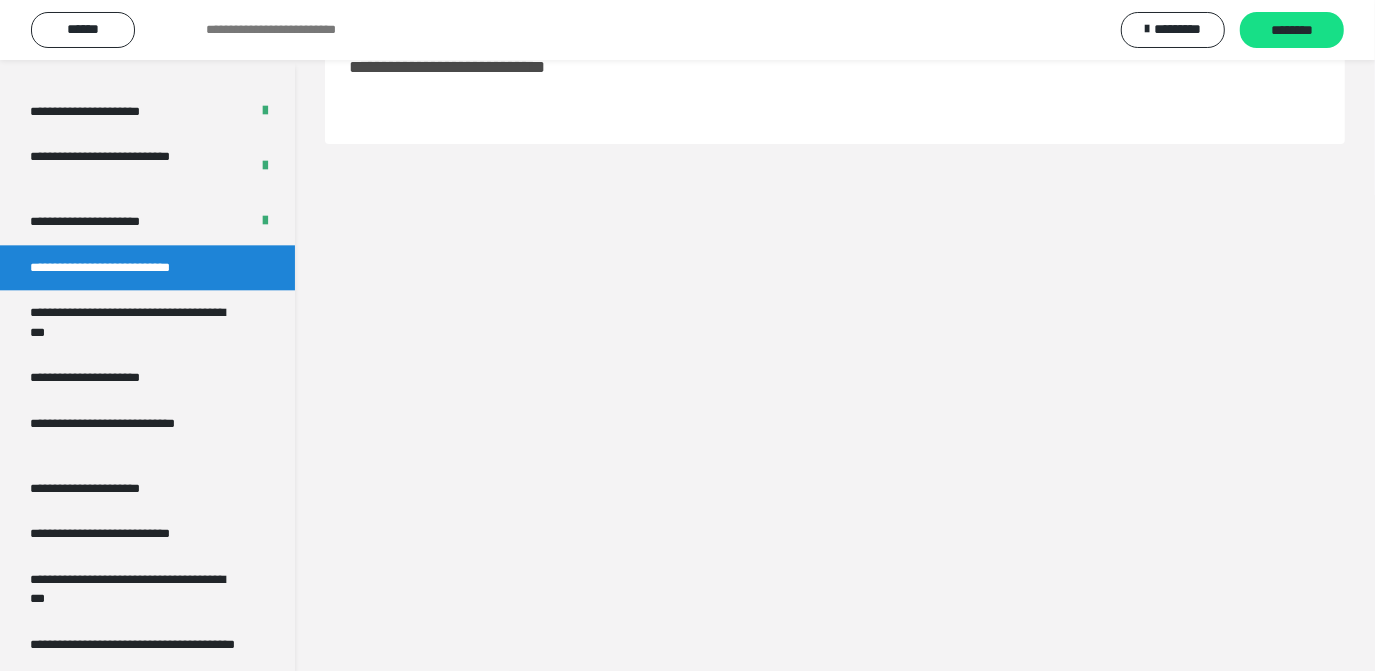 scroll, scrollTop: 60, scrollLeft: 0, axis: vertical 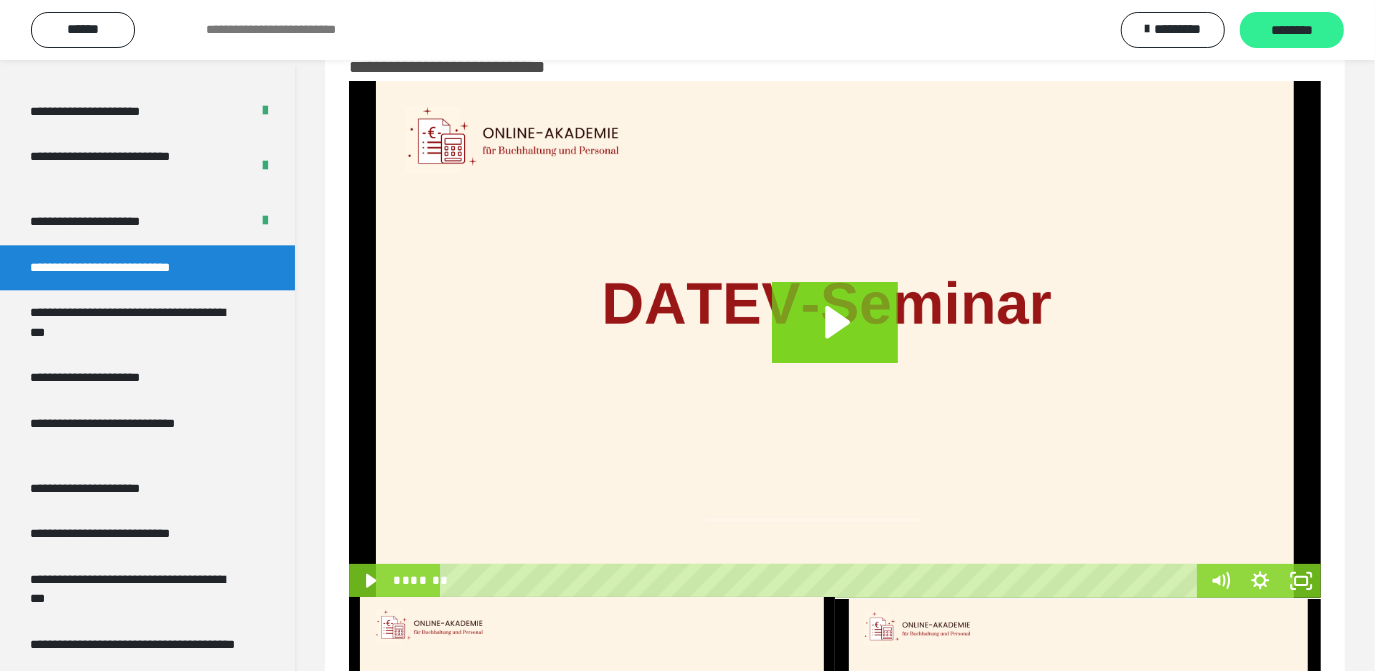 click on "********" at bounding box center (1292, 31) 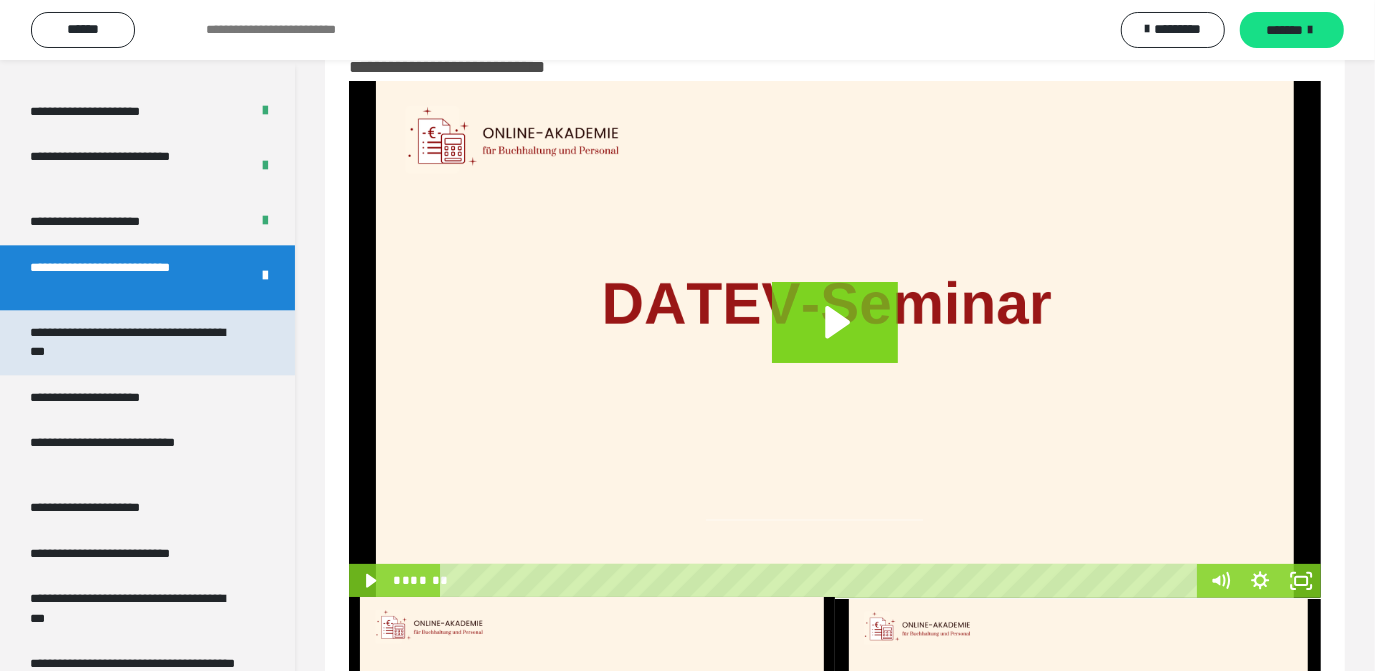 click on "**********" at bounding box center (132, 342) 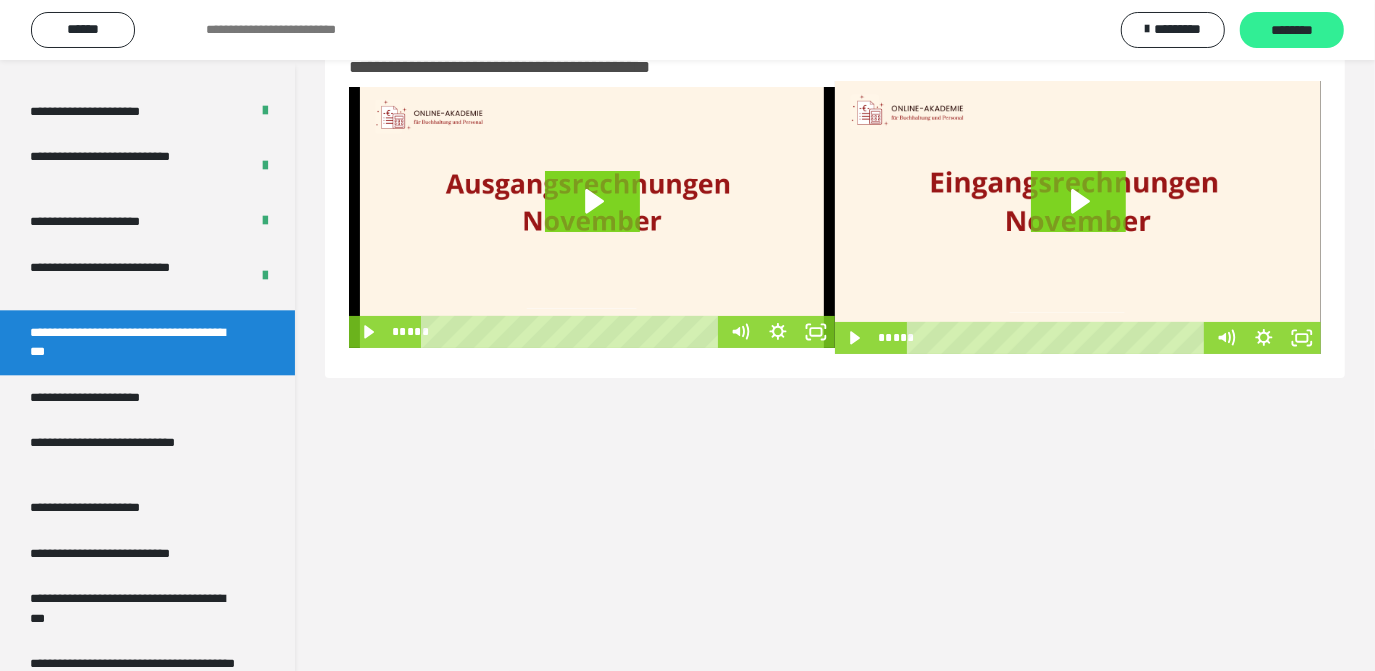 click on "********" at bounding box center (1292, 31) 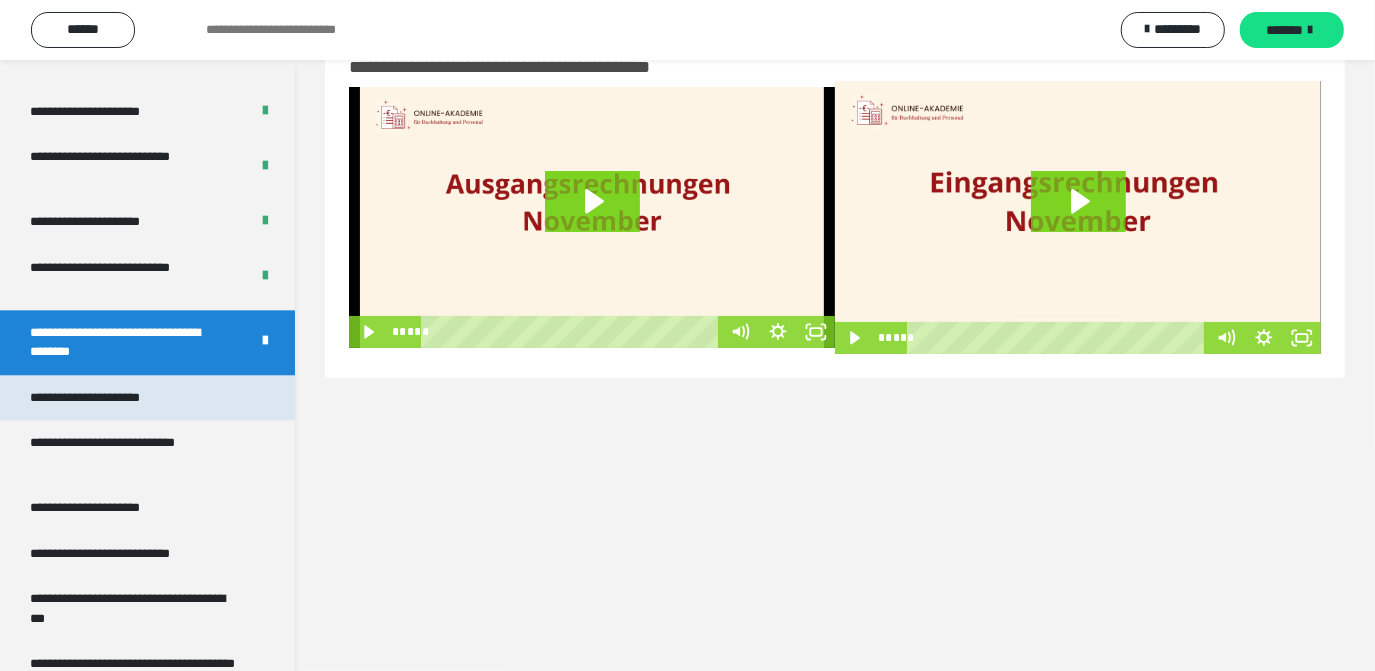 click on "**********" at bounding box center [147, 398] 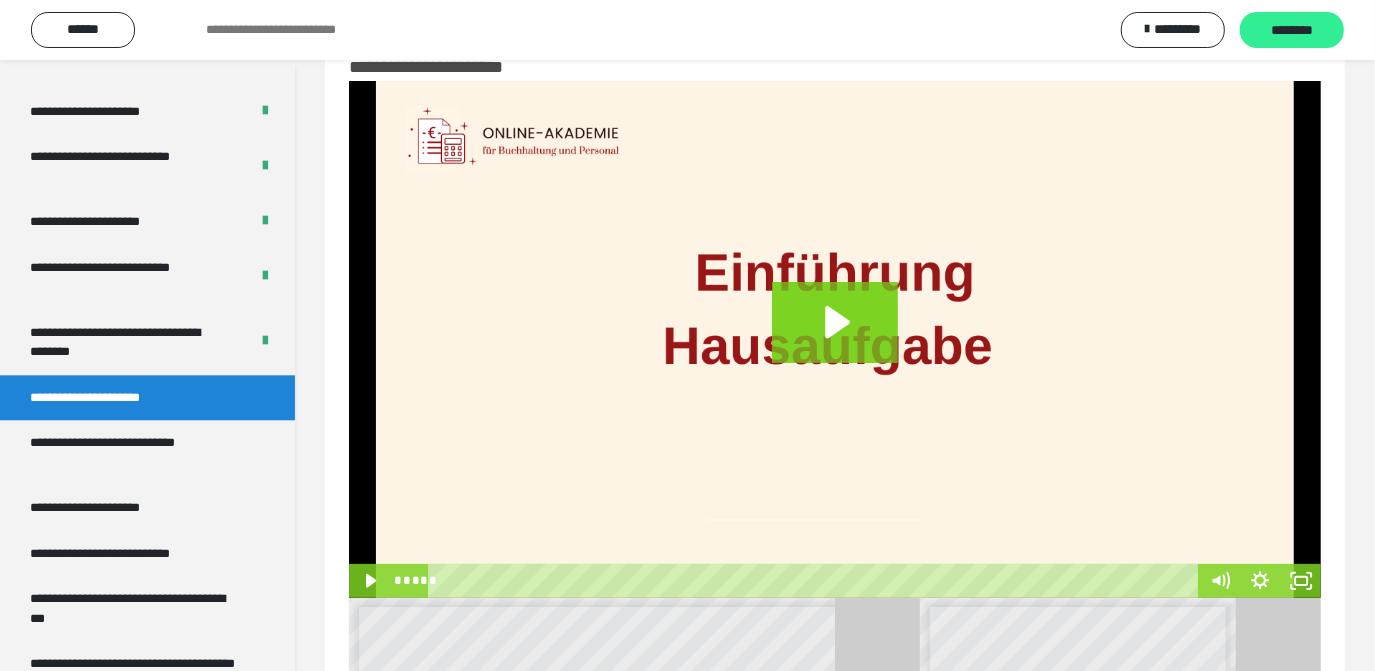 click on "********" at bounding box center (1292, 31) 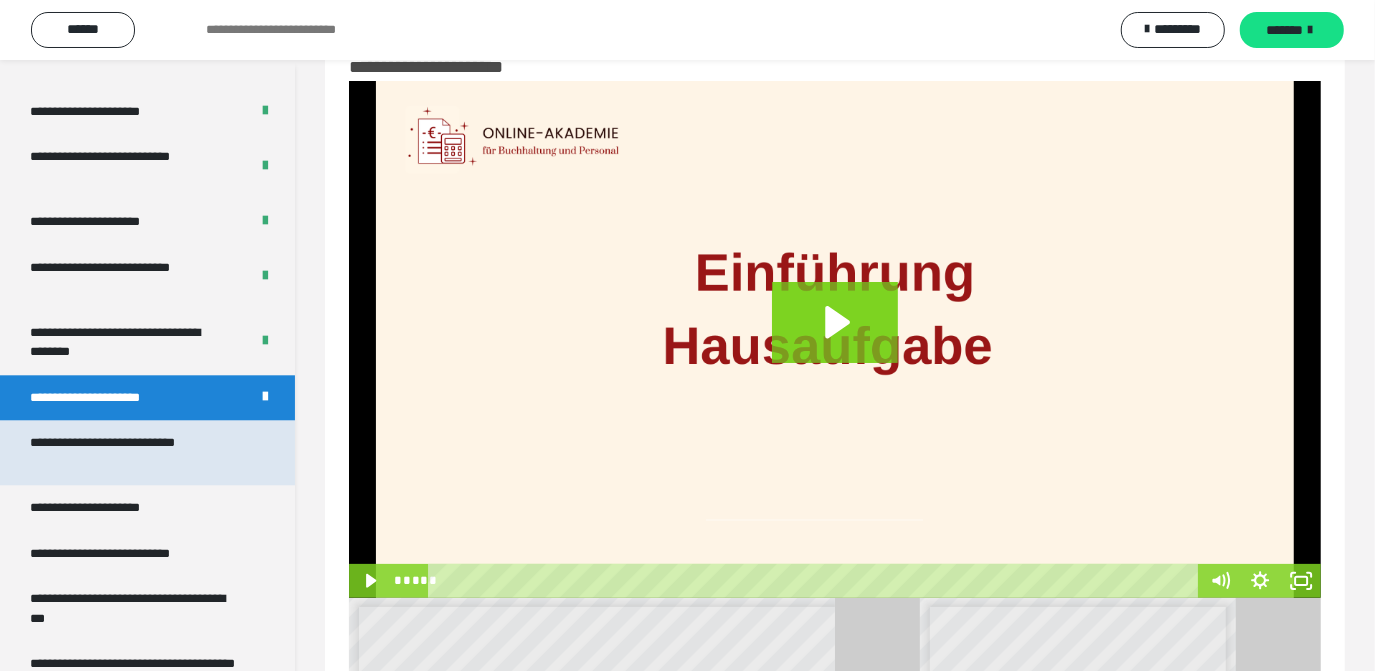 click on "**********" at bounding box center (132, 452) 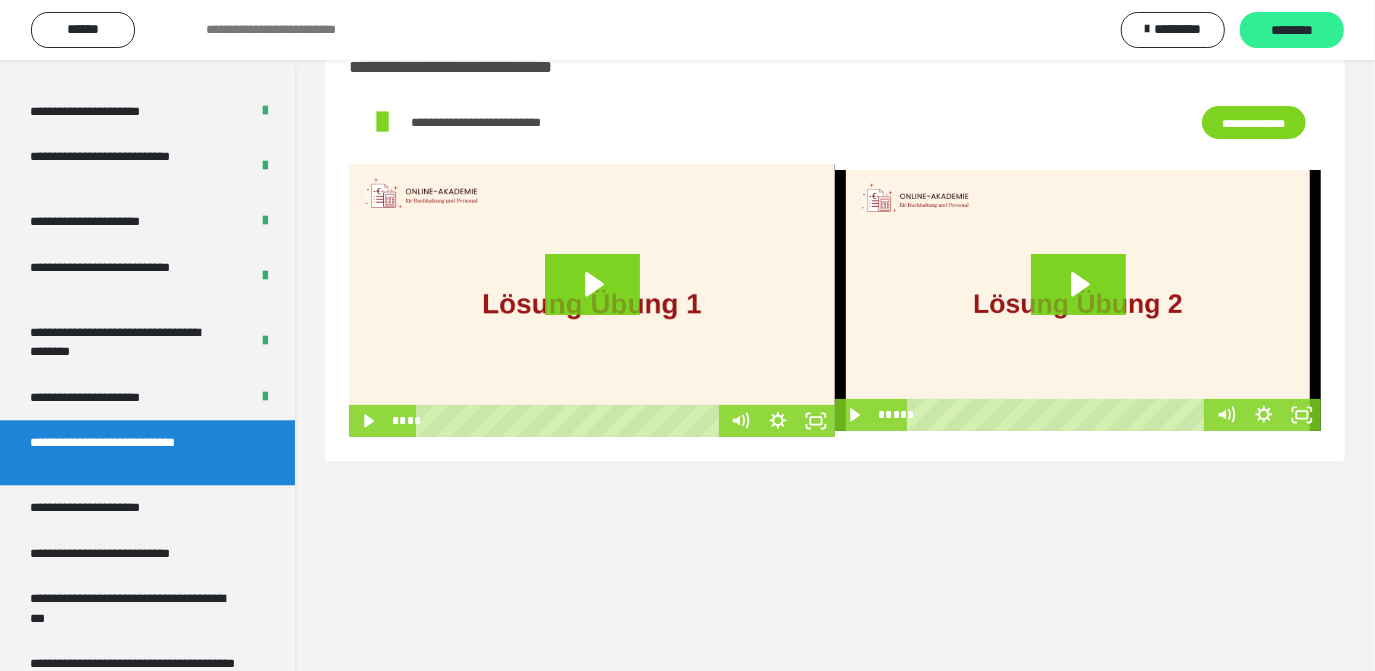click on "********" at bounding box center (1292, 31) 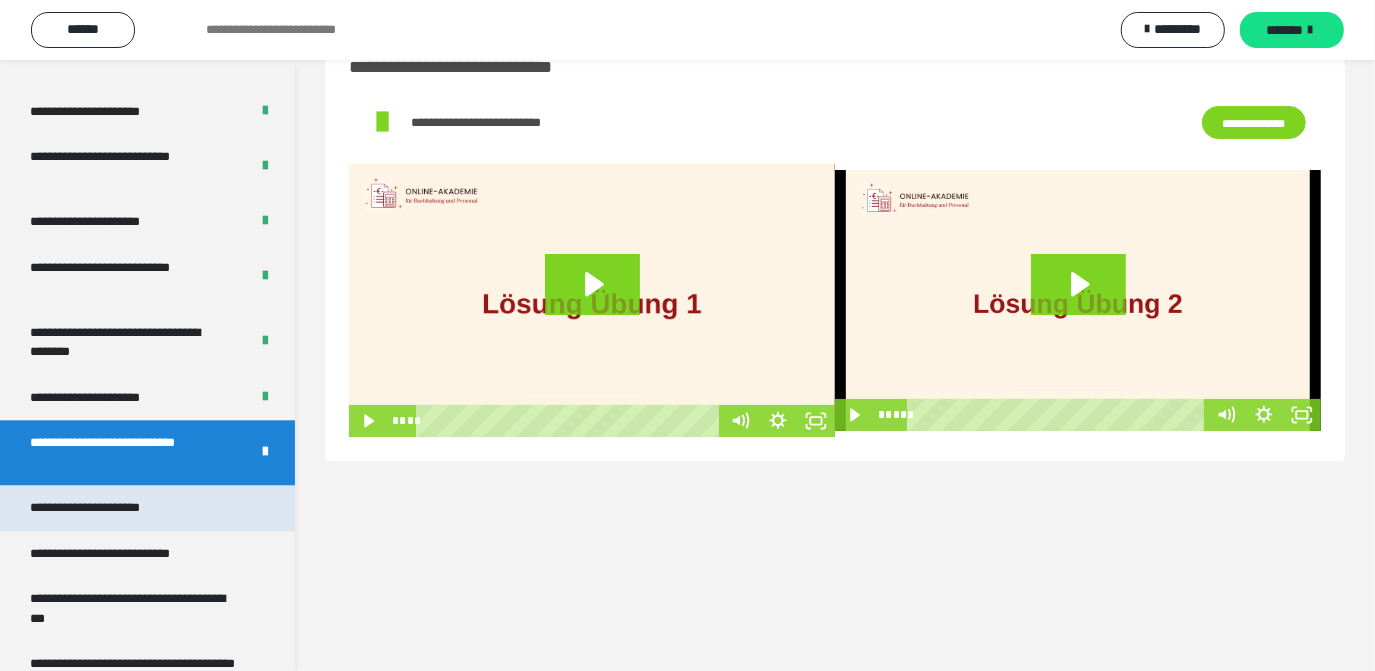 click on "**********" at bounding box center [147, 508] 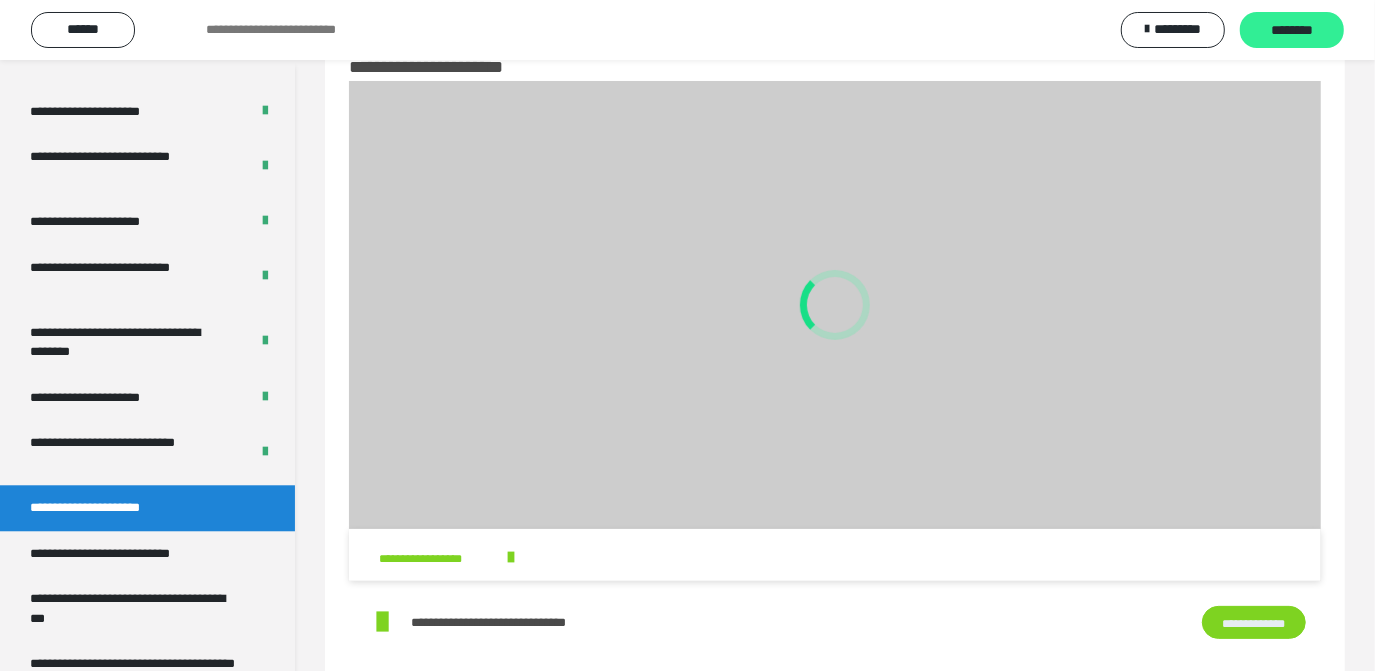 click on "********" at bounding box center [1292, 31] 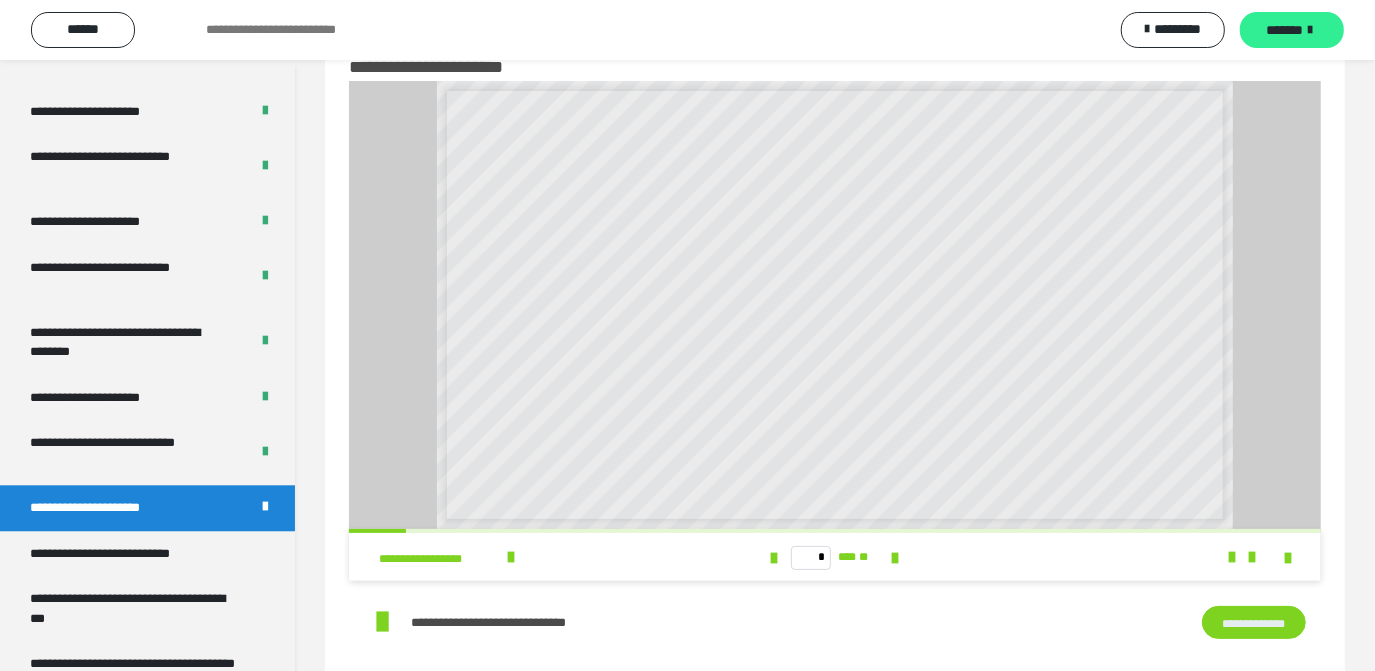 drag, startPoint x: 184, startPoint y: 555, endPoint x: 1284, endPoint y: 27, distance: 1220.1573 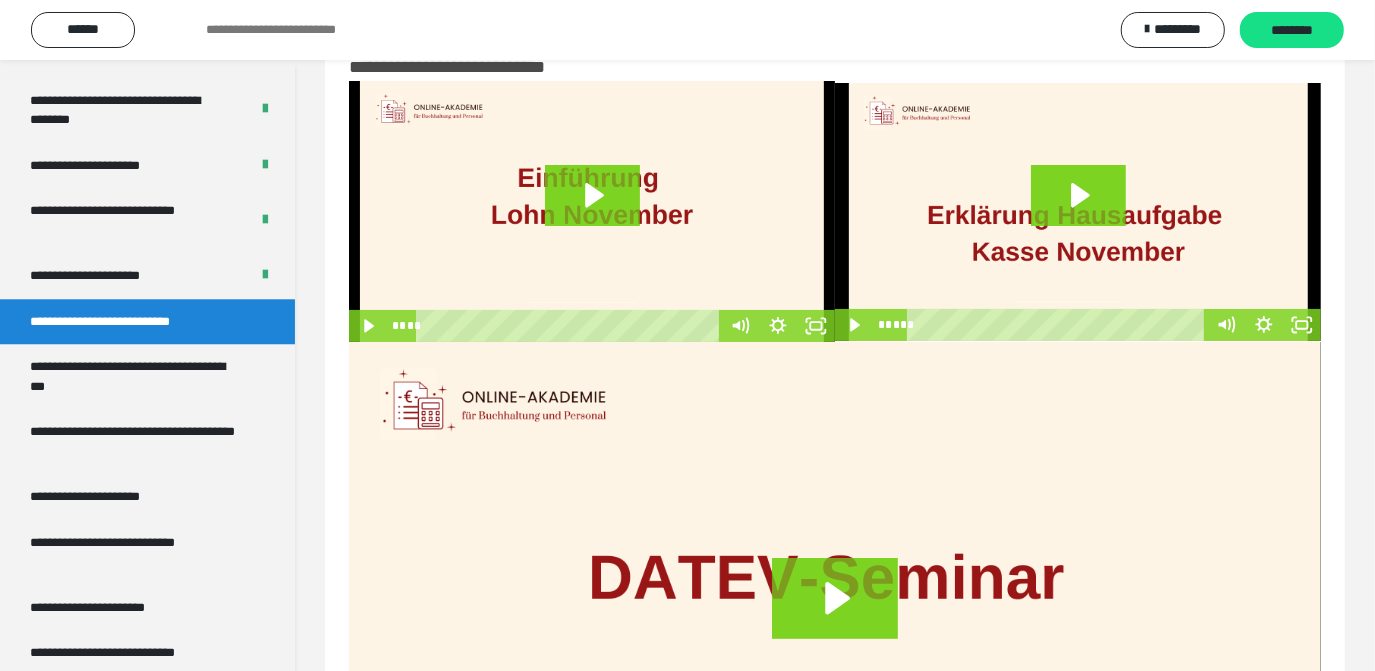 scroll, scrollTop: 3393, scrollLeft: 0, axis: vertical 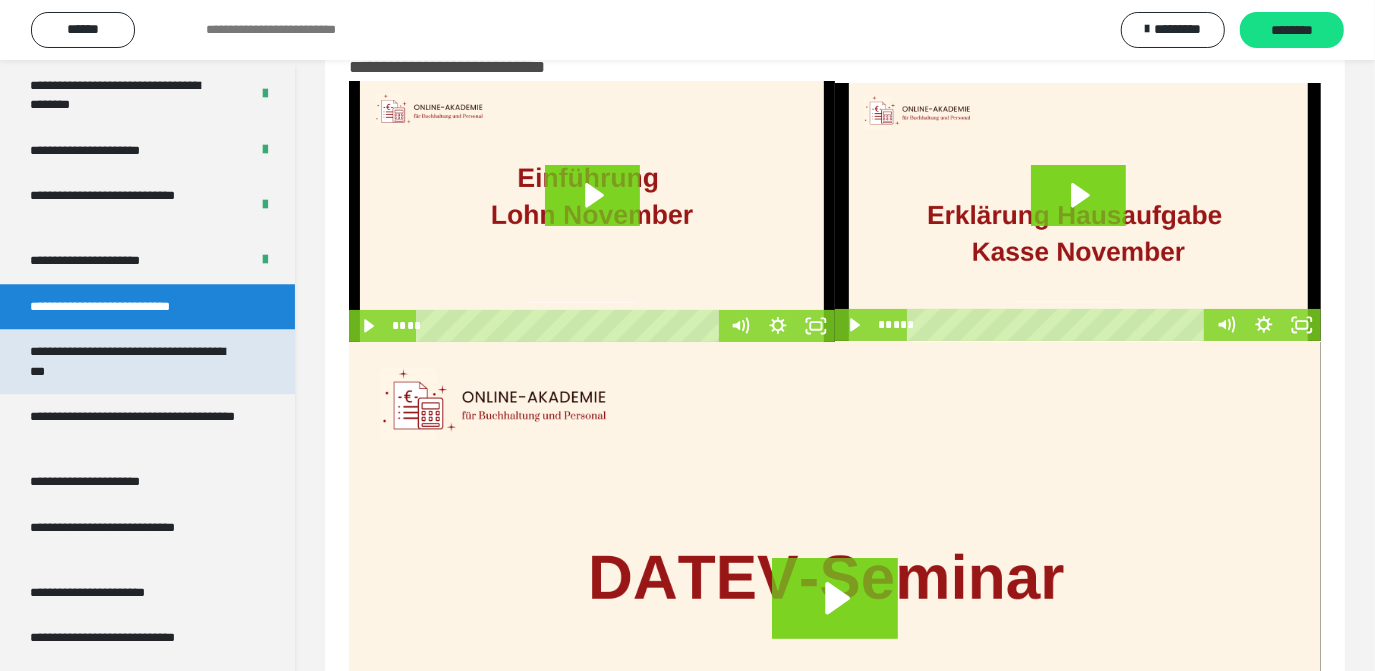 click on "**********" at bounding box center (132, 361) 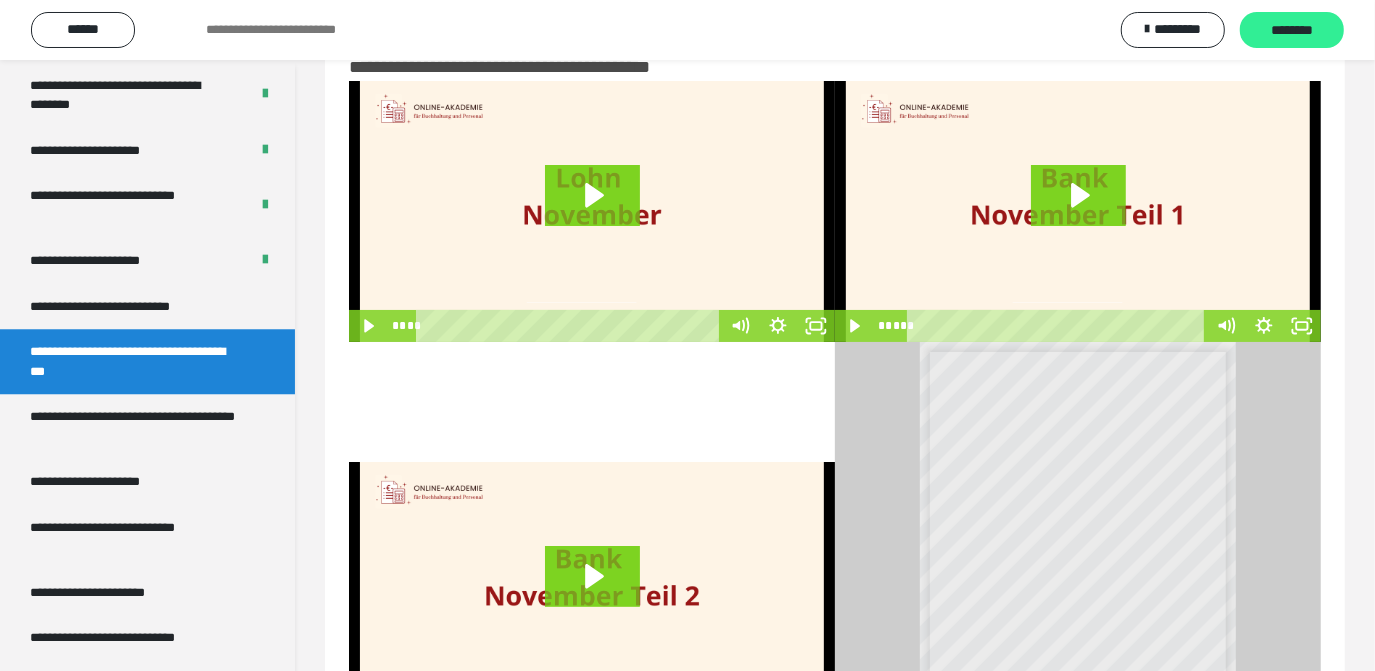 click on "********" at bounding box center (1292, 31) 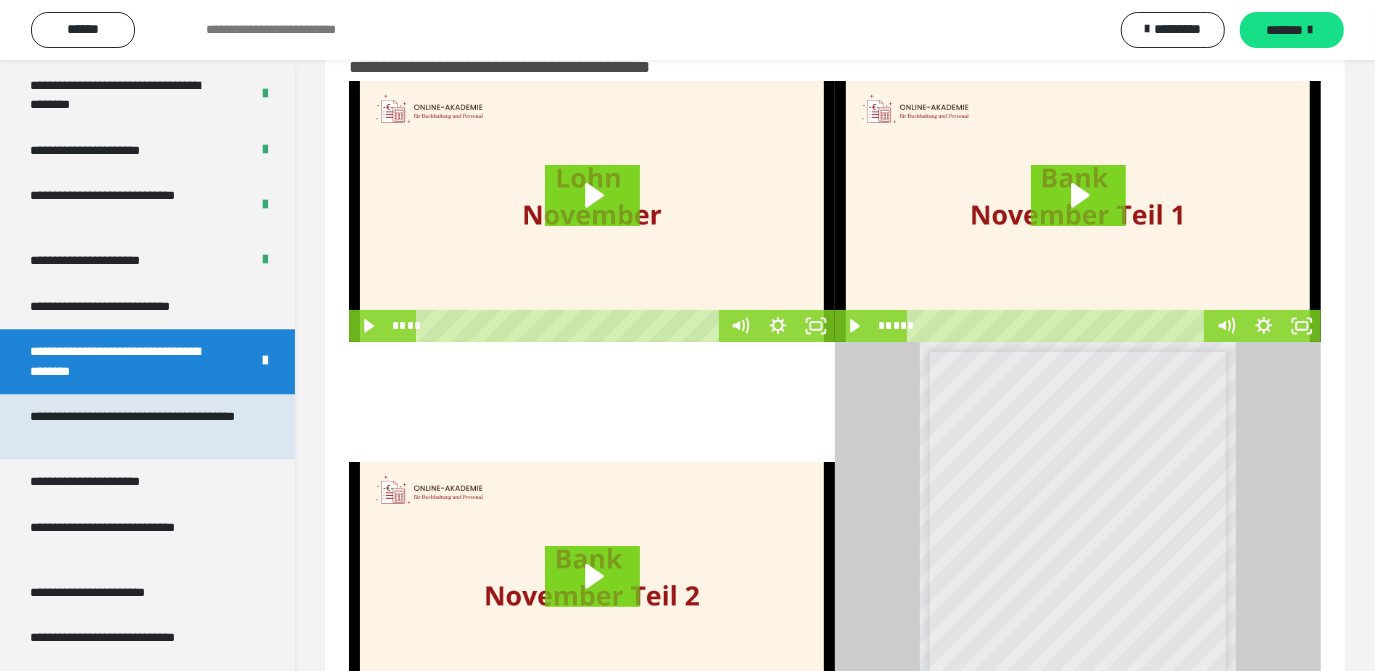 click on "**********" at bounding box center [132, 426] 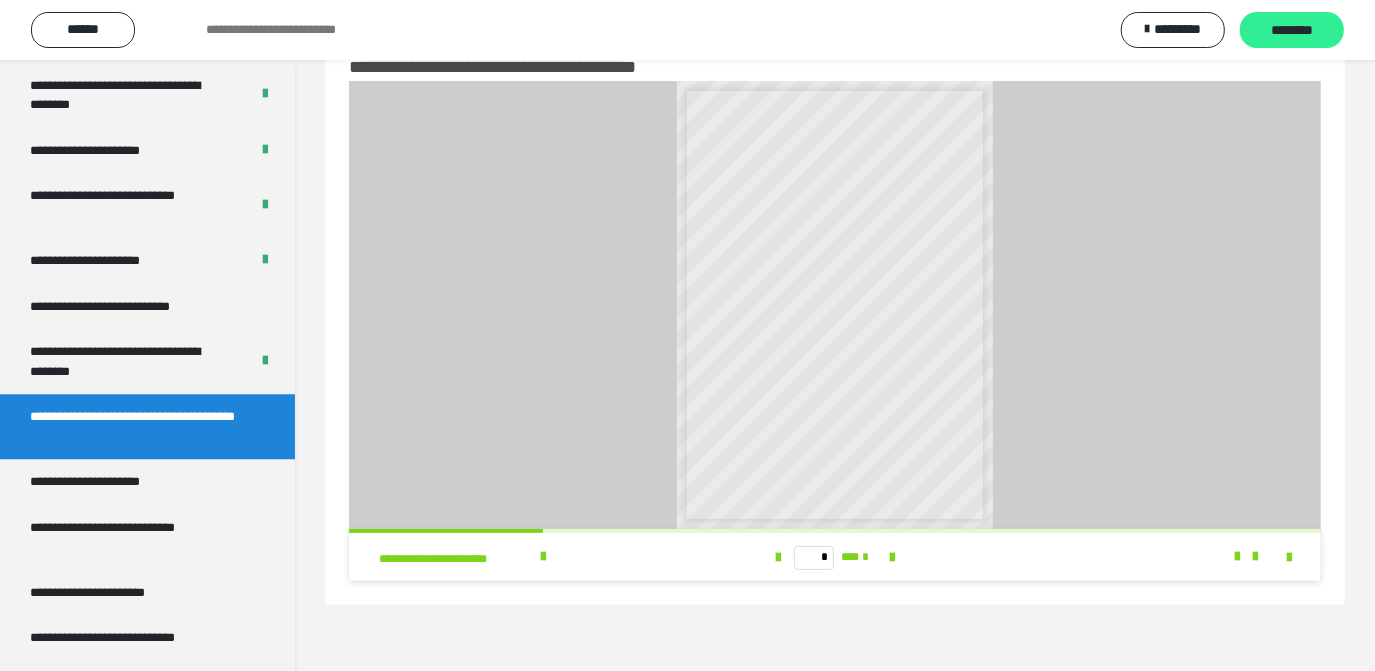 click on "********" at bounding box center [1292, 31] 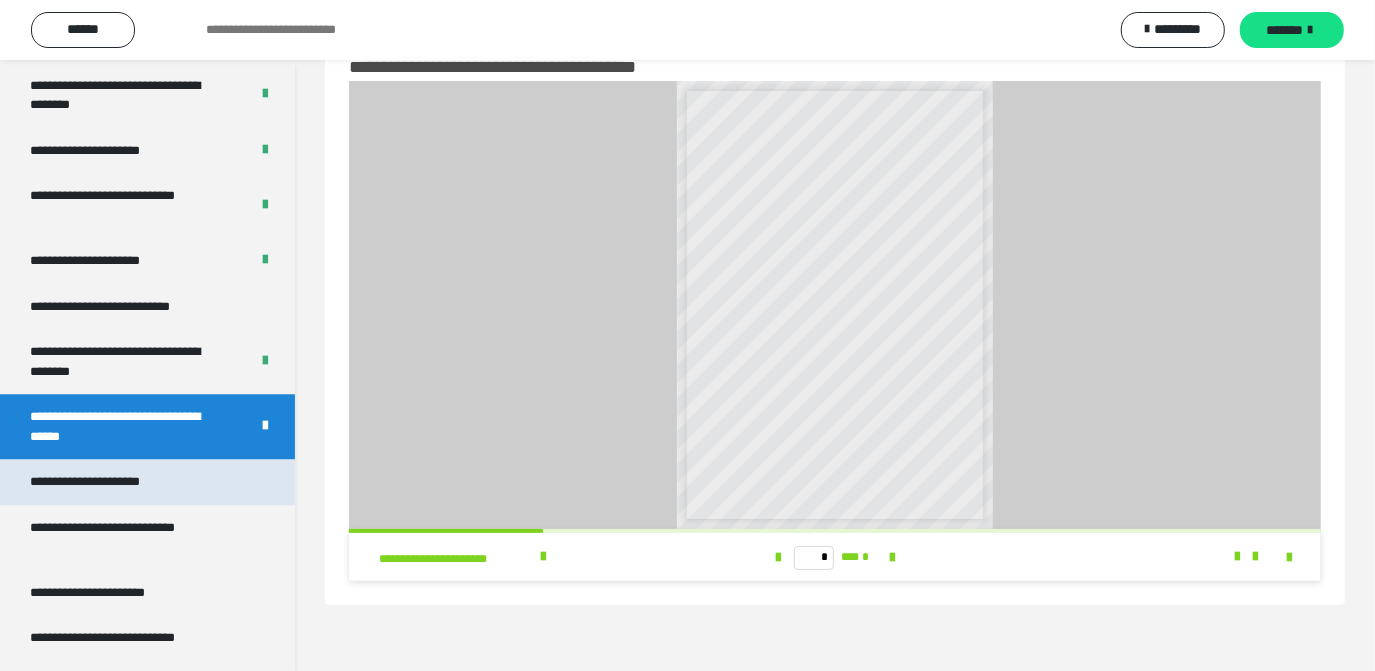 click on "**********" at bounding box center [147, 482] 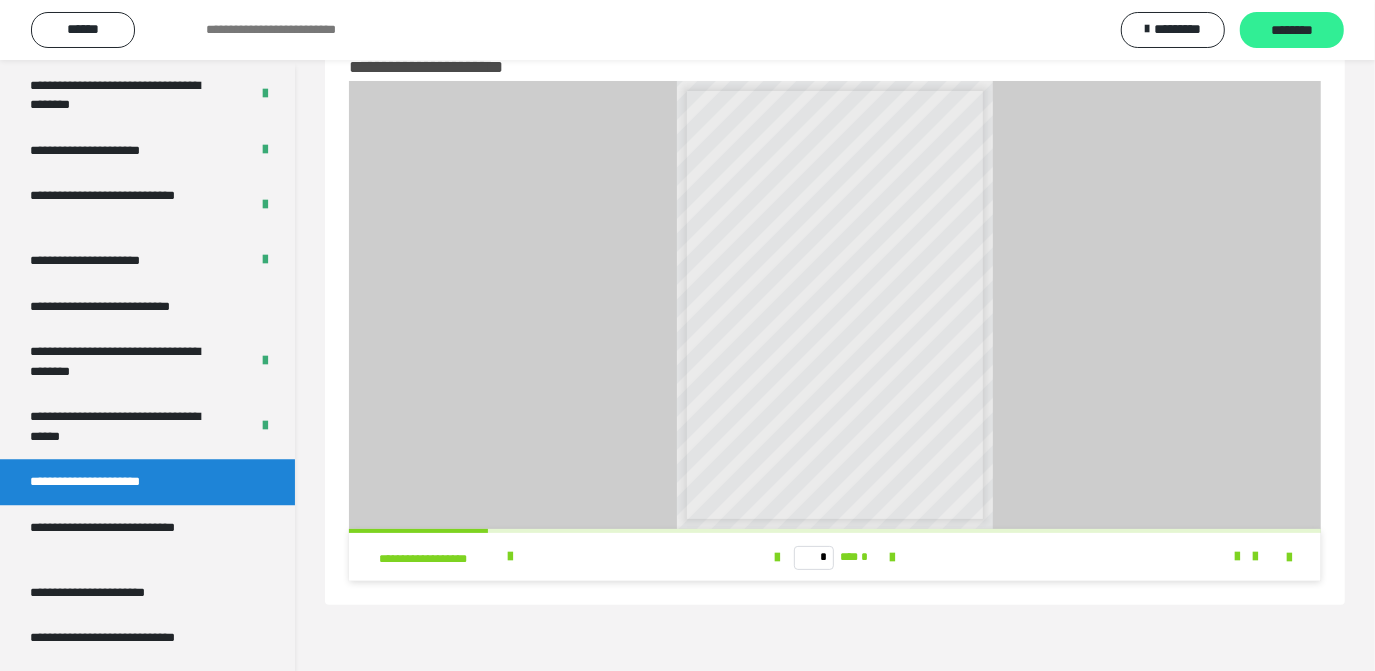 click on "********" at bounding box center (1292, 31) 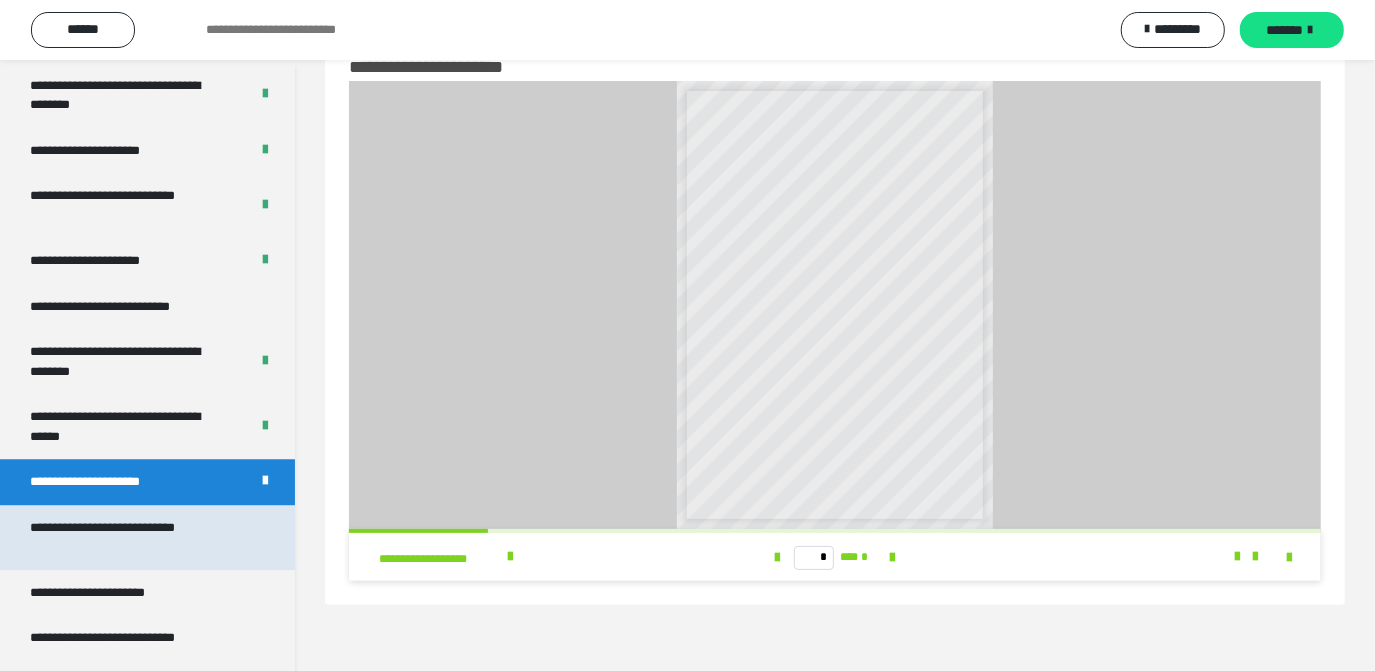 click on "**********" at bounding box center [132, 537] 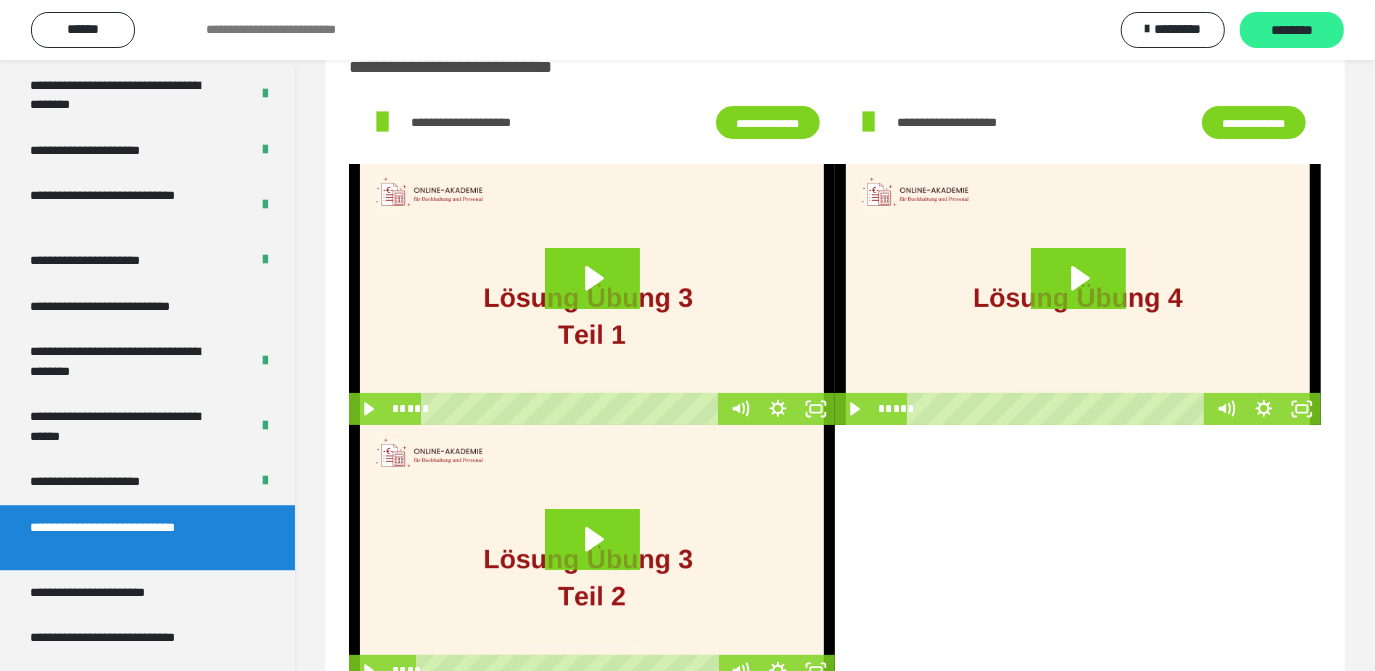 click on "********" at bounding box center (1292, 31) 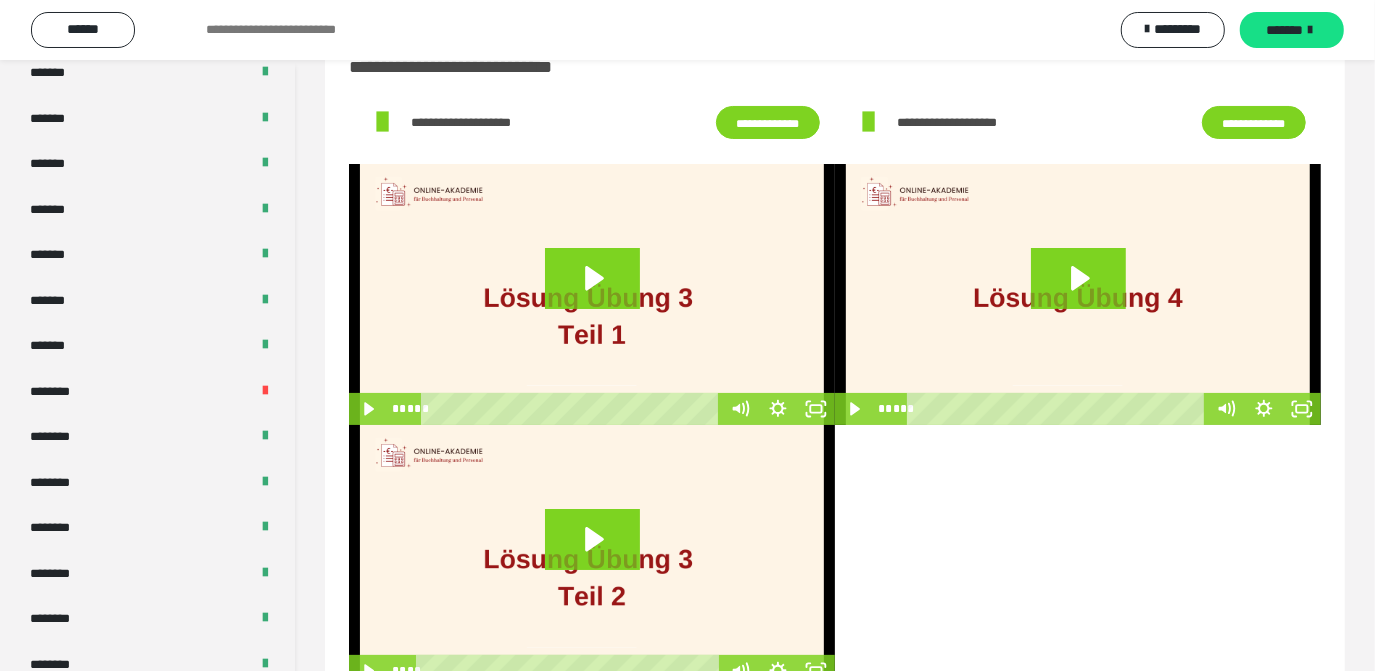 scroll, scrollTop: 811, scrollLeft: 0, axis: vertical 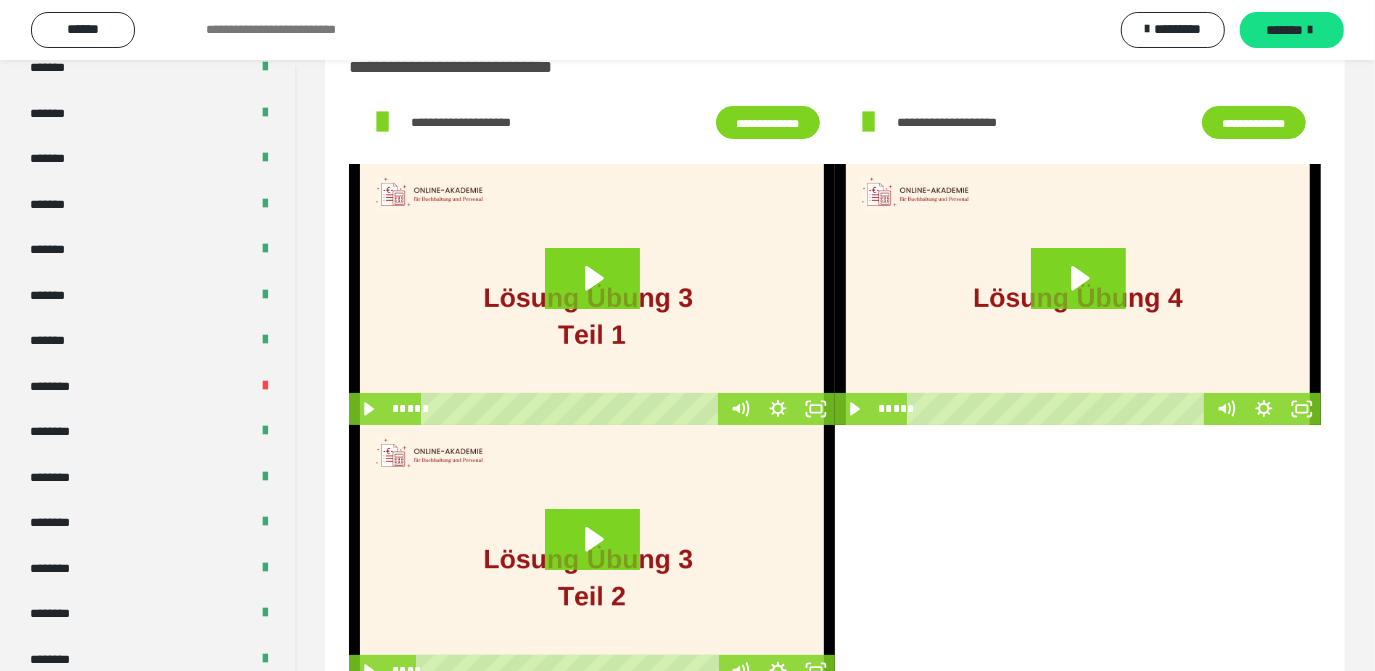 click on "**********" at bounding box center [835, 370] 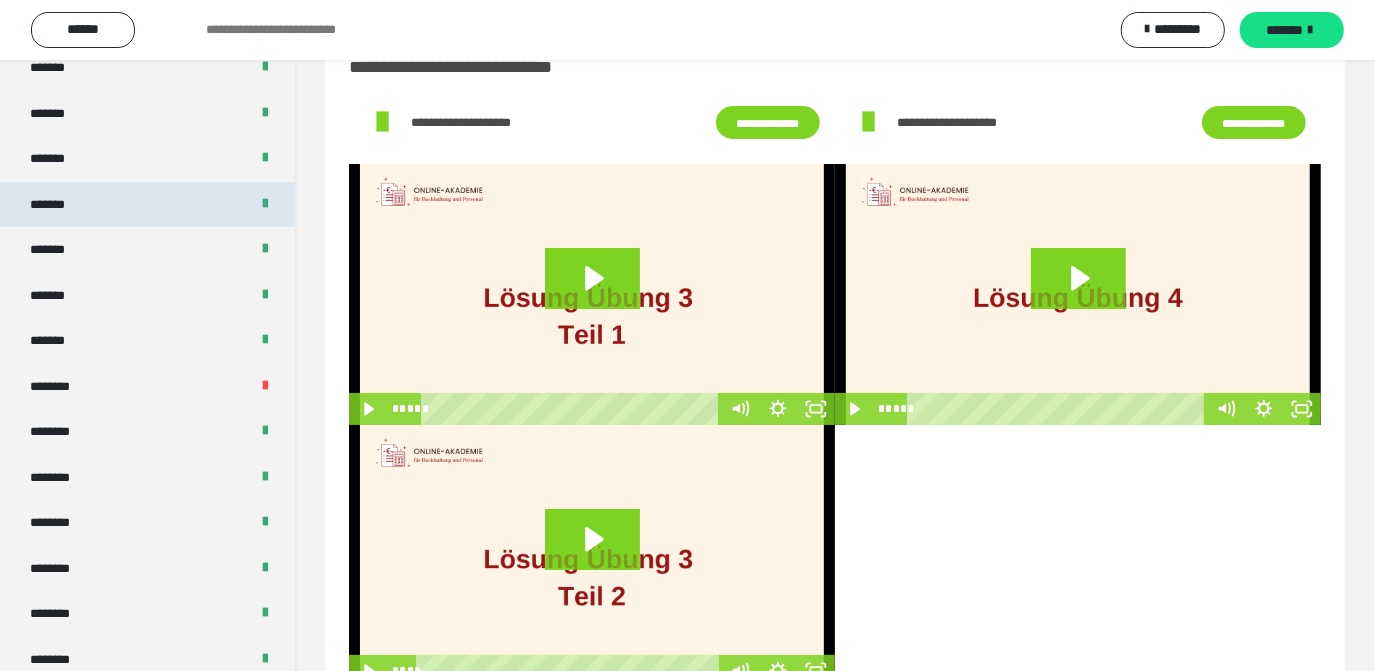 click on "*******" at bounding box center (147, 205) 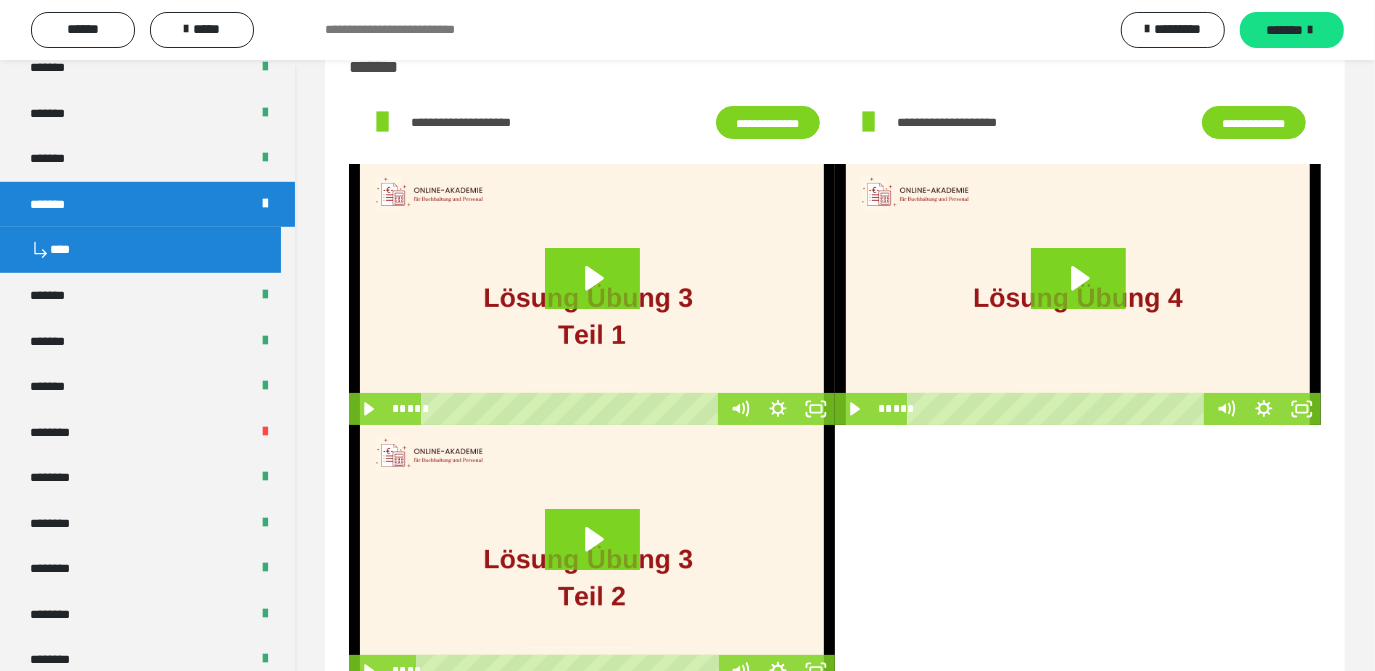 scroll, scrollTop: 614, scrollLeft: 0, axis: vertical 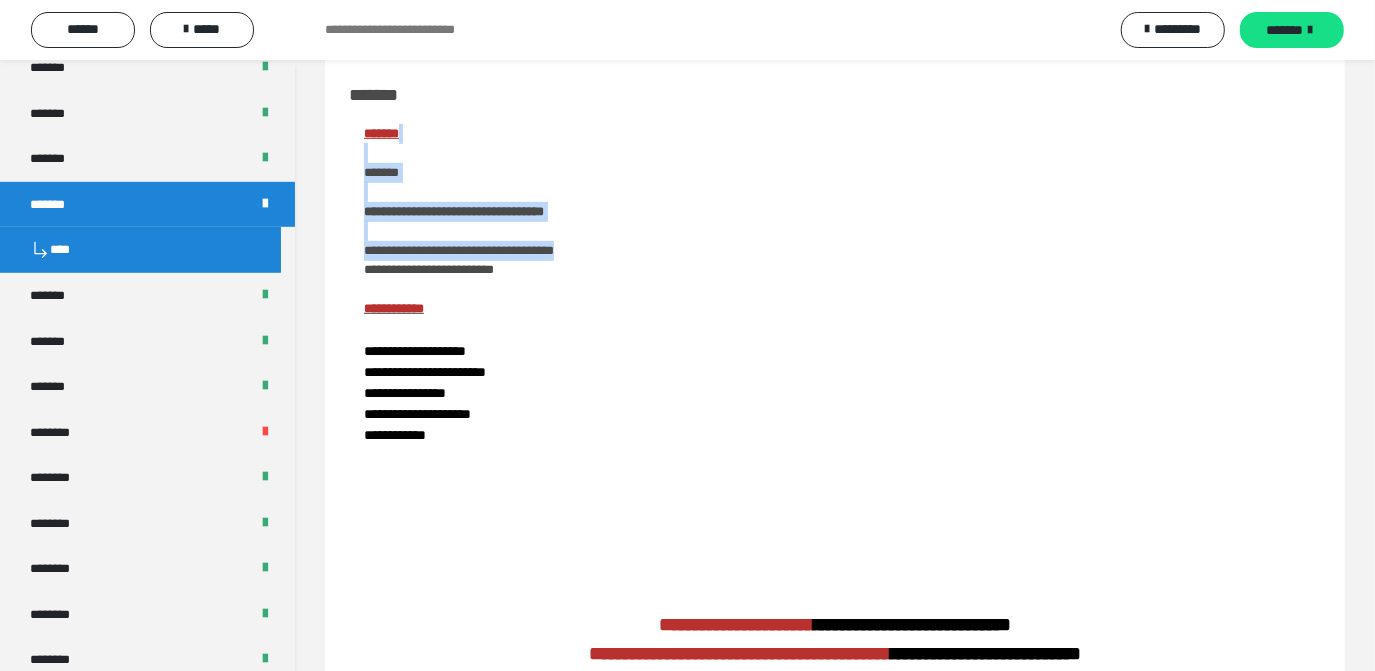 drag, startPoint x: 1374, startPoint y: 161, endPoint x: 1386, endPoint y: 253, distance: 92.779305 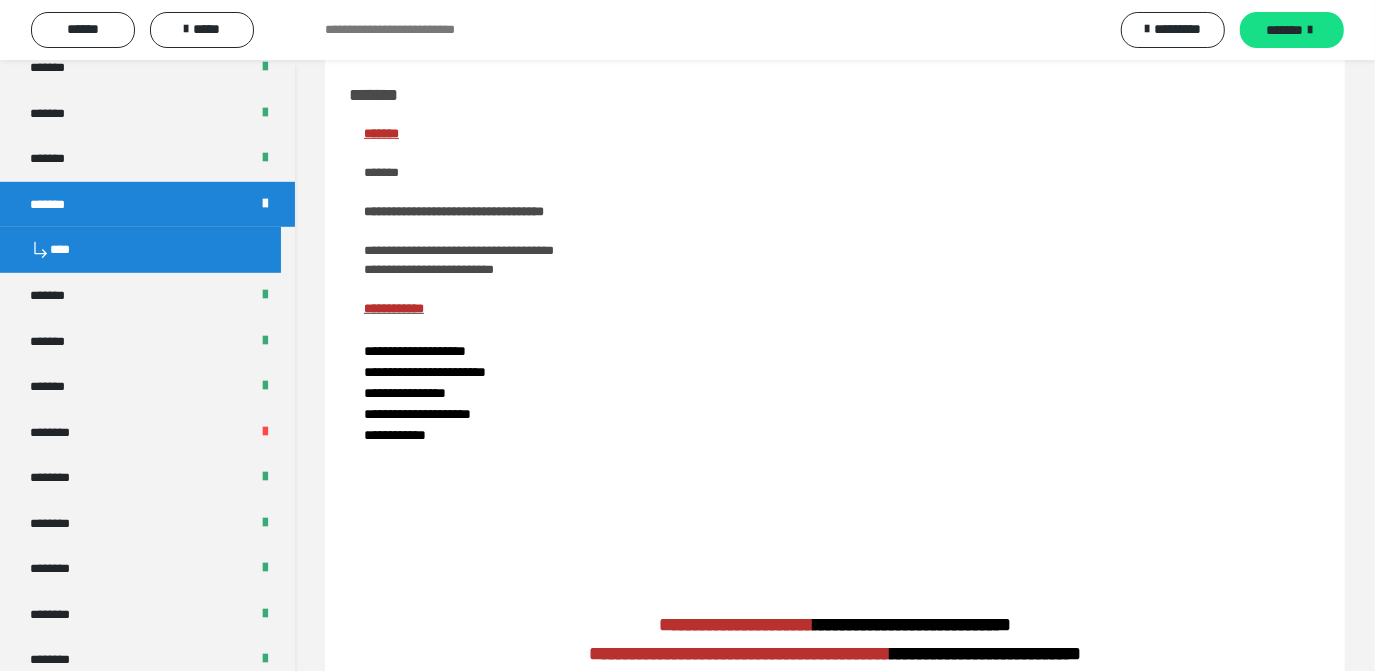 drag, startPoint x: 1386, startPoint y: 253, endPoint x: 1069, endPoint y: 284, distance: 318.51218 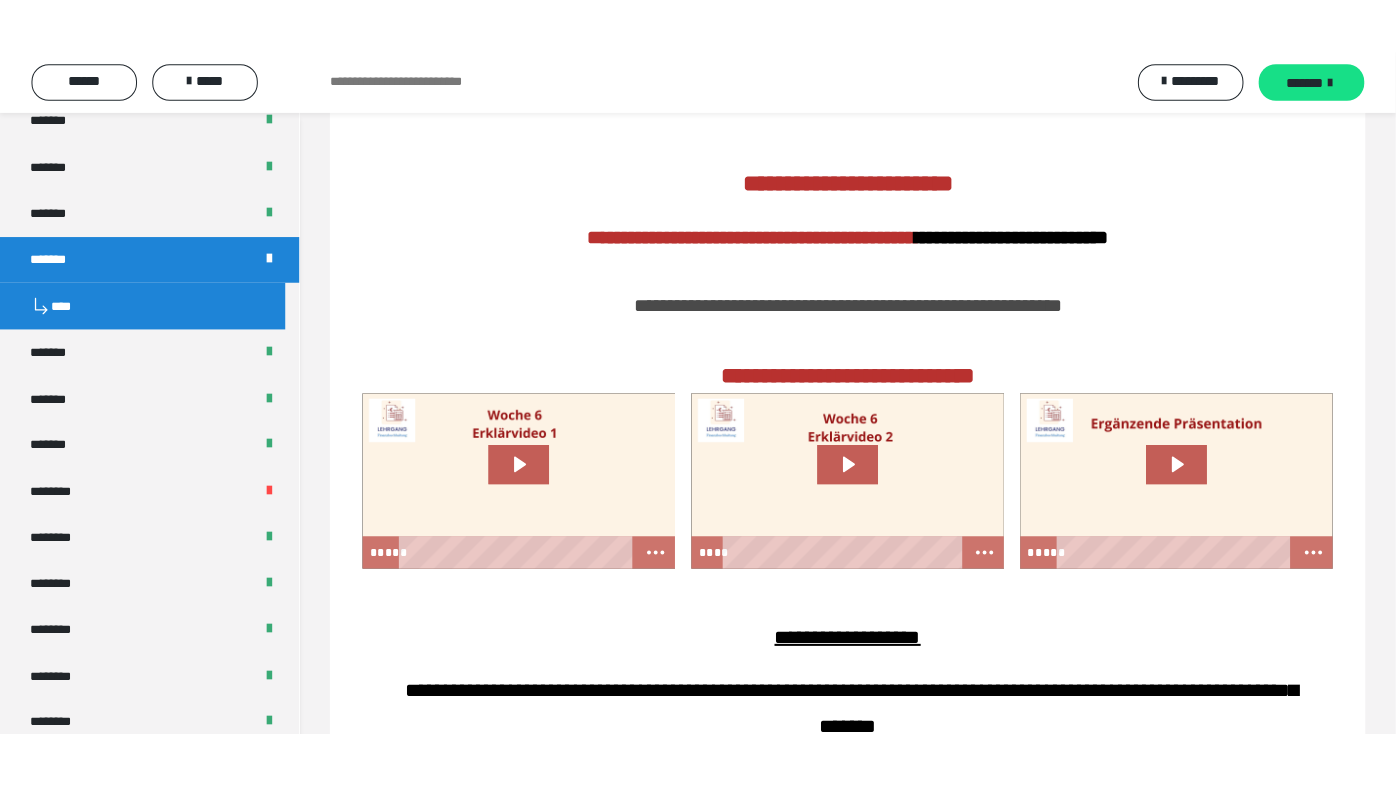 scroll, scrollTop: 1208, scrollLeft: 0, axis: vertical 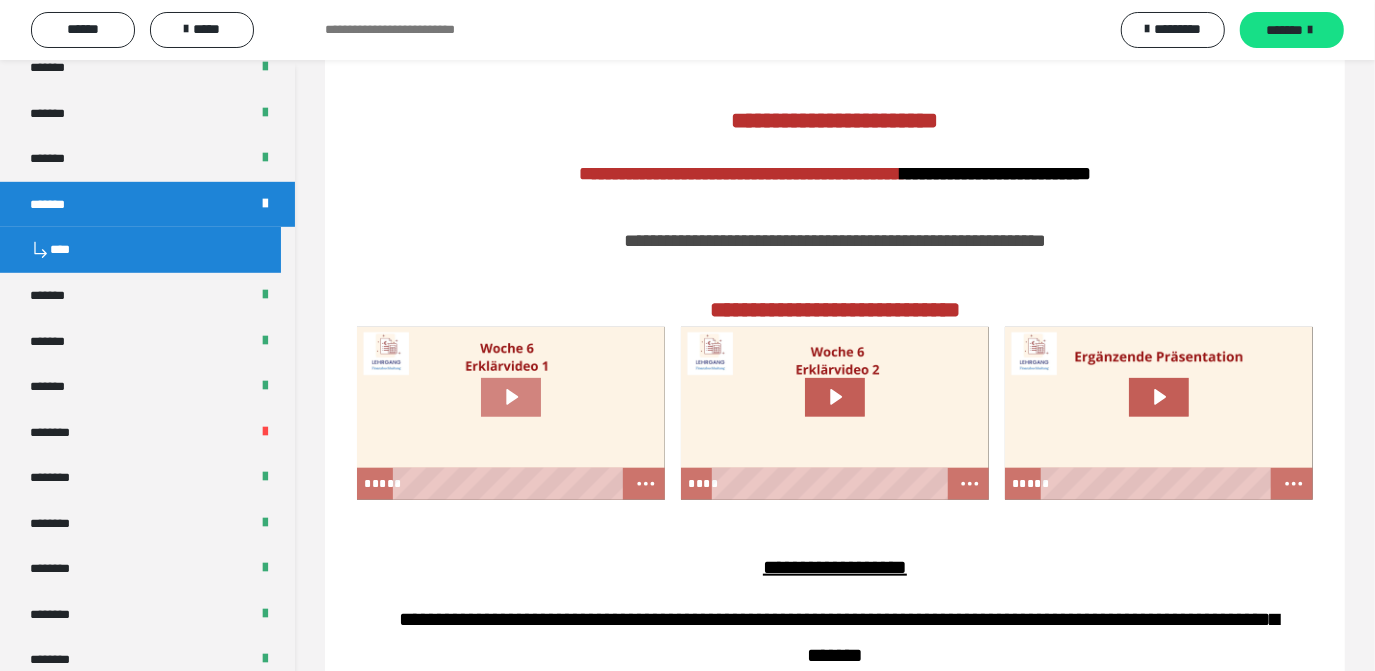 click 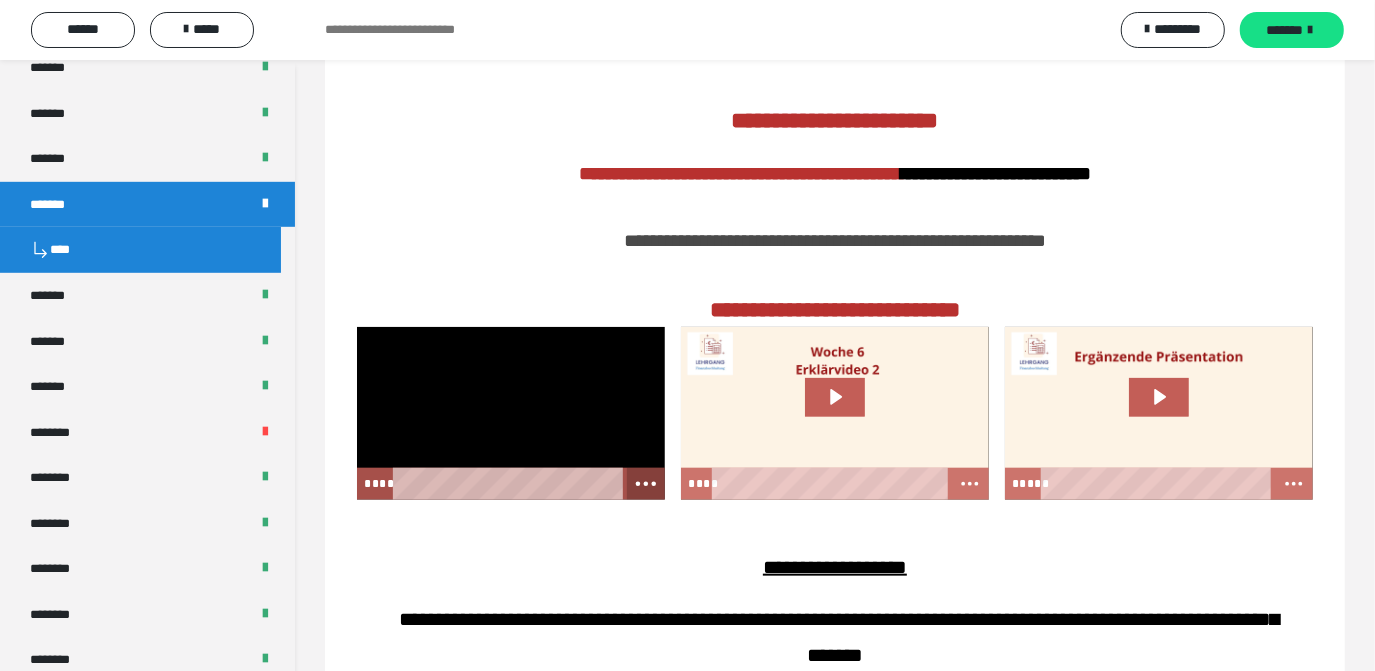 click 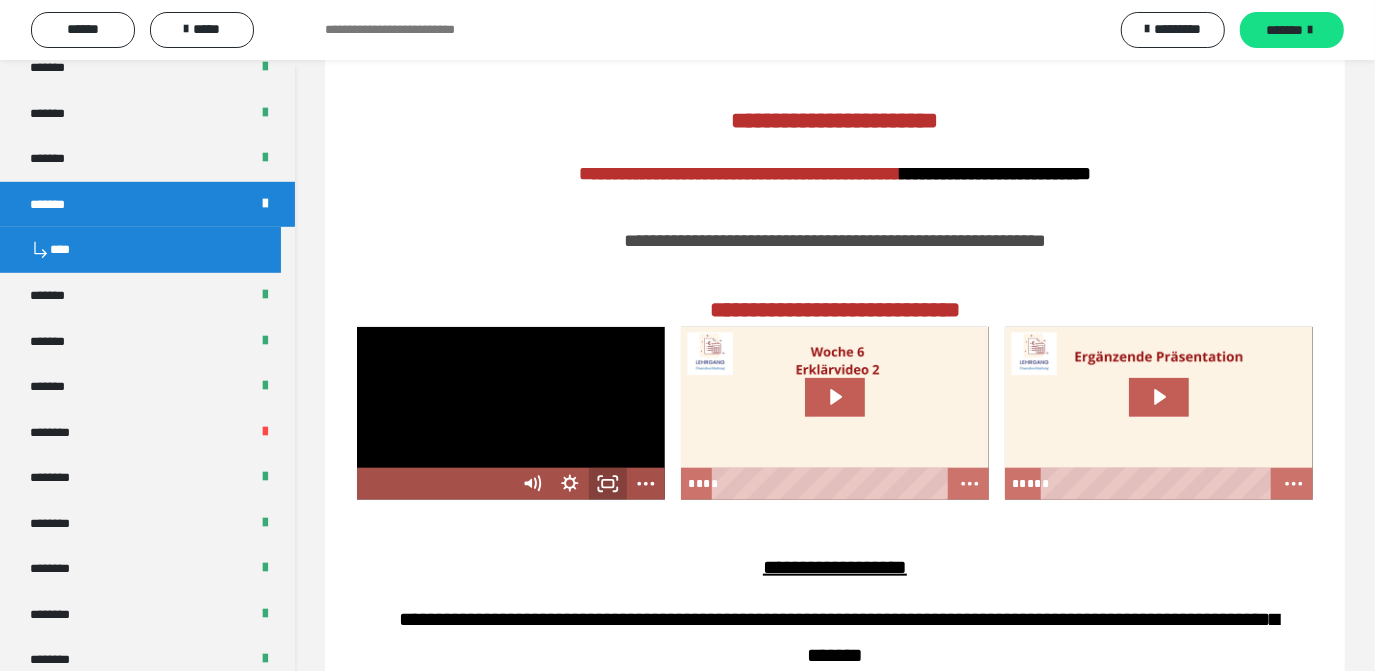 click 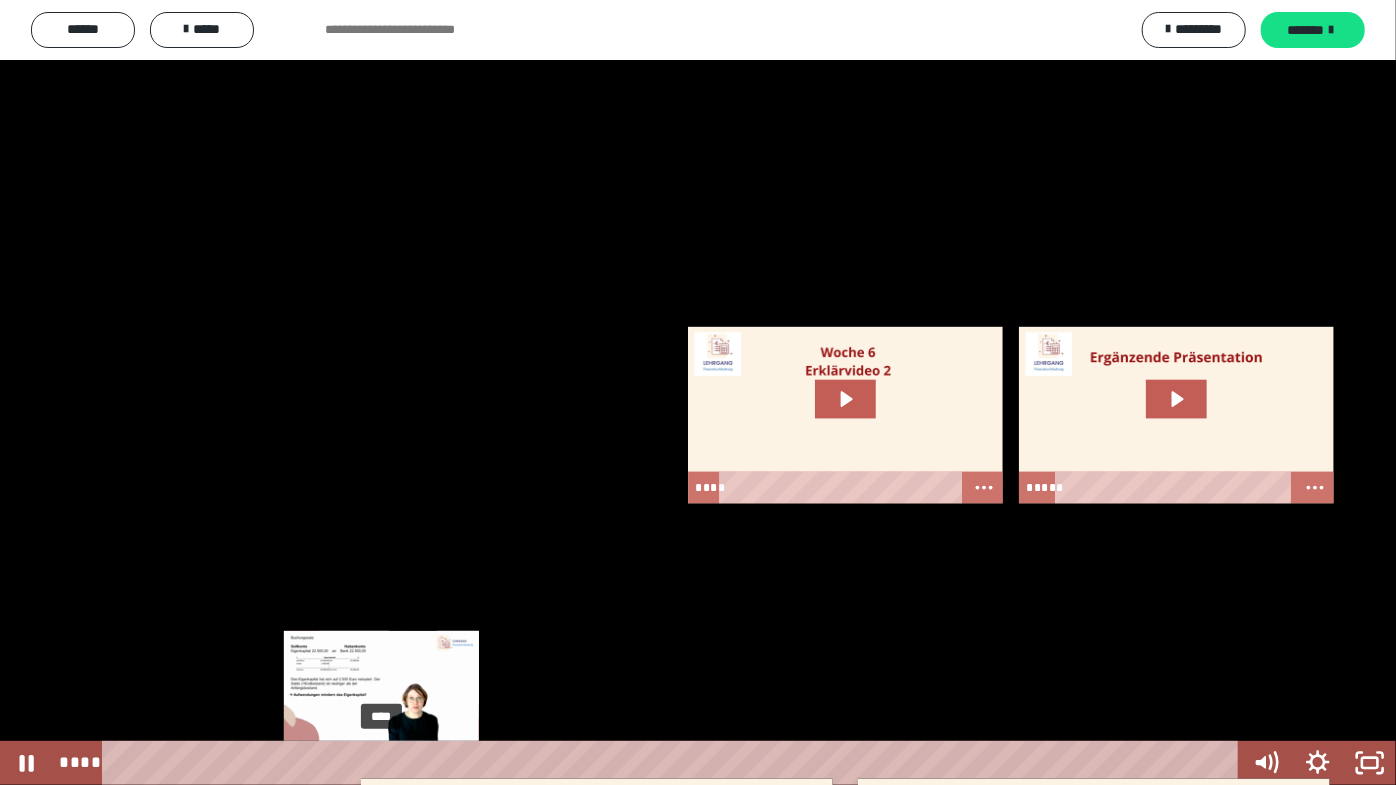 click on "****" at bounding box center [674, 763] 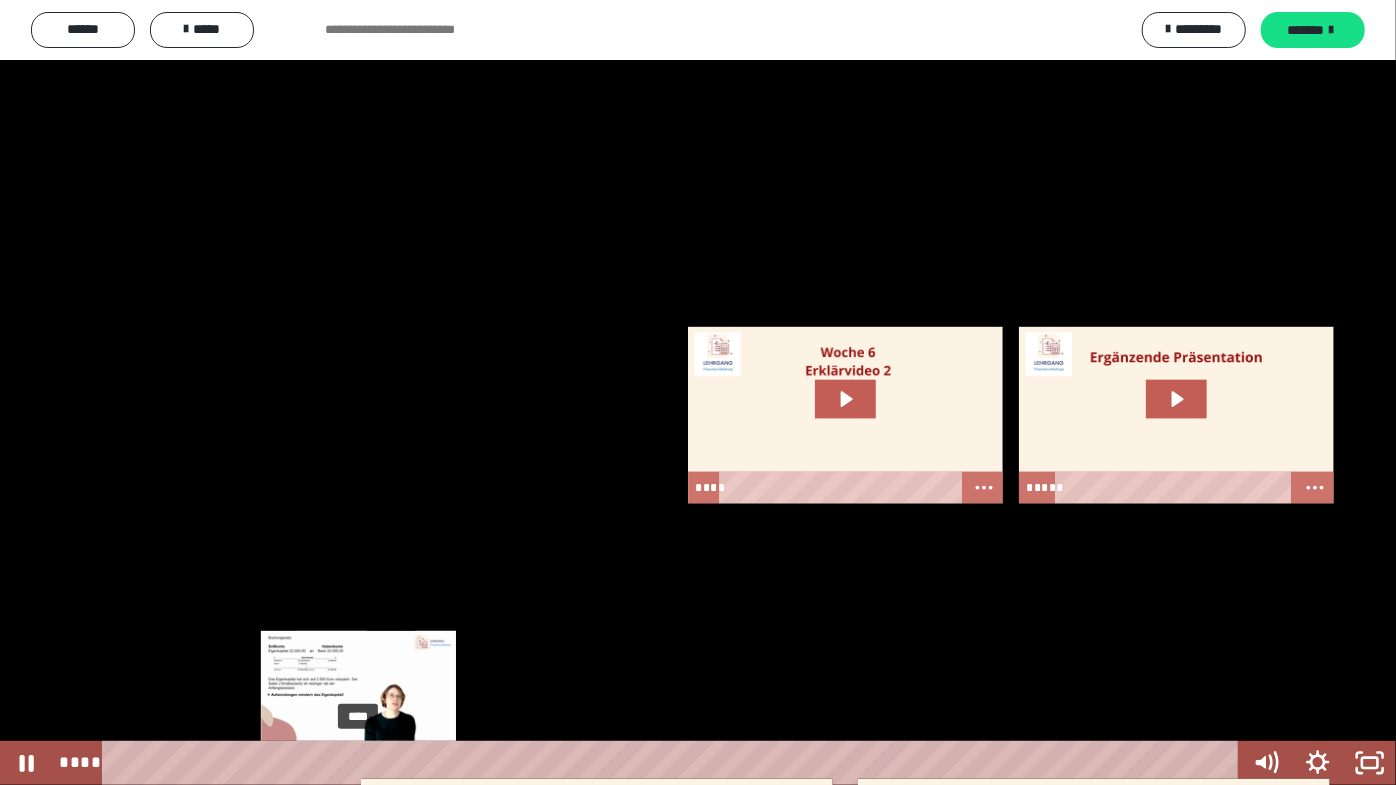 click on "****" at bounding box center (674, 763) 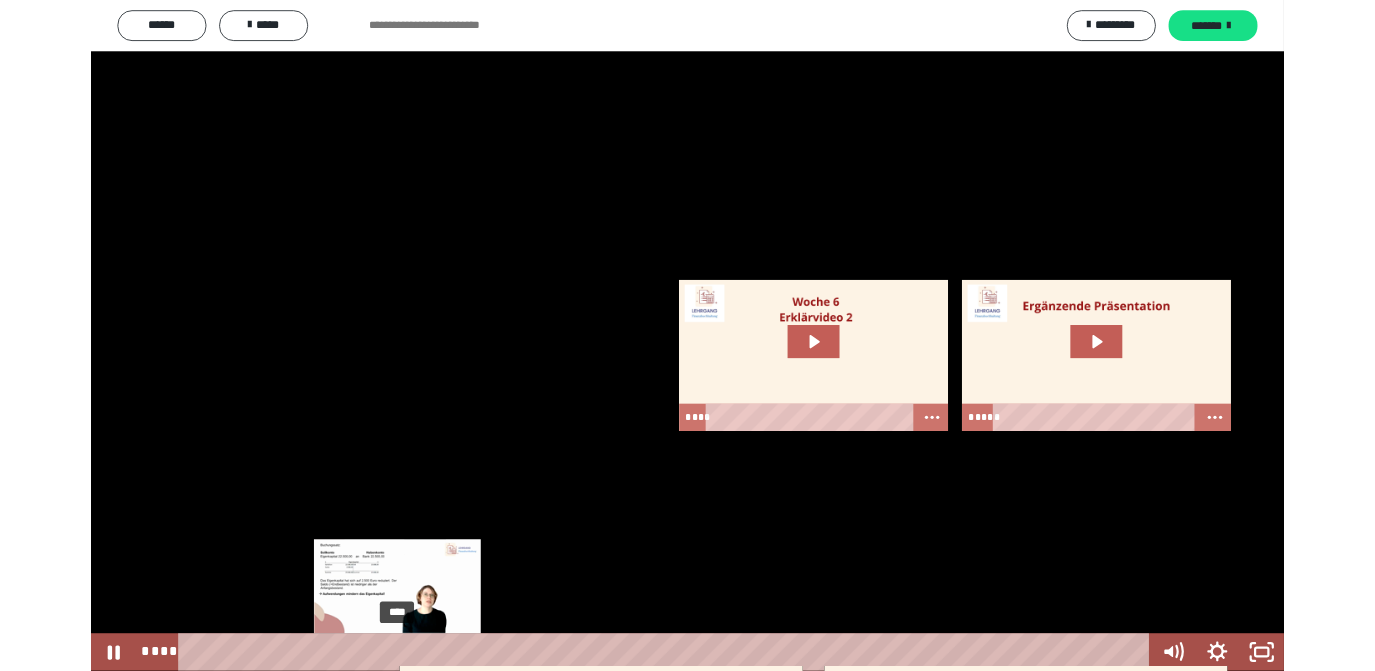 scroll, scrollTop: 0, scrollLeft: 0, axis: both 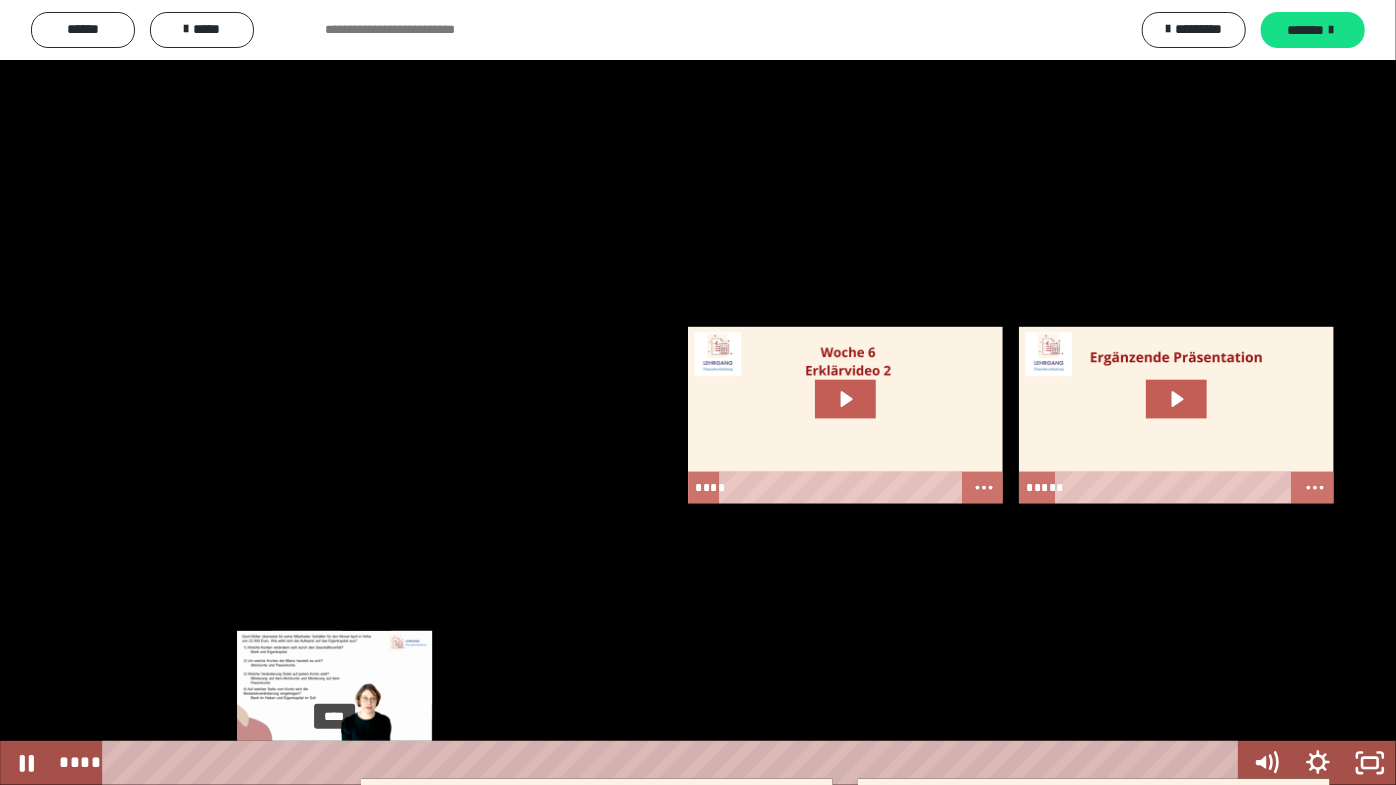 click on "****" at bounding box center (675, 763) 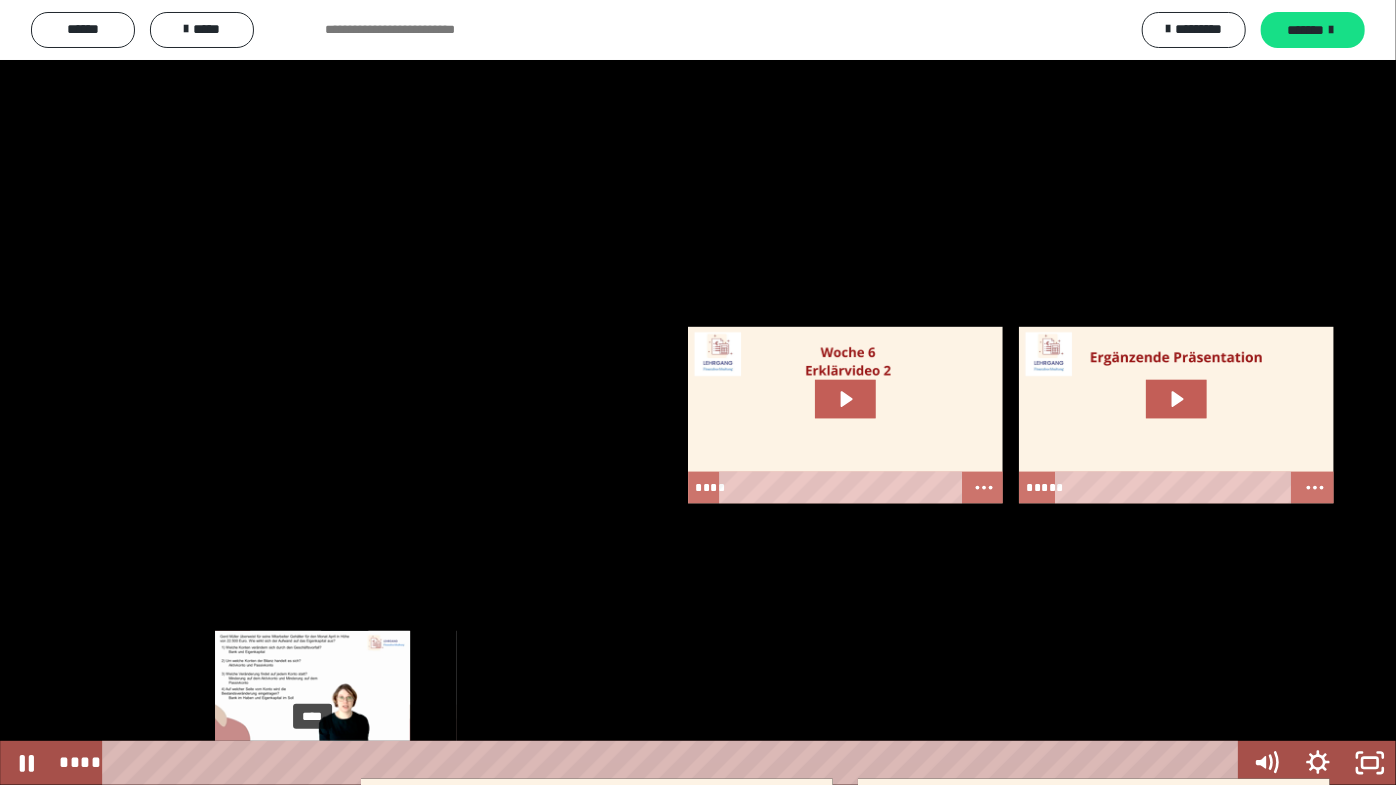click on "****" at bounding box center (675, 763) 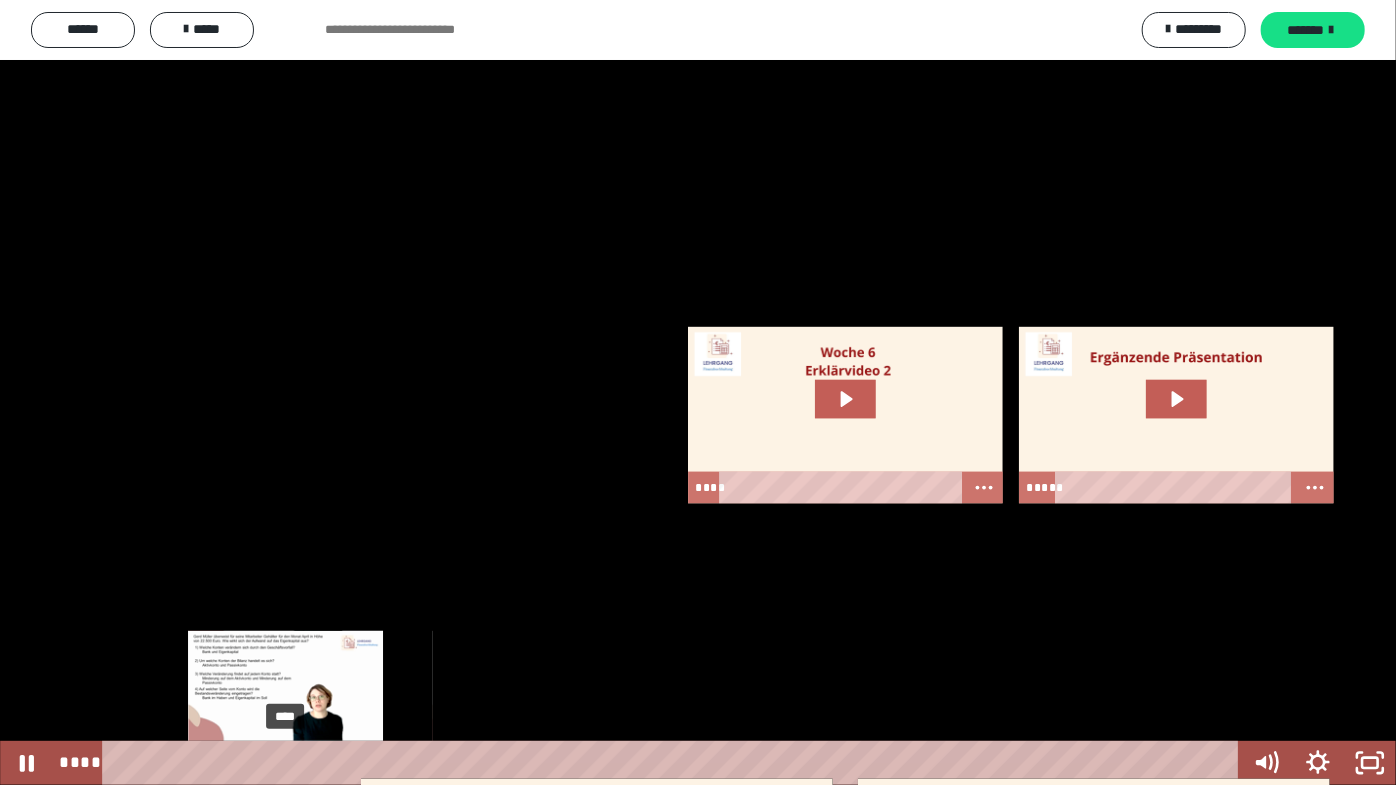 click on "****" at bounding box center [675, 763] 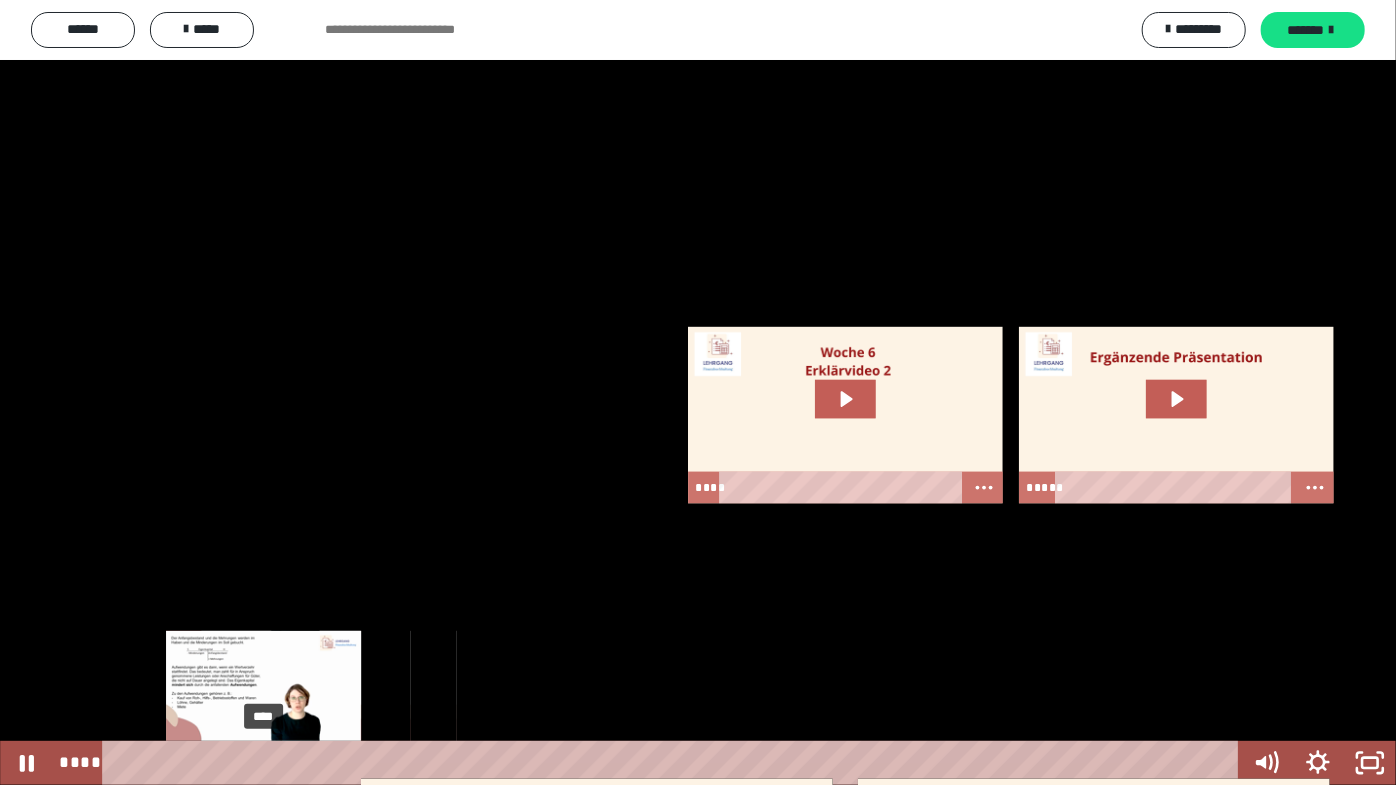click on "****" at bounding box center [675, 763] 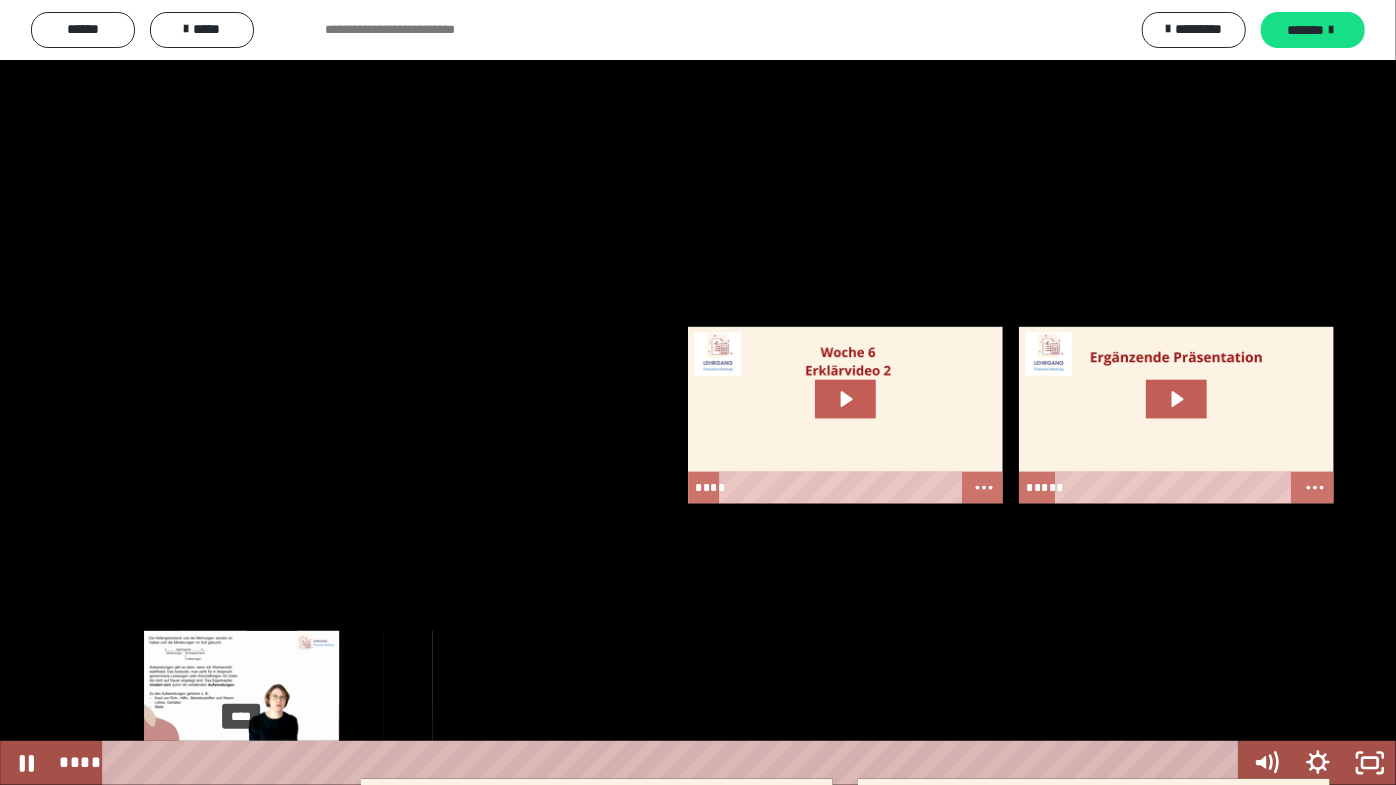 click on "****" at bounding box center [675, 763] 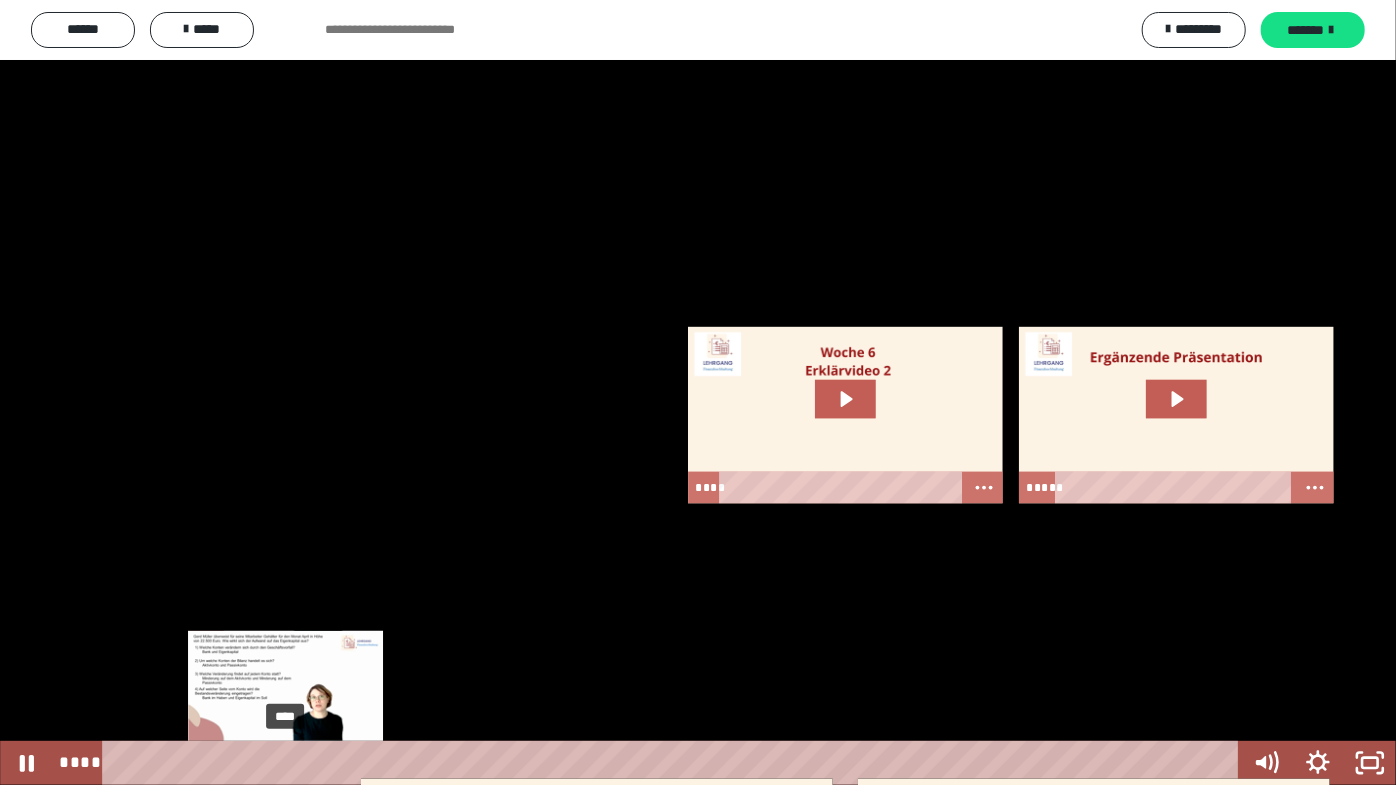 click on "****" at bounding box center [675, 763] 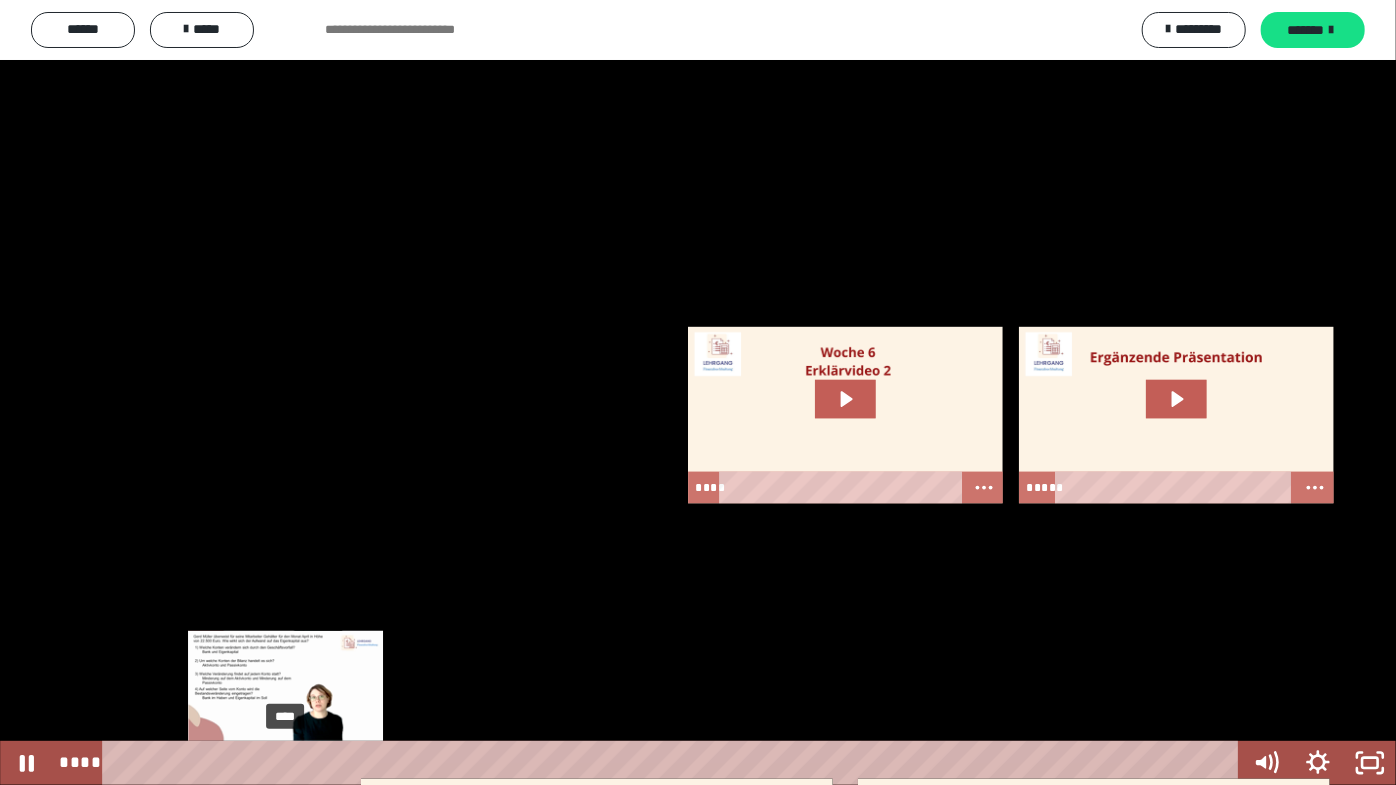 click at bounding box center [285, 763] 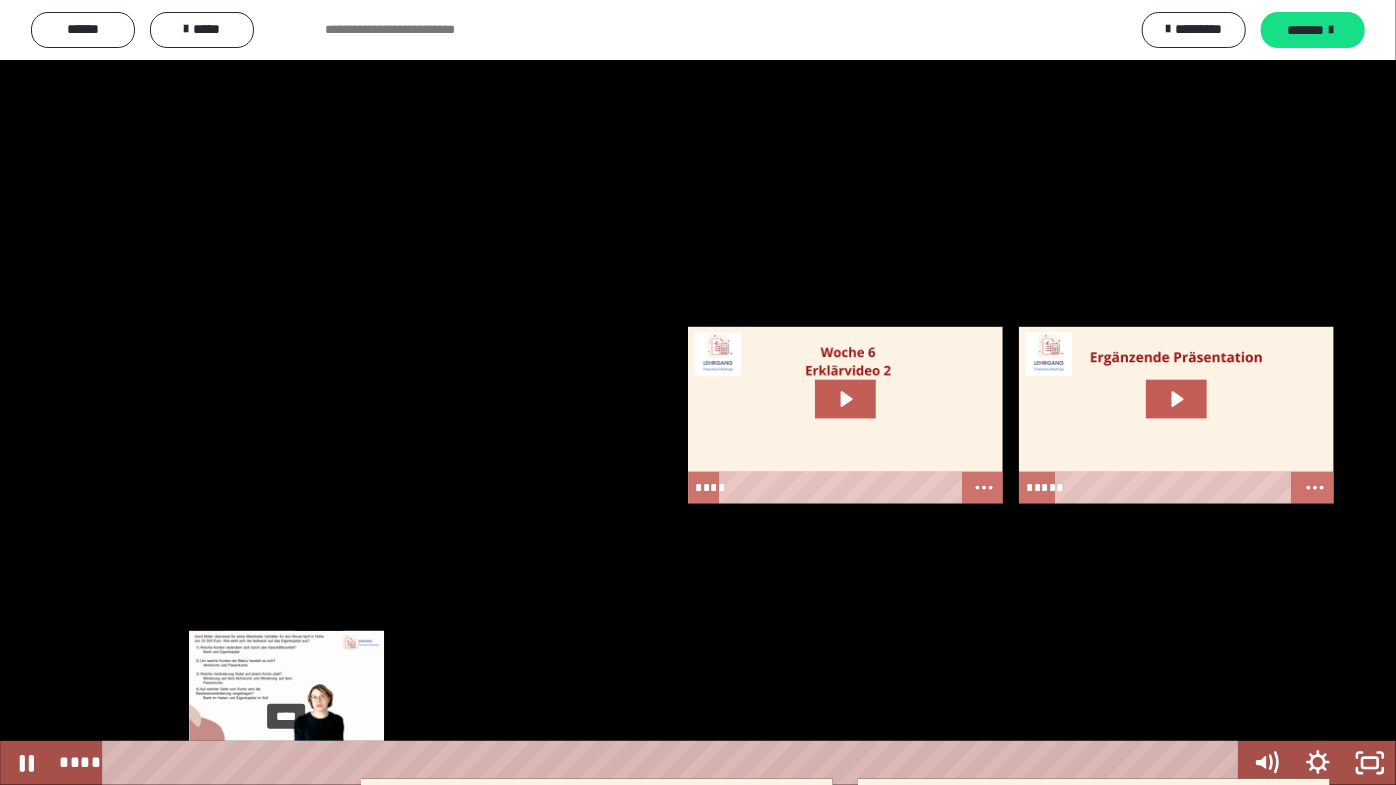 click at bounding box center [286, 763] 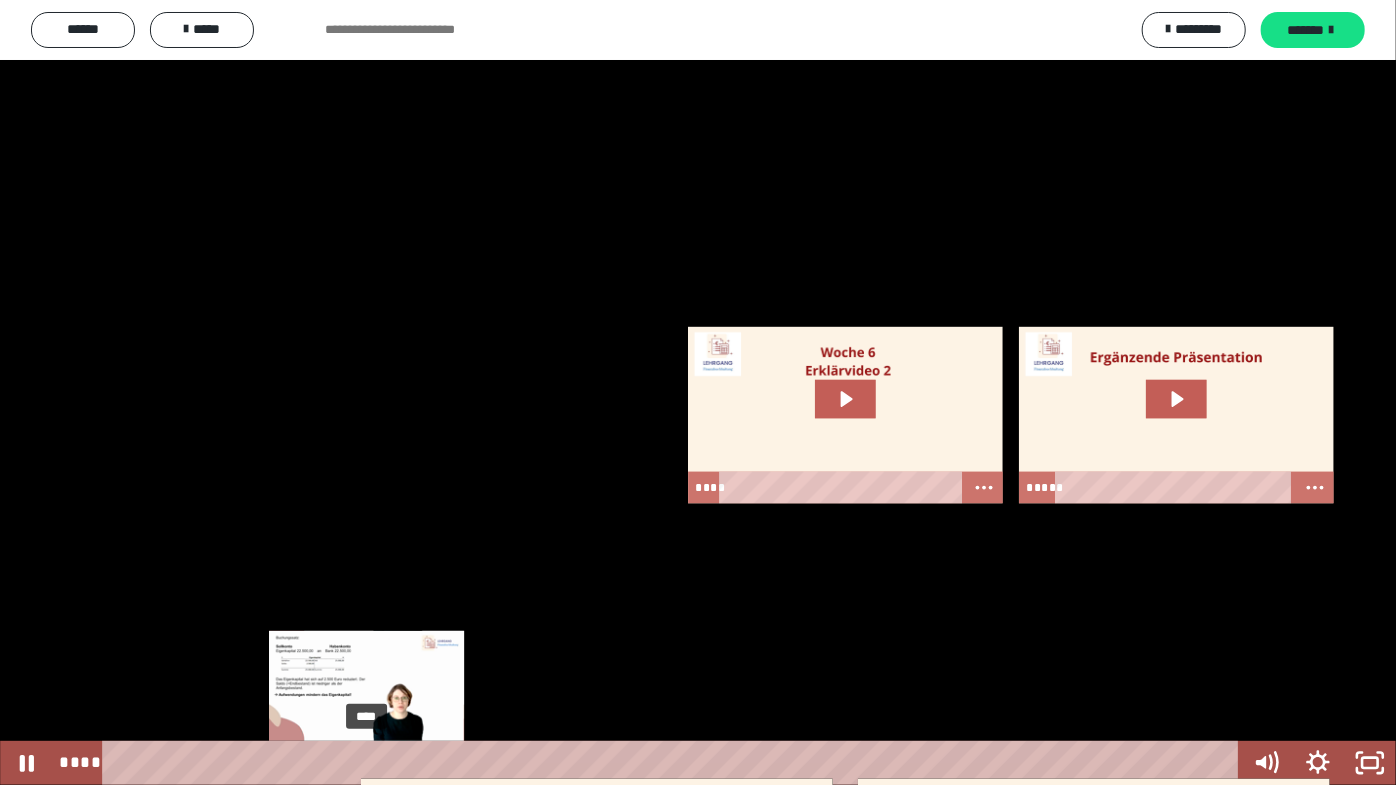 click on "****" at bounding box center (675, 763) 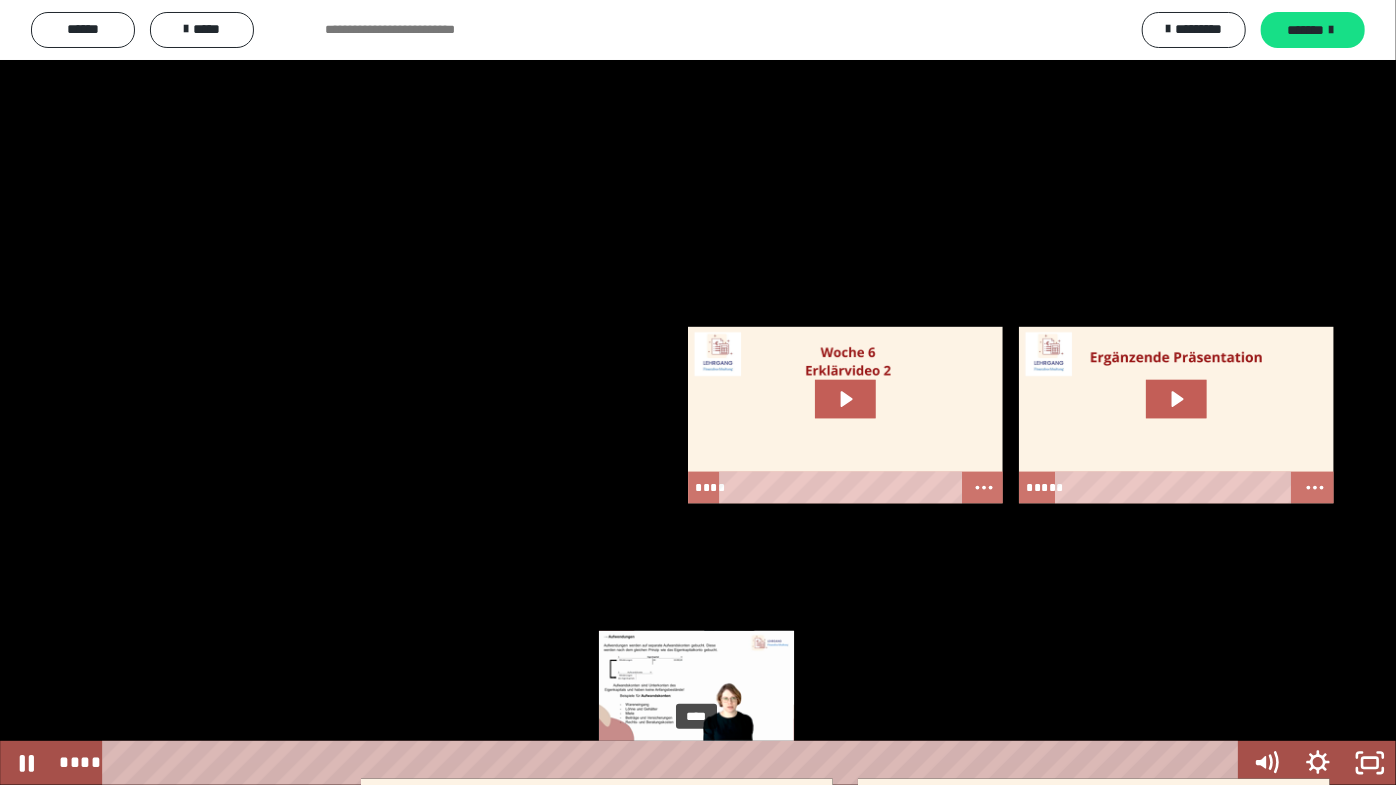click on "****" at bounding box center [675, 763] 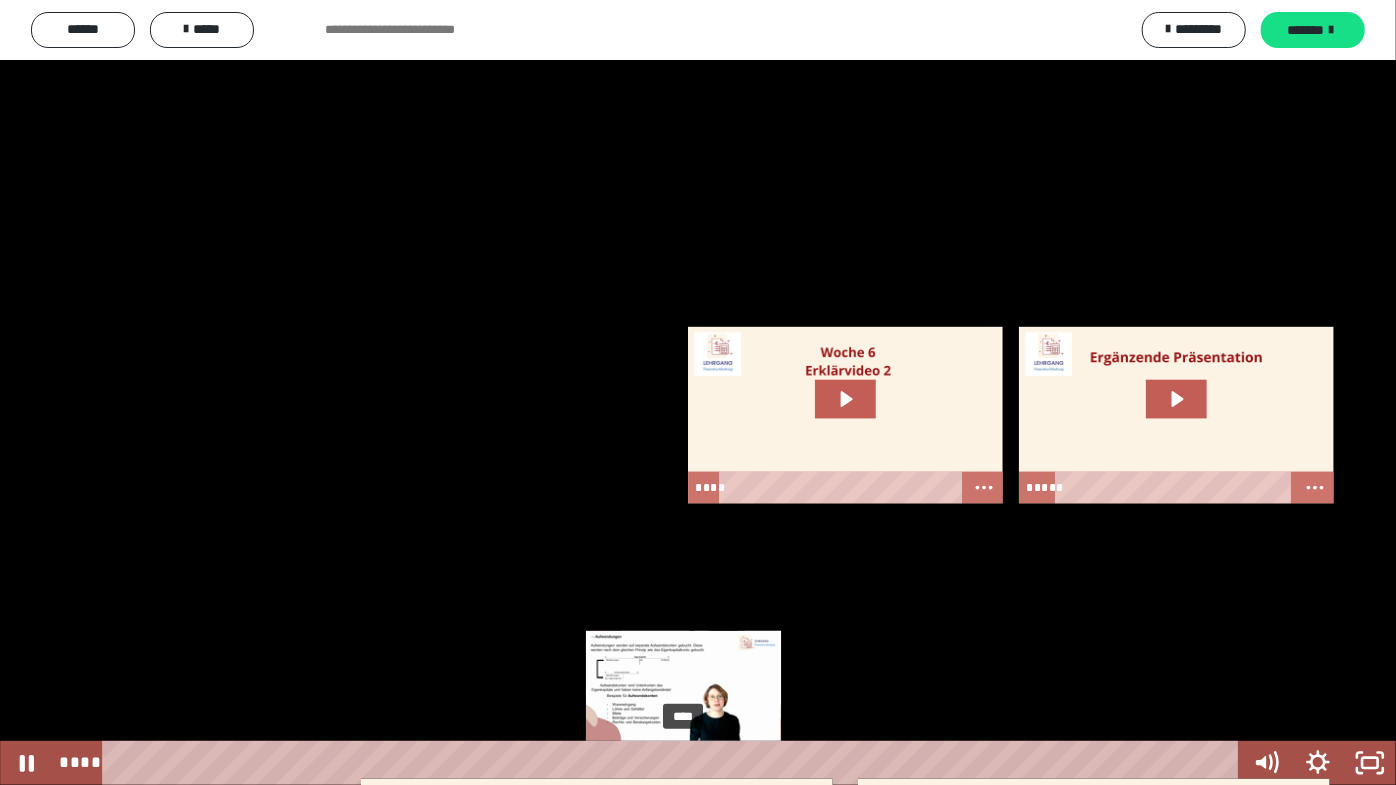 click on "****" at bounding box center [675, 763] 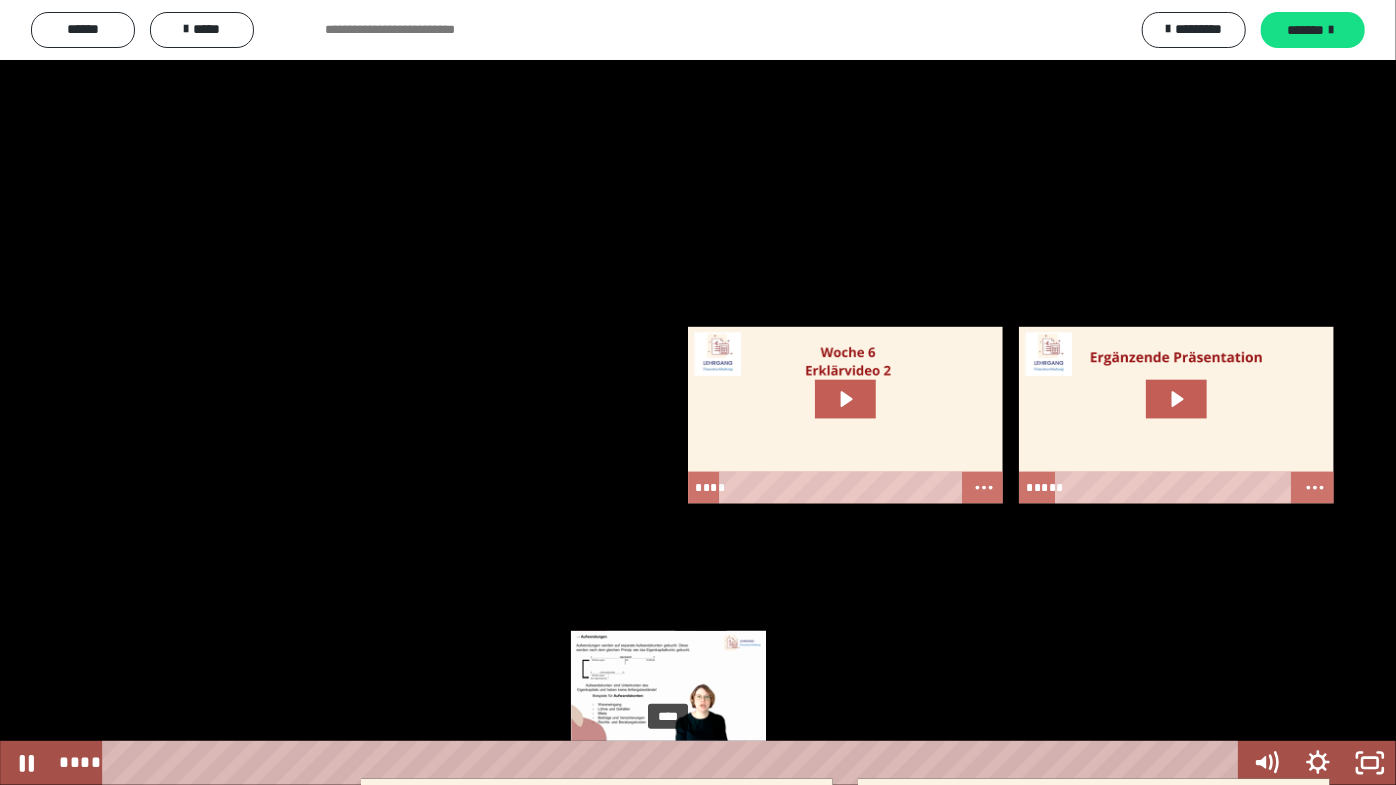 click on "****" at bounding box center [675, 763] 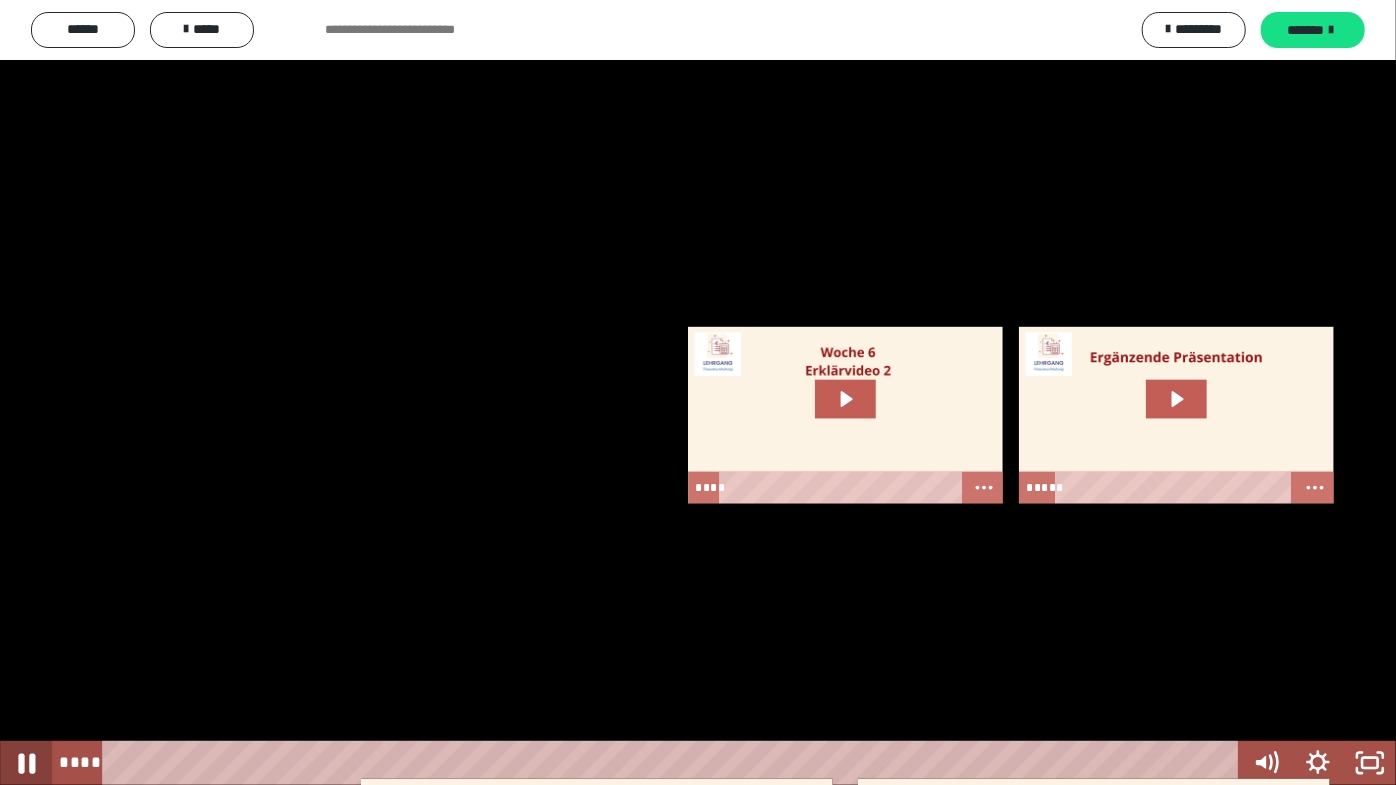 click 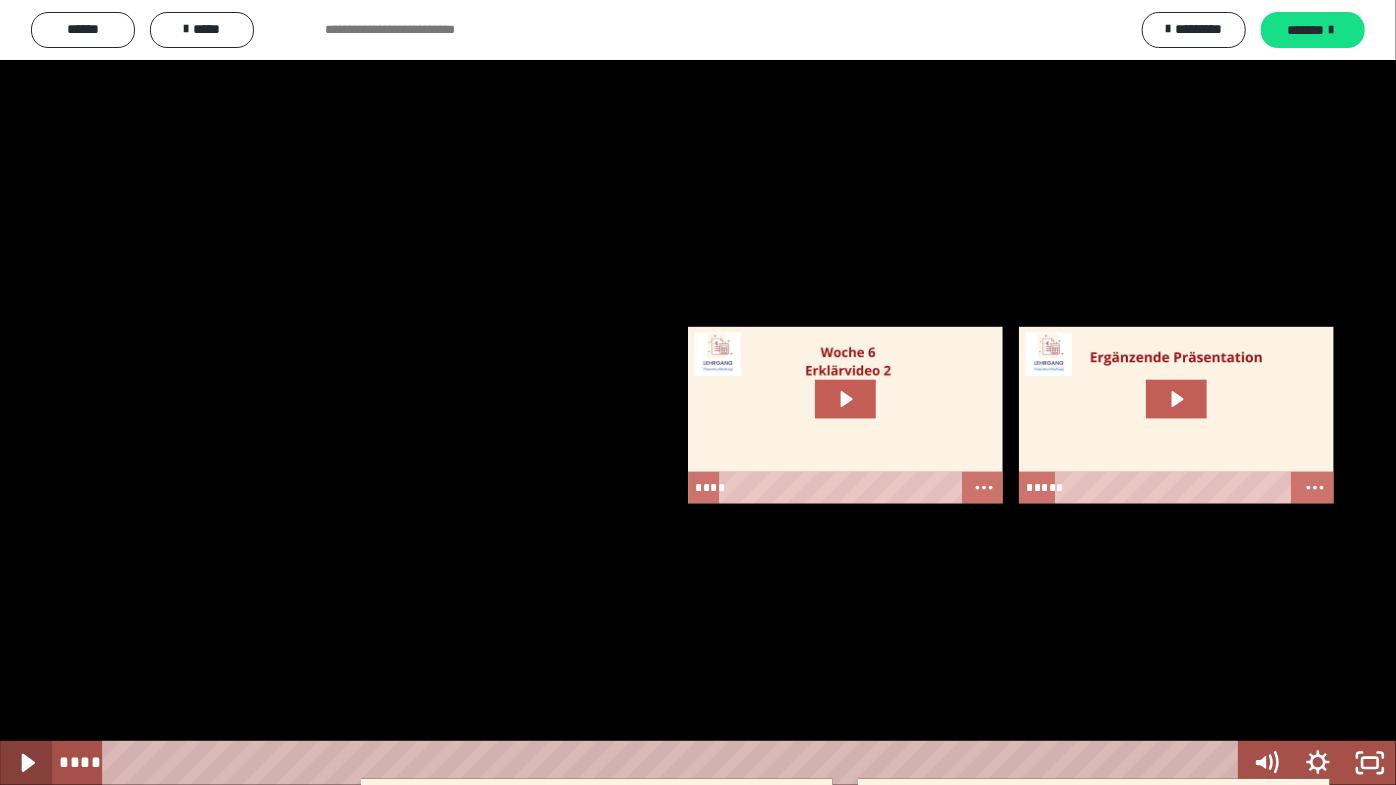 click 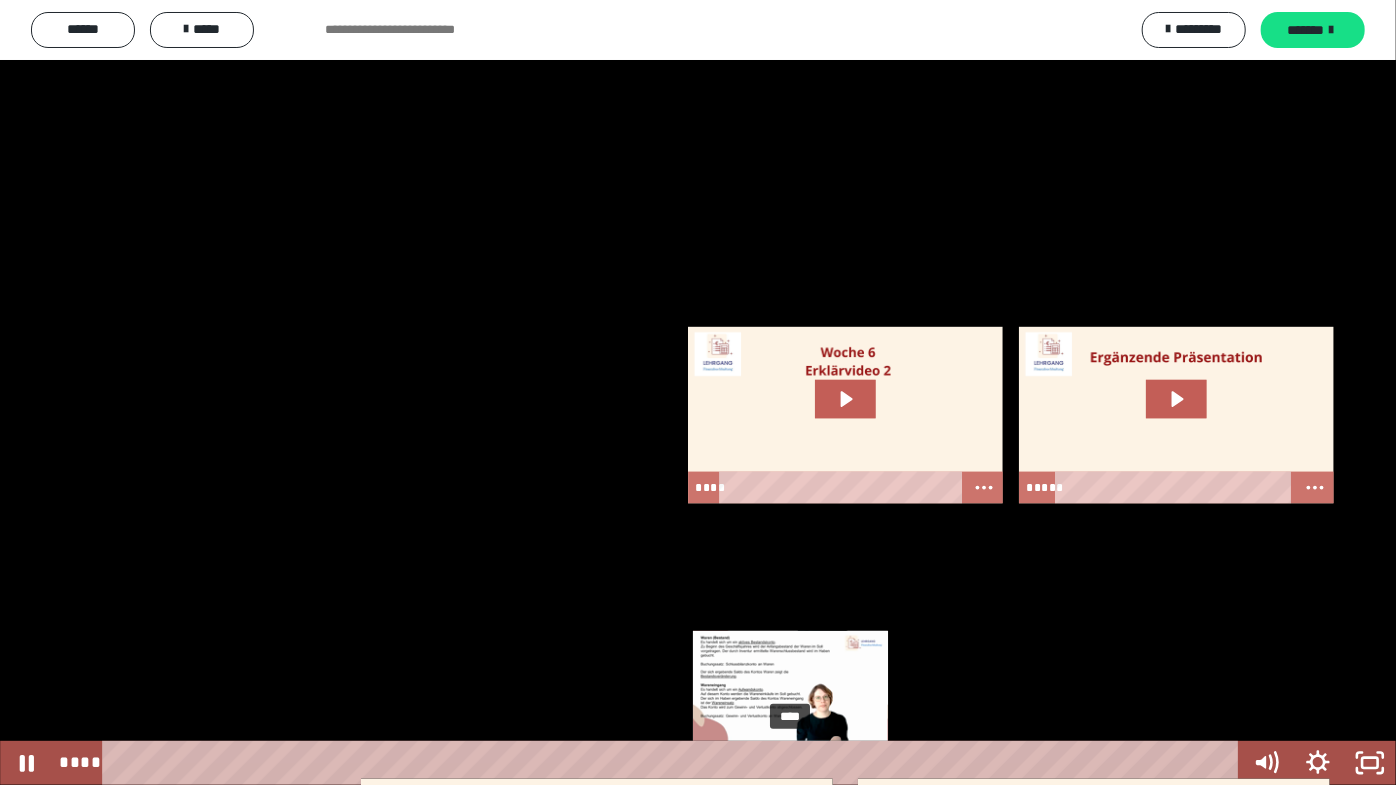 click on "****" at bounding box center (675, 763) 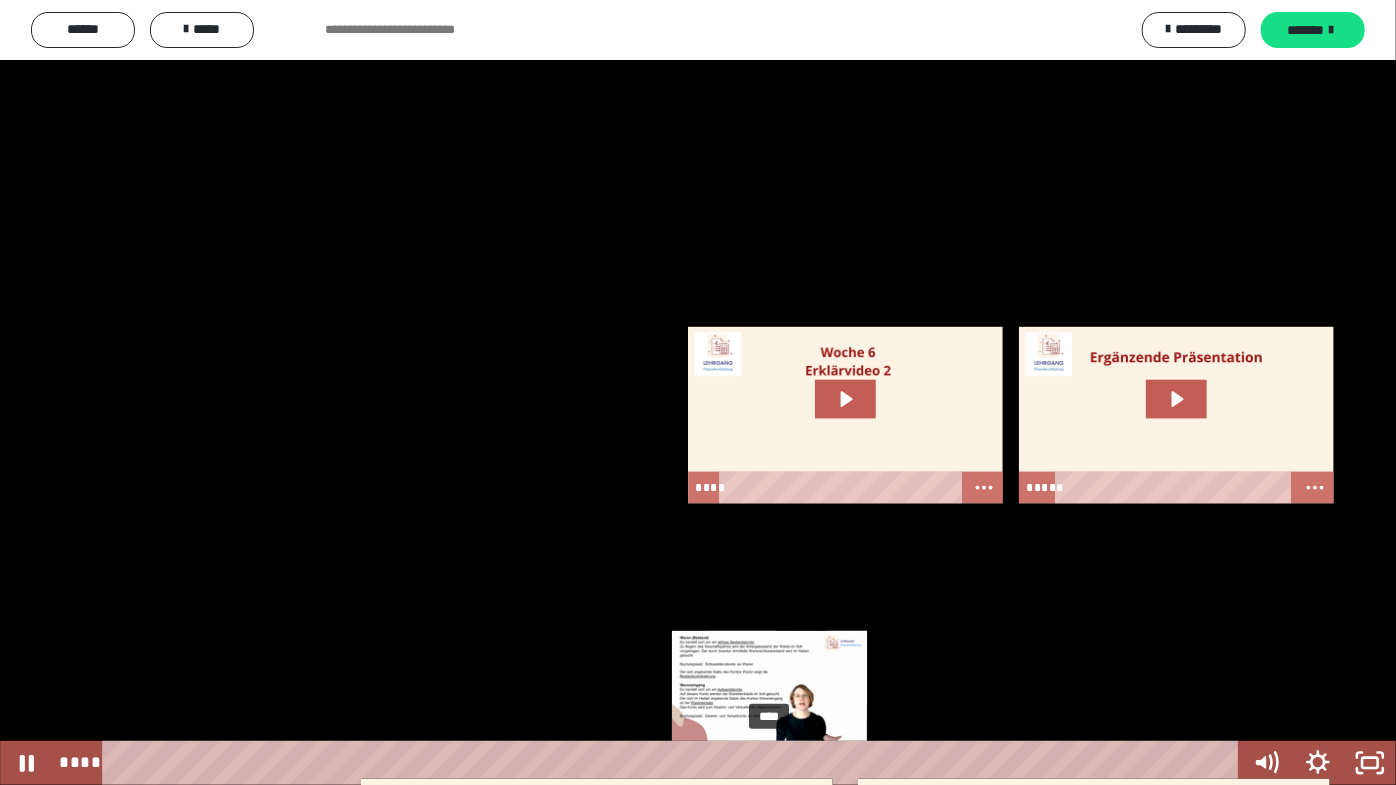 click on "****" at bounding box center (675, 763) 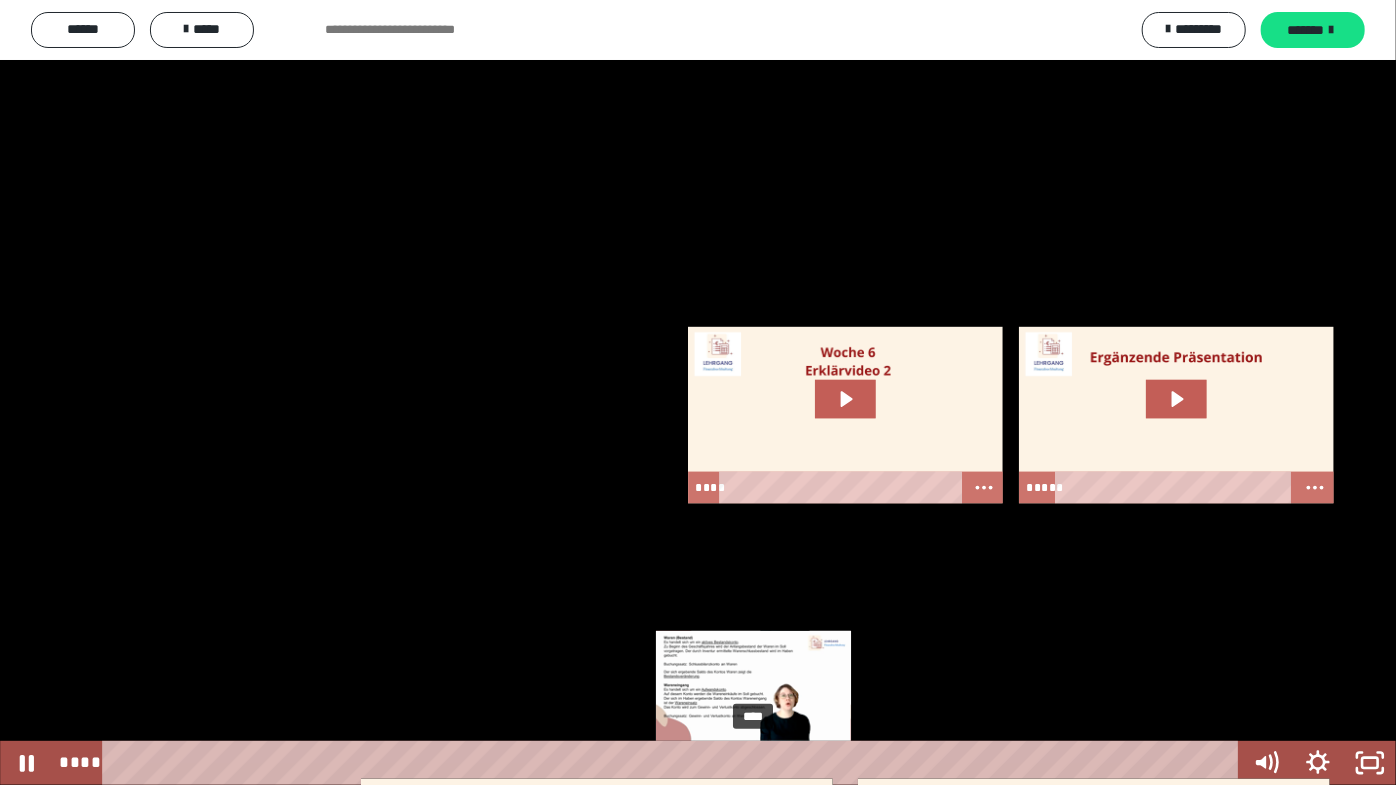 click on "****" at bounding box center (675, 763) 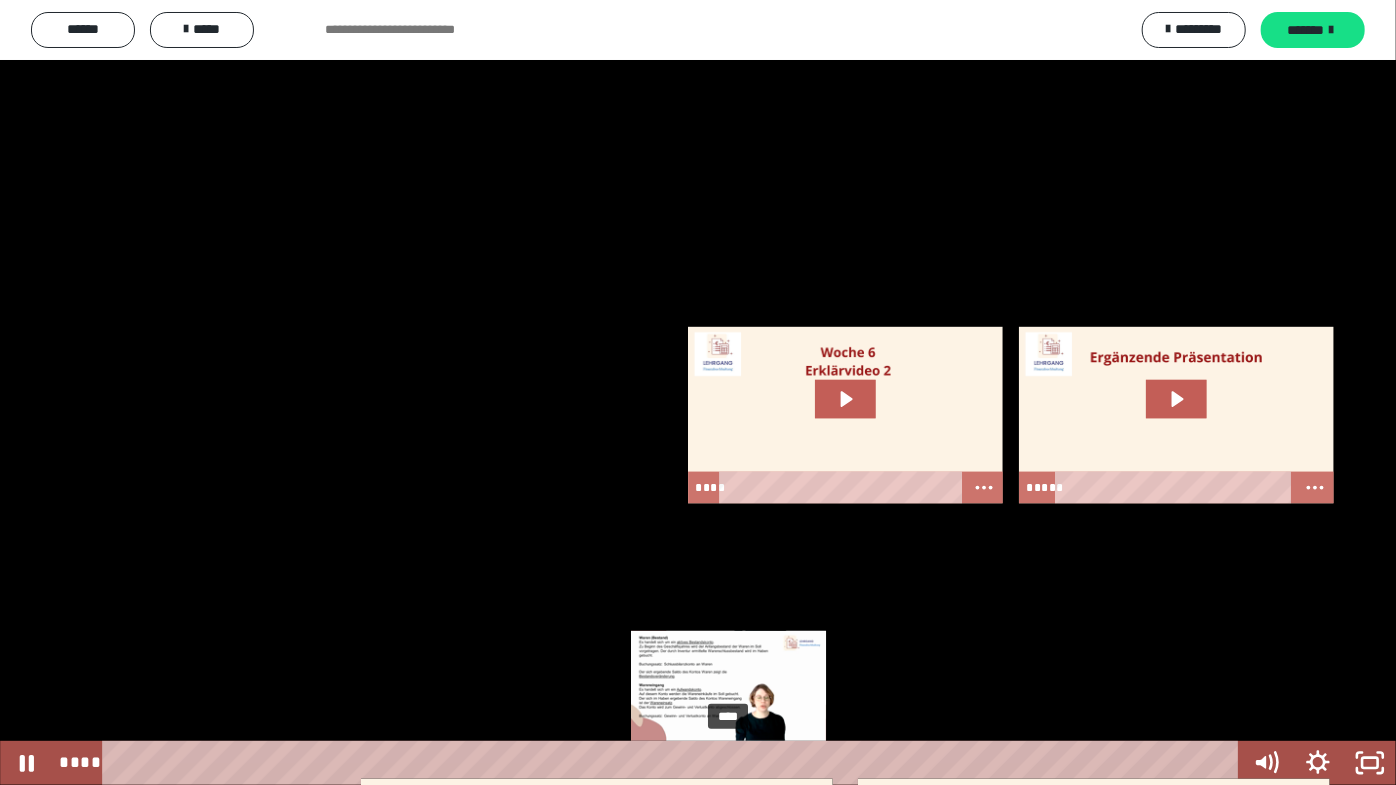 click on "****" at bounding box center (675, 763) 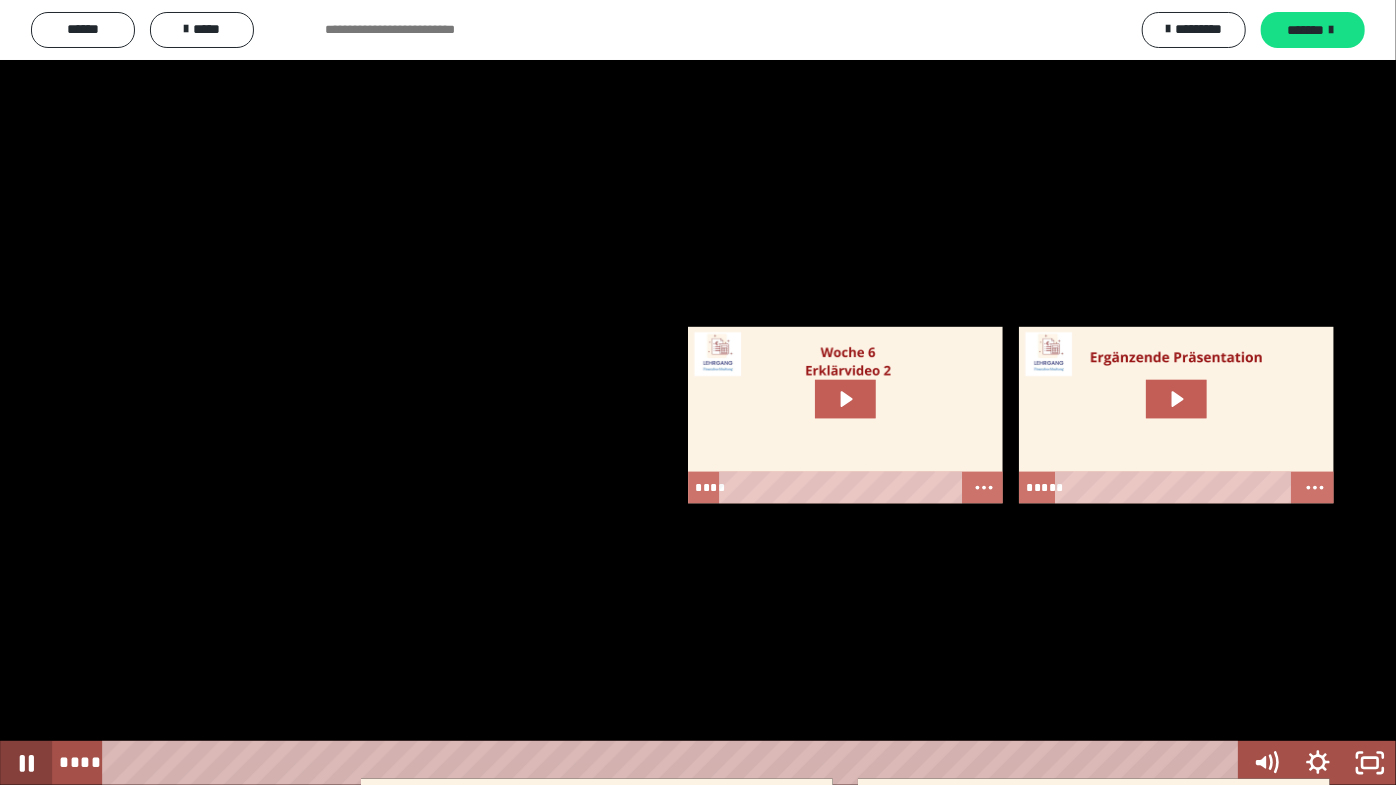 click 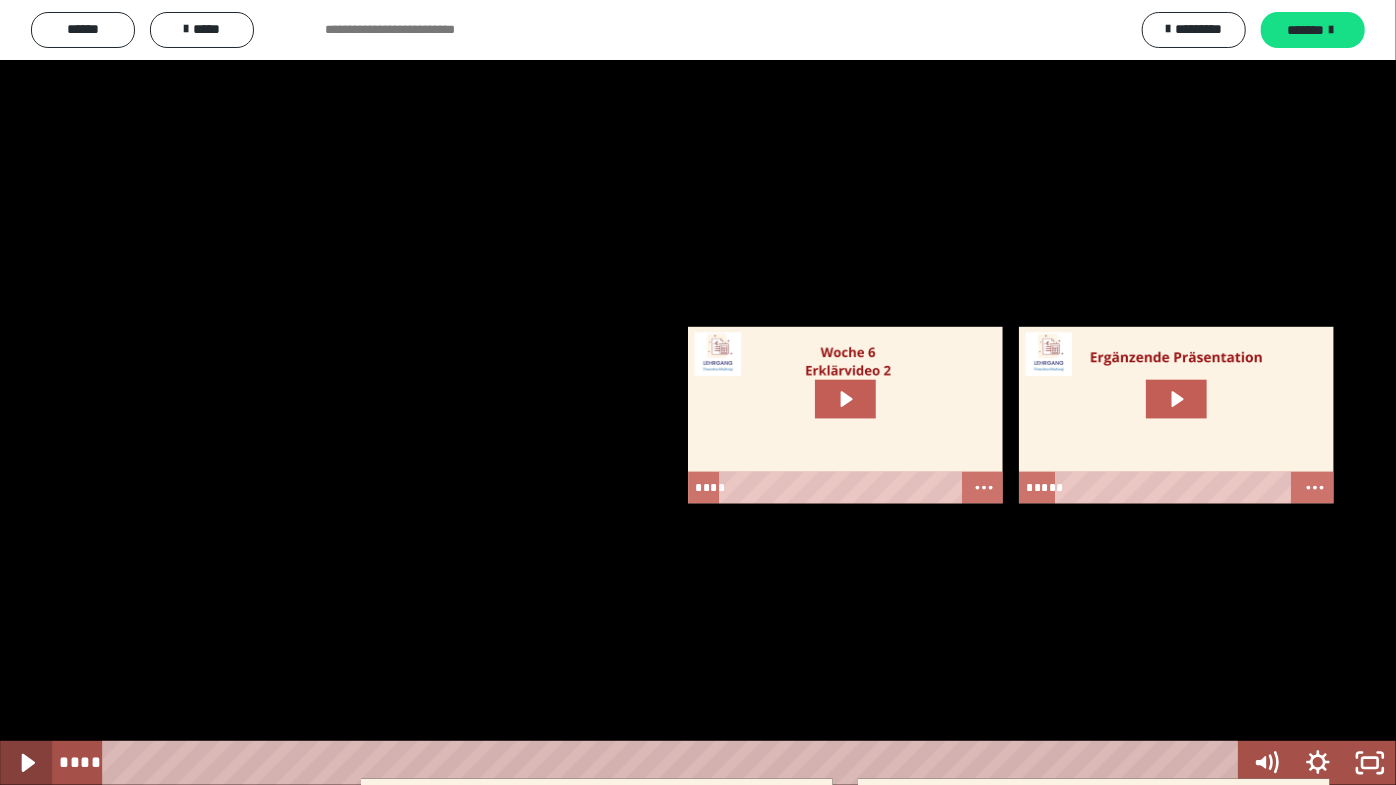 click 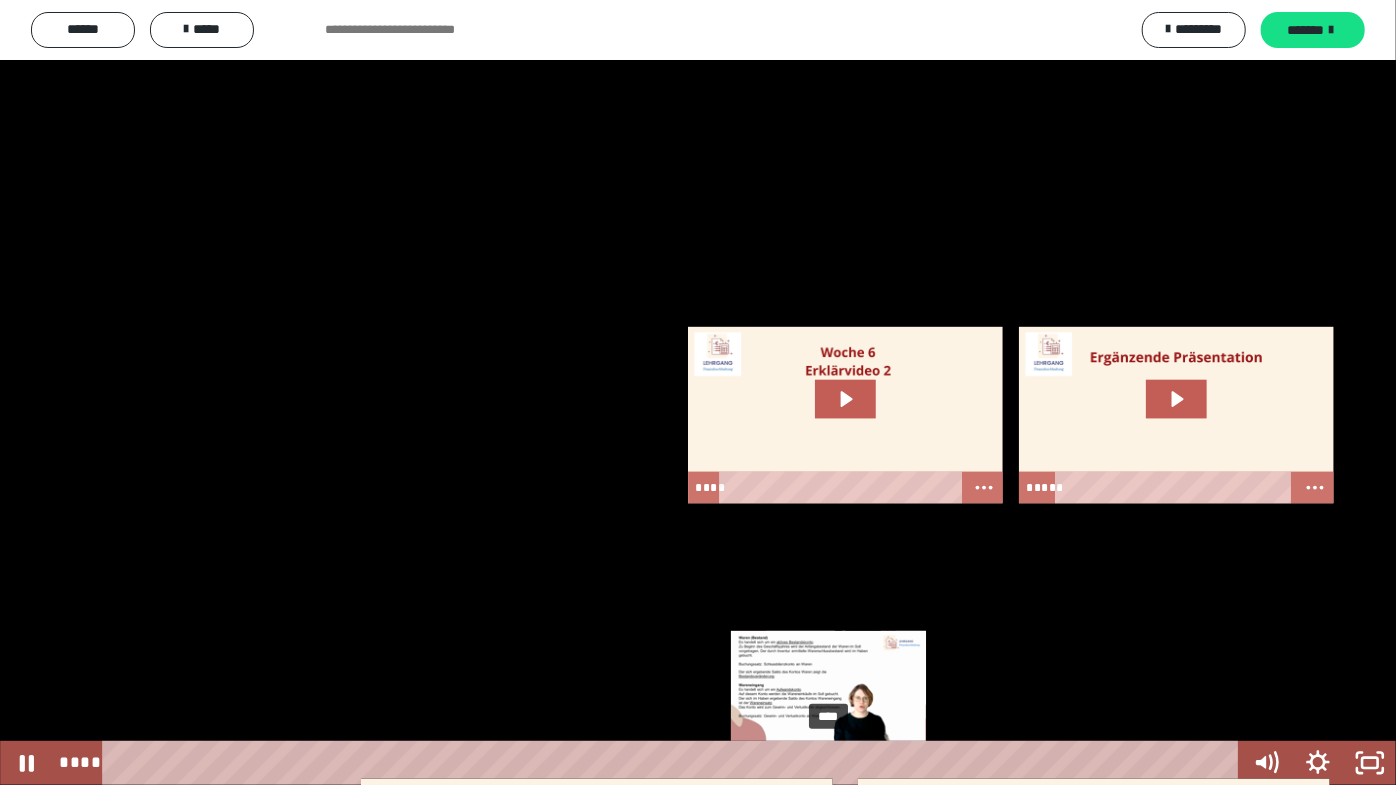 click on "****" at bounding box center (675, 763) 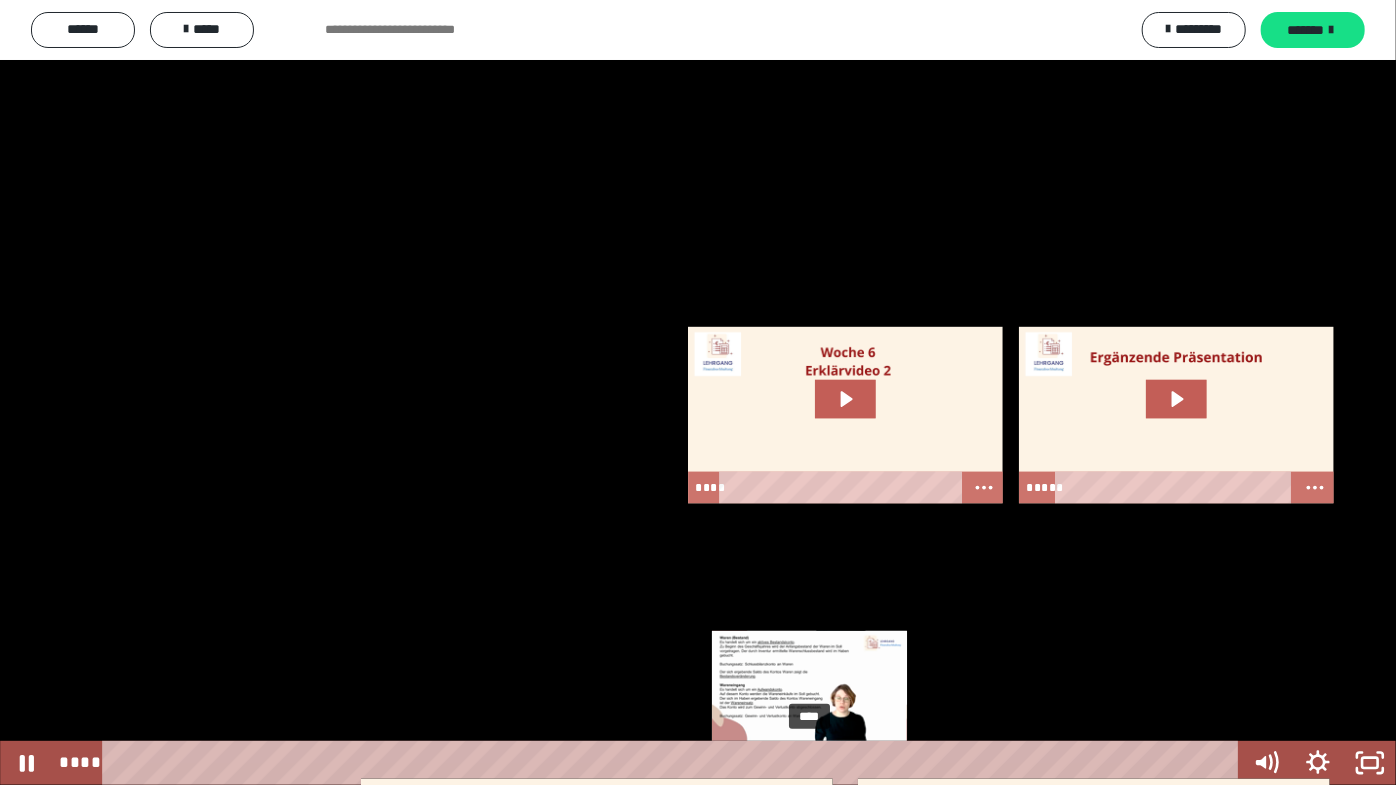 click on "****" at bounding box center [675, 763] 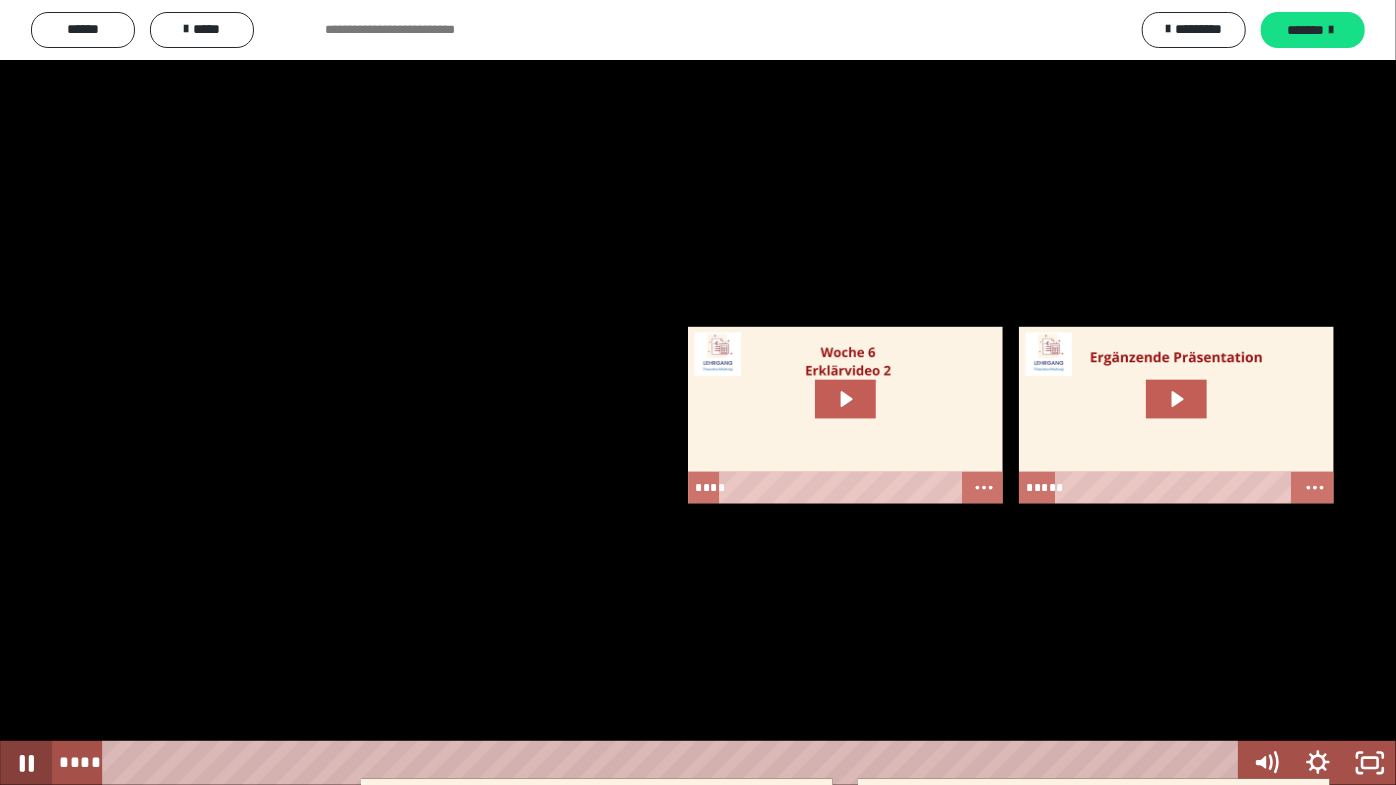 click 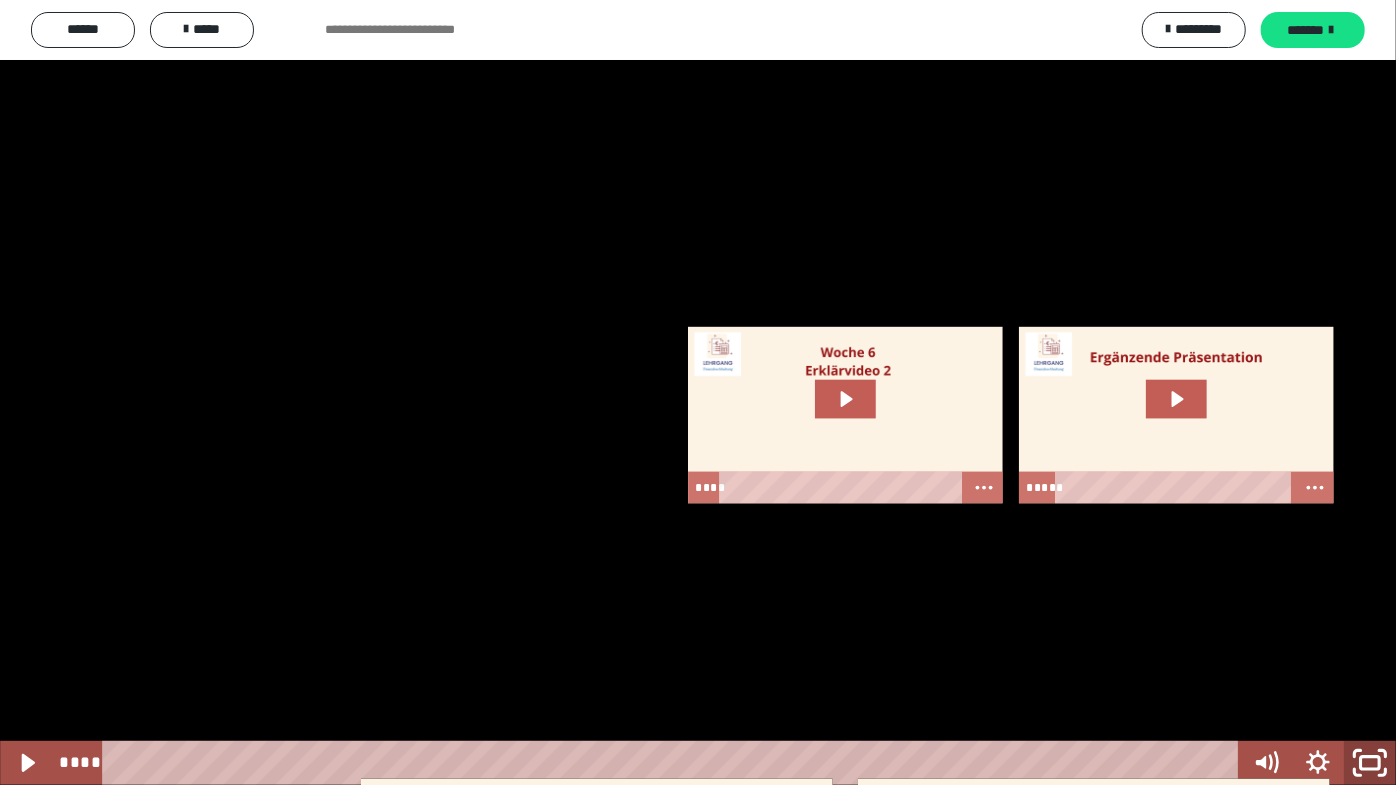 click 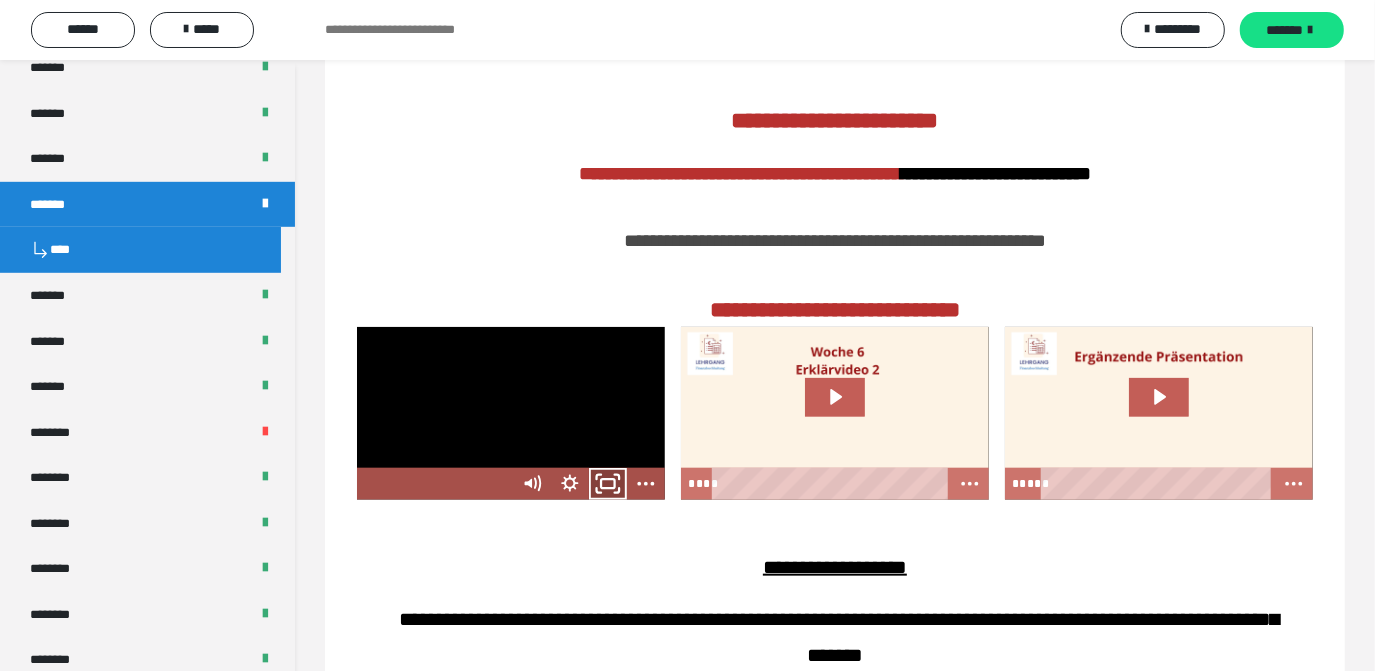 click 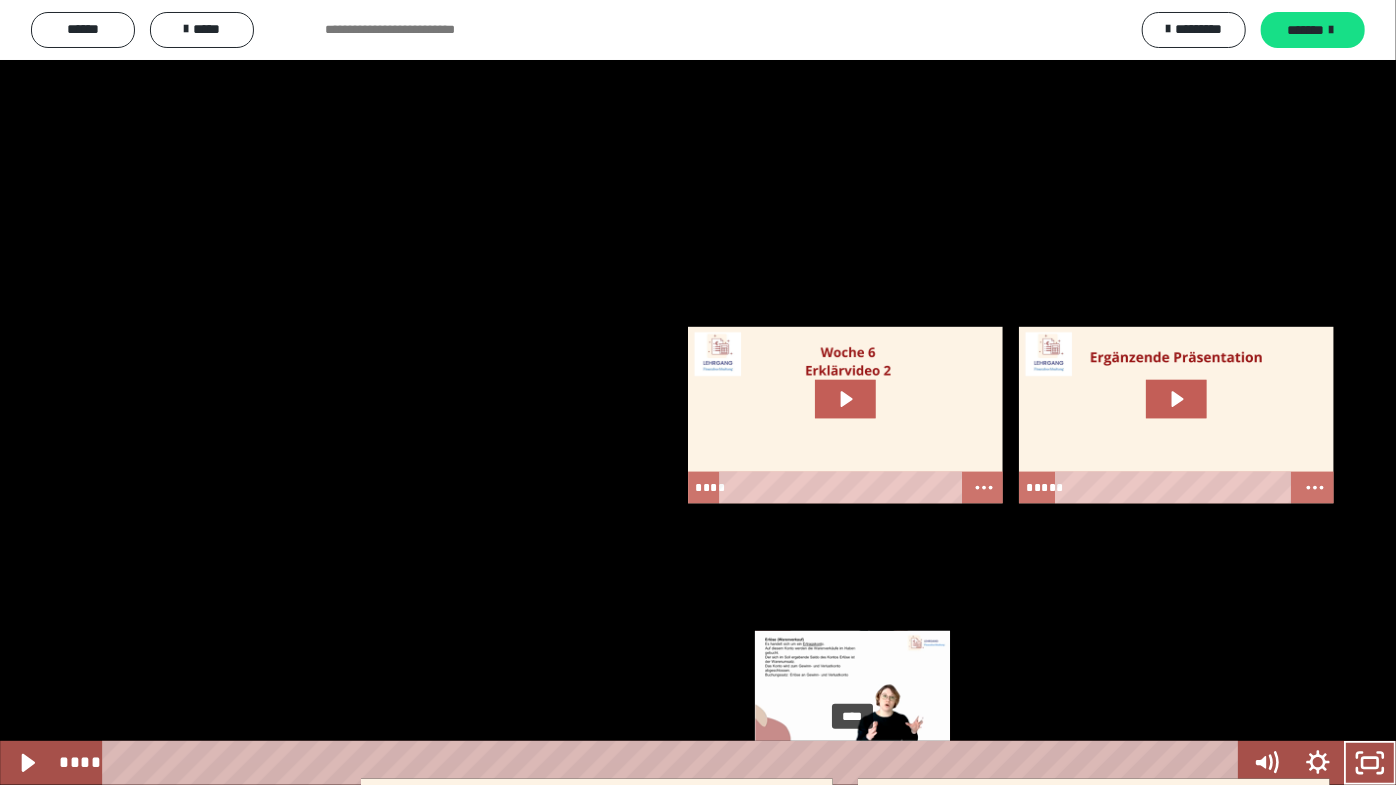 click on "****" at bounding box center (675, 763) 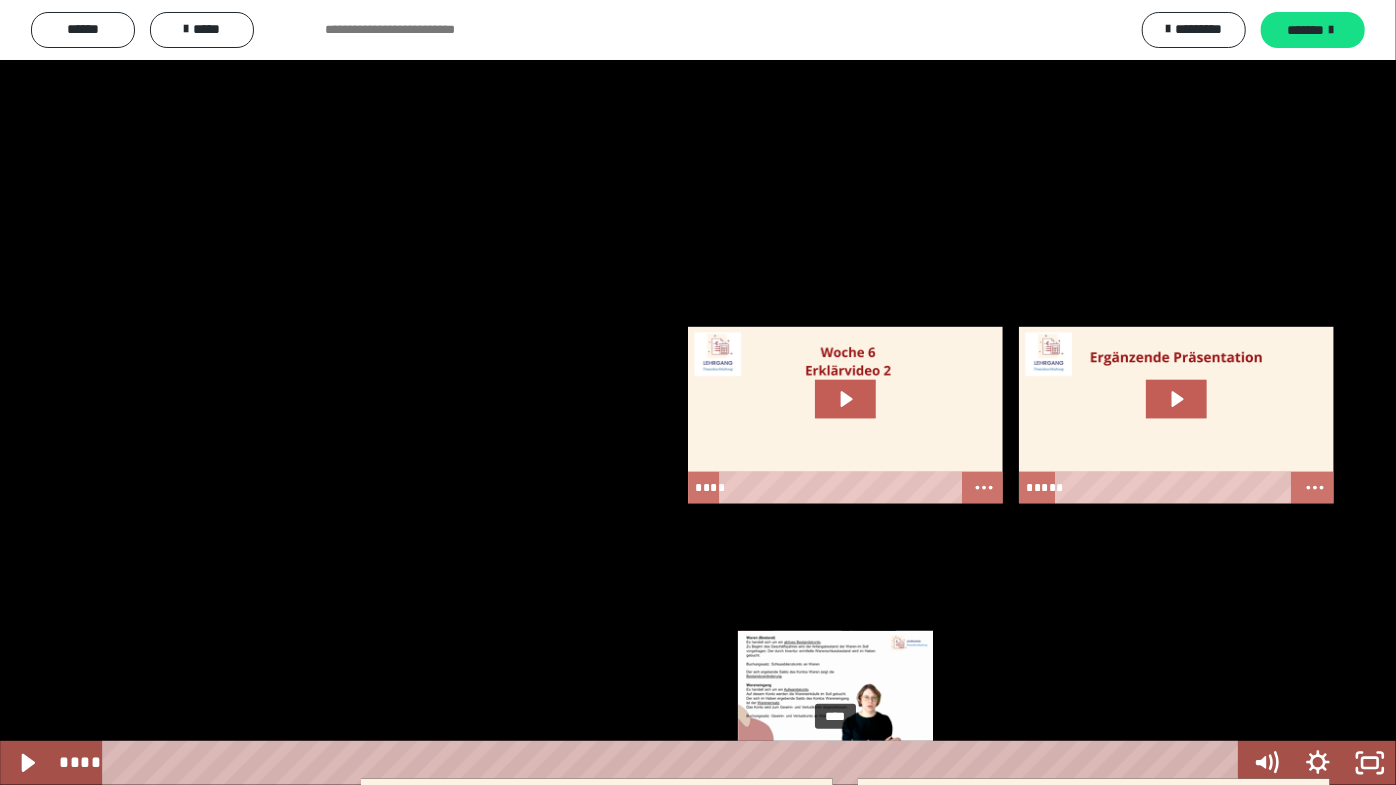 click on "****" at bounding box center [675, 763] 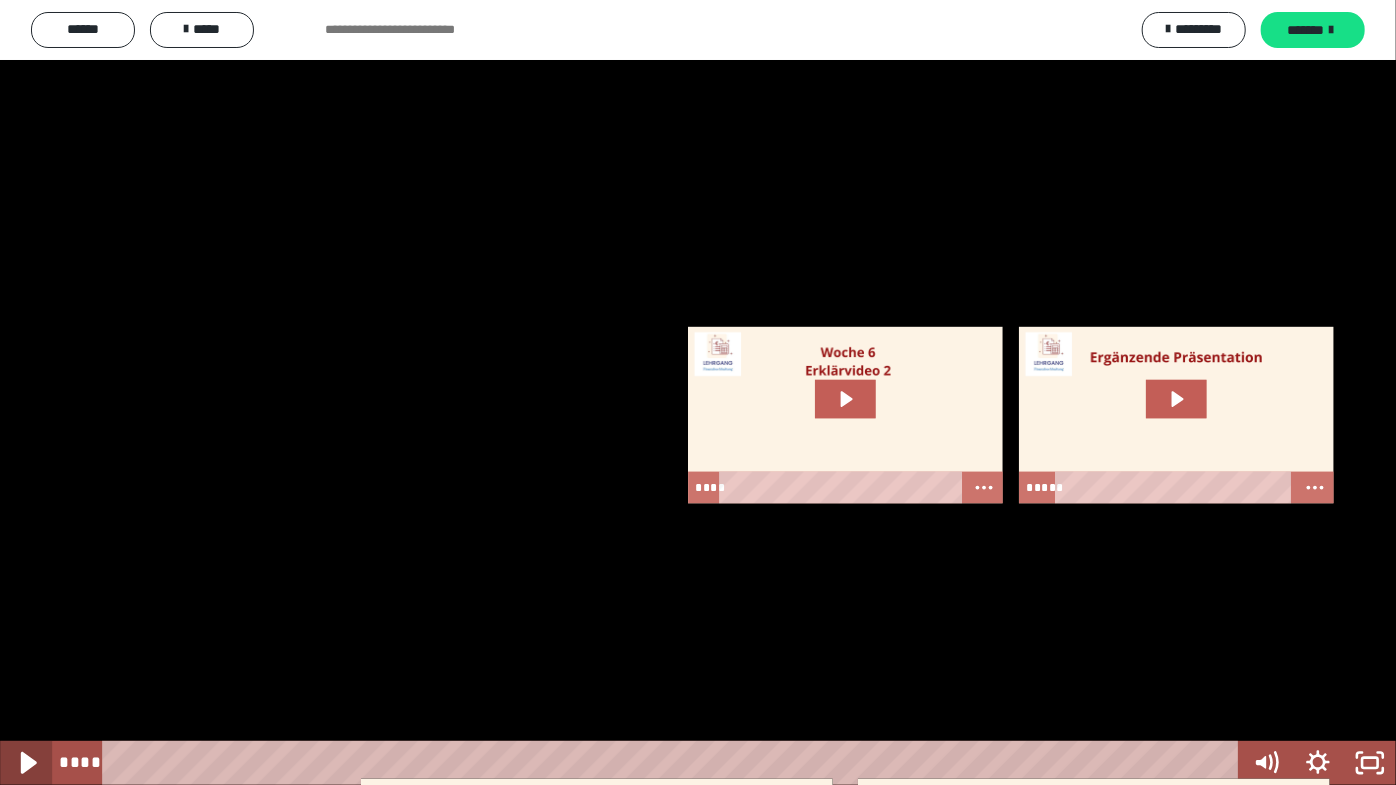 click 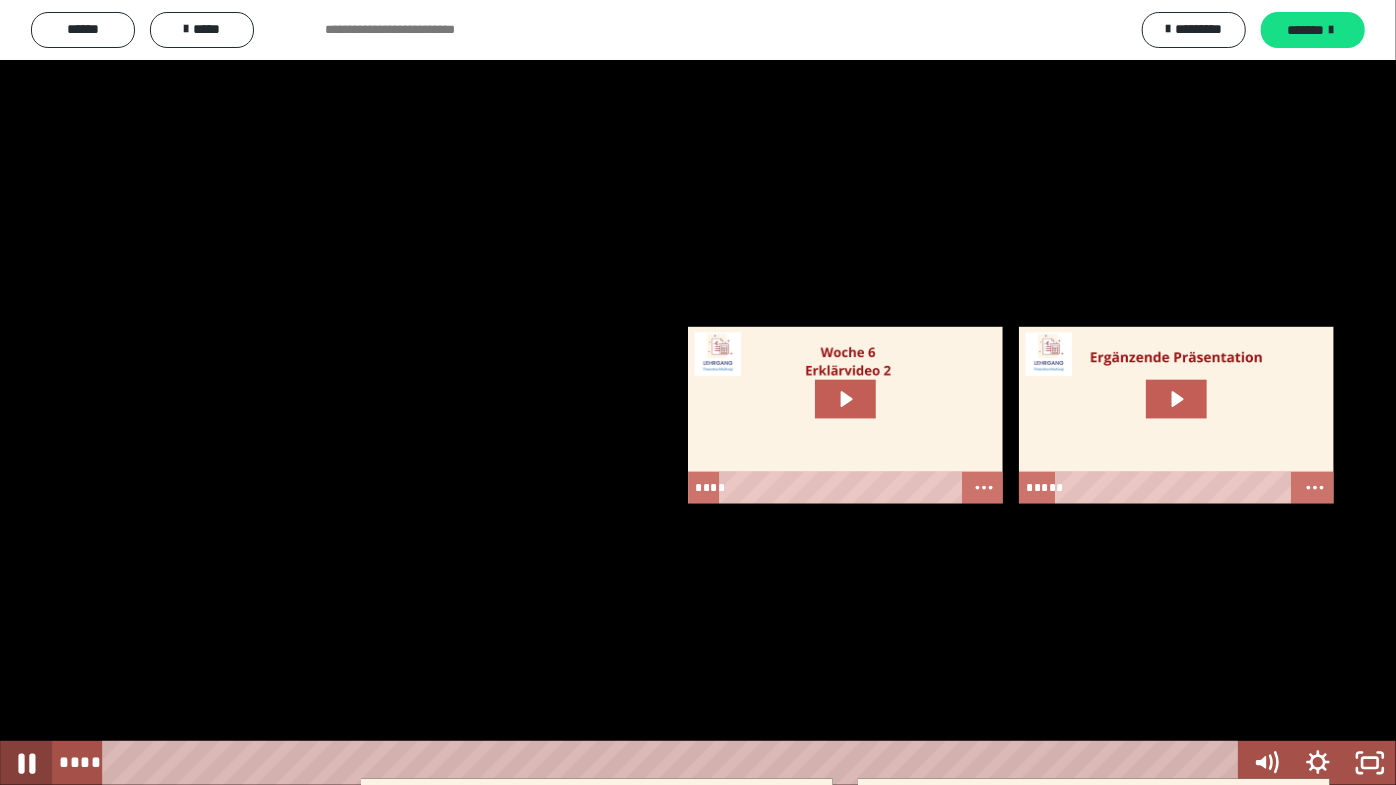 click 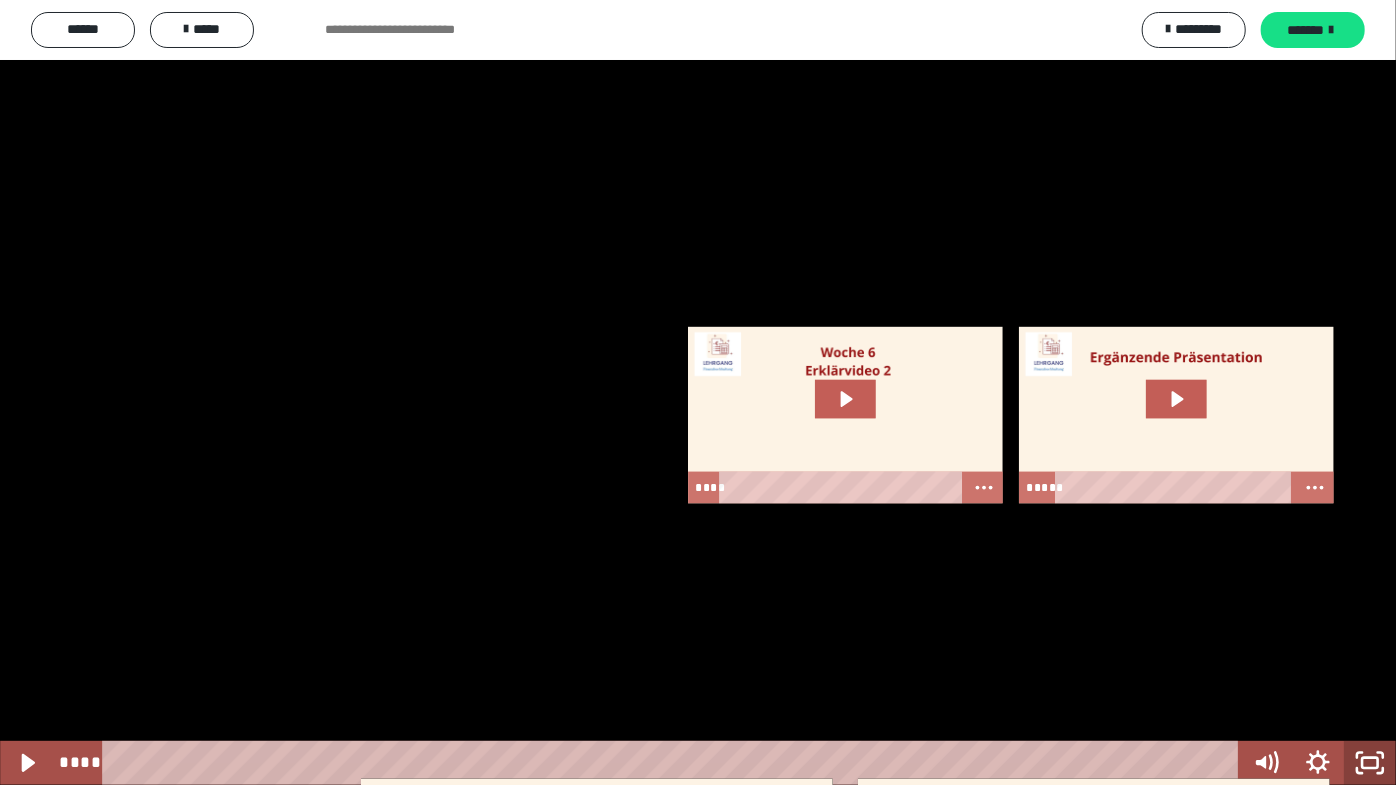 click 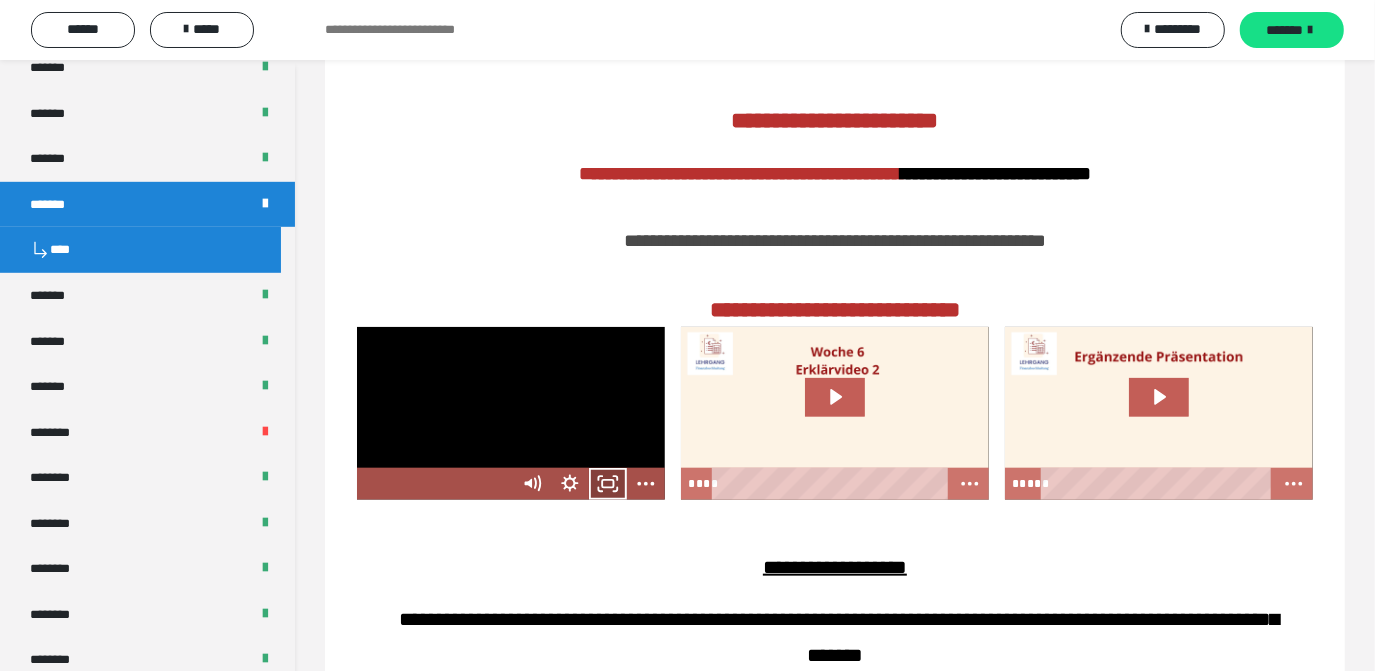 click 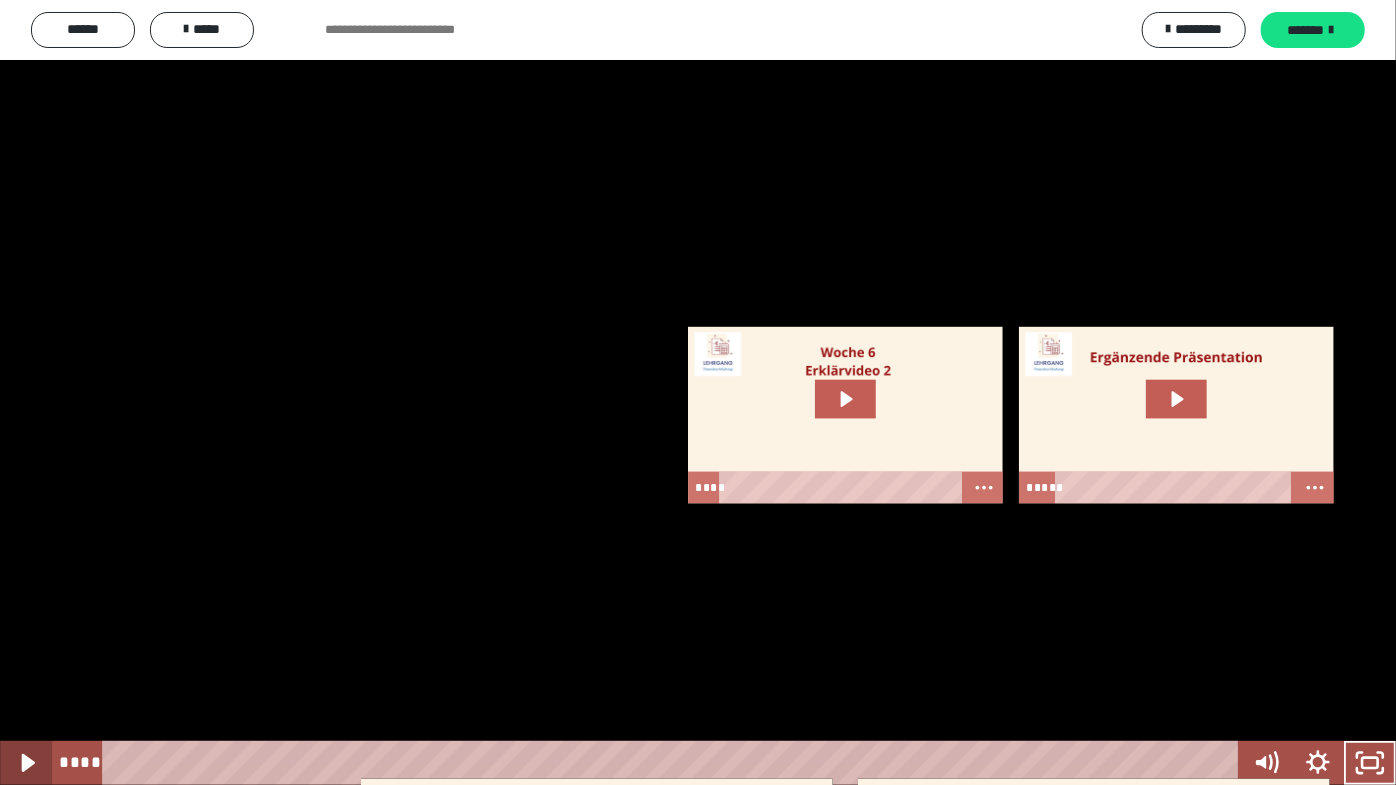 click 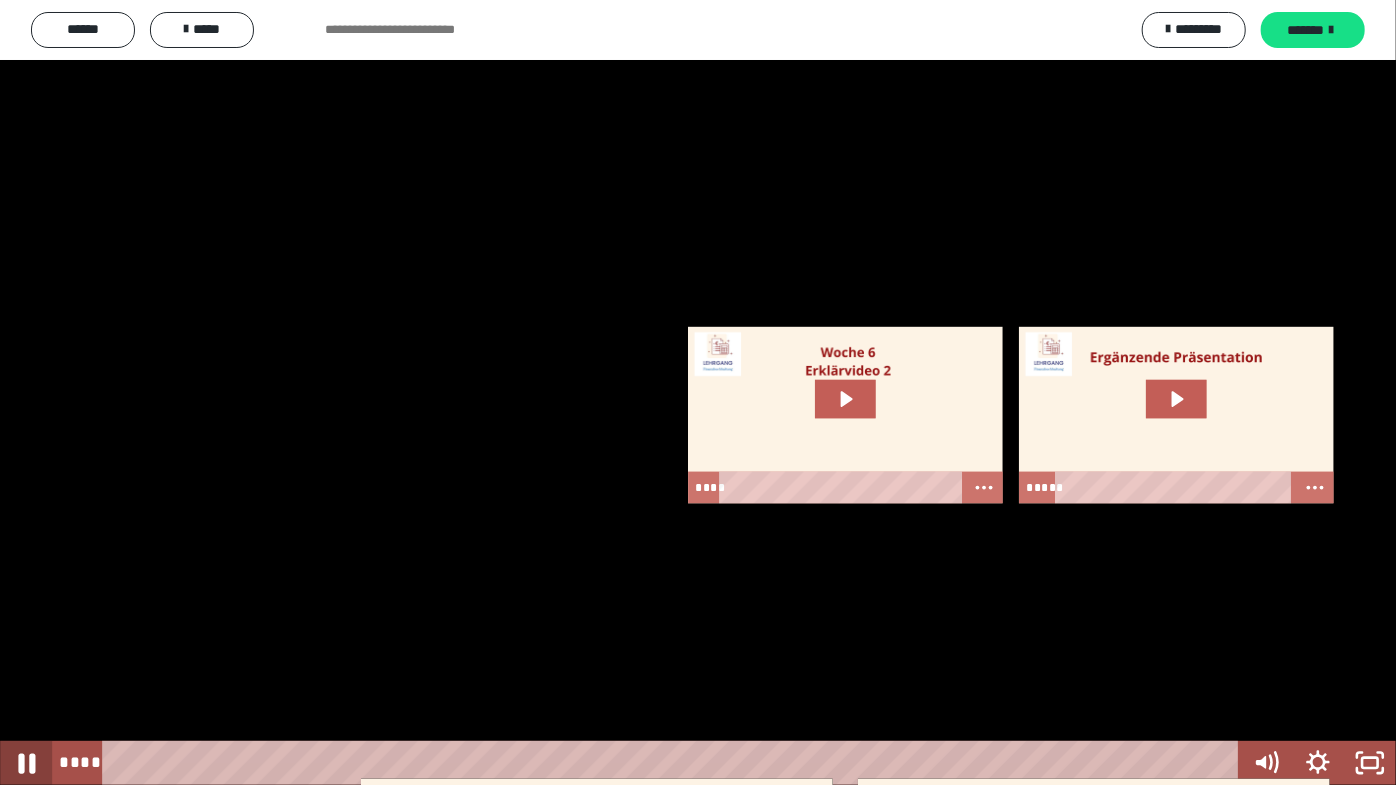 click 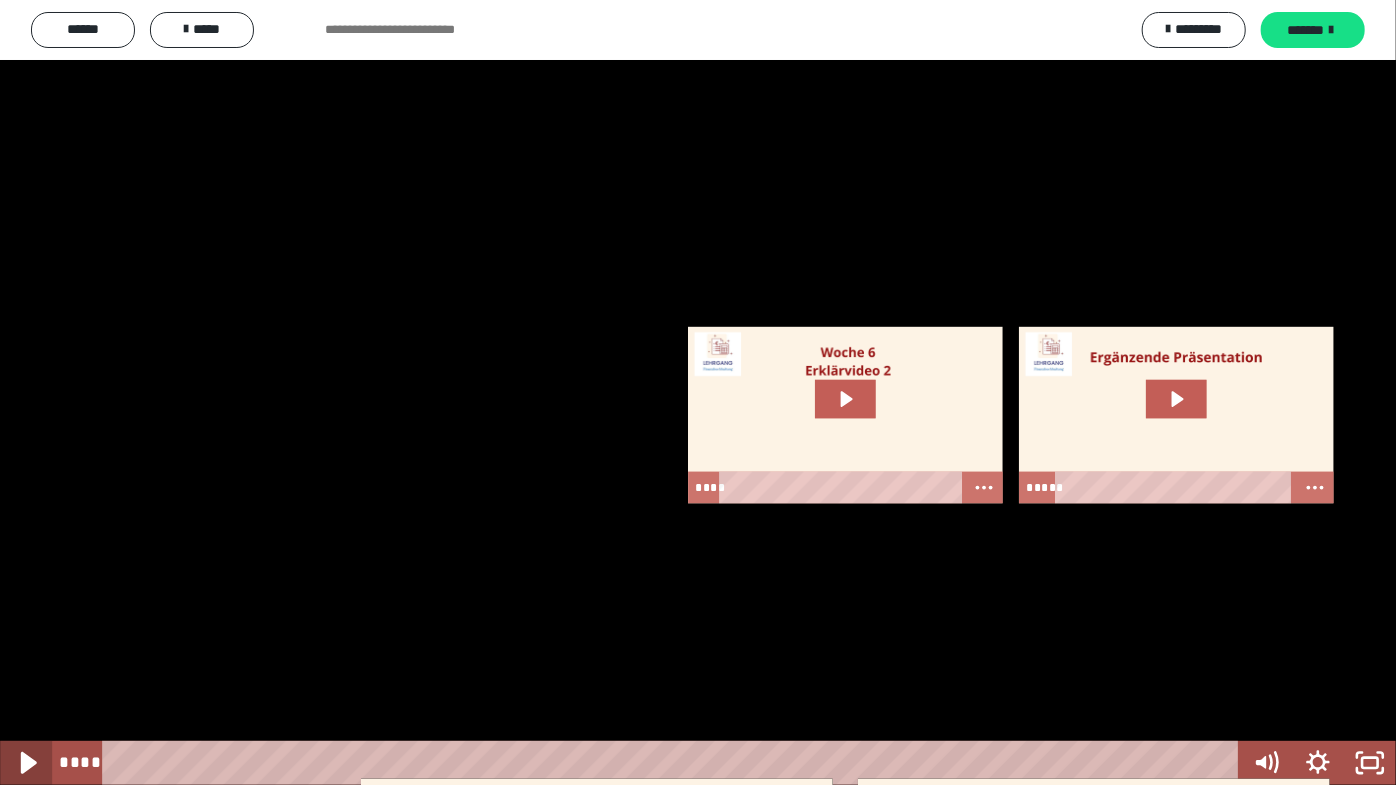 click 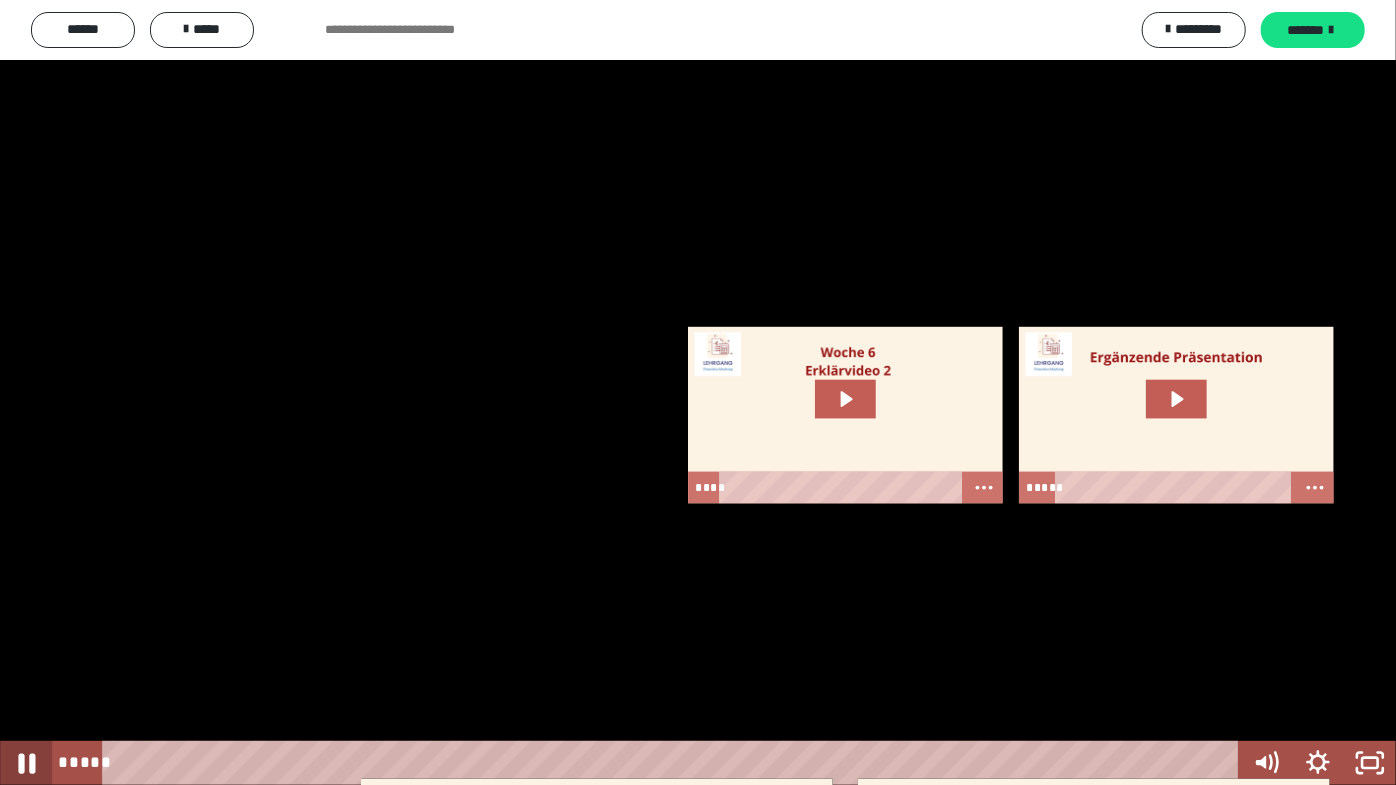 click 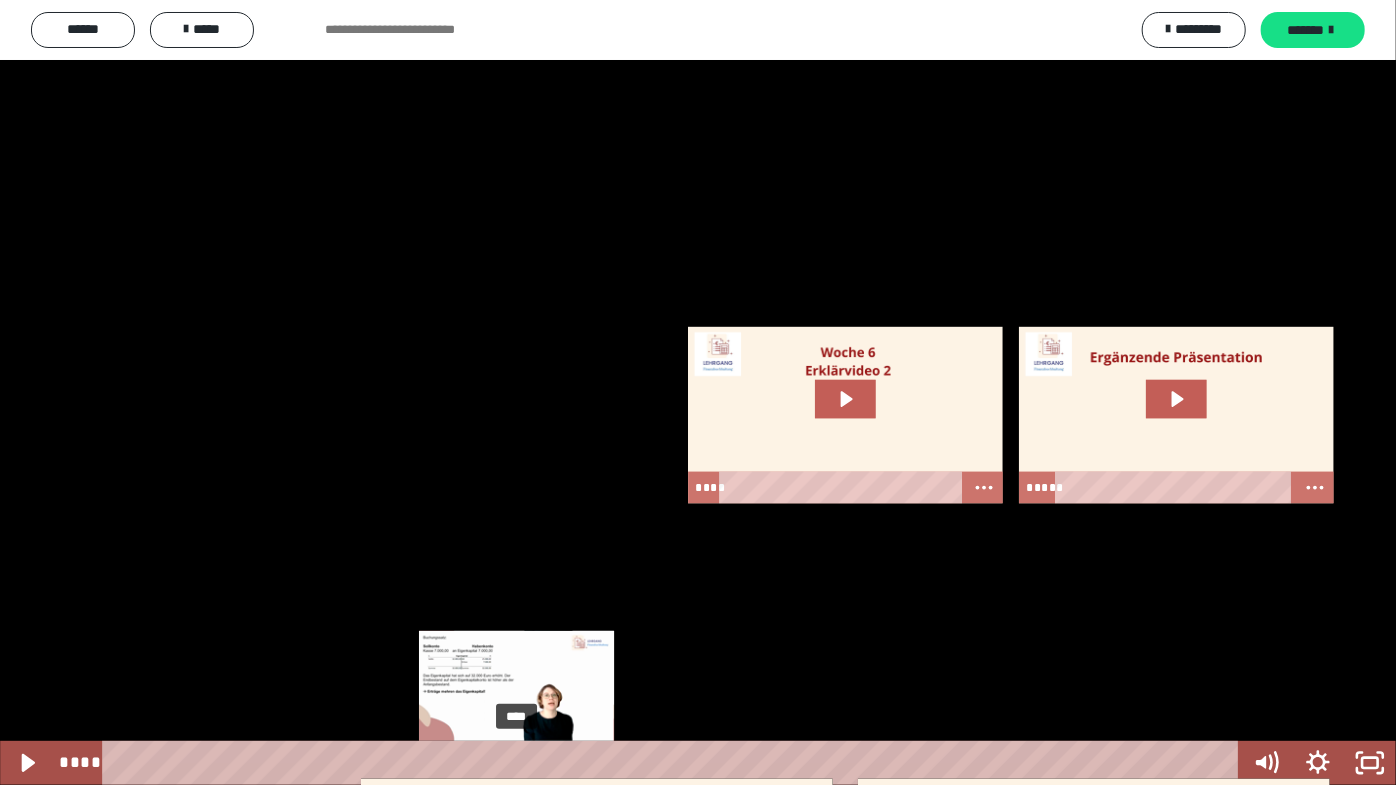 click on "****" at bounding box center (675, 763) 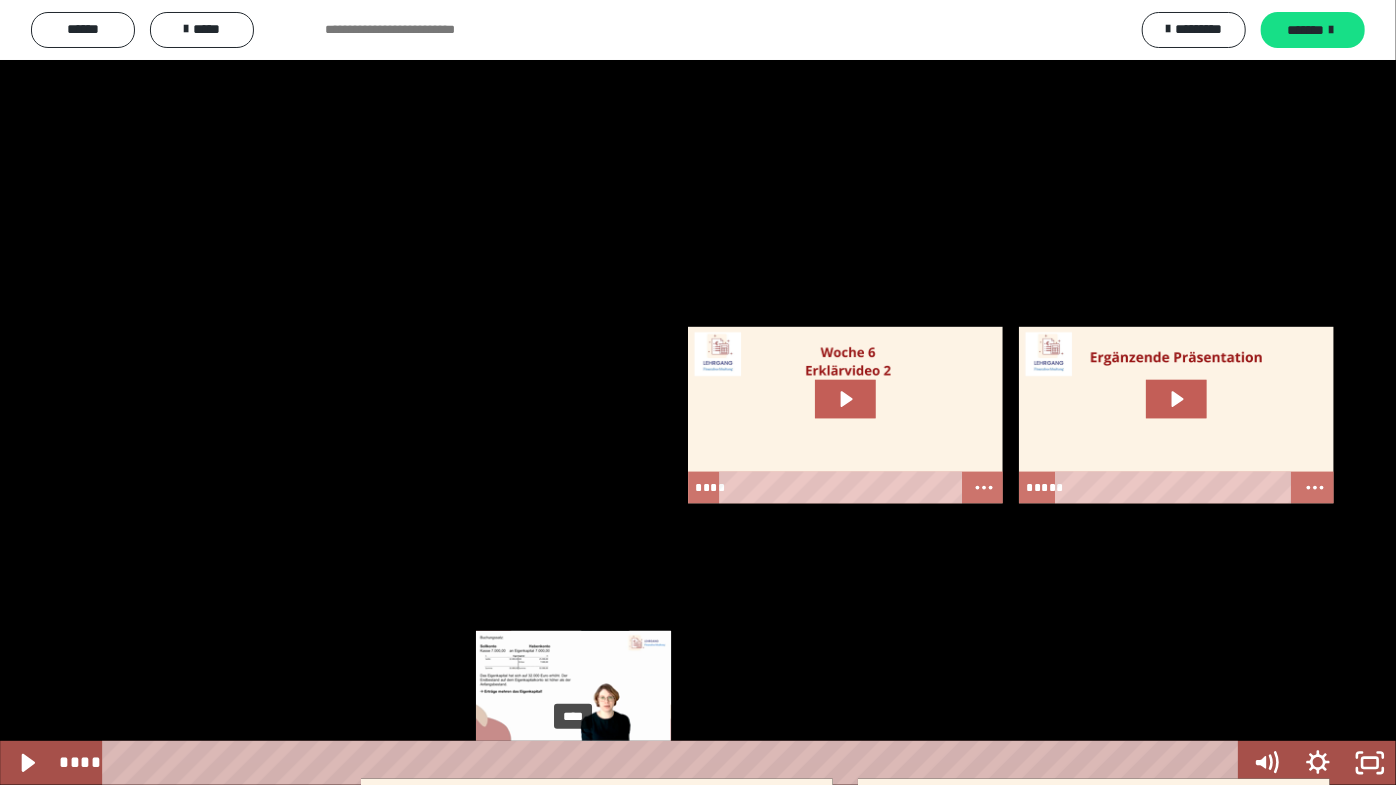 click on "****" at bounding box center [675, 763] 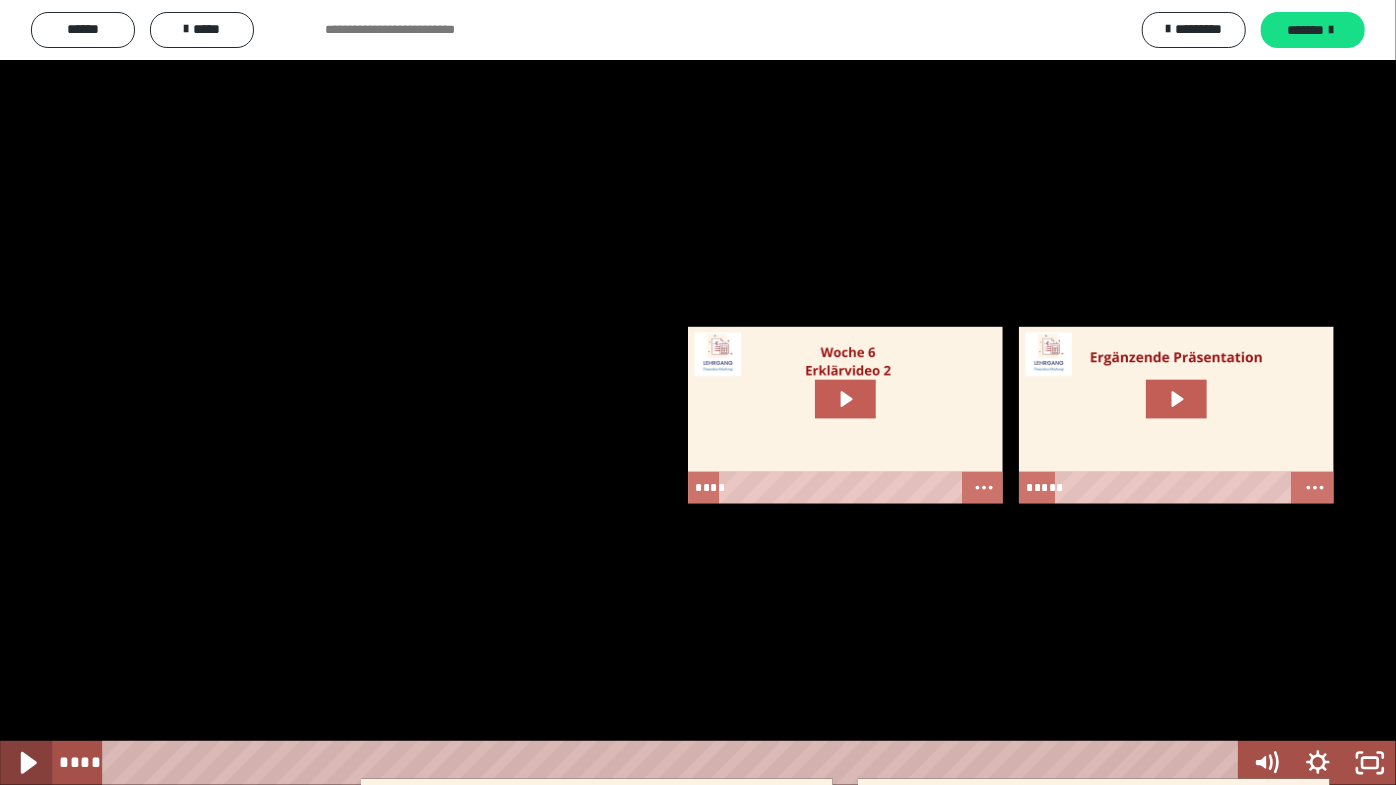 click 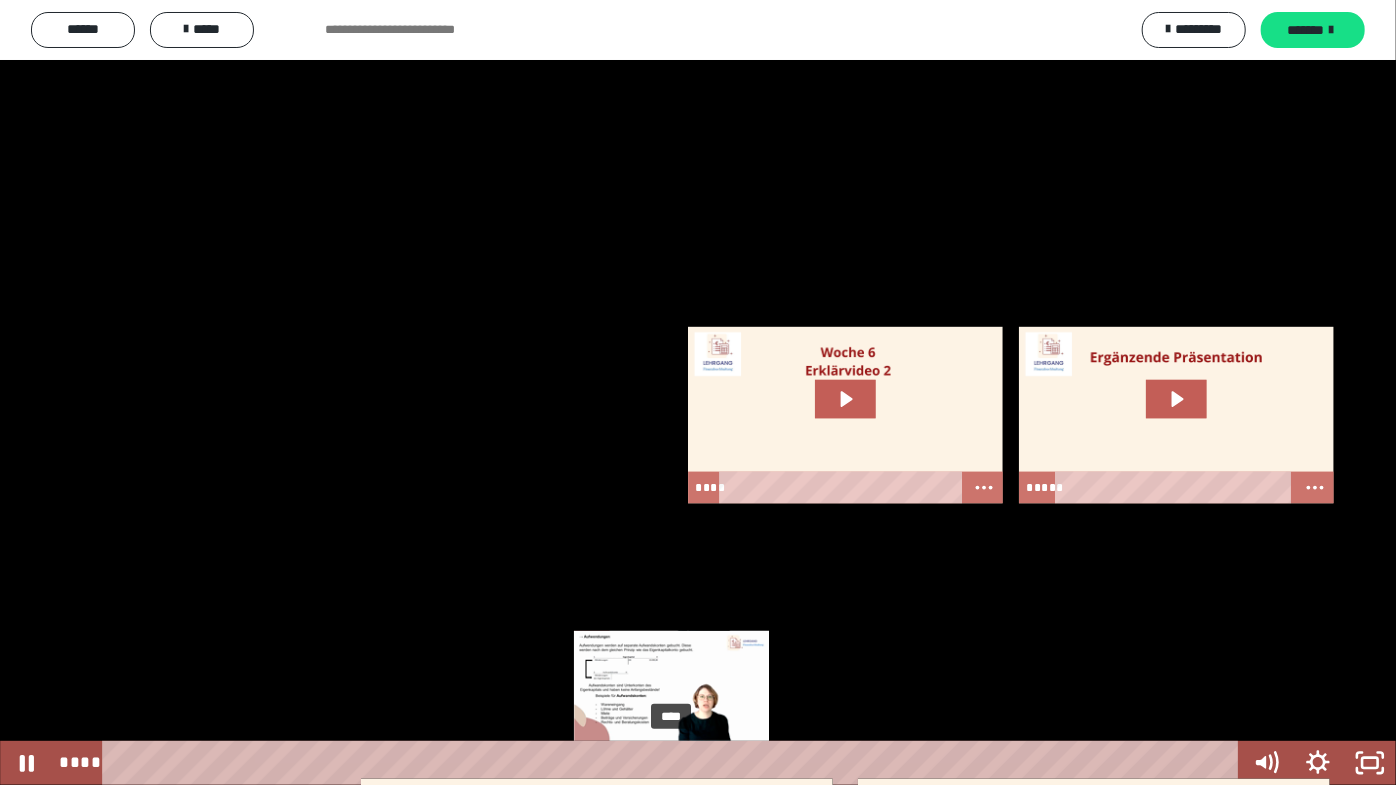 click on "****" at bounding box center [675, 763] 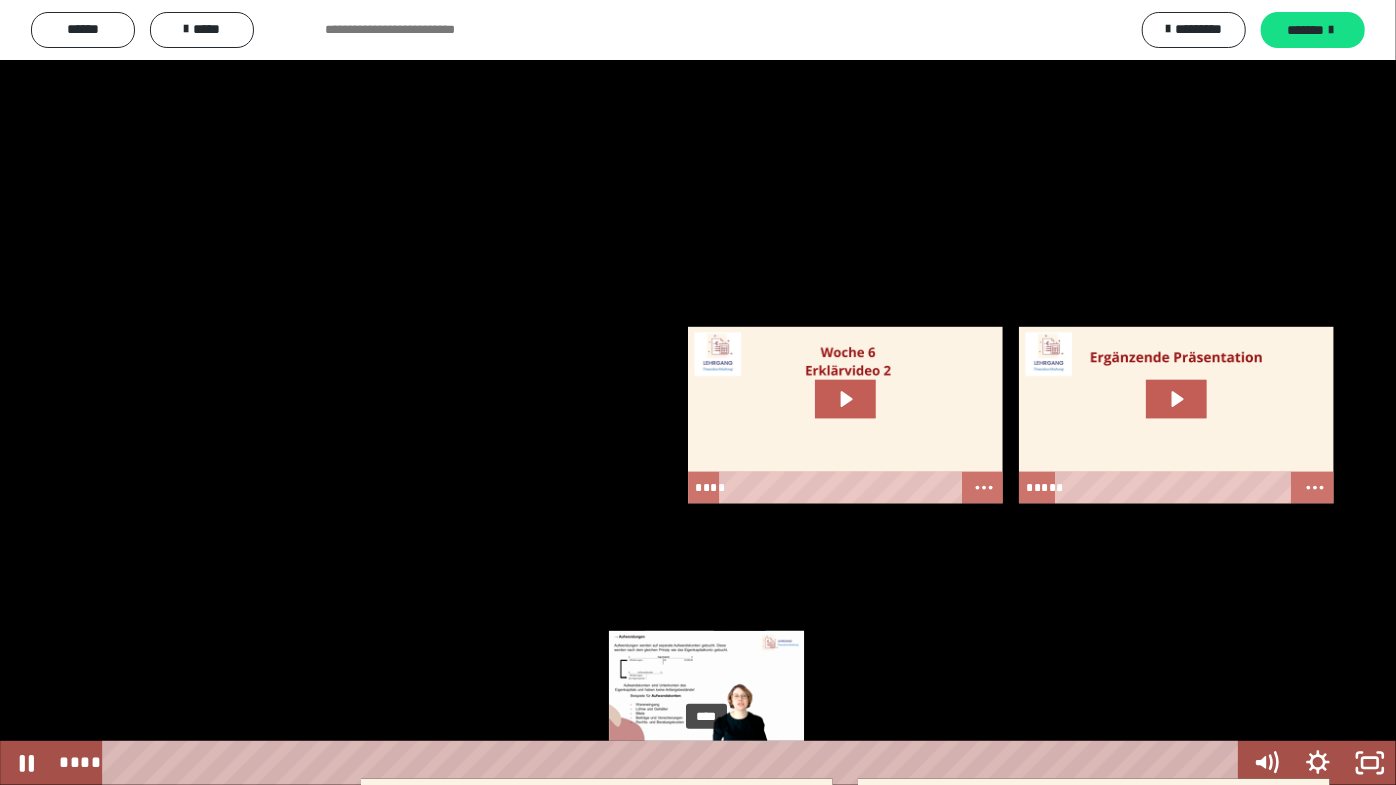 click on "****" at bounding box center [675, 763] 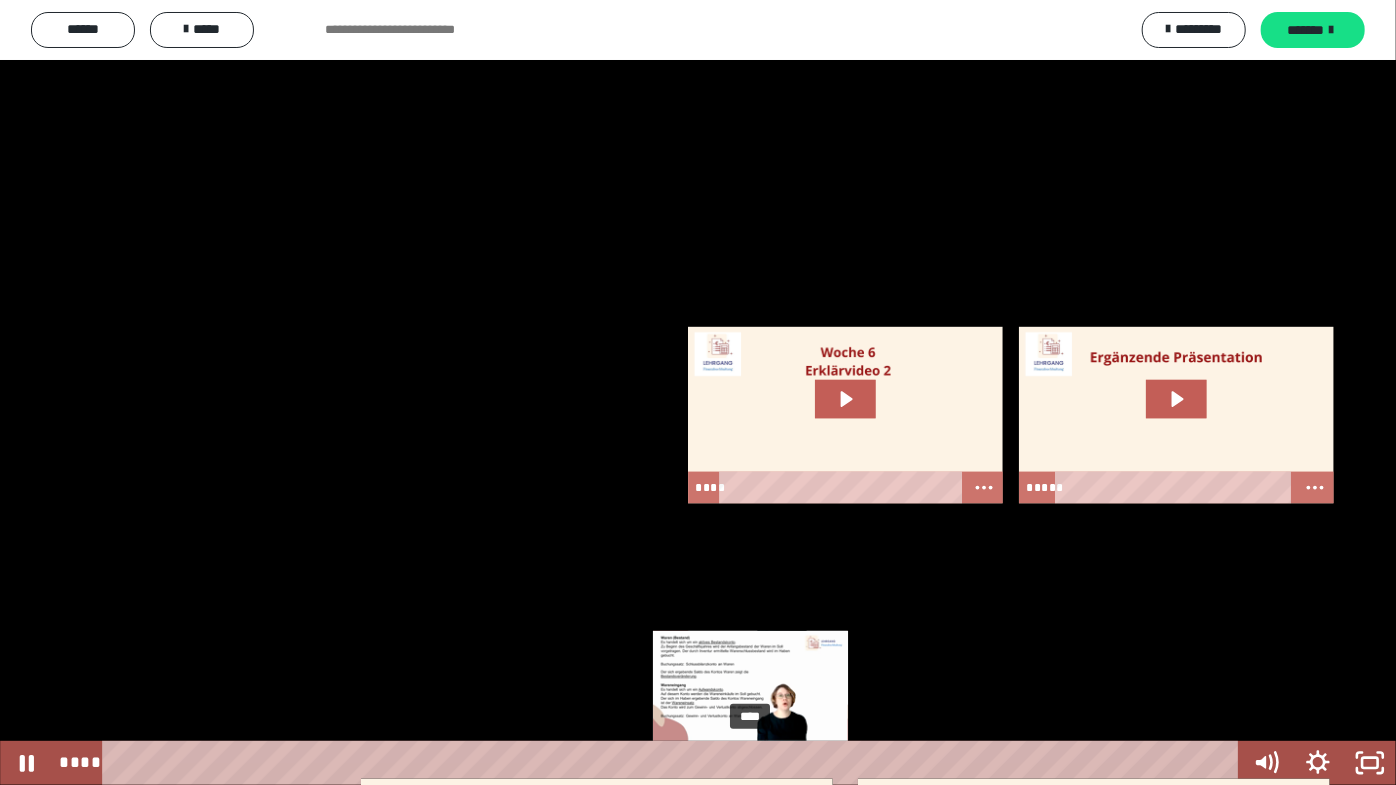 click on "****" at bounding box center (675, 763) 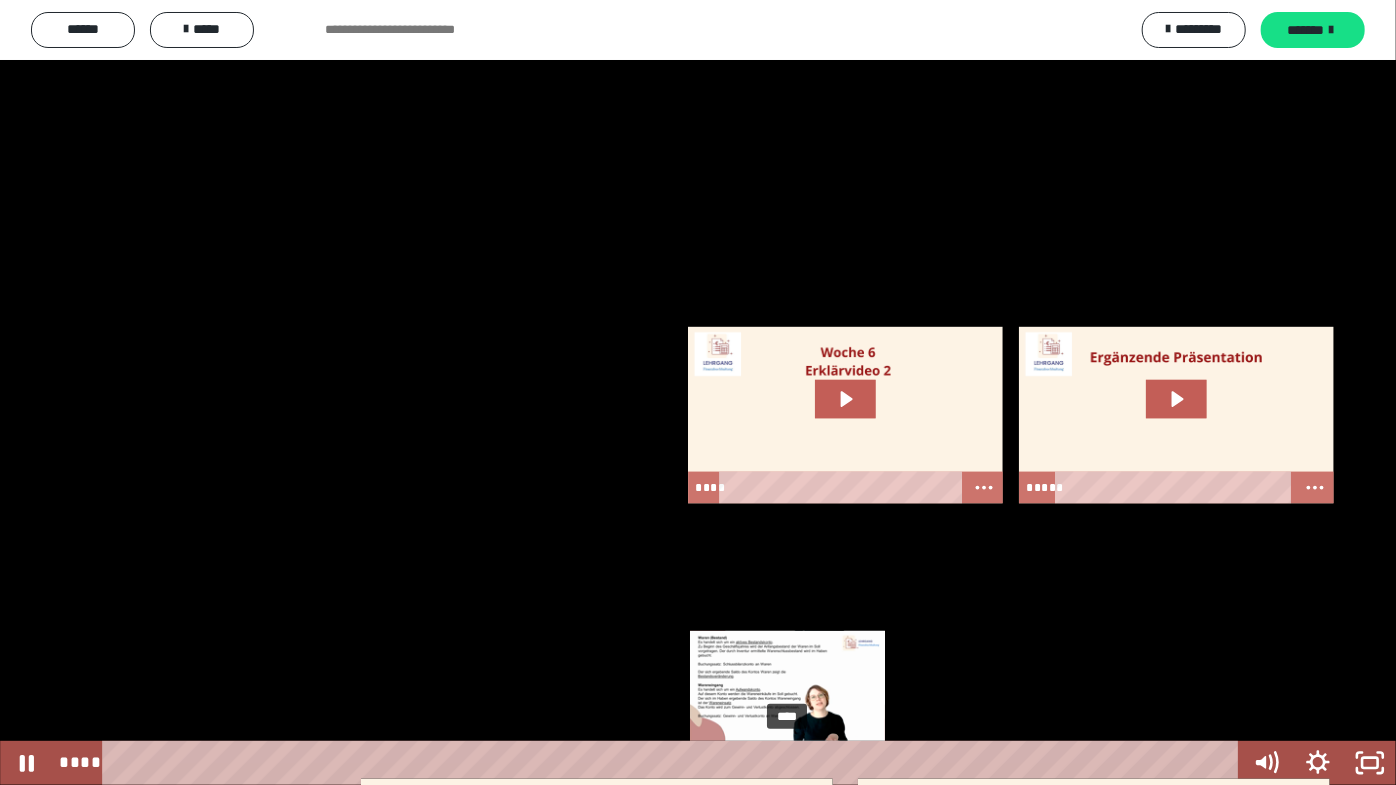 click on "****" at bounding box center (675, 763) 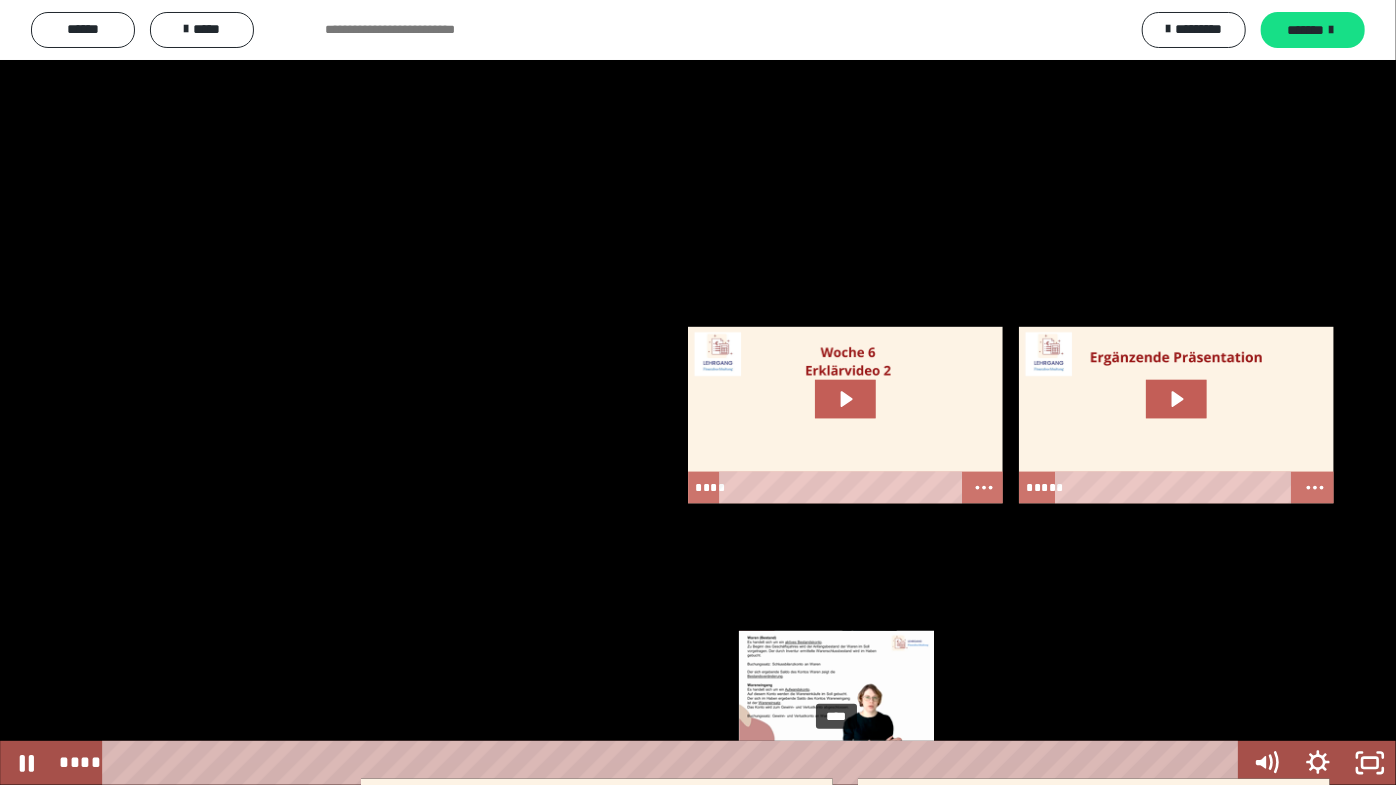 click on "****" at bounding box center [675, 763] 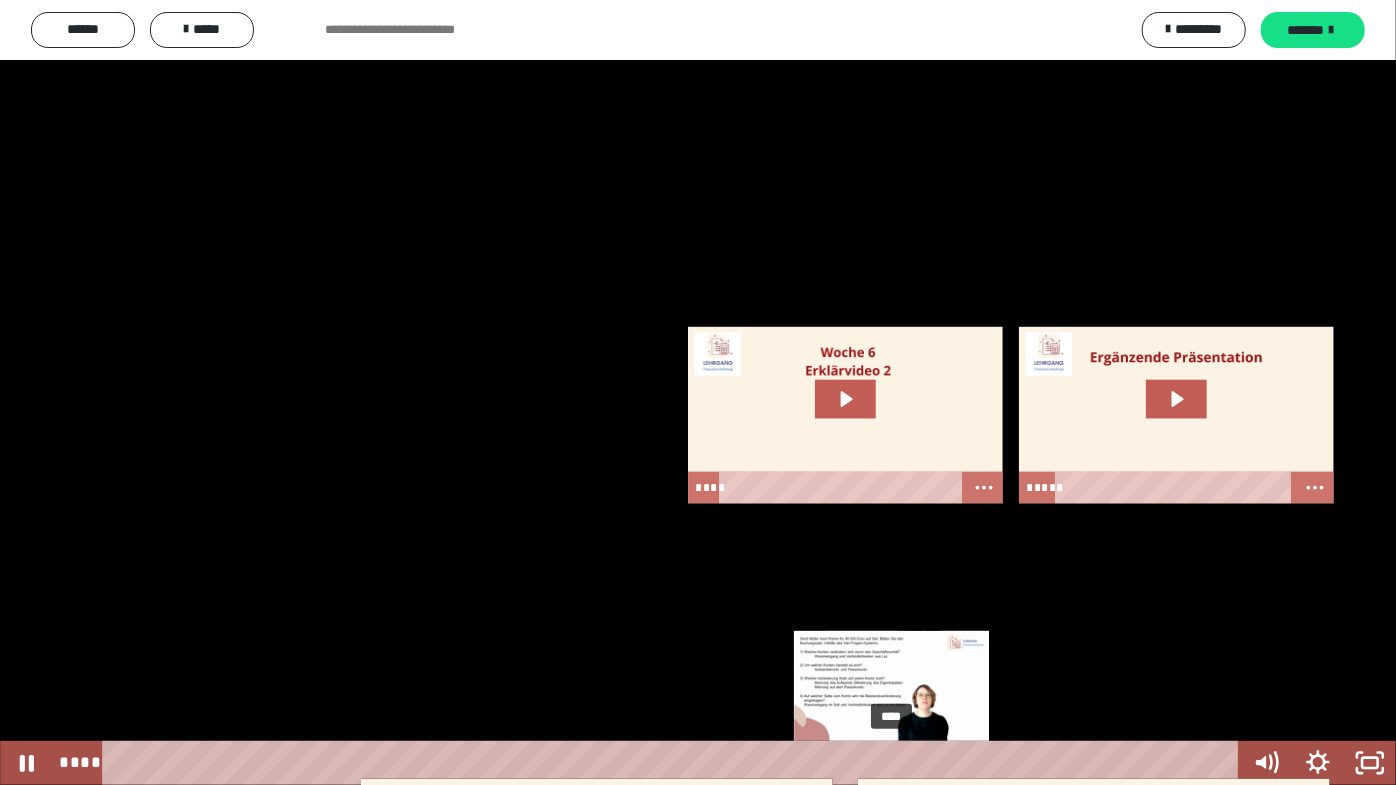 click on "****" at bounding box center (675, 763) 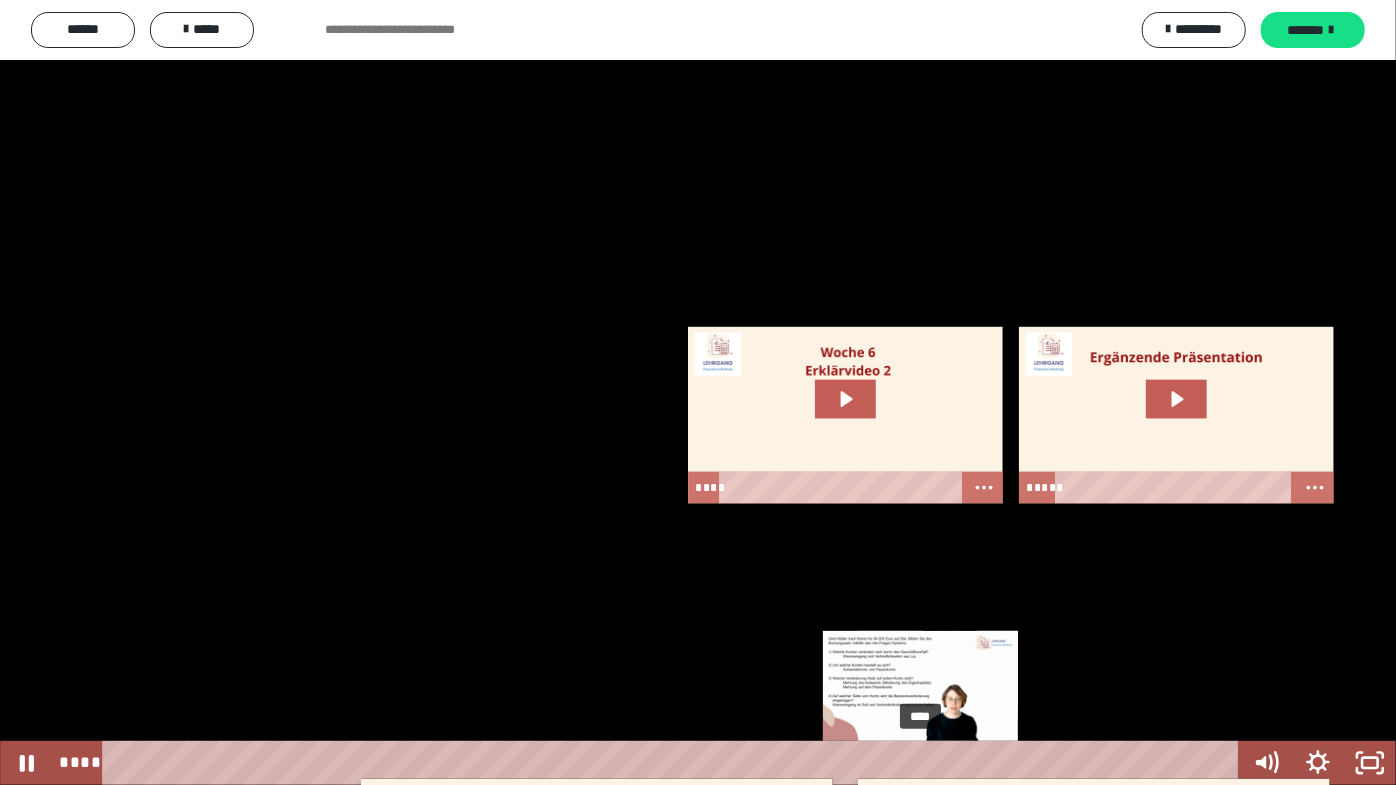 click on "****" at bounding box center (675, 763) 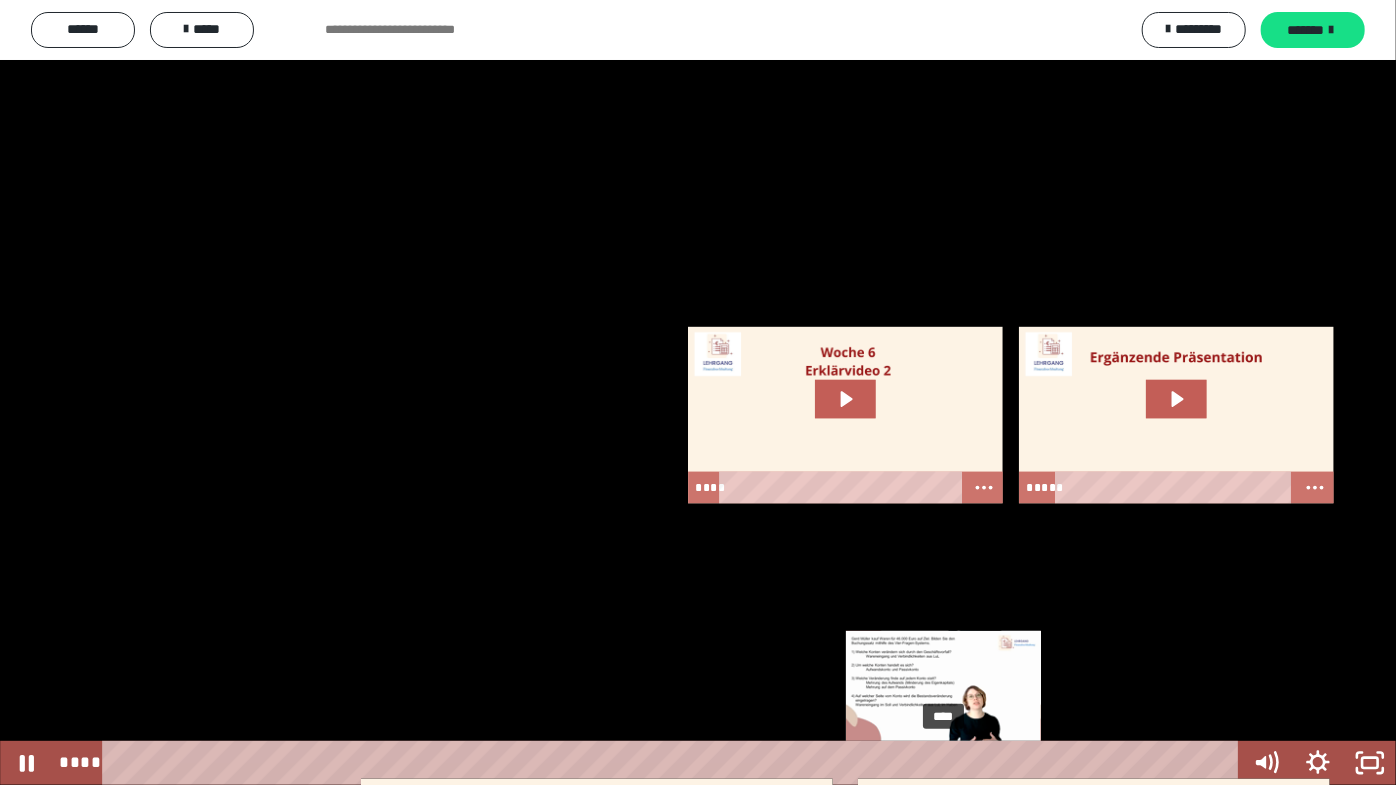 click on "****" at bounding box center (675, 763) 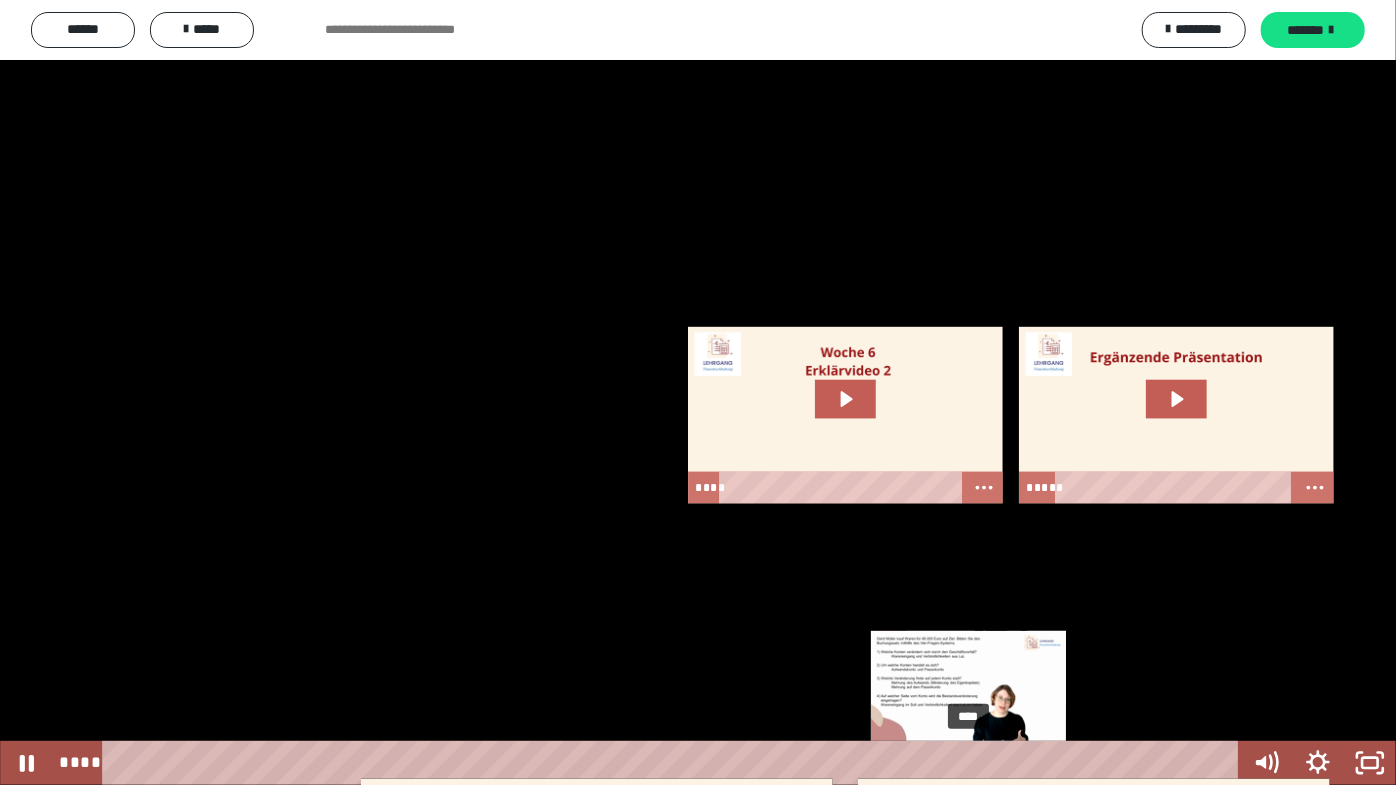 click on "****" at bounding box center (675, 763) 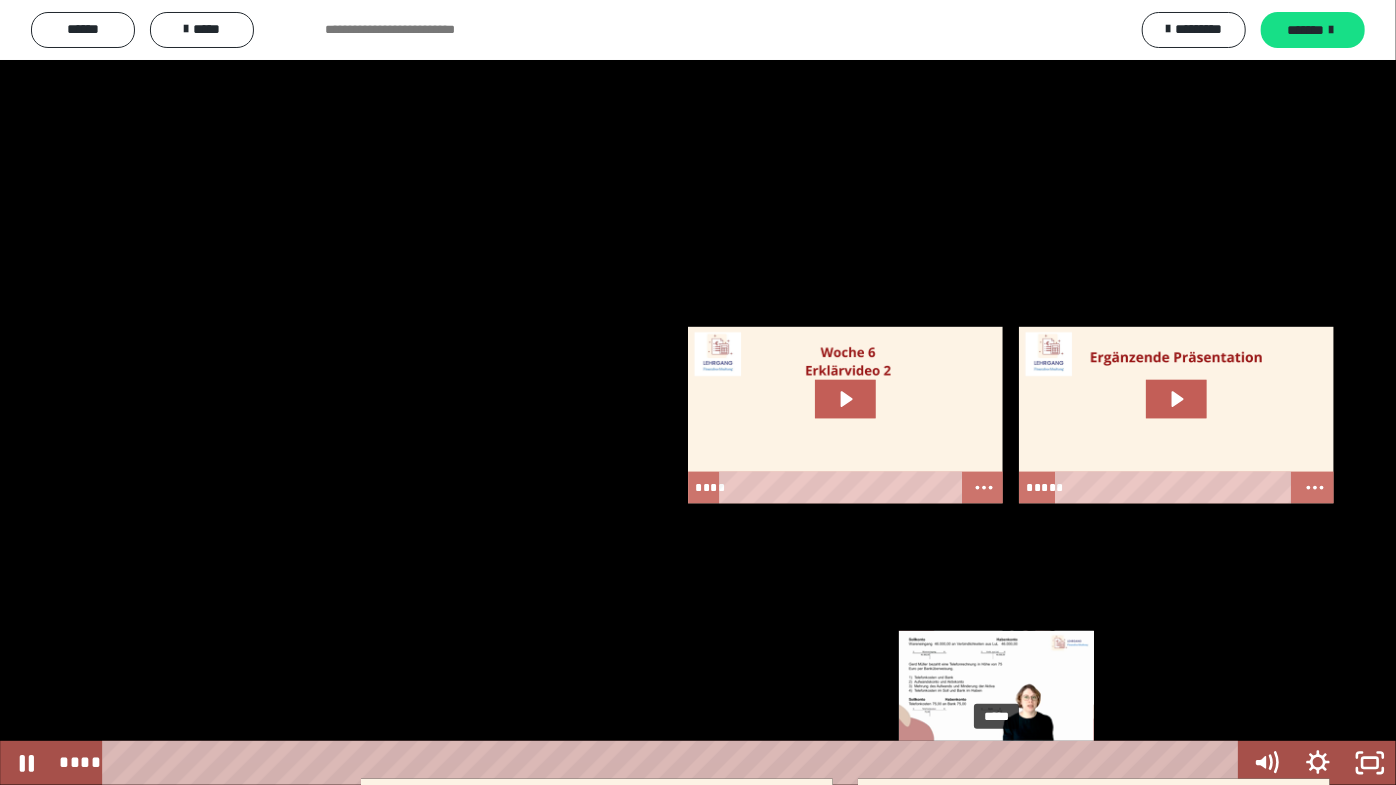 click on "*****" at bounding box center (675, 763) 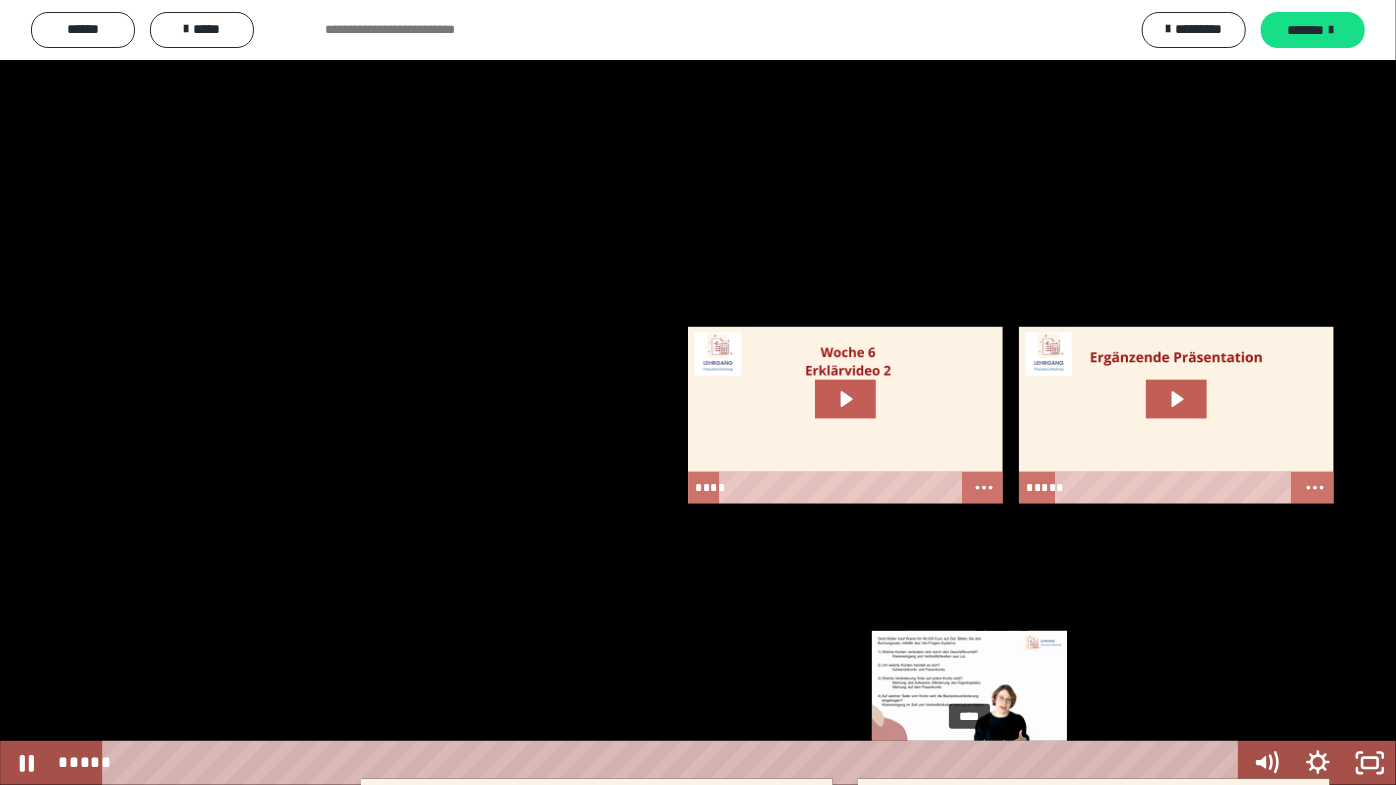 click on "****" at bounding box center (675, 763) 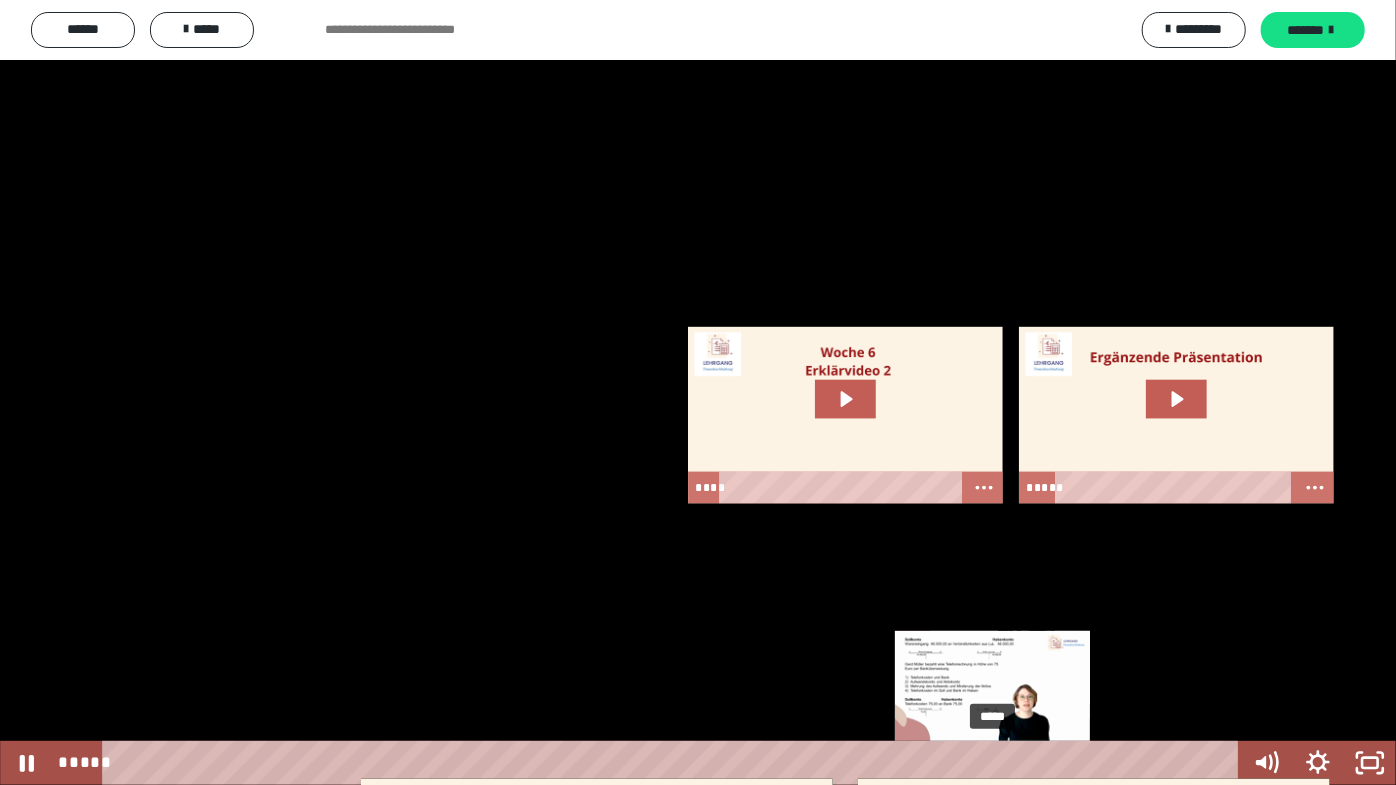 click on "*****" at bounding box center [675, 763] 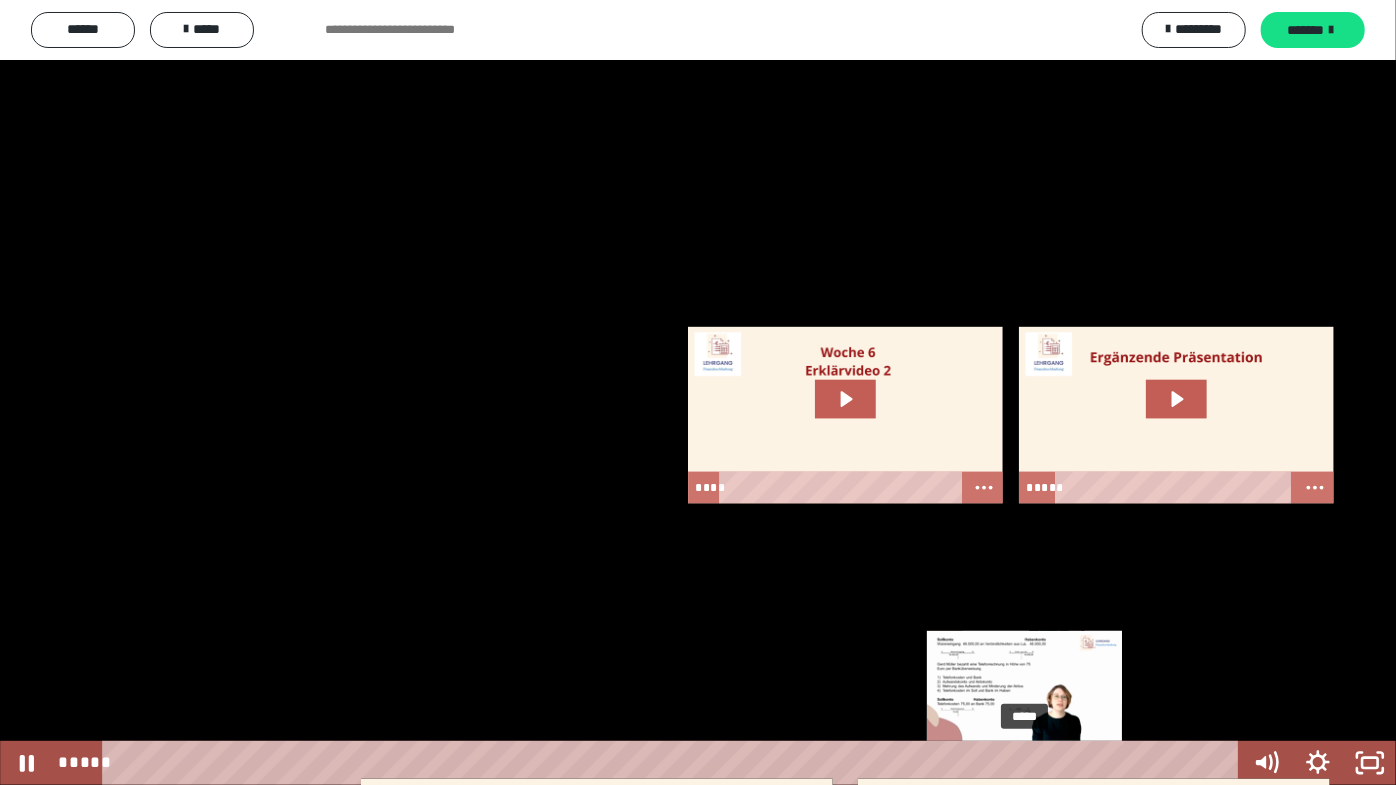 click on "*****" at bounding box center (675, 763) 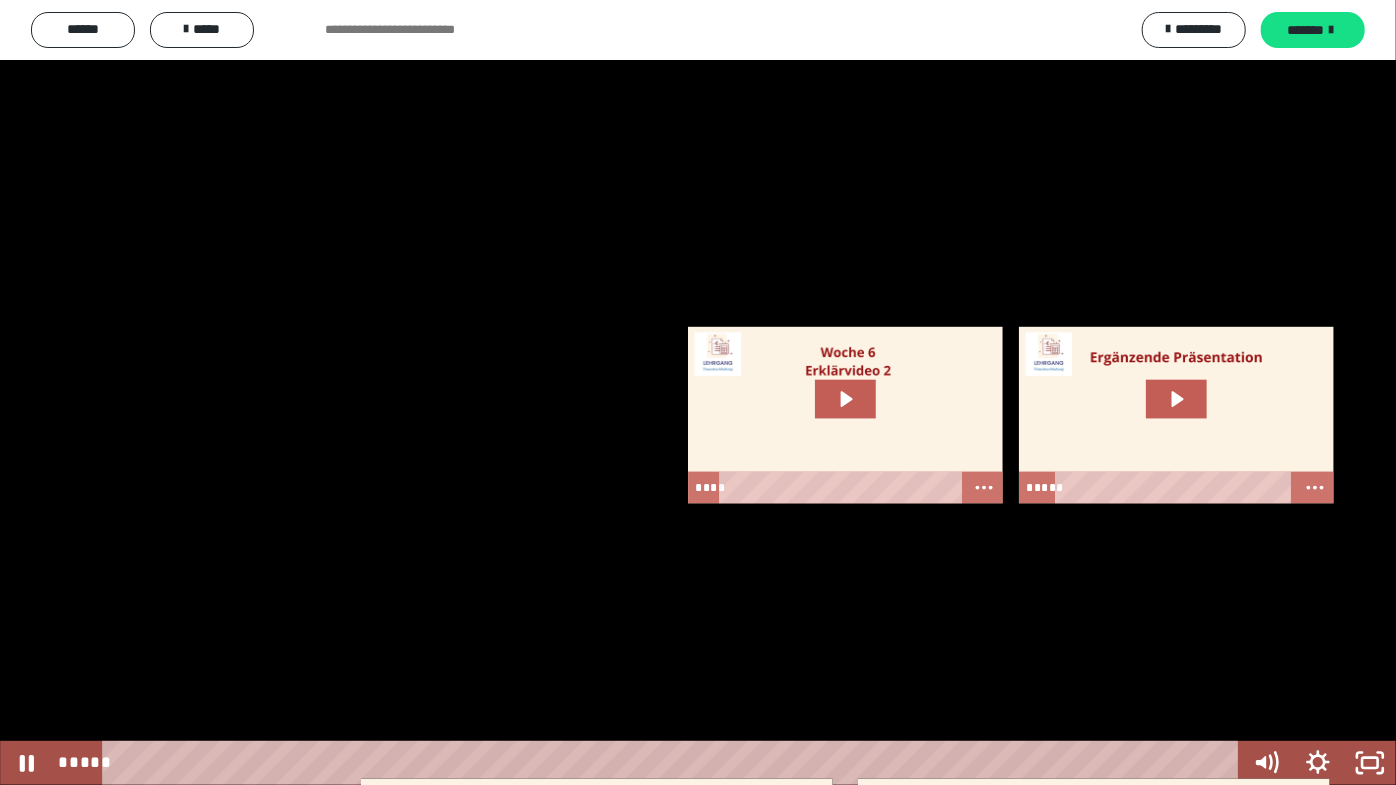 click at bounding box center (698, 392) 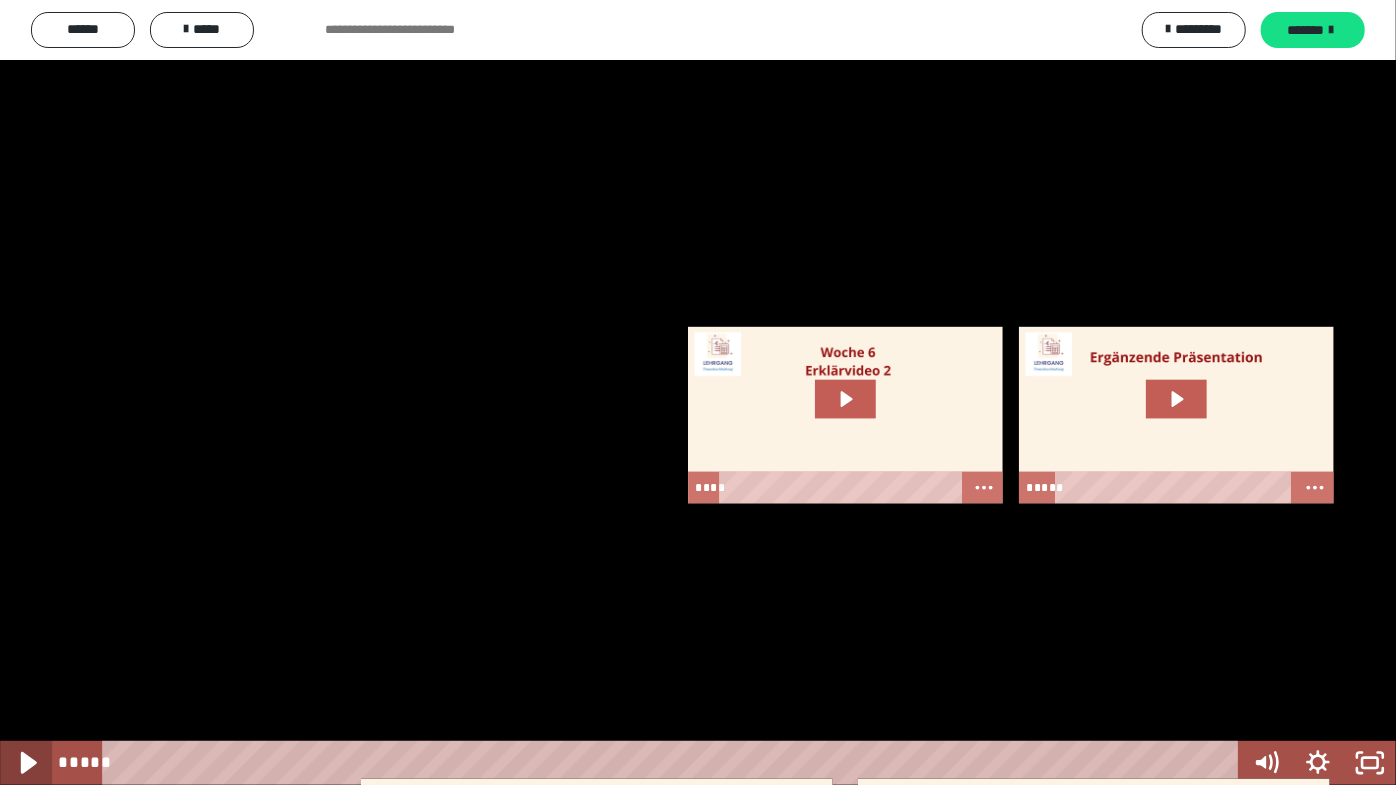 click 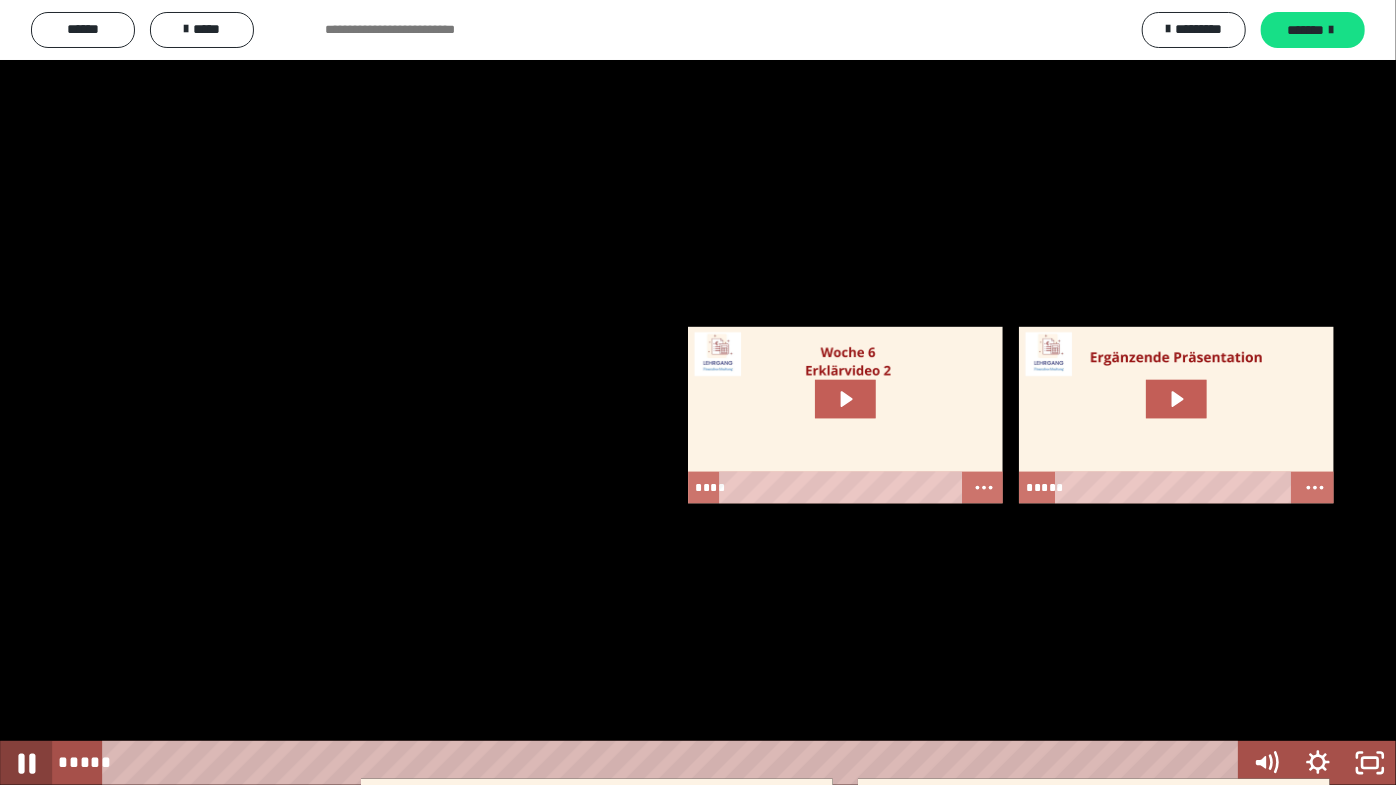 click 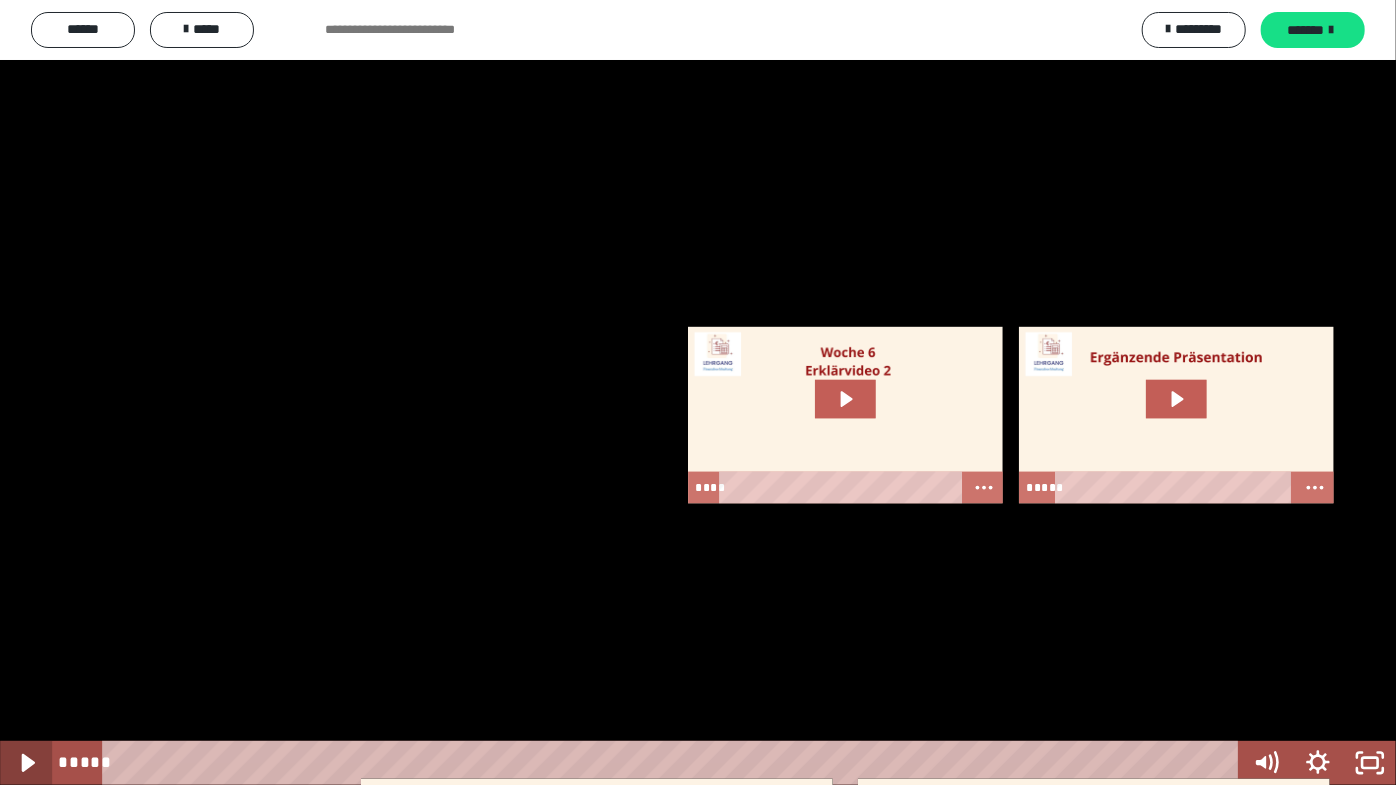 click 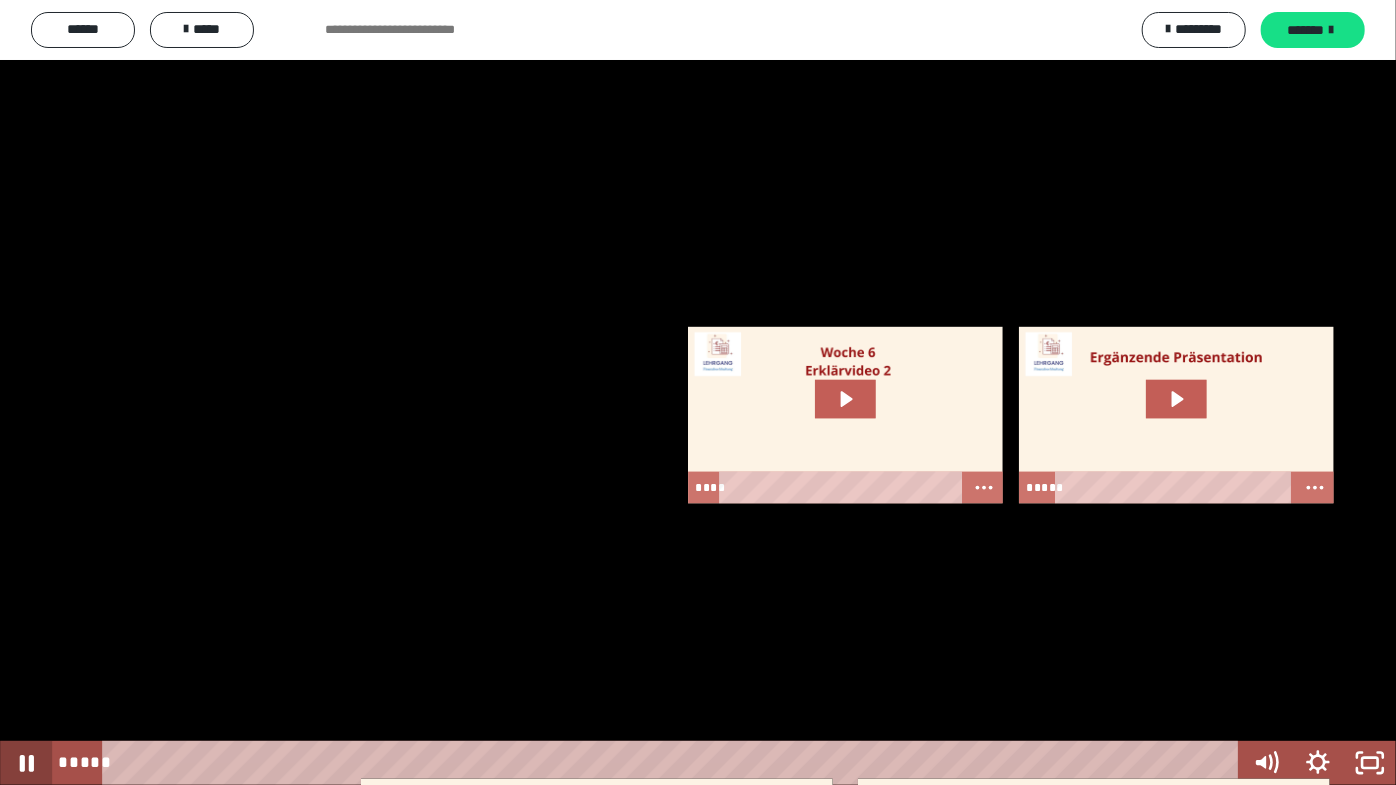 click 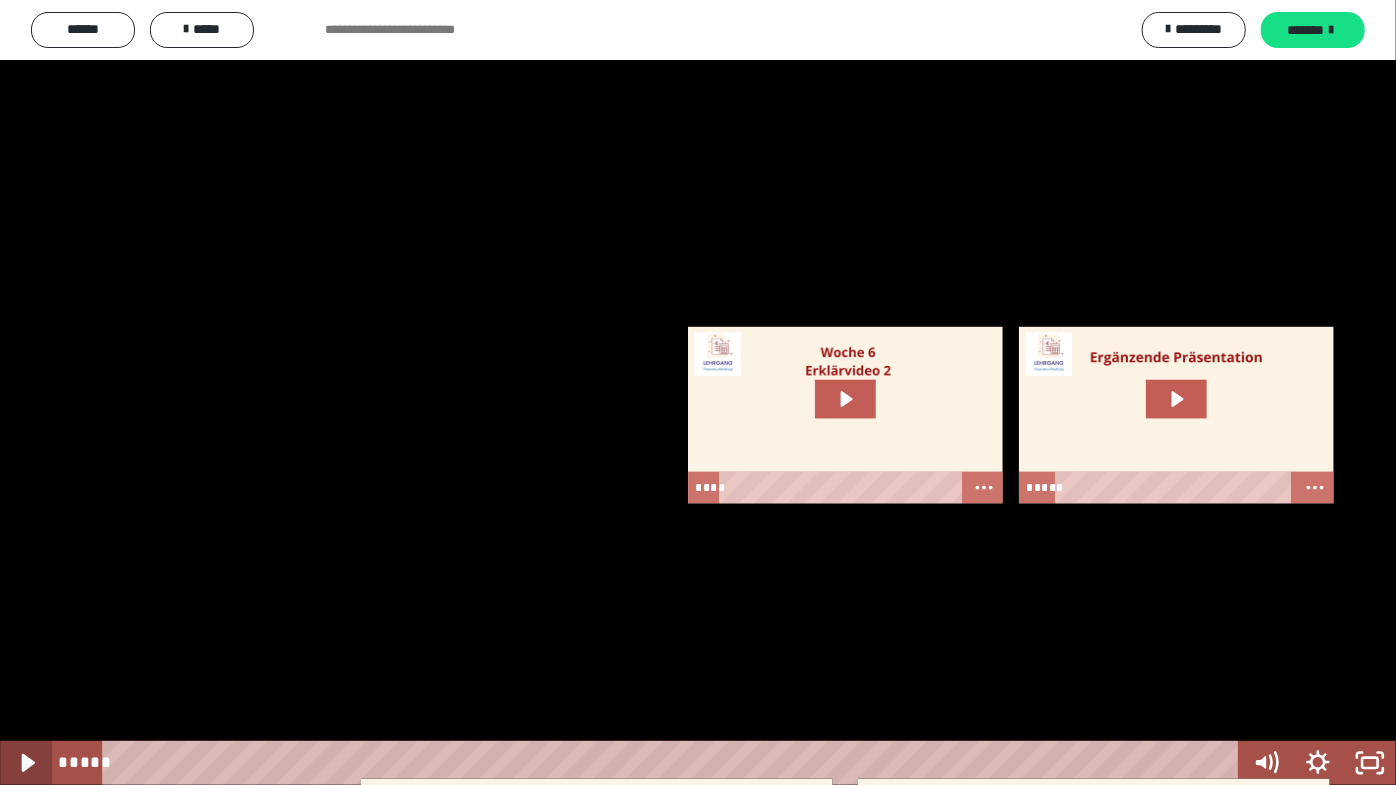 click 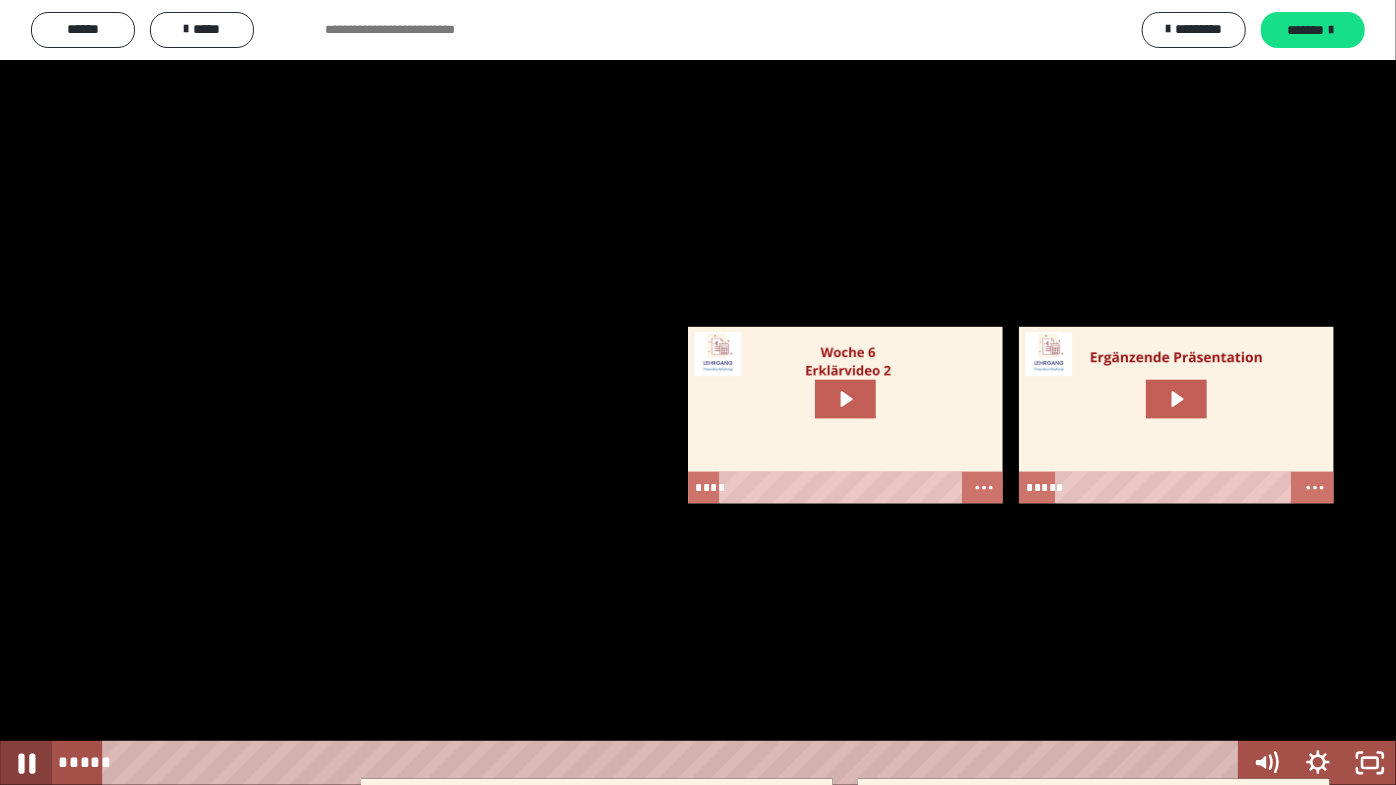 click 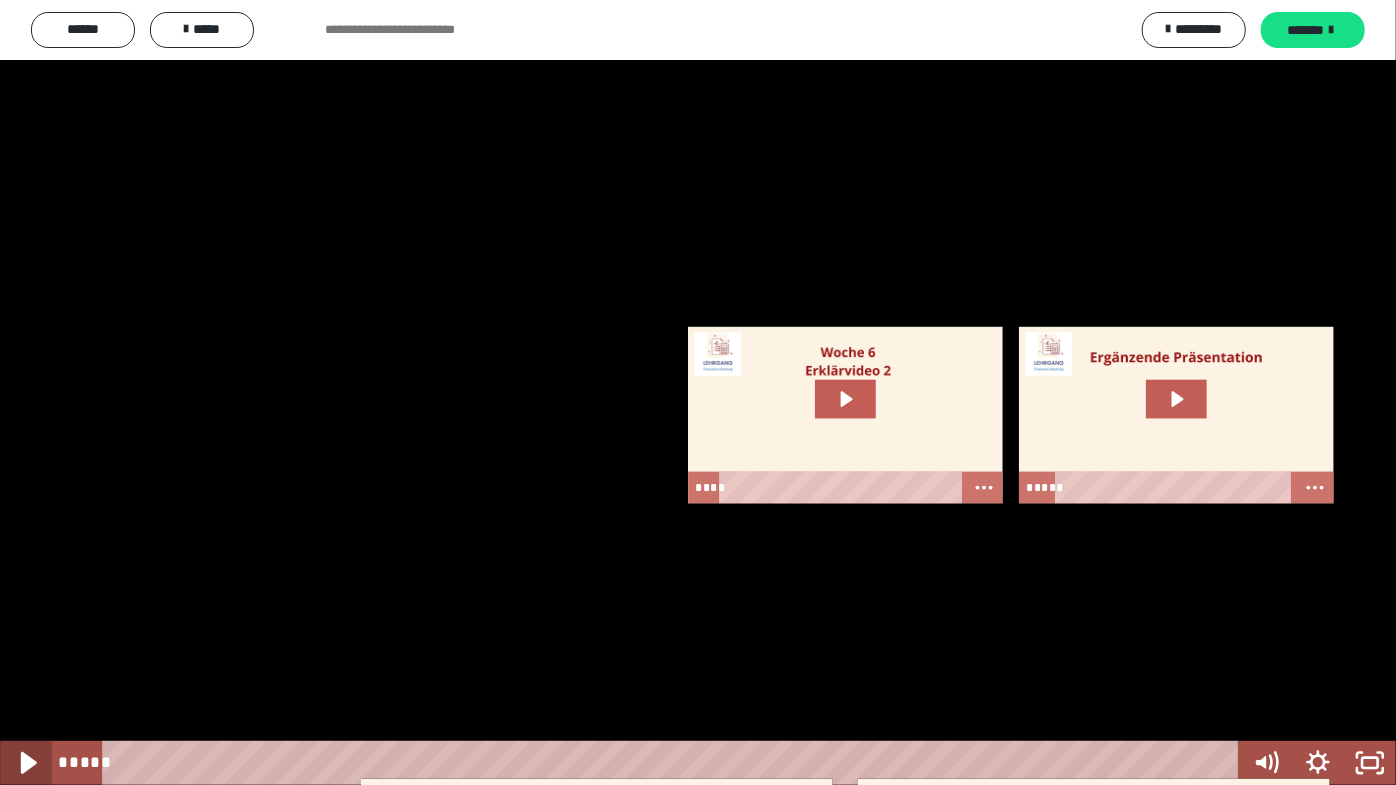 click 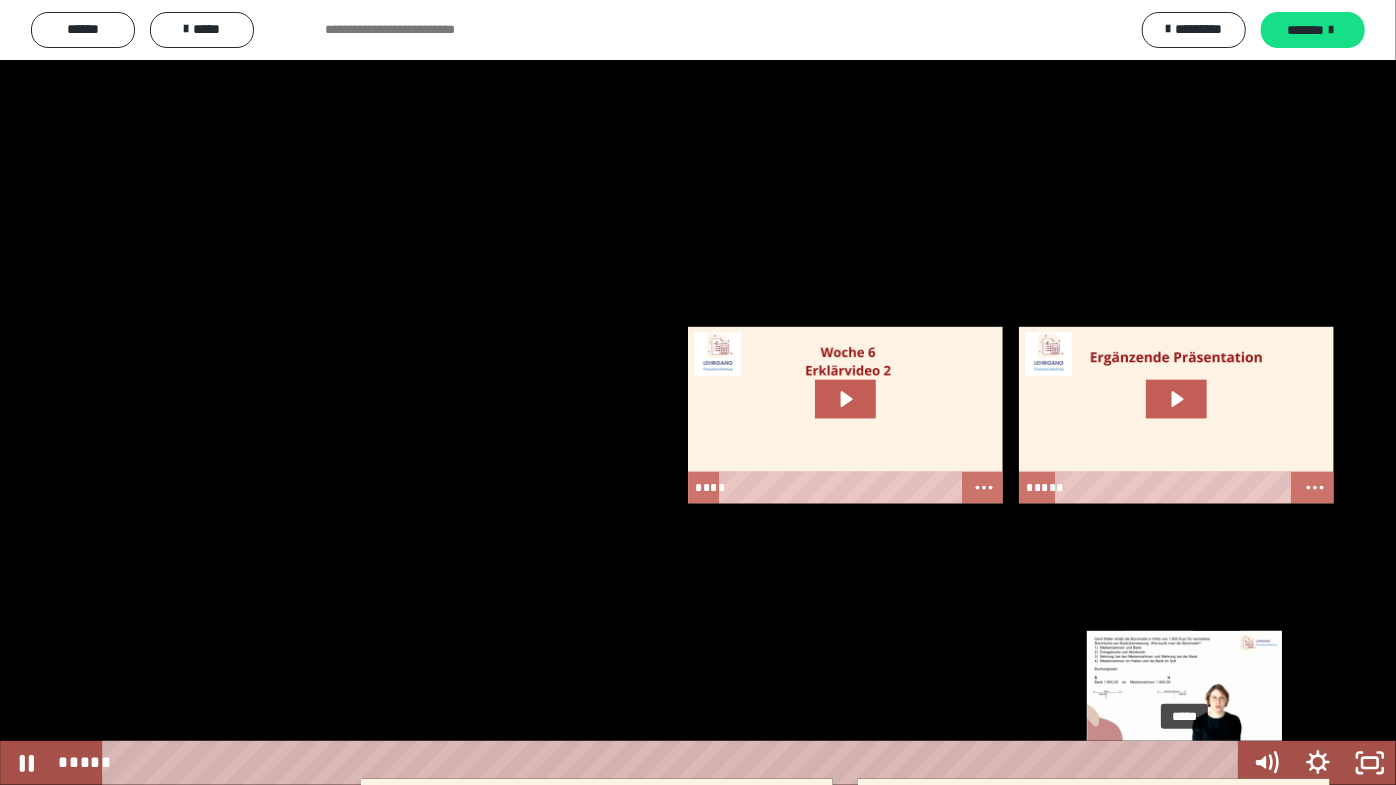 click on "*****" at bounding box center (675, 763) 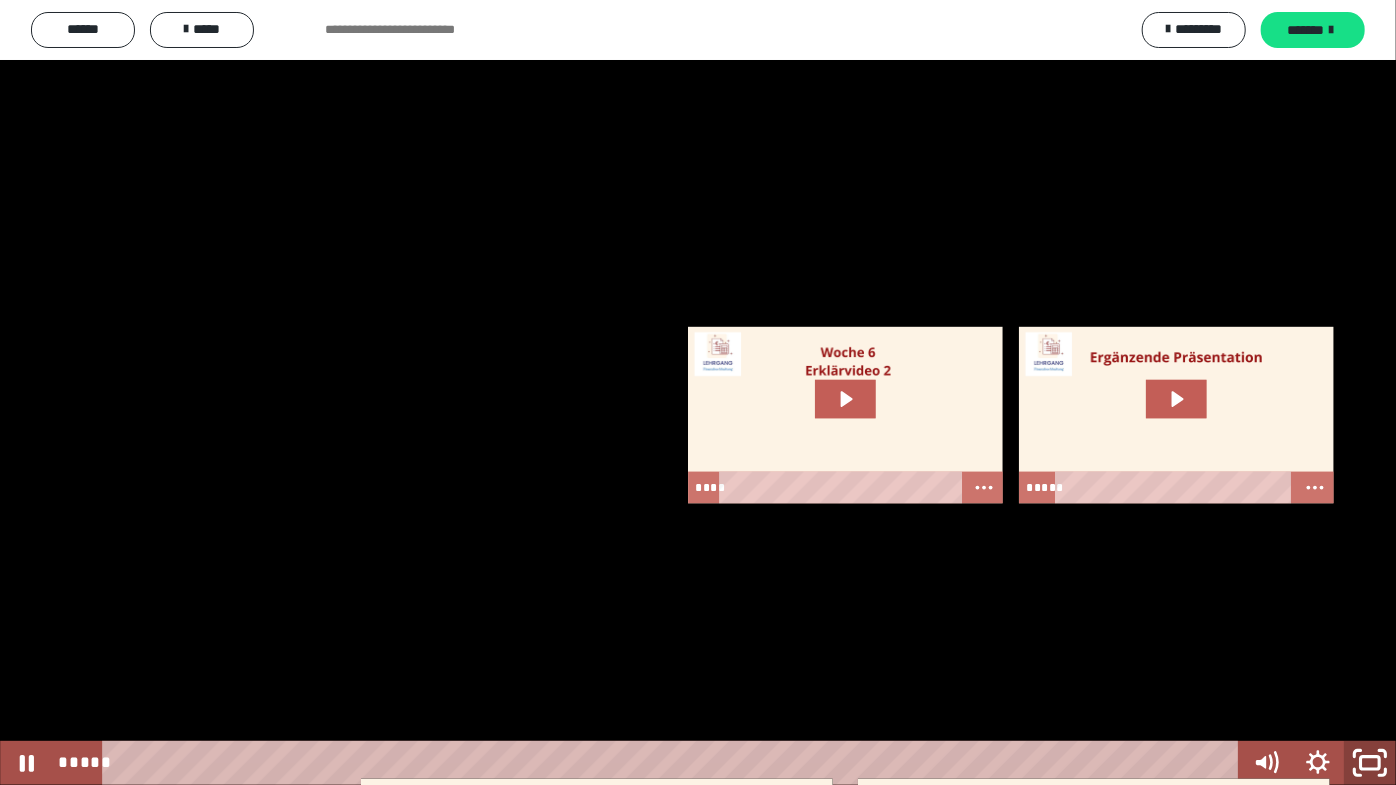 click 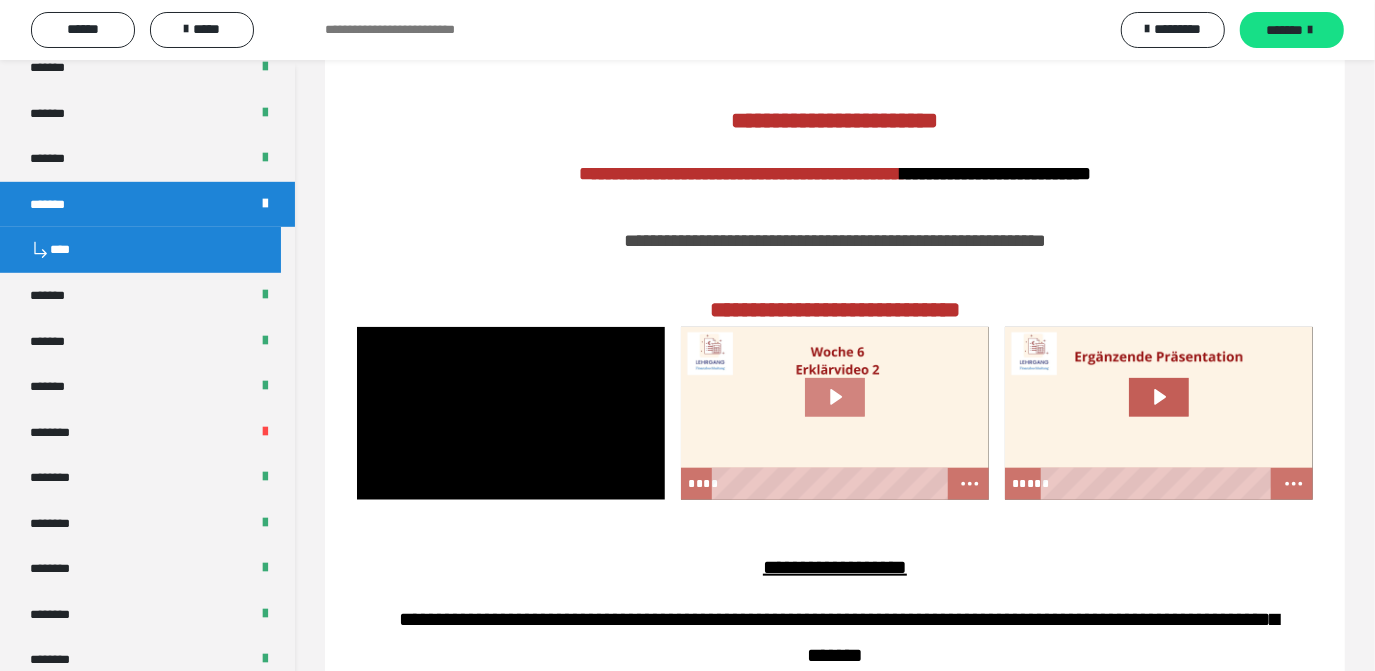 click 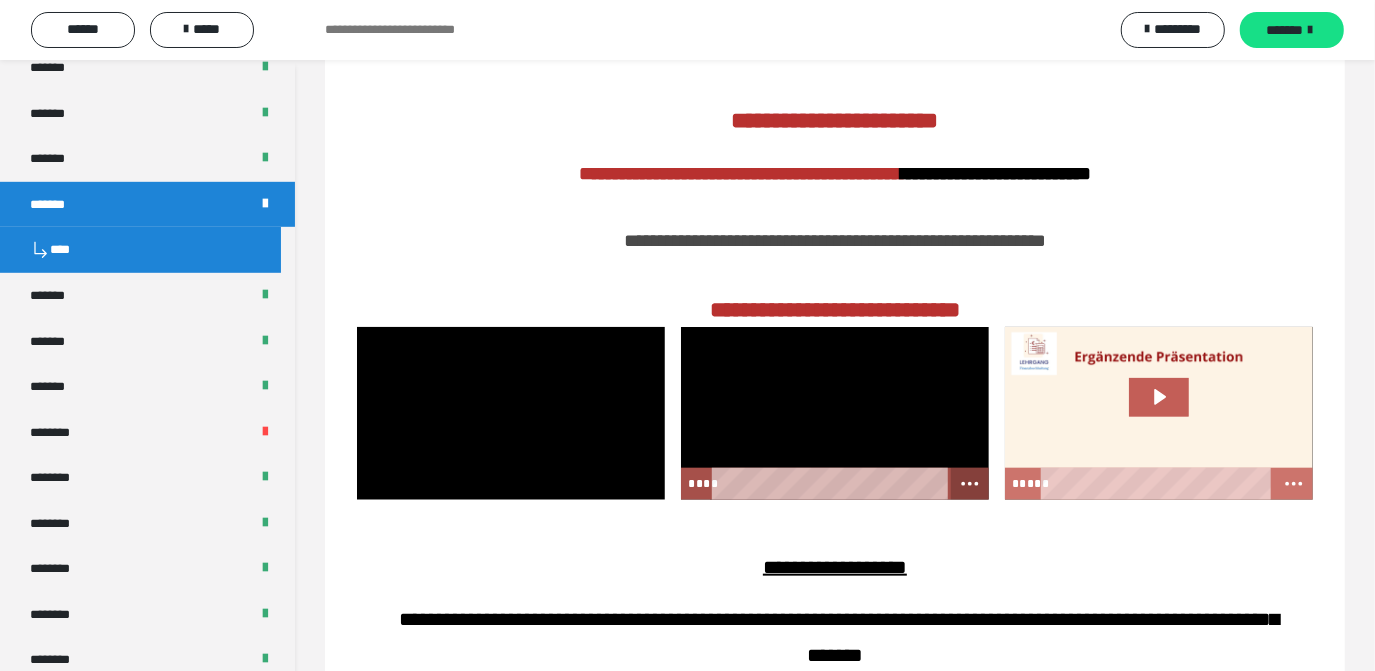 click 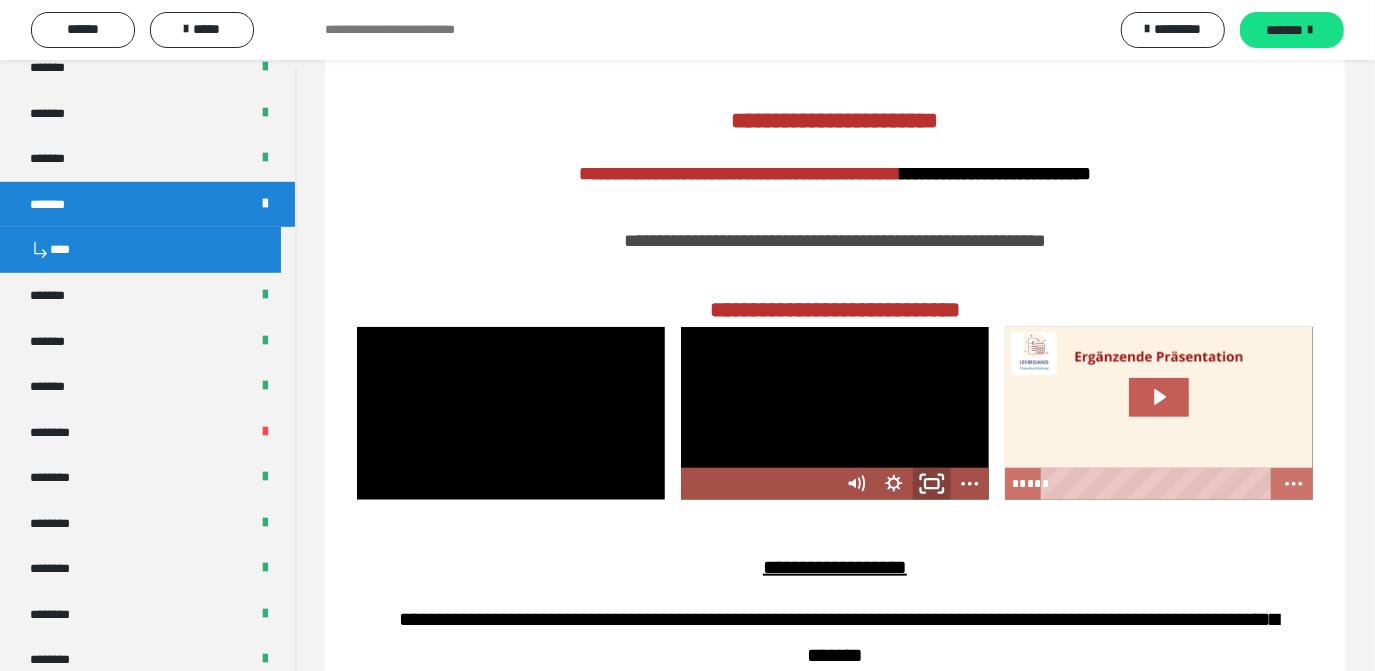 click 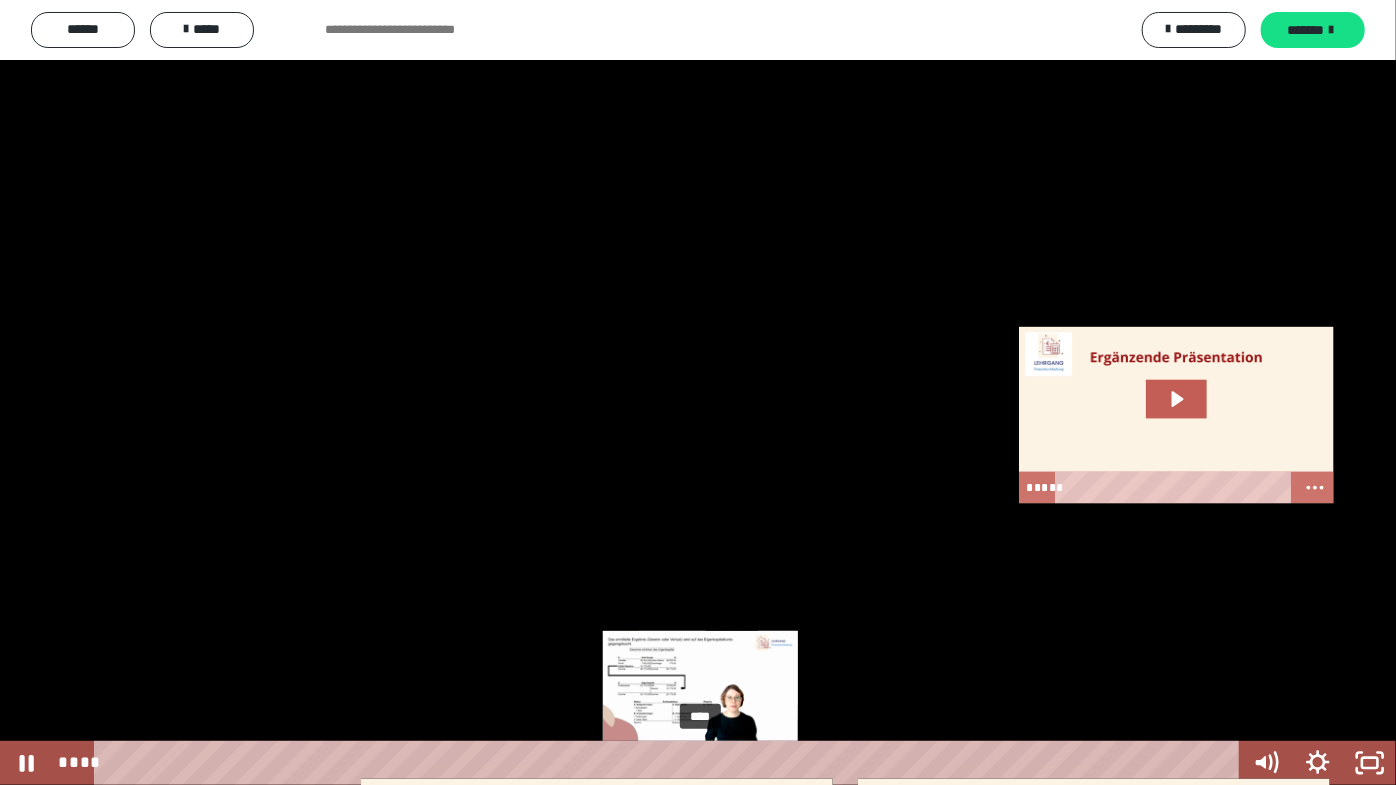 click on "****" at bounding box center [670, 763] 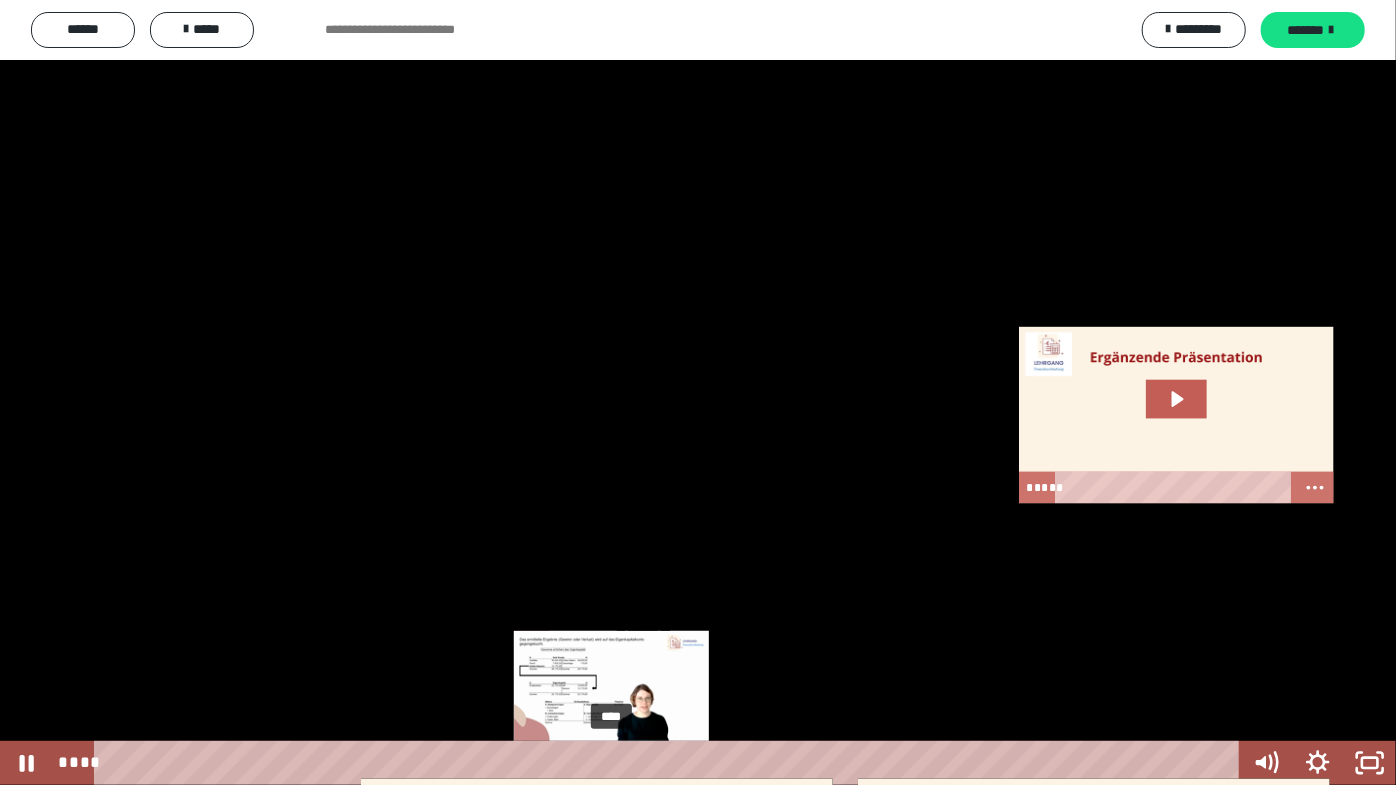 click on "****" at bounding box center (670, 763) 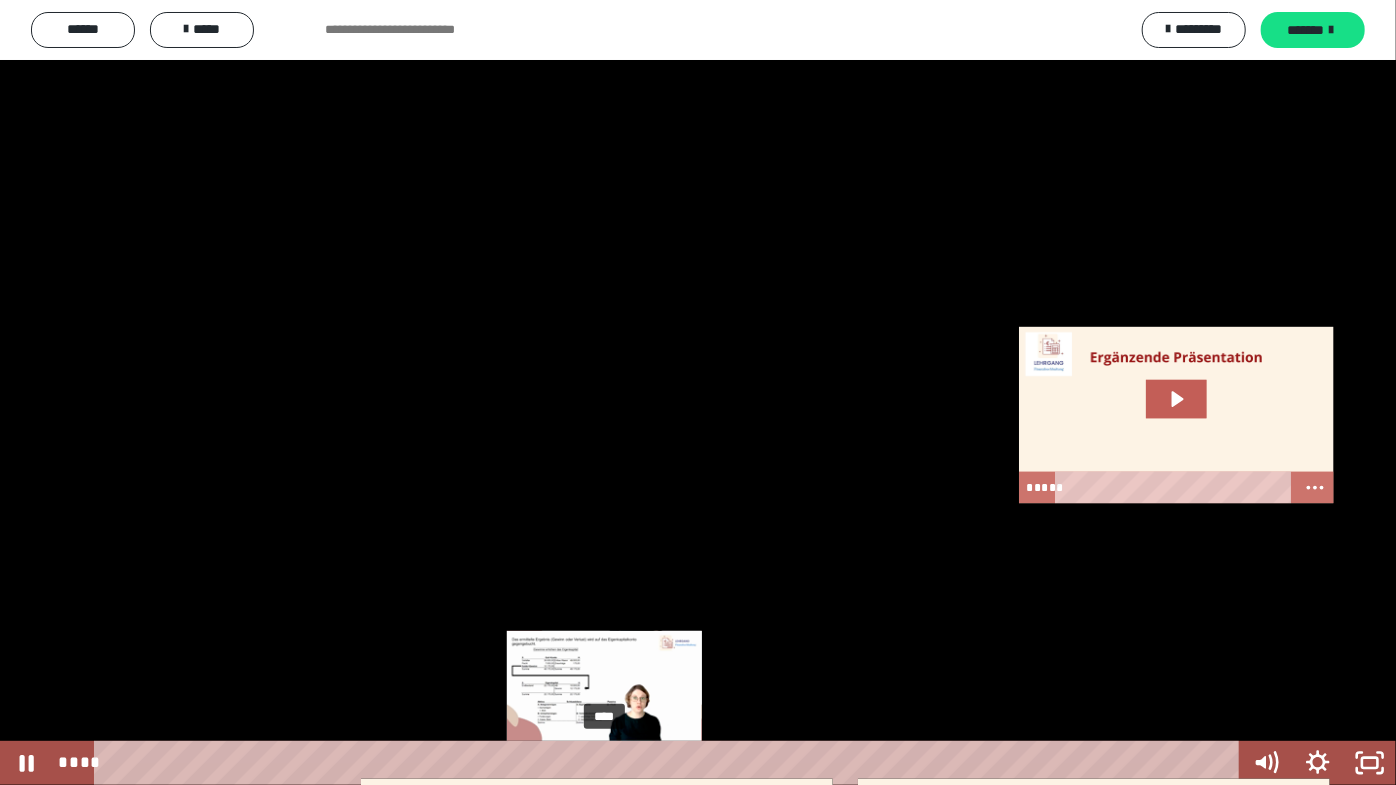 click on "****" at bounding box center (670, 763) 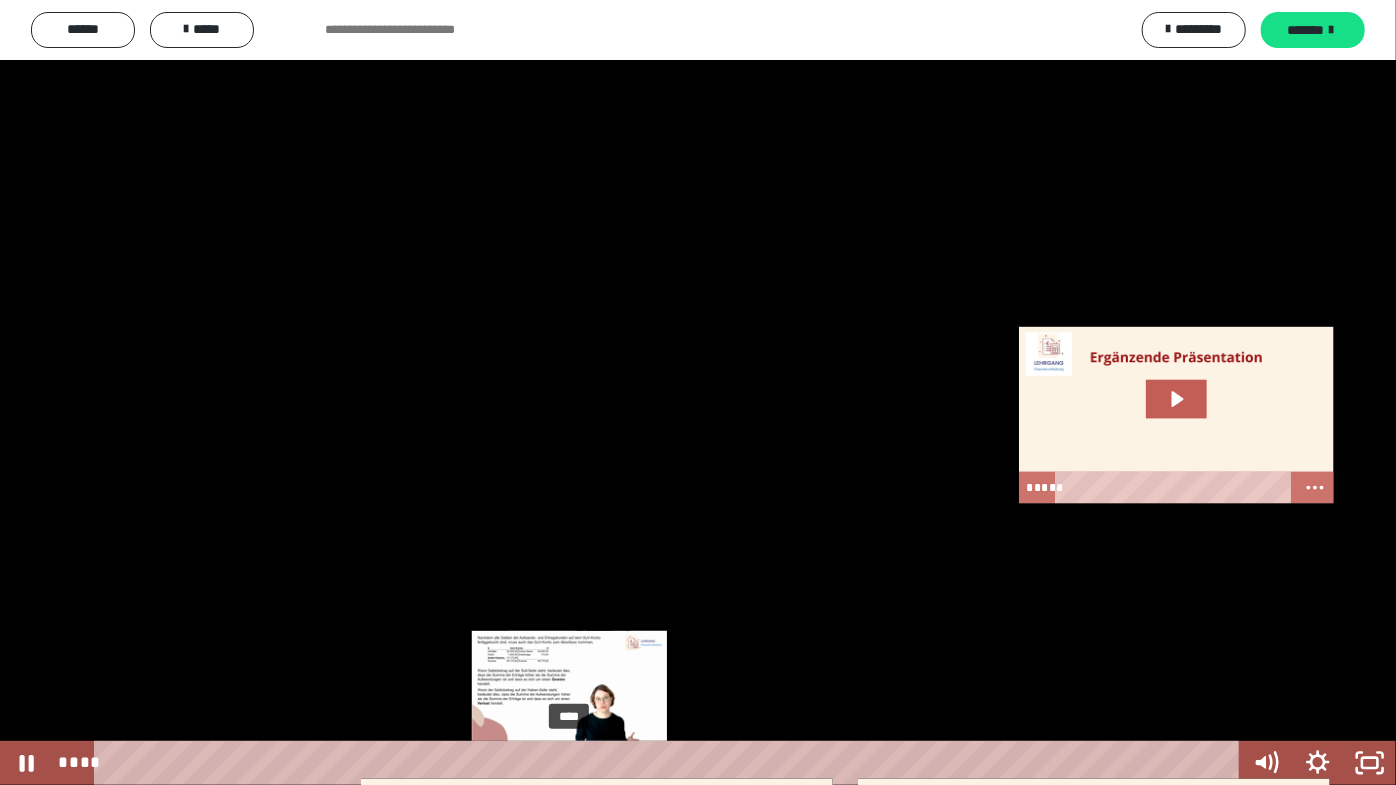 click on "****" at bounding box center [670, 763] 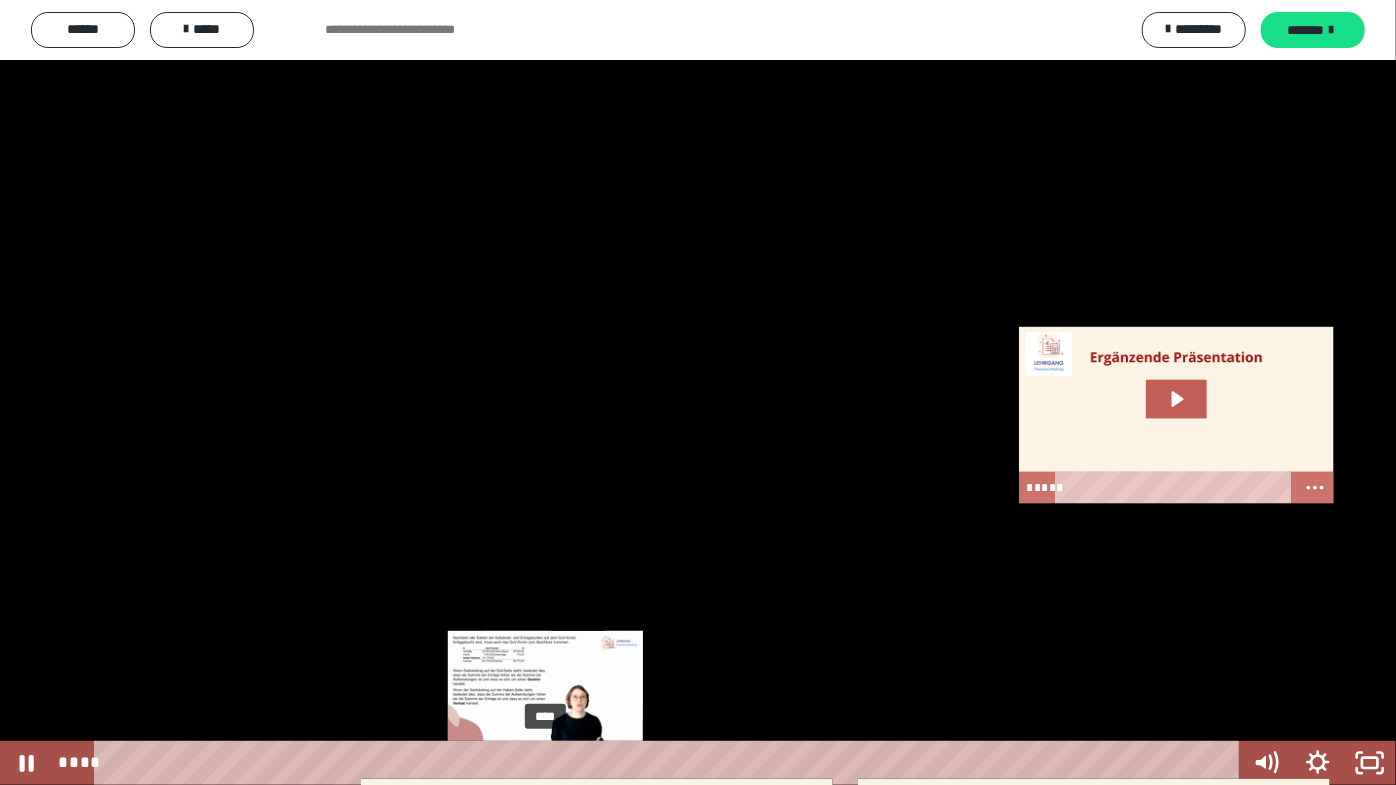 click on "****" at bounding box center [670, 763] 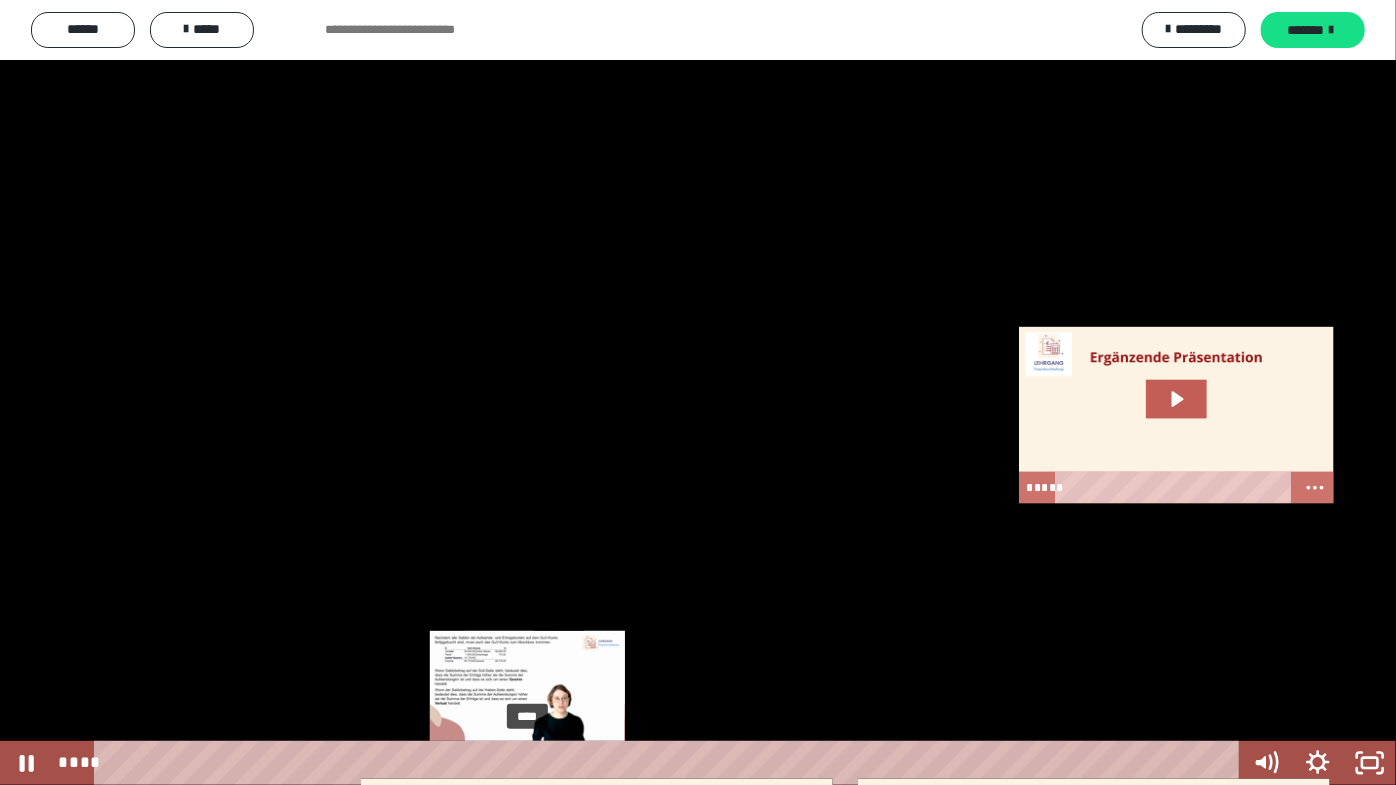 click on "****" at bounding box center [670, 763] 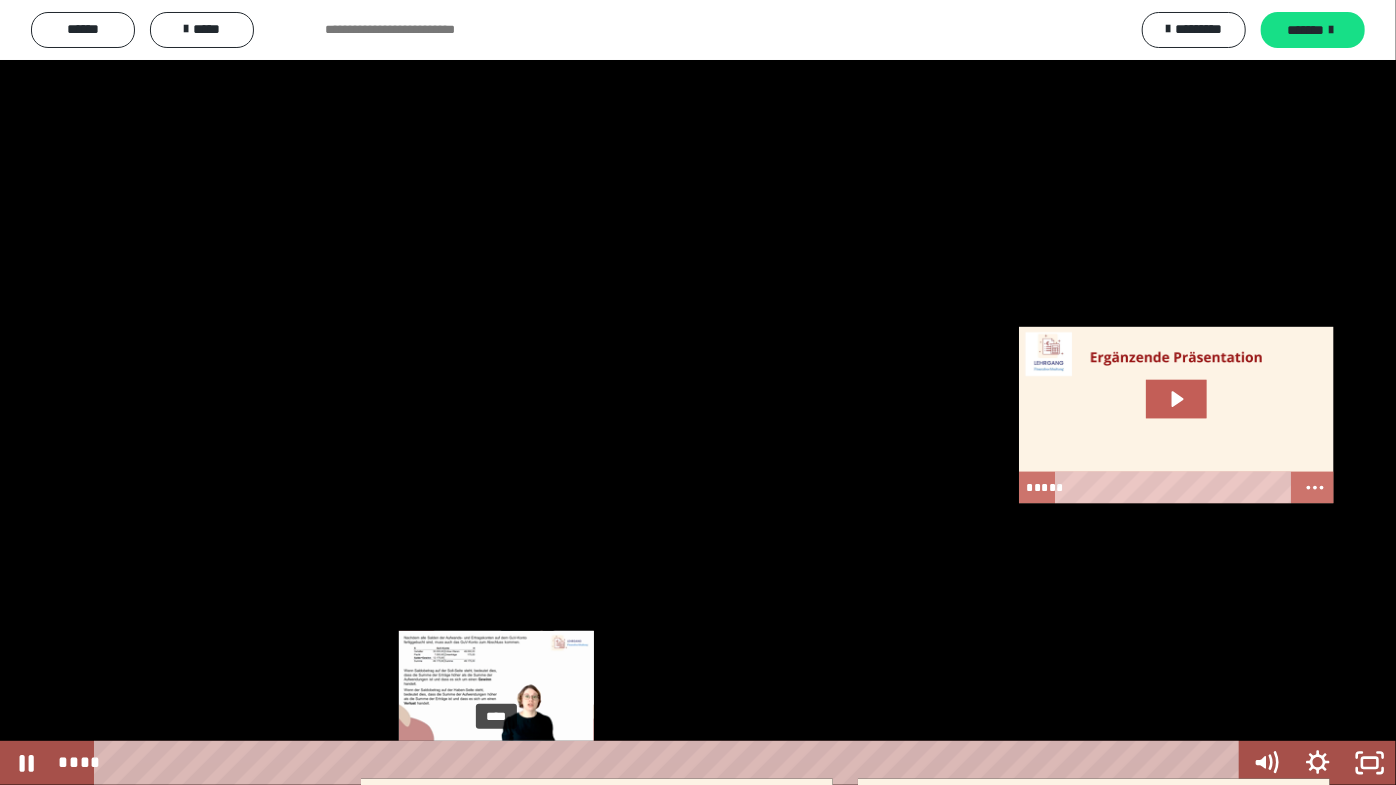 click on "****" at bounding box center [670, 763] 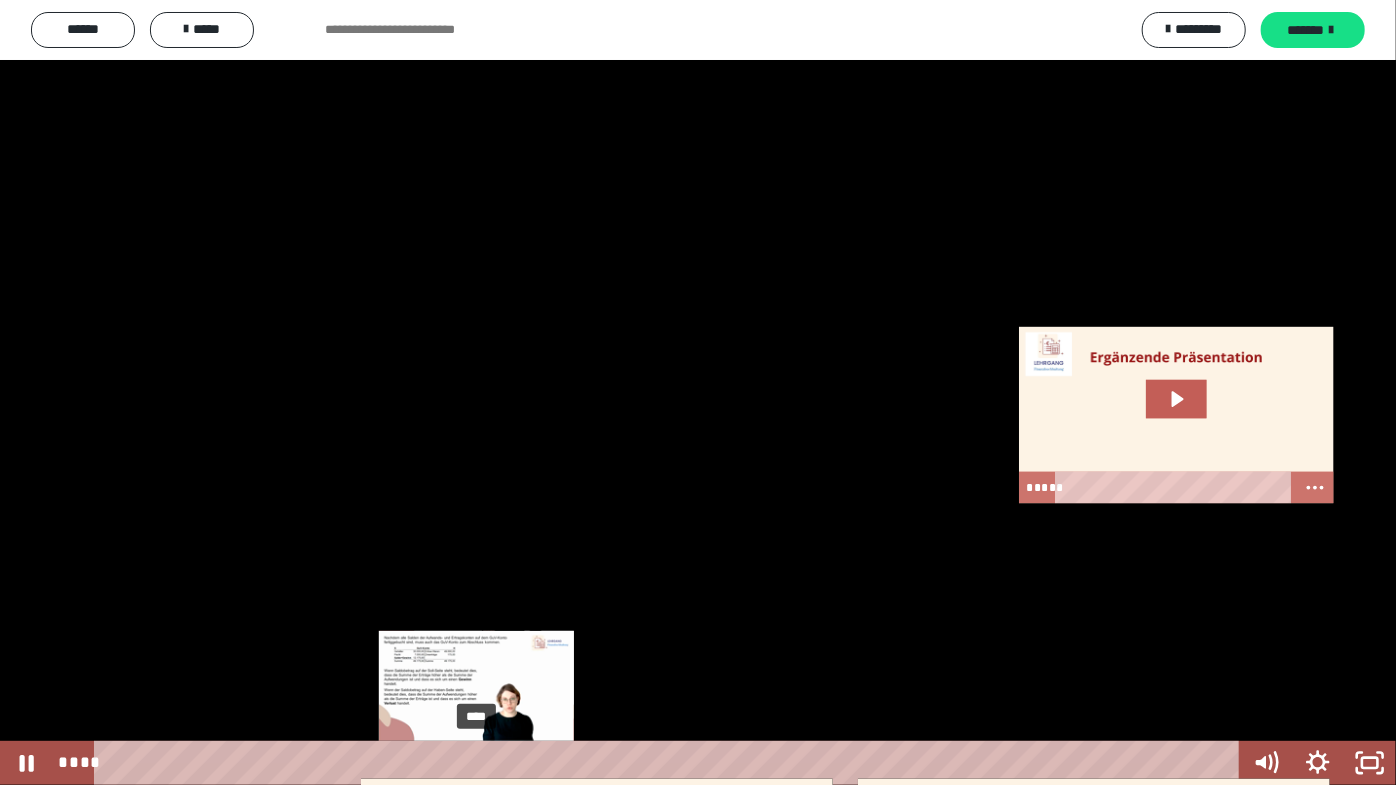click on "****" at bounding box center (670, 763) 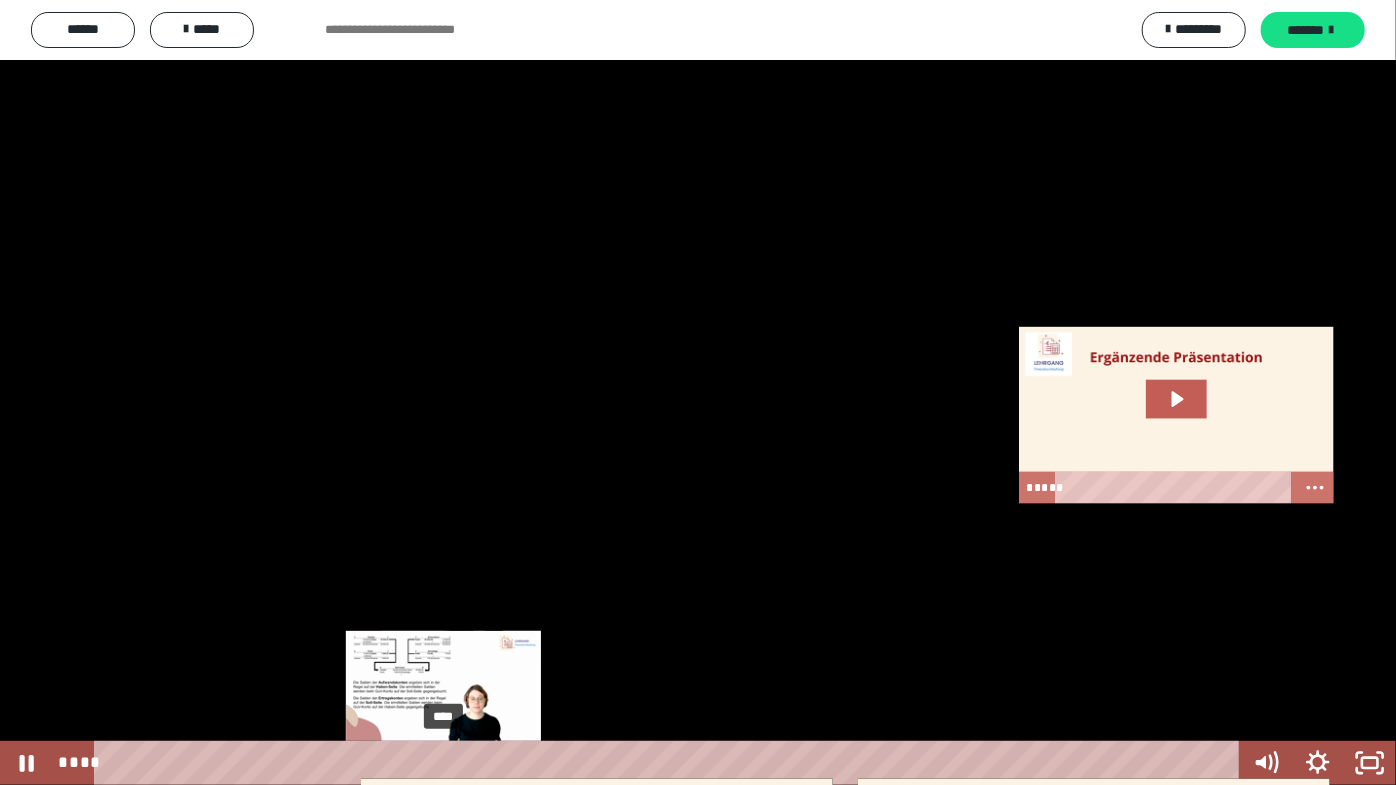click on "****" at bounding box center (670, 763) 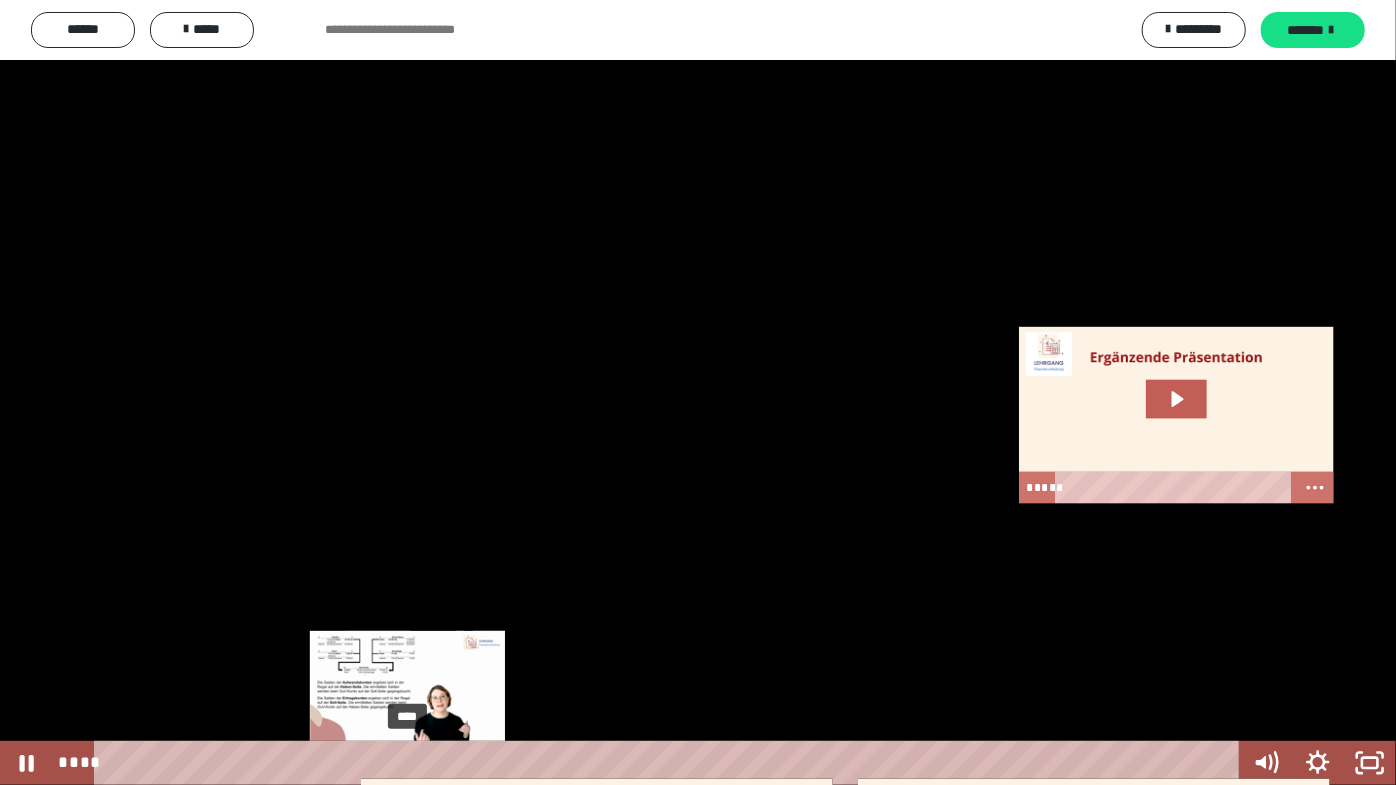 click on "****" at bounding box center (670, 763) 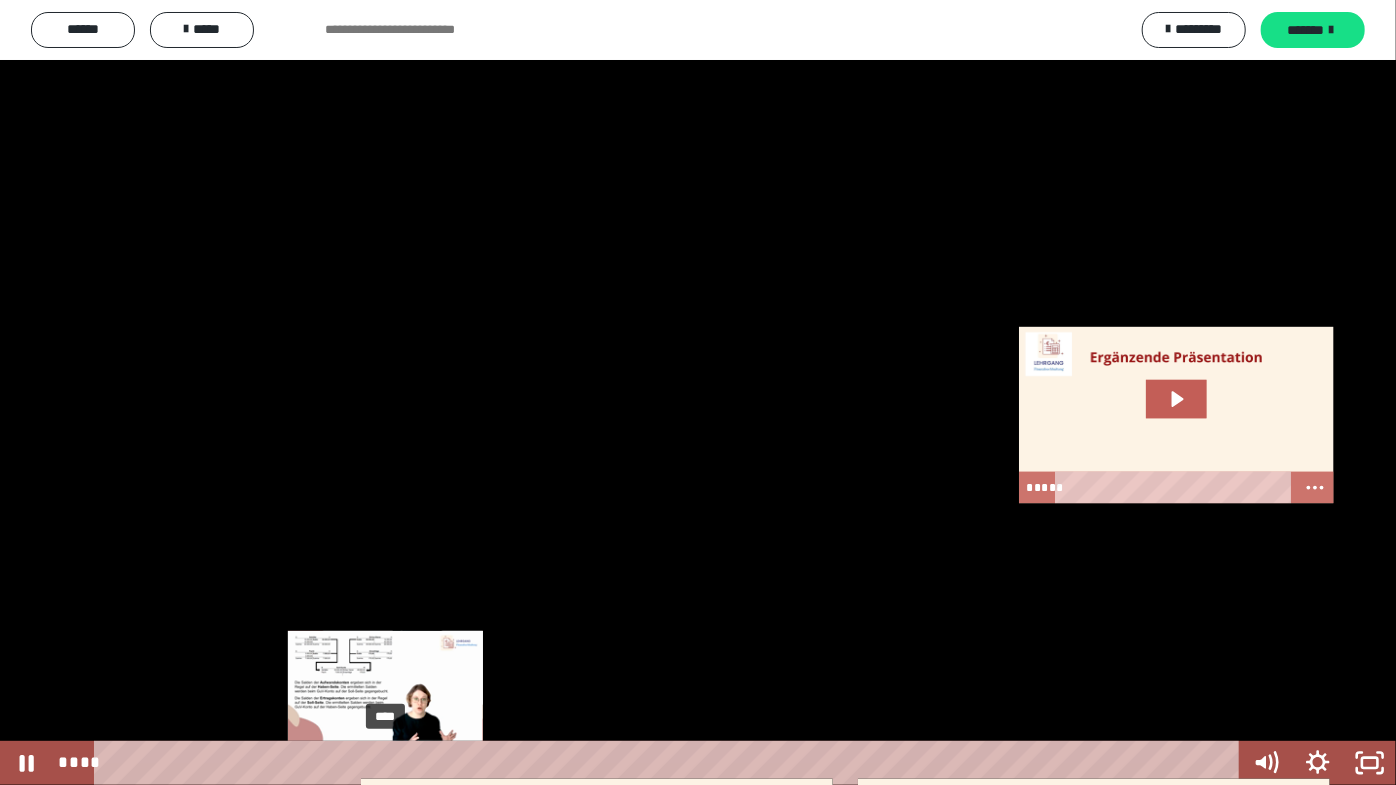 click on "****" at bounding box center [670, 763] 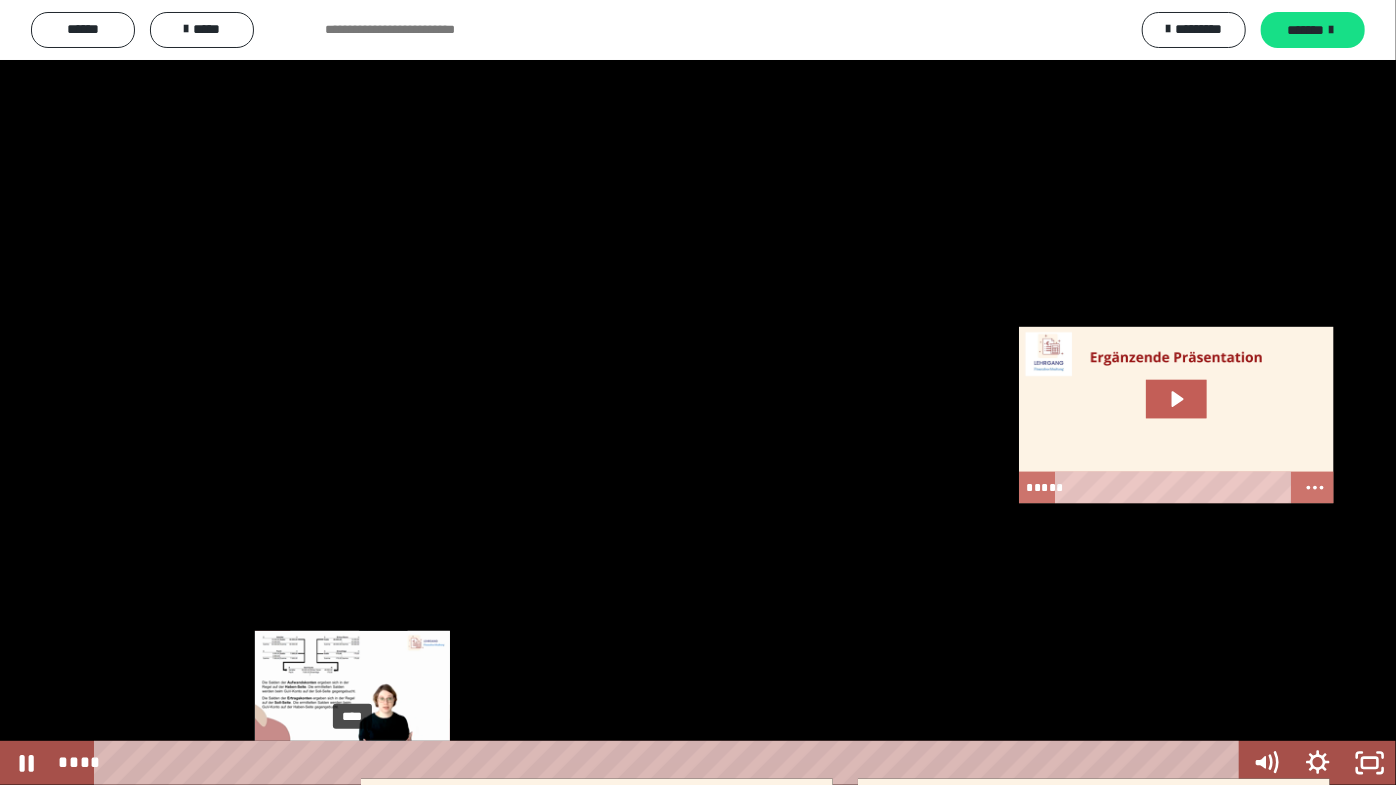 click on "****" at bounding box center (670, 763) 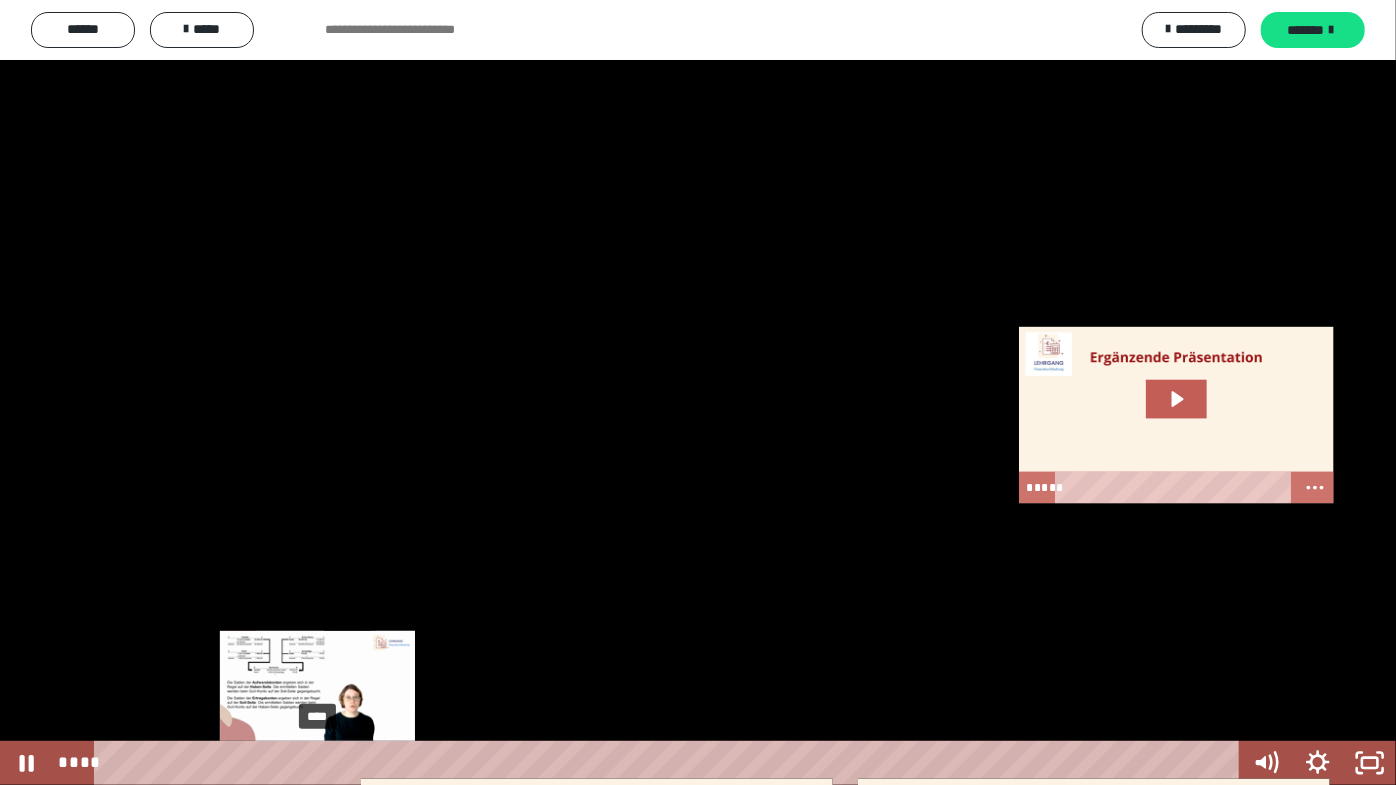 click on "****" at bounding box center (670, 763) 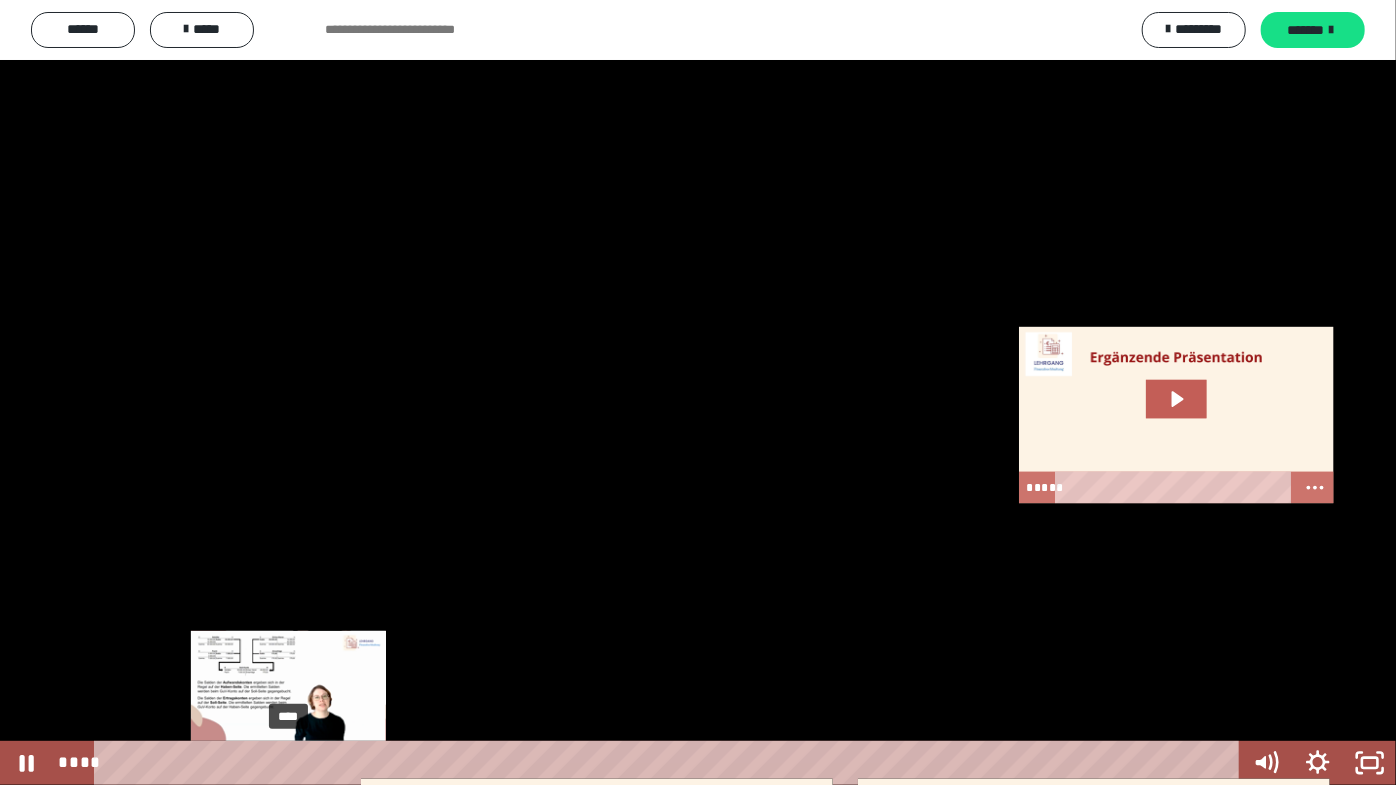 click on "****" at bounding box center [670, 763] 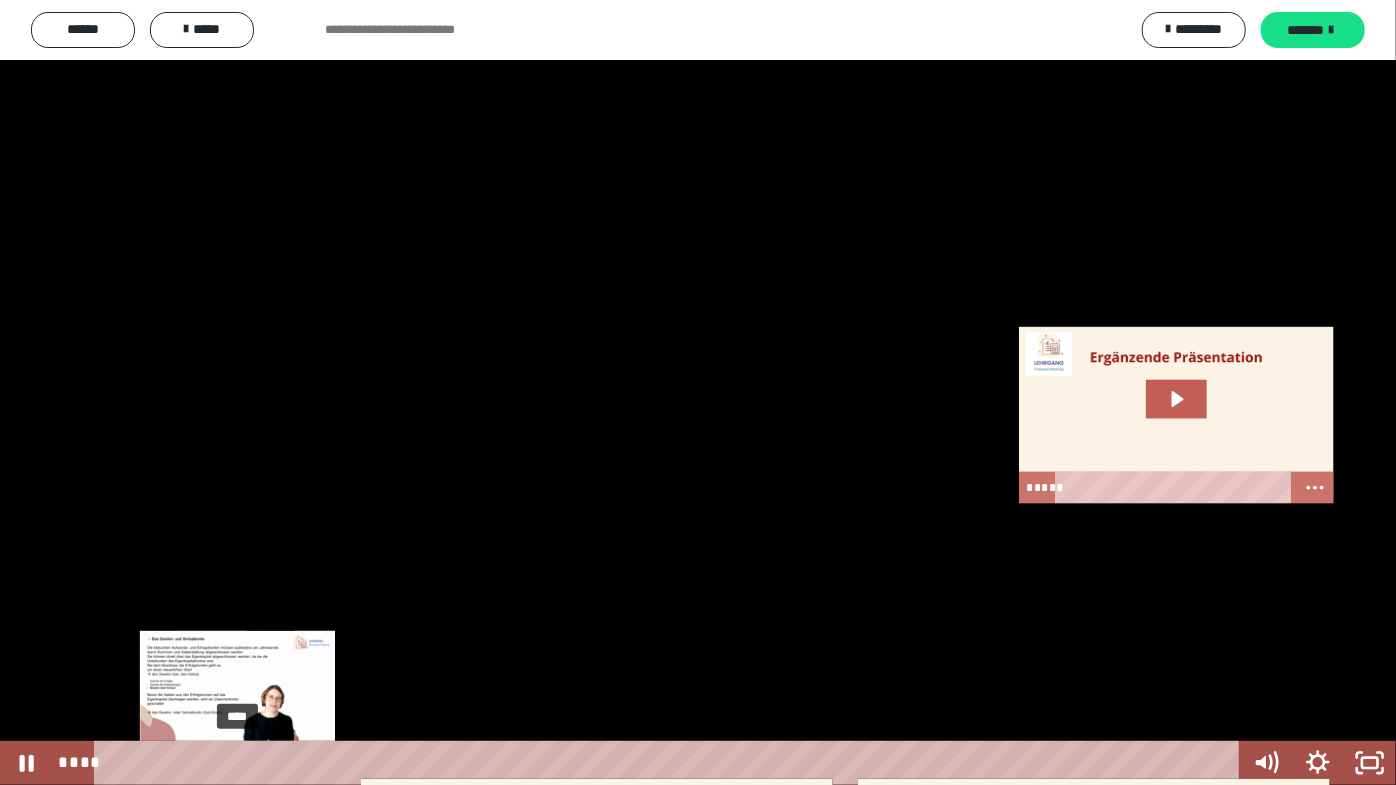 click on "****" at bounding box center (670, 763) 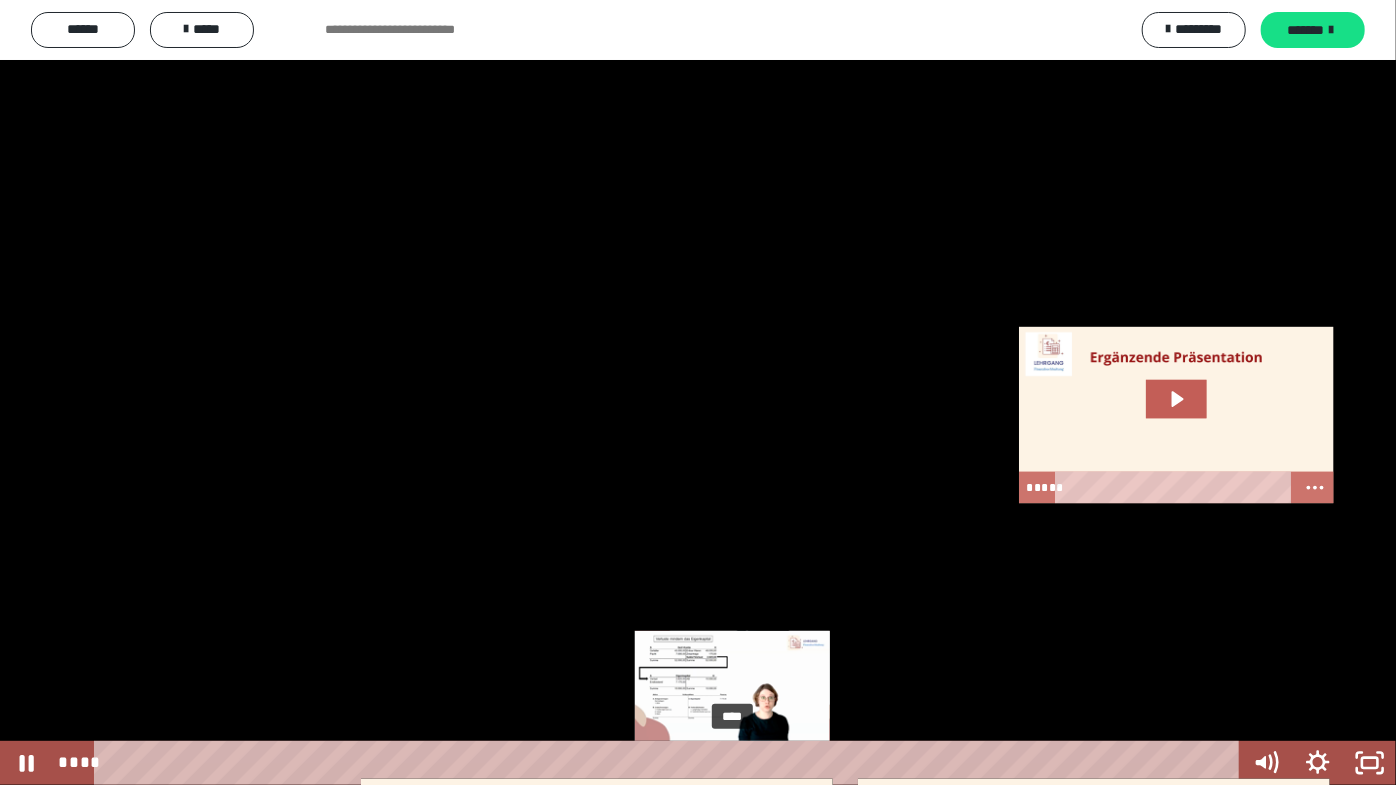 click on "****" at bounding box center [670, 763] 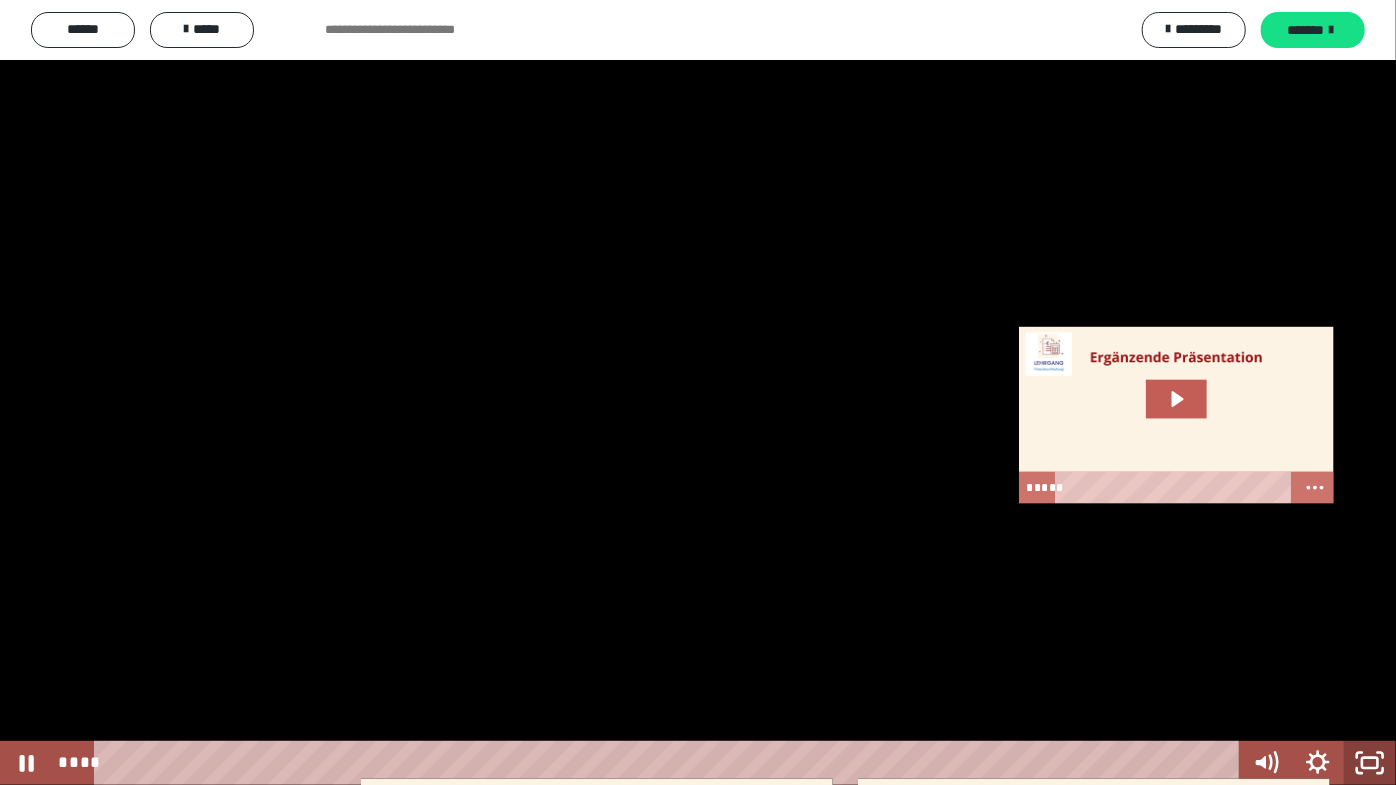 click 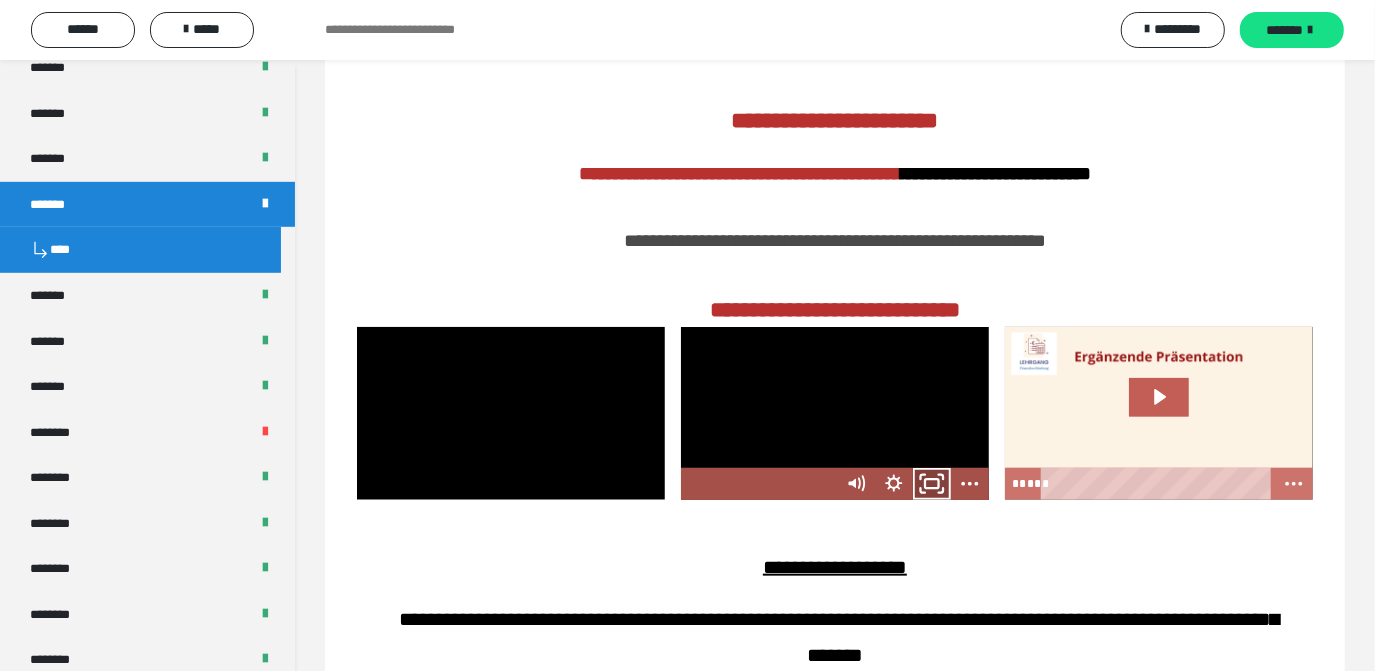 click 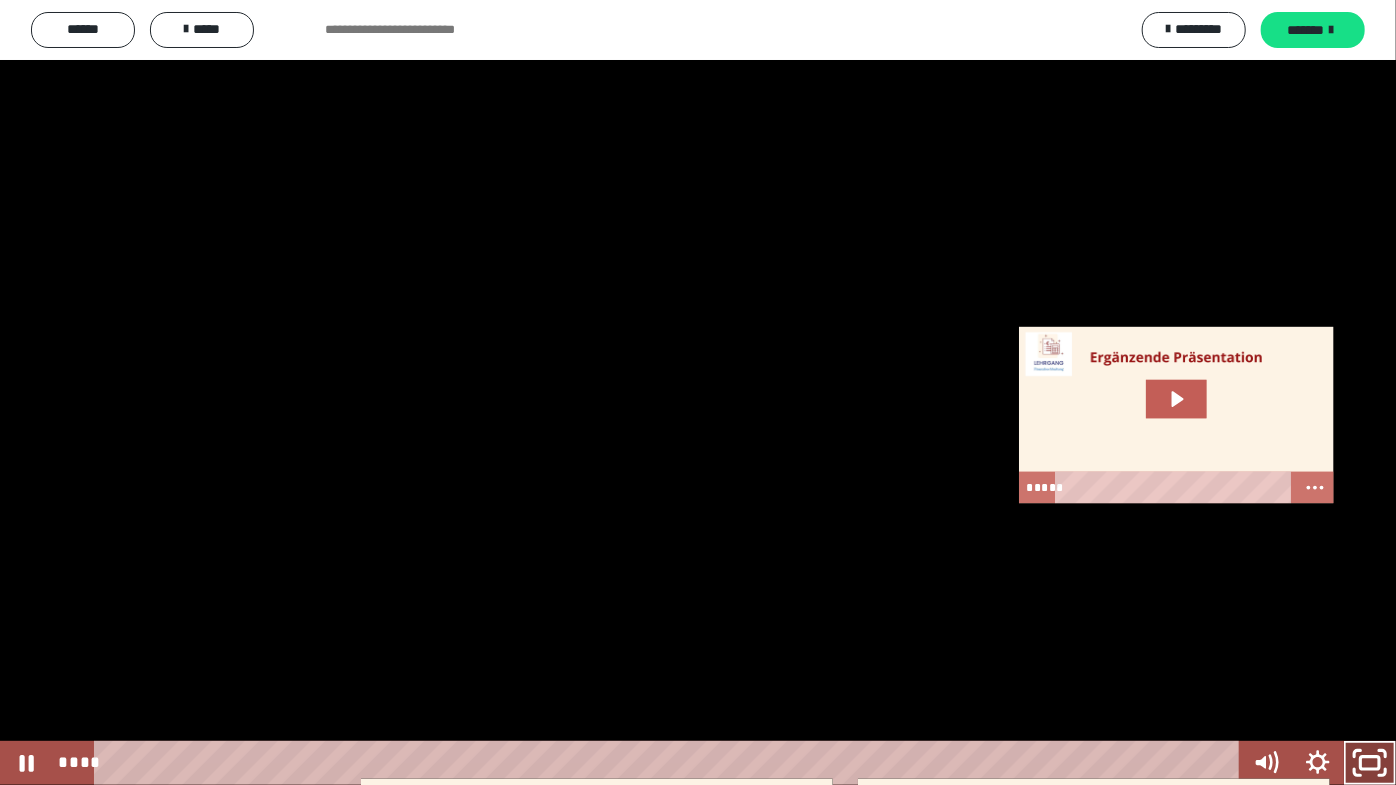 click 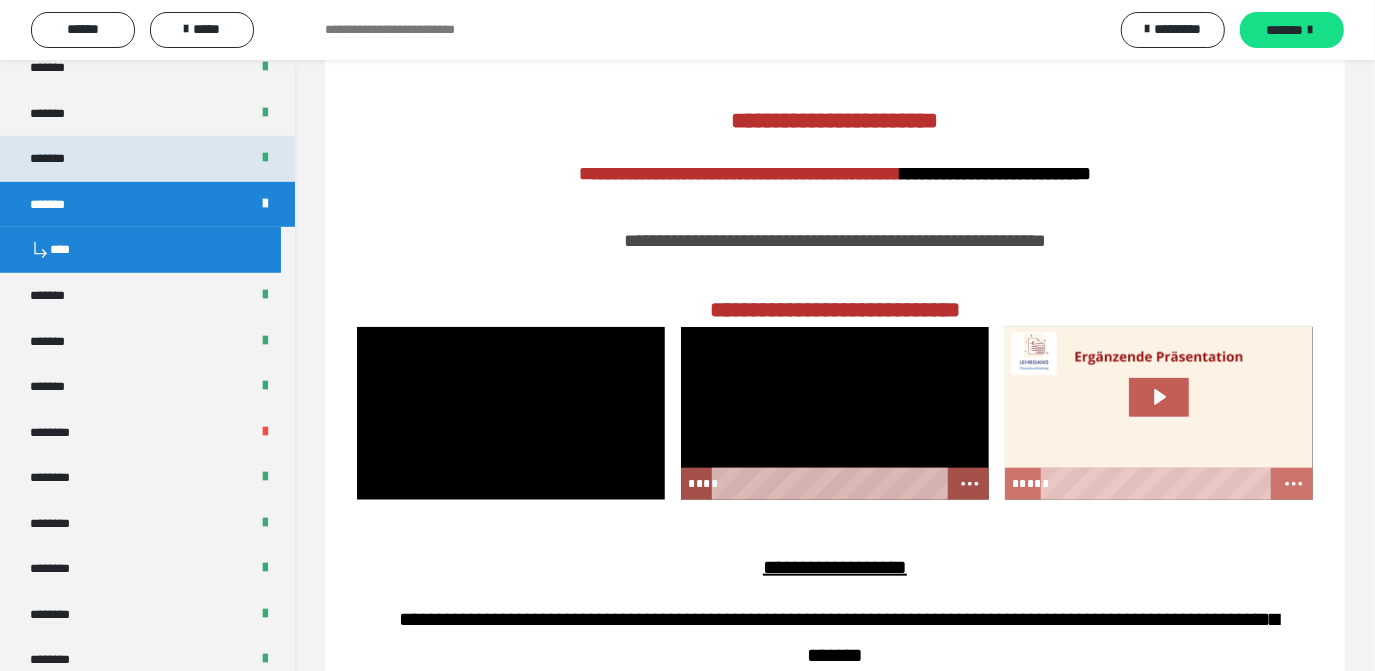 click on "*******" at bounding box center (147, 159) 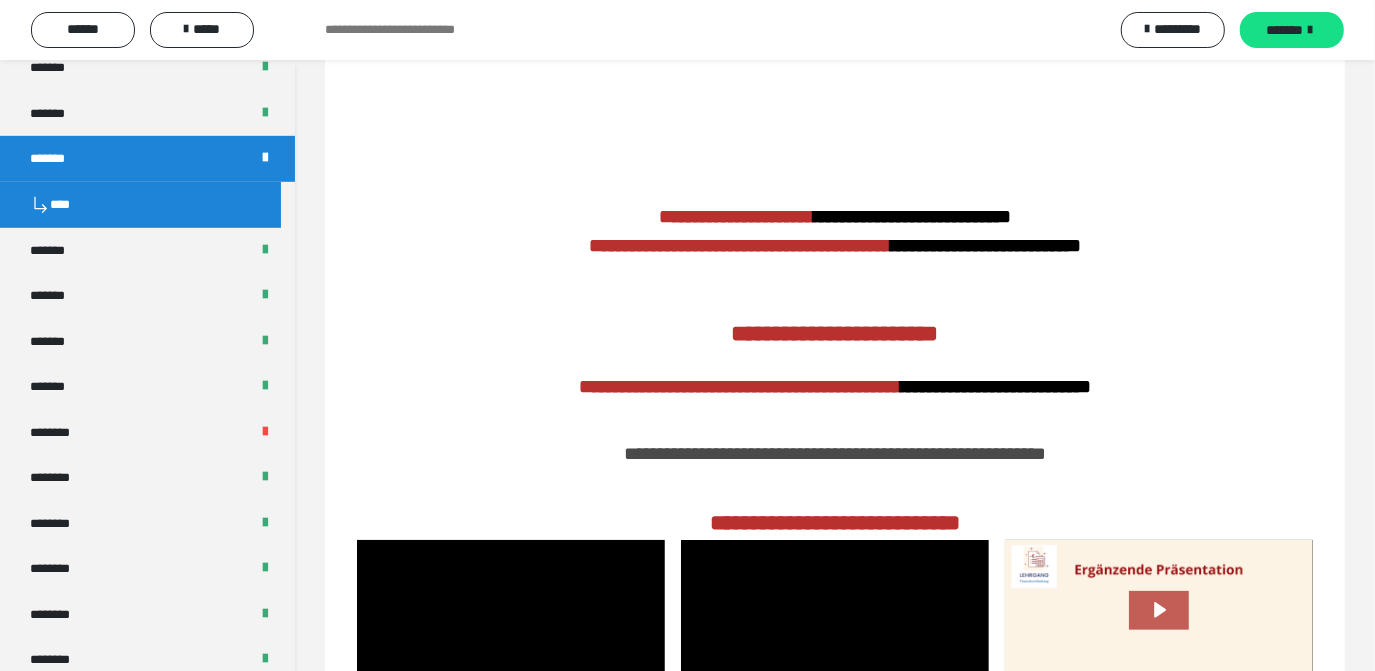 scroll, scrollTop: 1466, scrollLeft: 0, axis: vertical 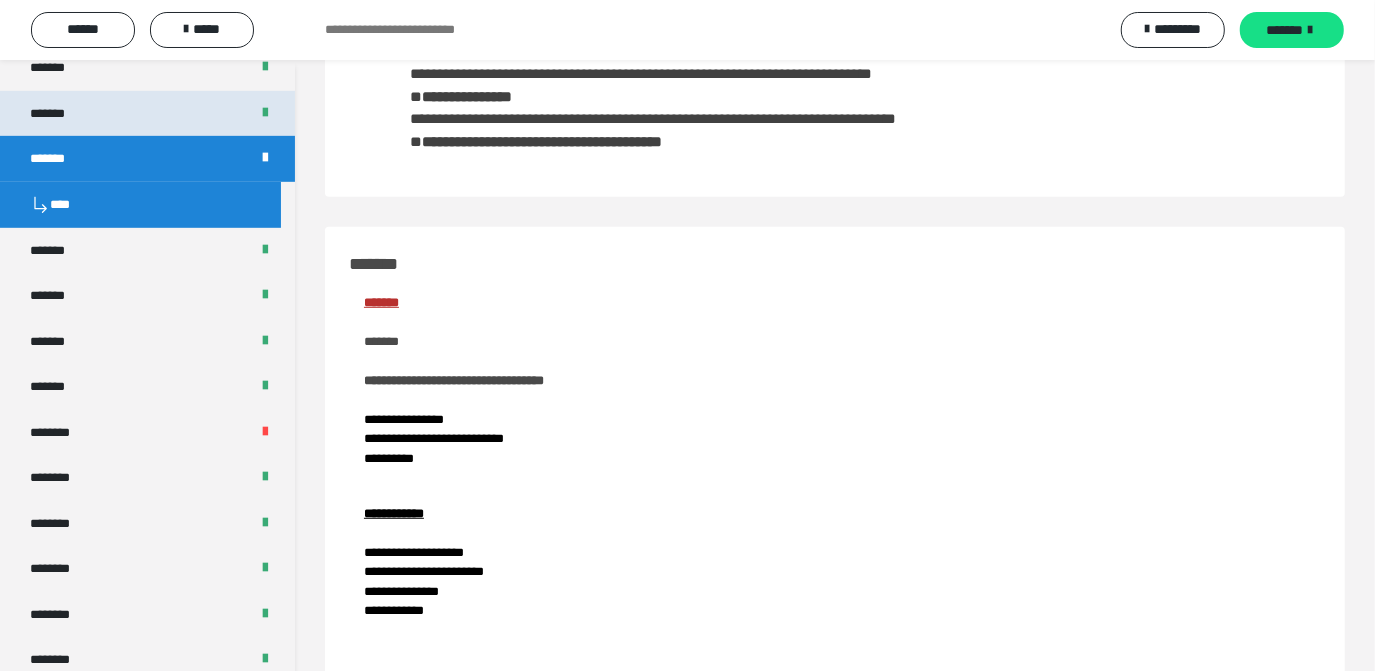 click on "*******" at bounding box center [147, 114] 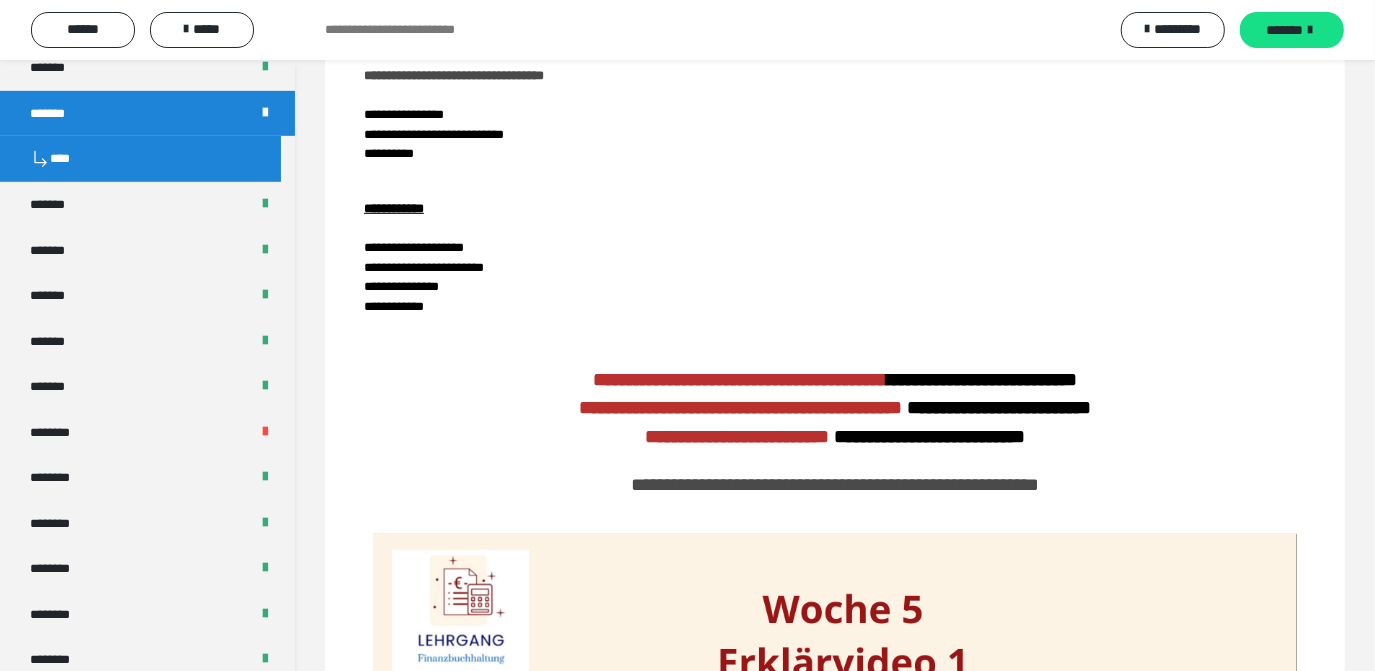 scroll, scrollTop: 282, scrollLeft: 0, axis: vertical 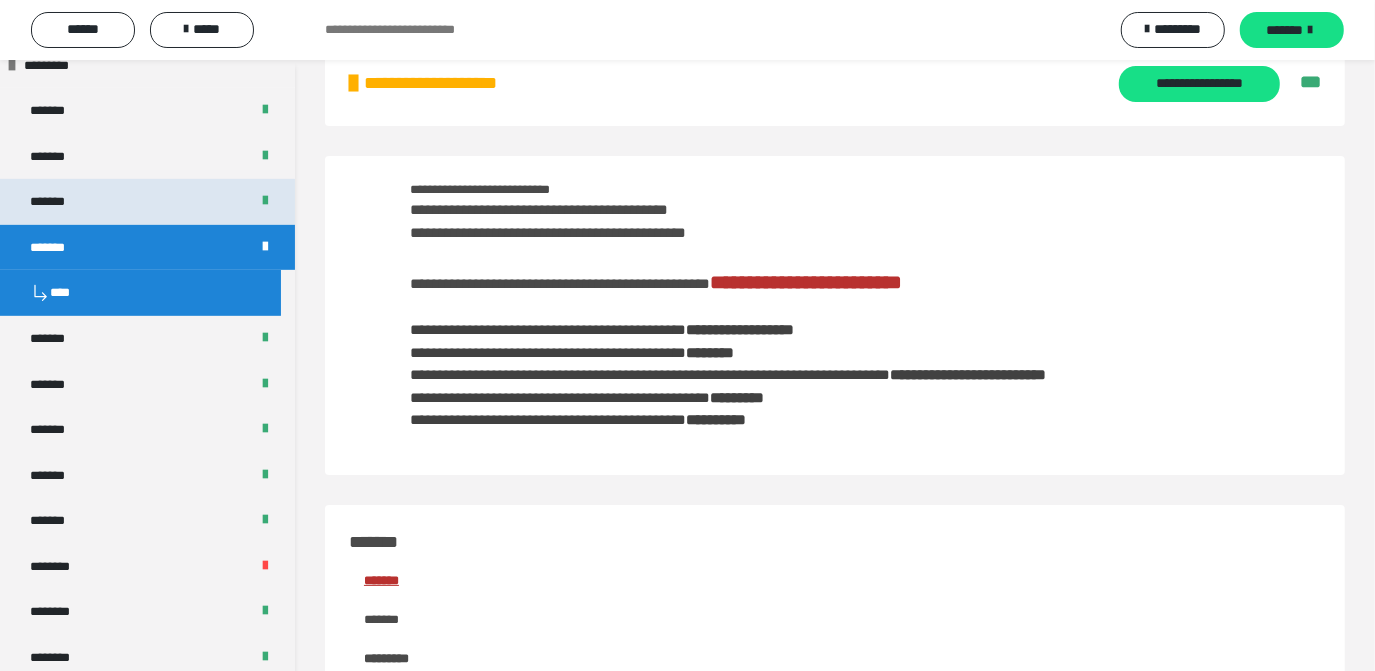click on "*******" at bounding box center (147, 202) 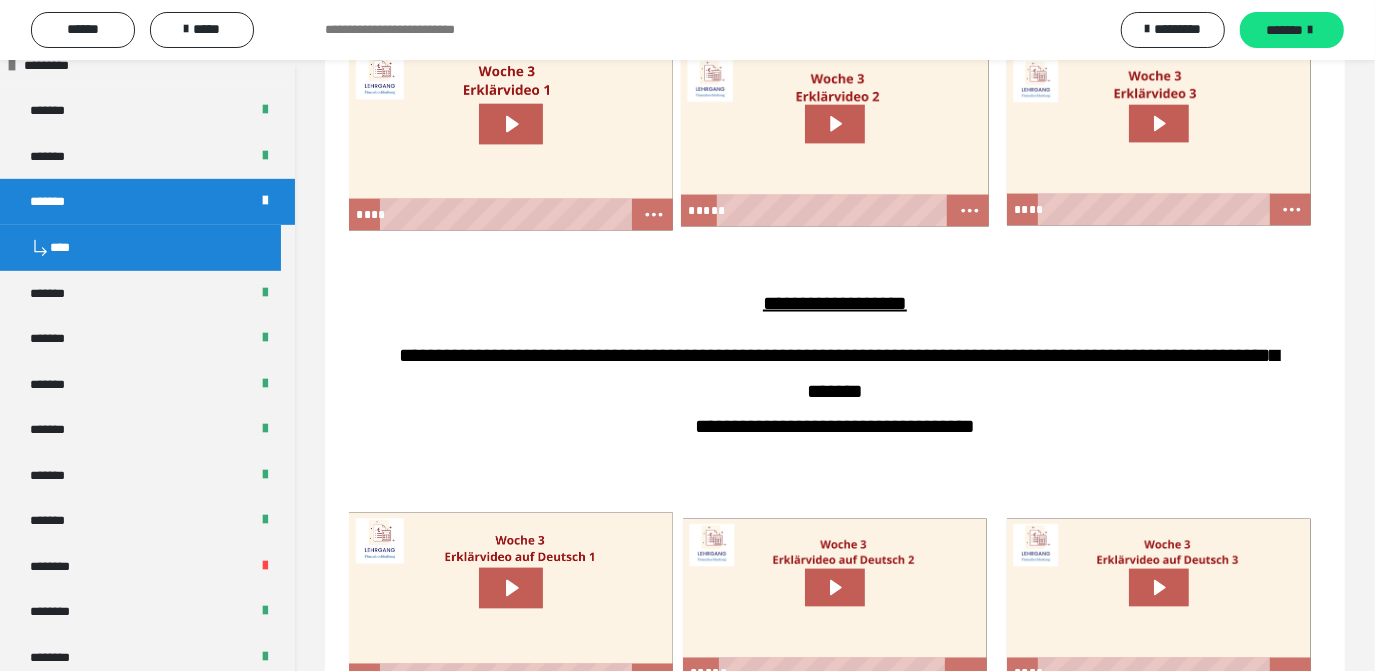 scroll, scrollTop: 2115, scrollLeft: 0, axis: vertical 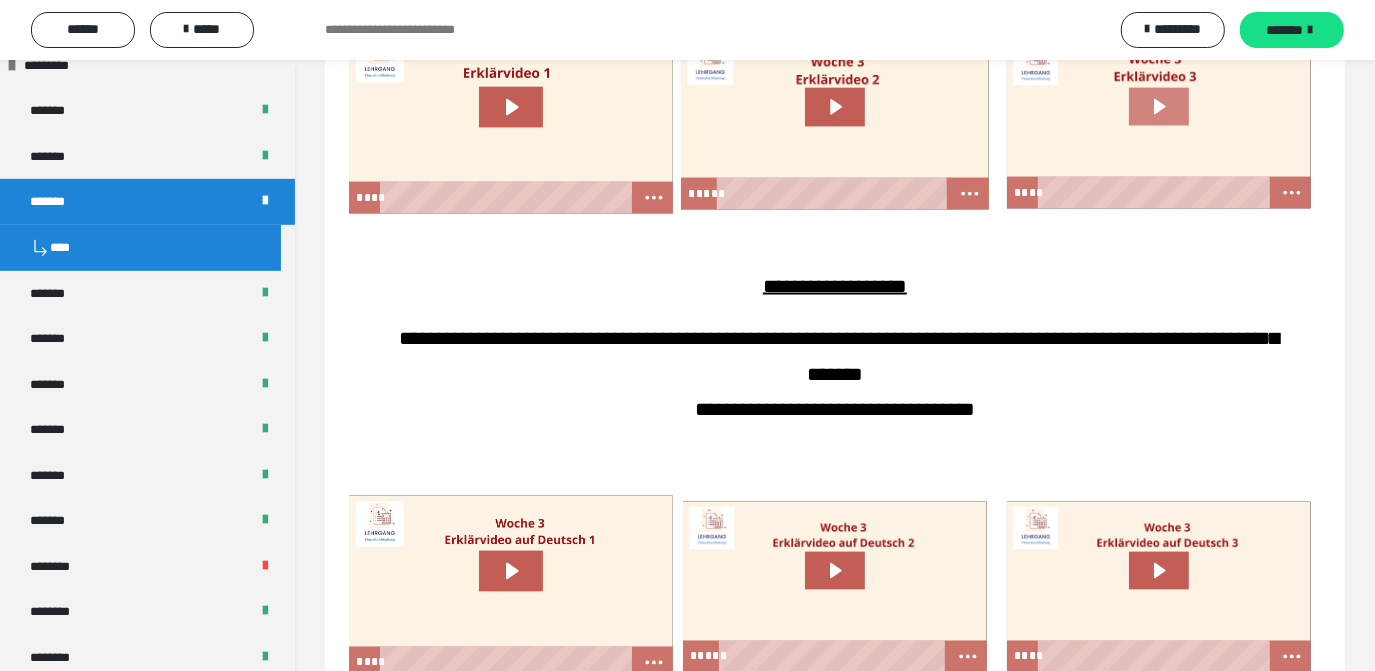 click 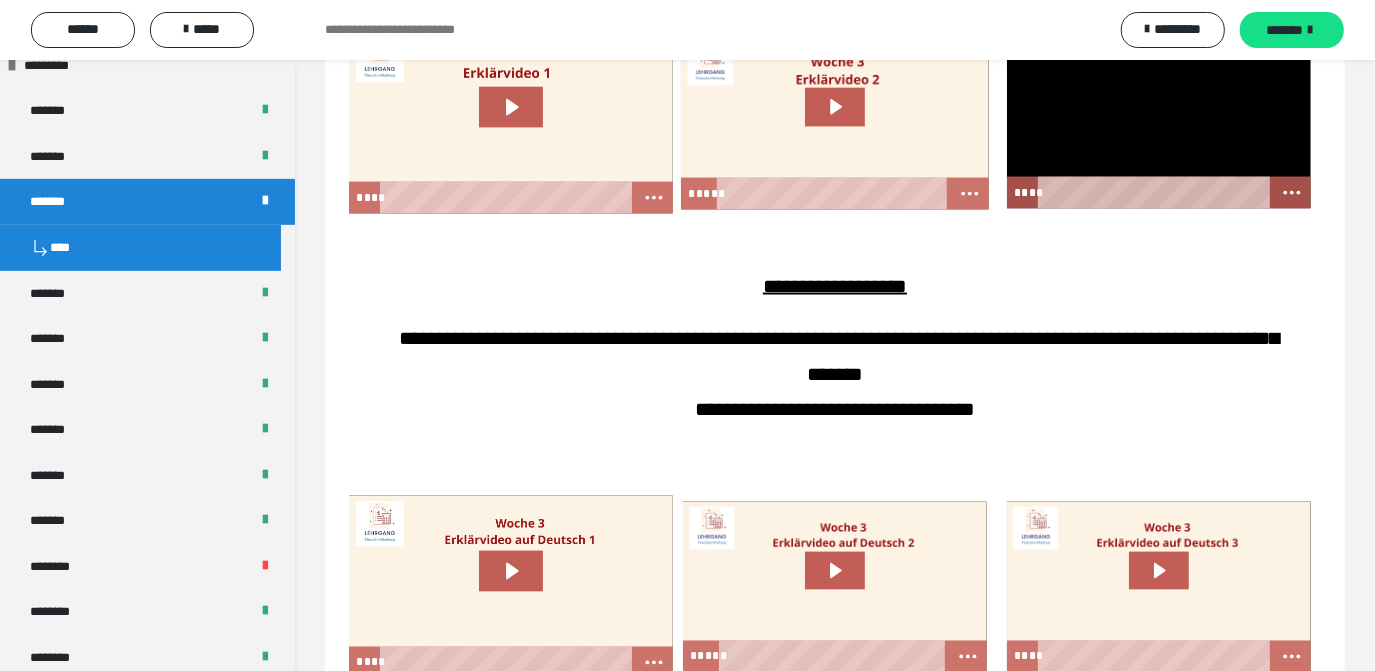 click at bounding box center [1159, 123] 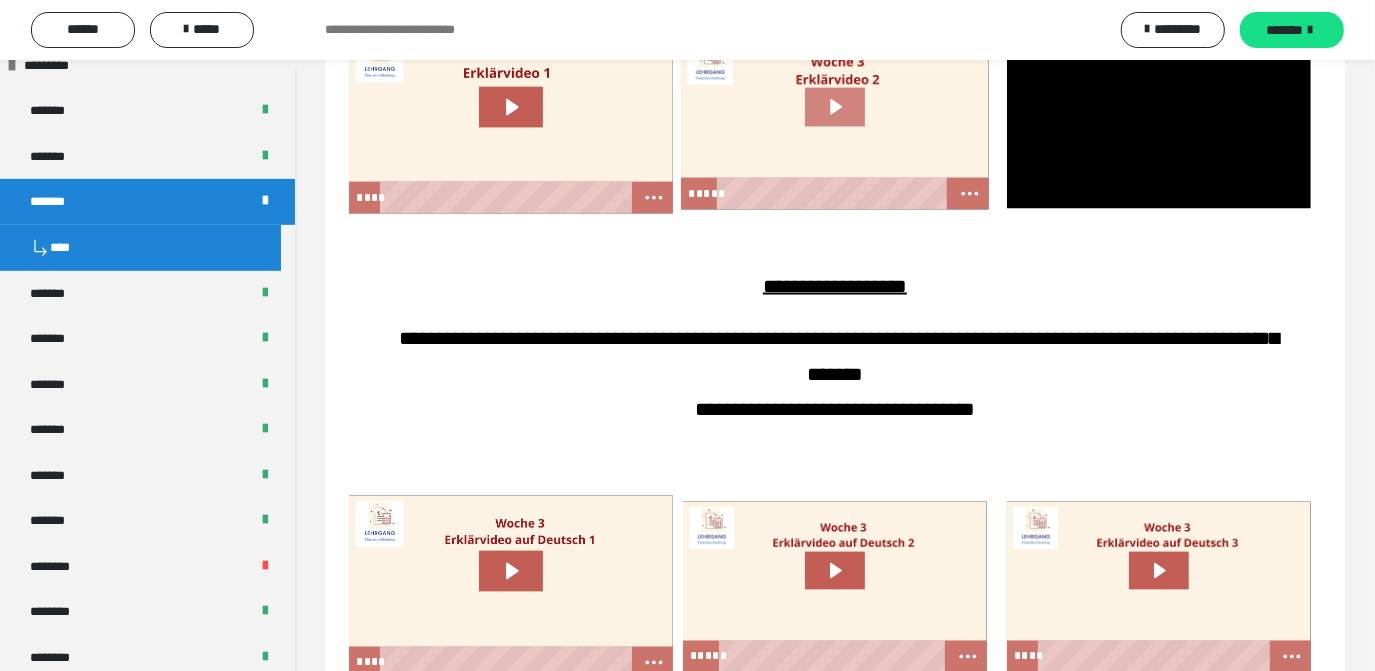 click 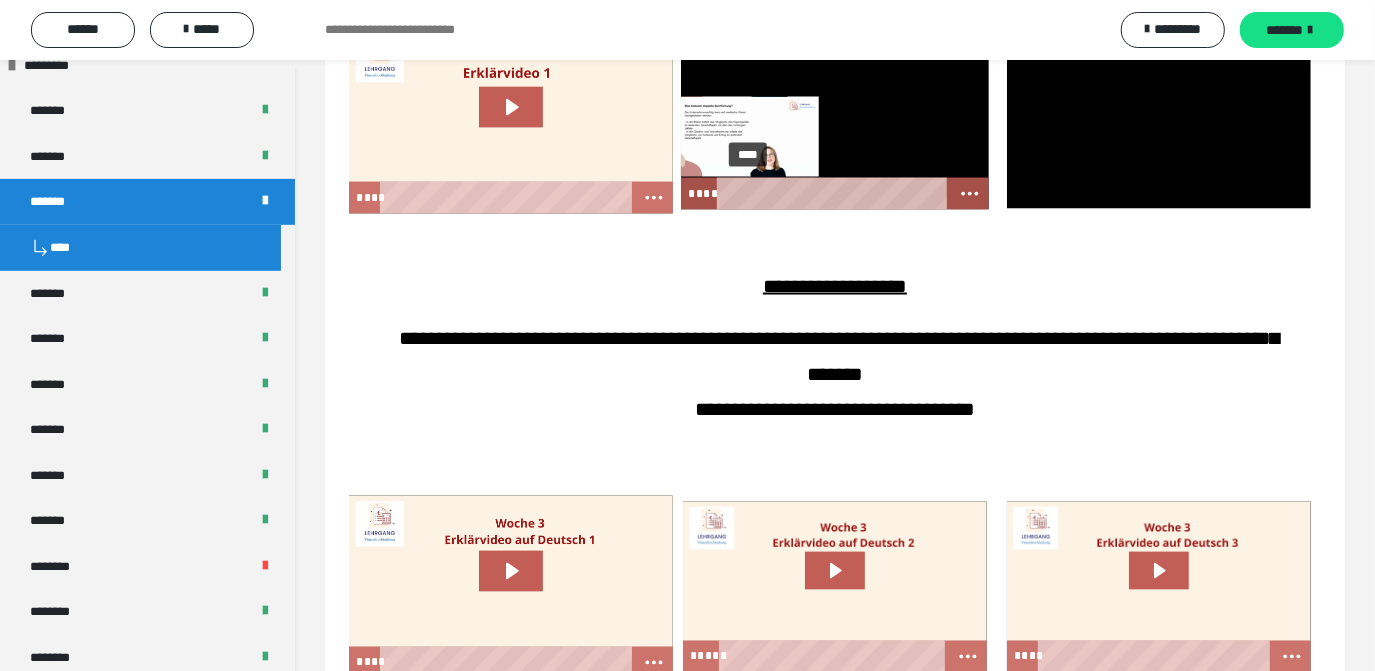 click on "****" at bounding box center [834, 194] 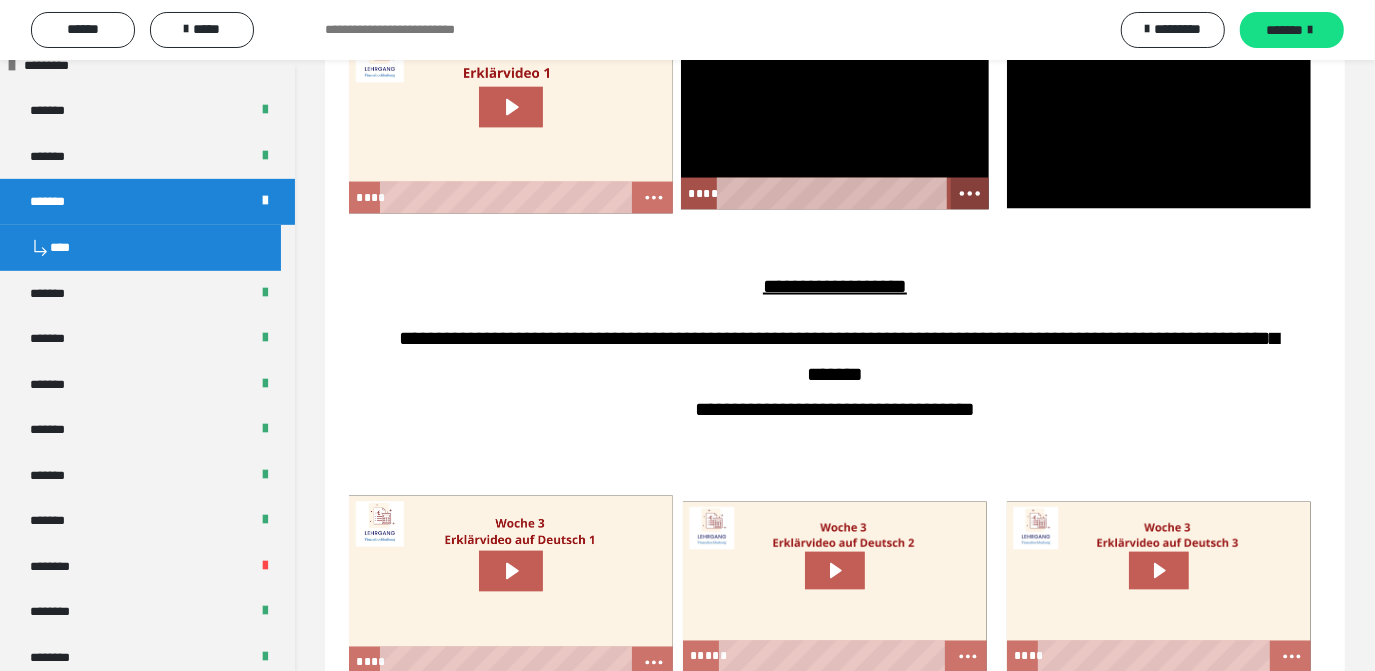 click 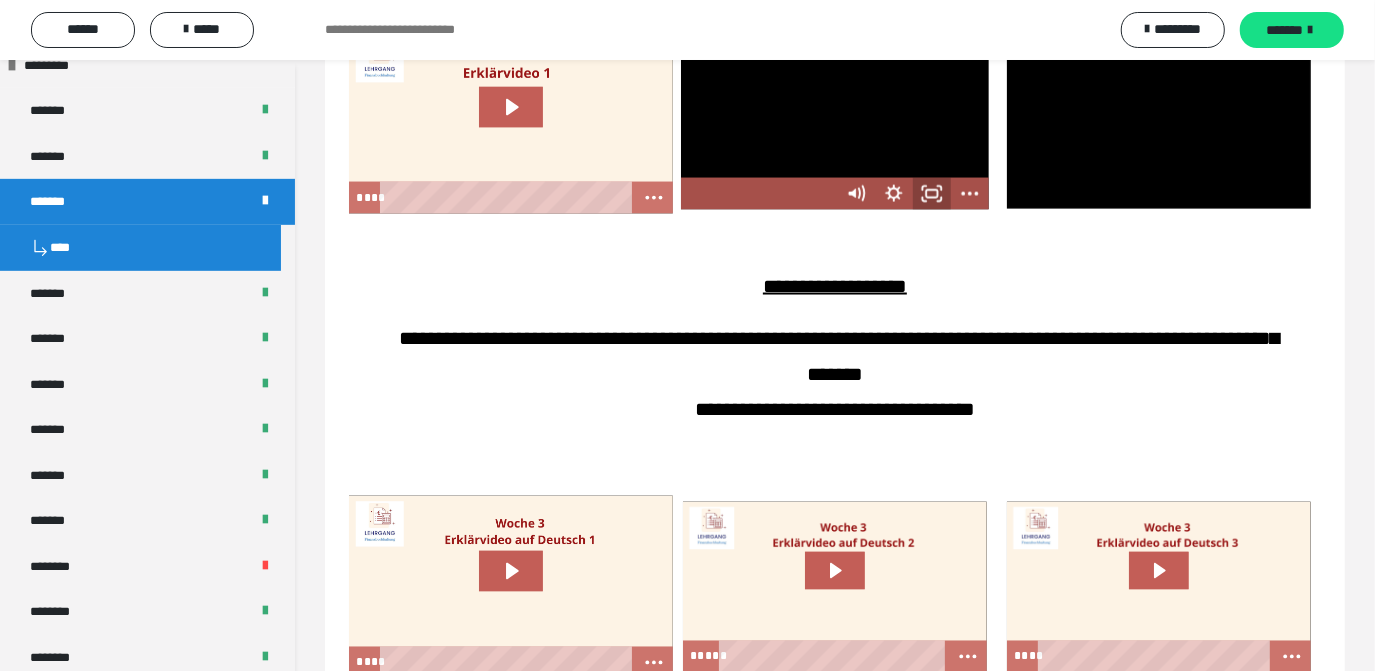 click 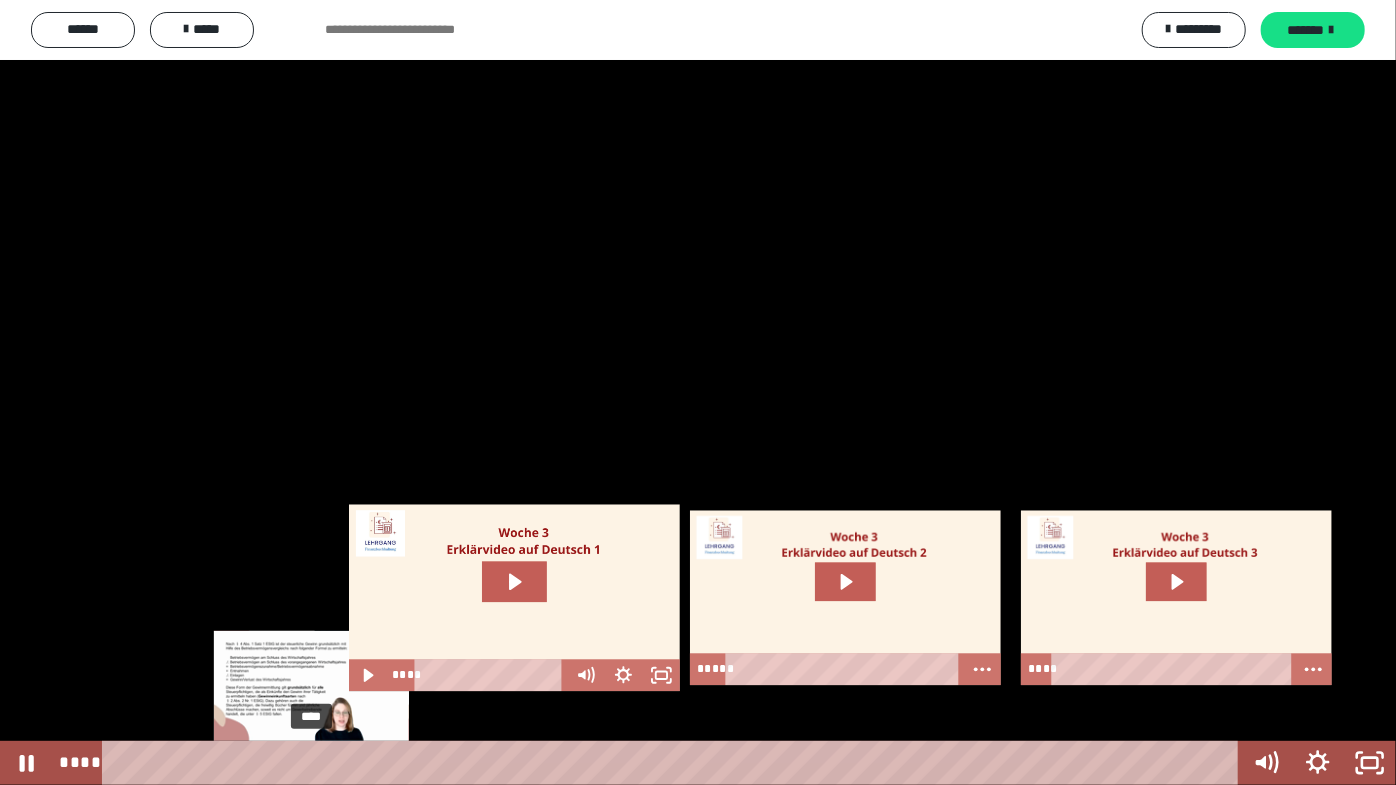 click on "****" at bounding box center (674, 763) 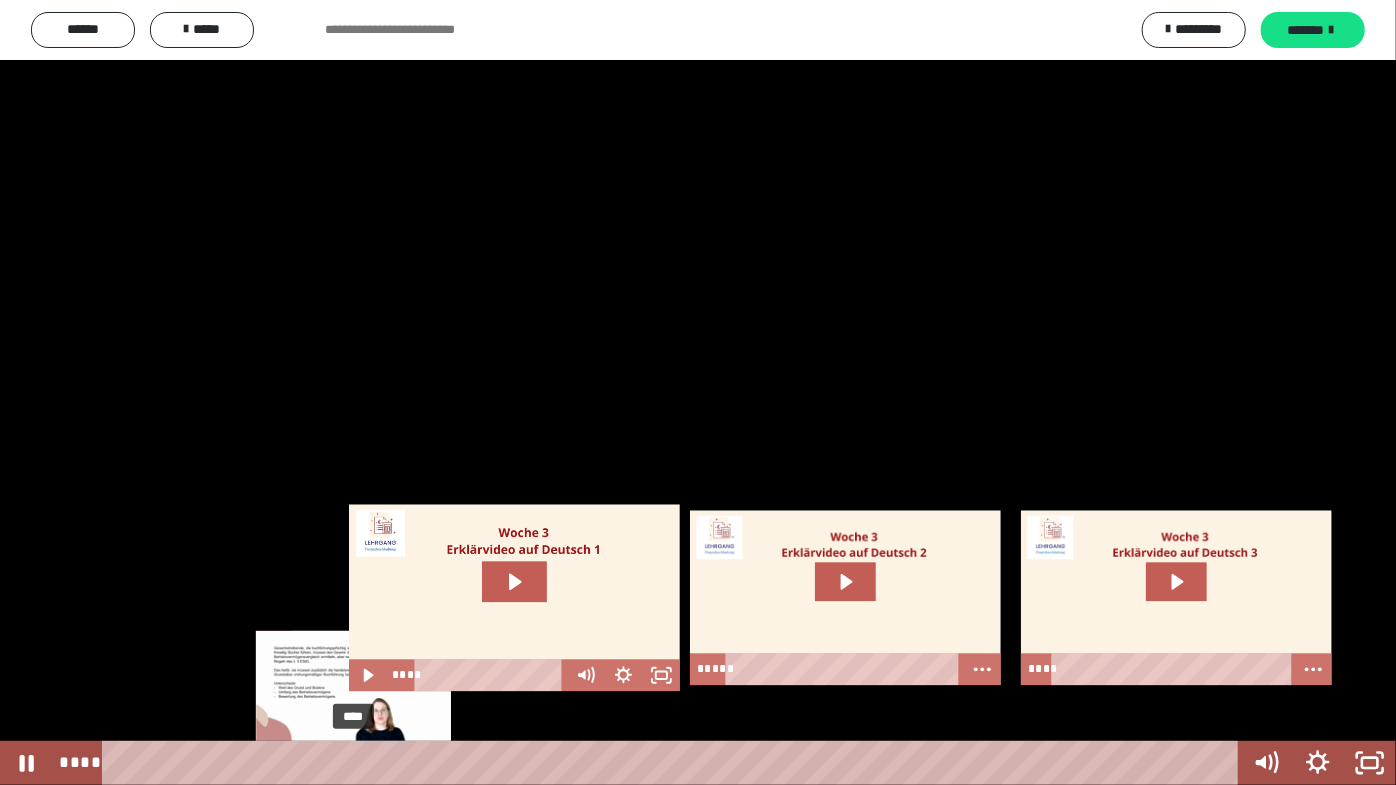 click on "****" at bounding box center [674, 763] 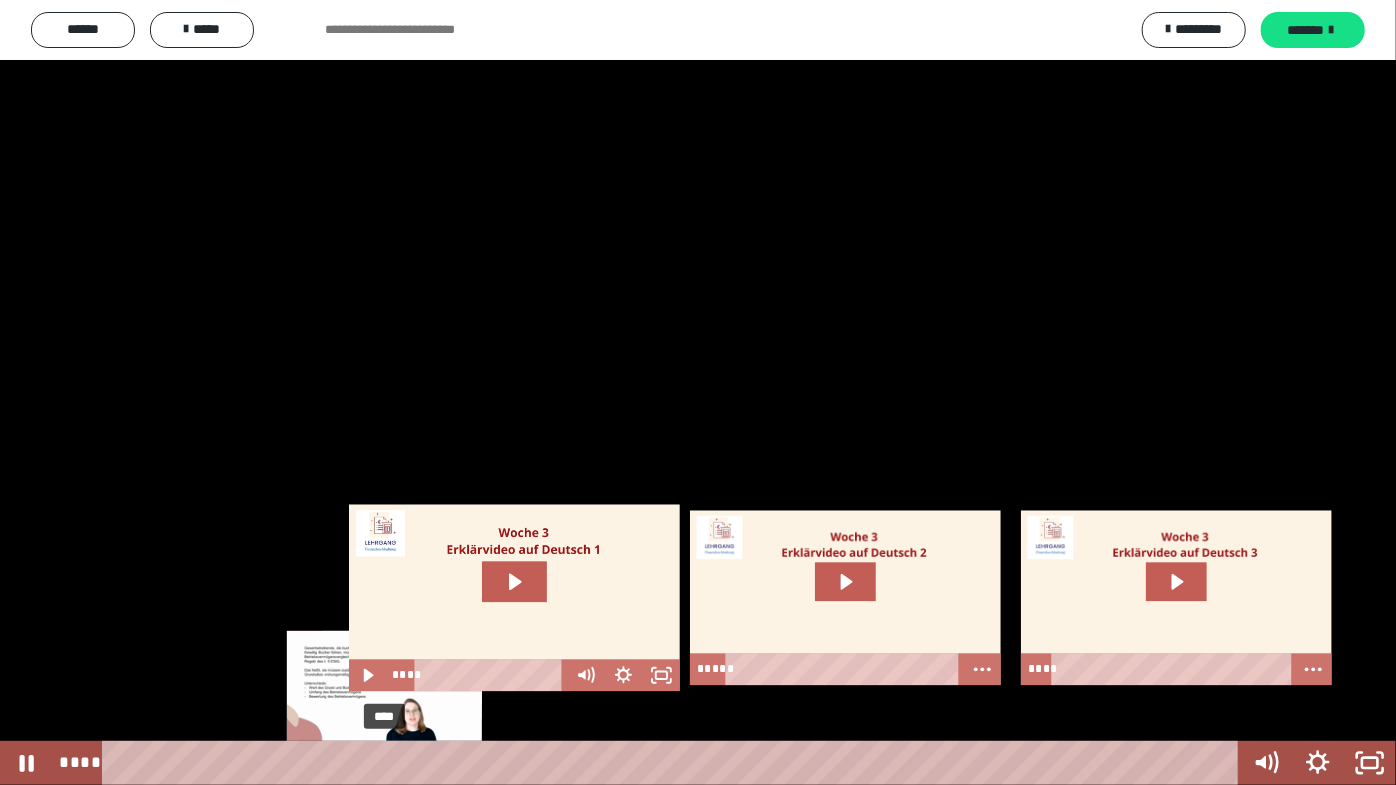 click on "****" at bounding box center (674, 763) 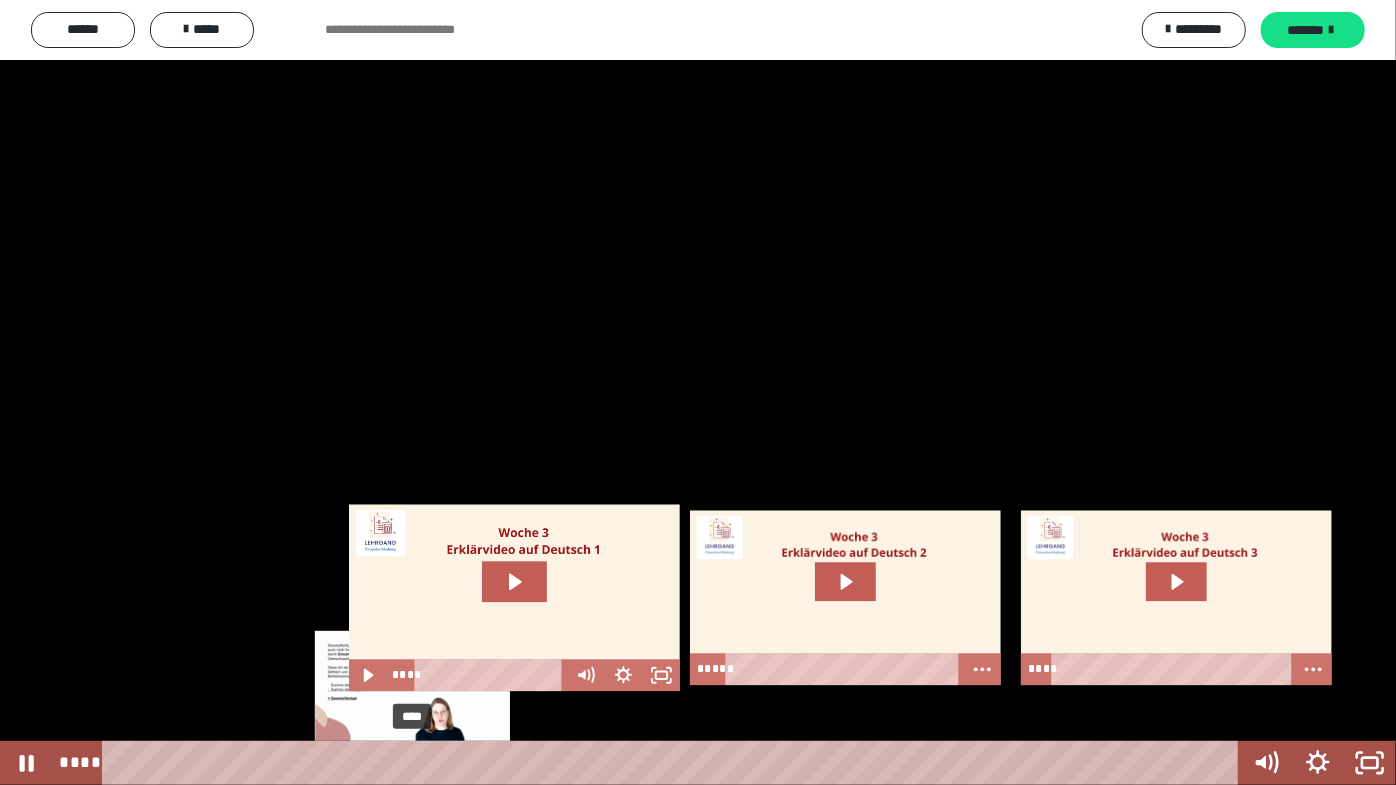 click on "****" at bounding box center [674, 763] 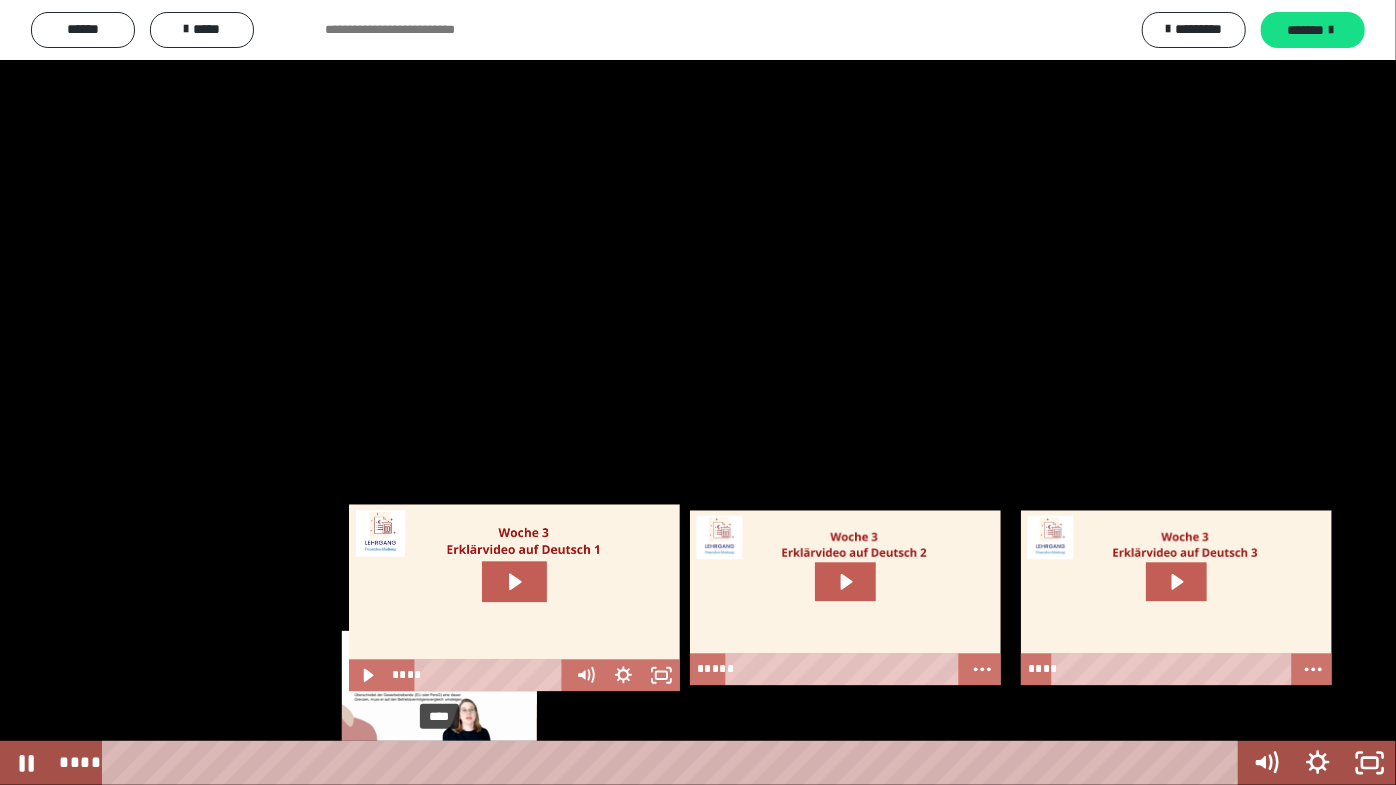 click on "****" at bounding box center (674, 763) 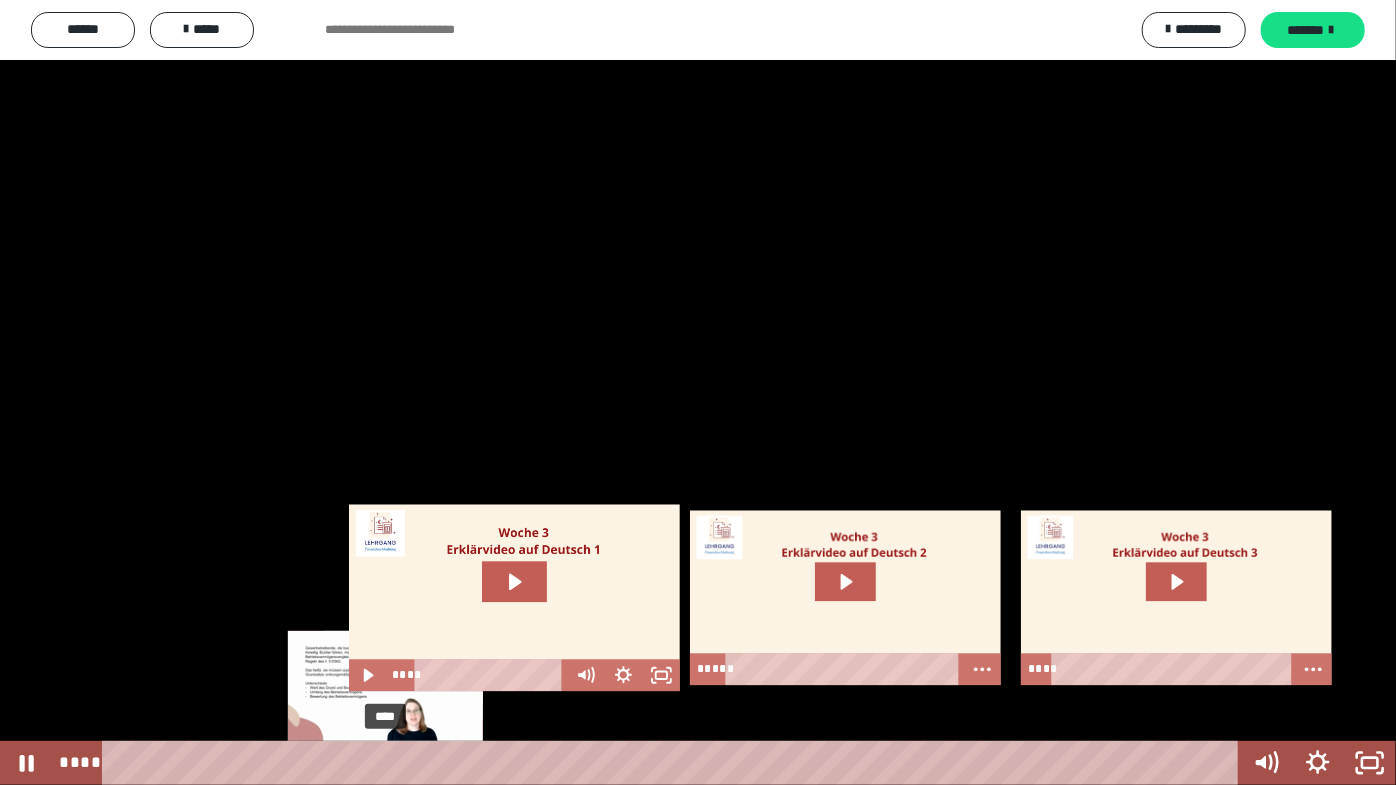 click on "****" at bounding box center [674, 763] 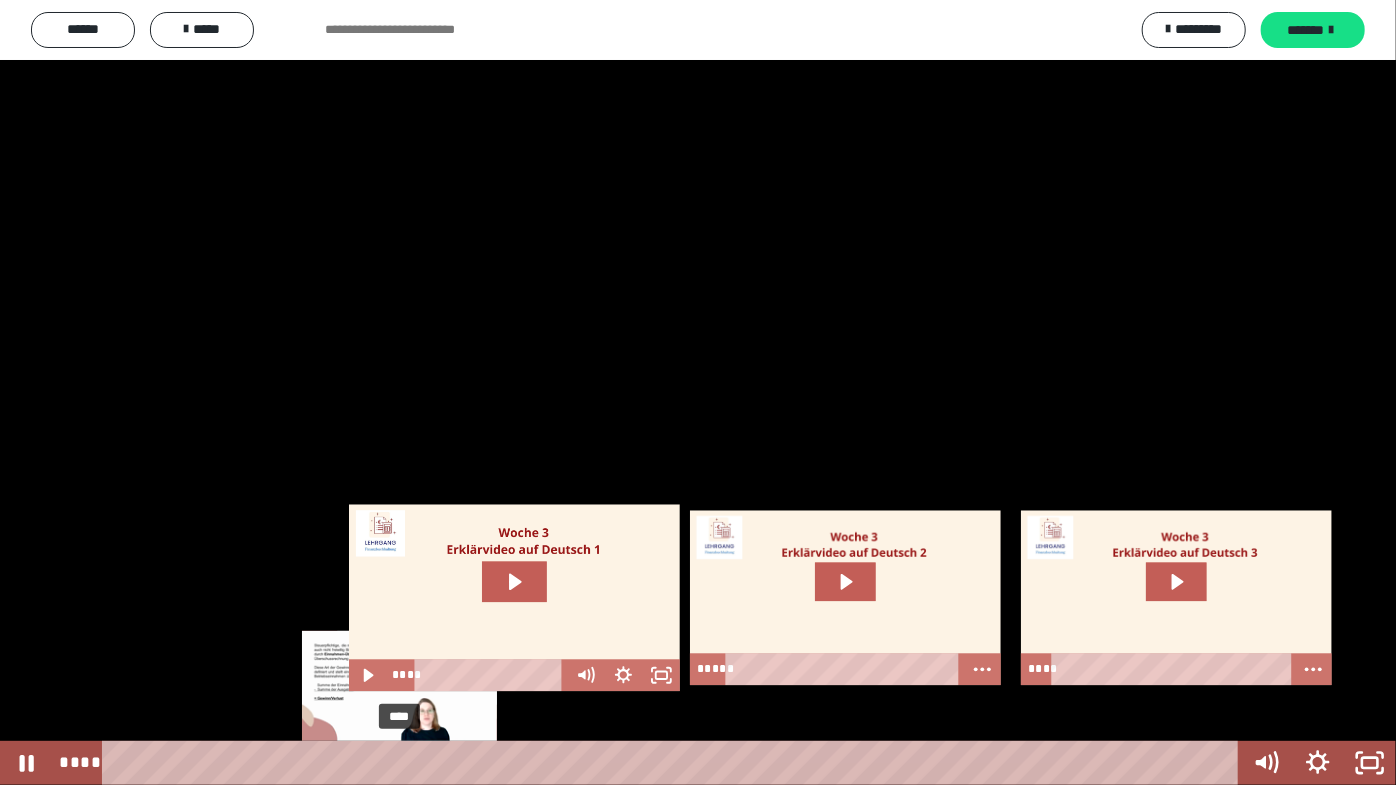 click on "****" at bounding box center [674, 763] 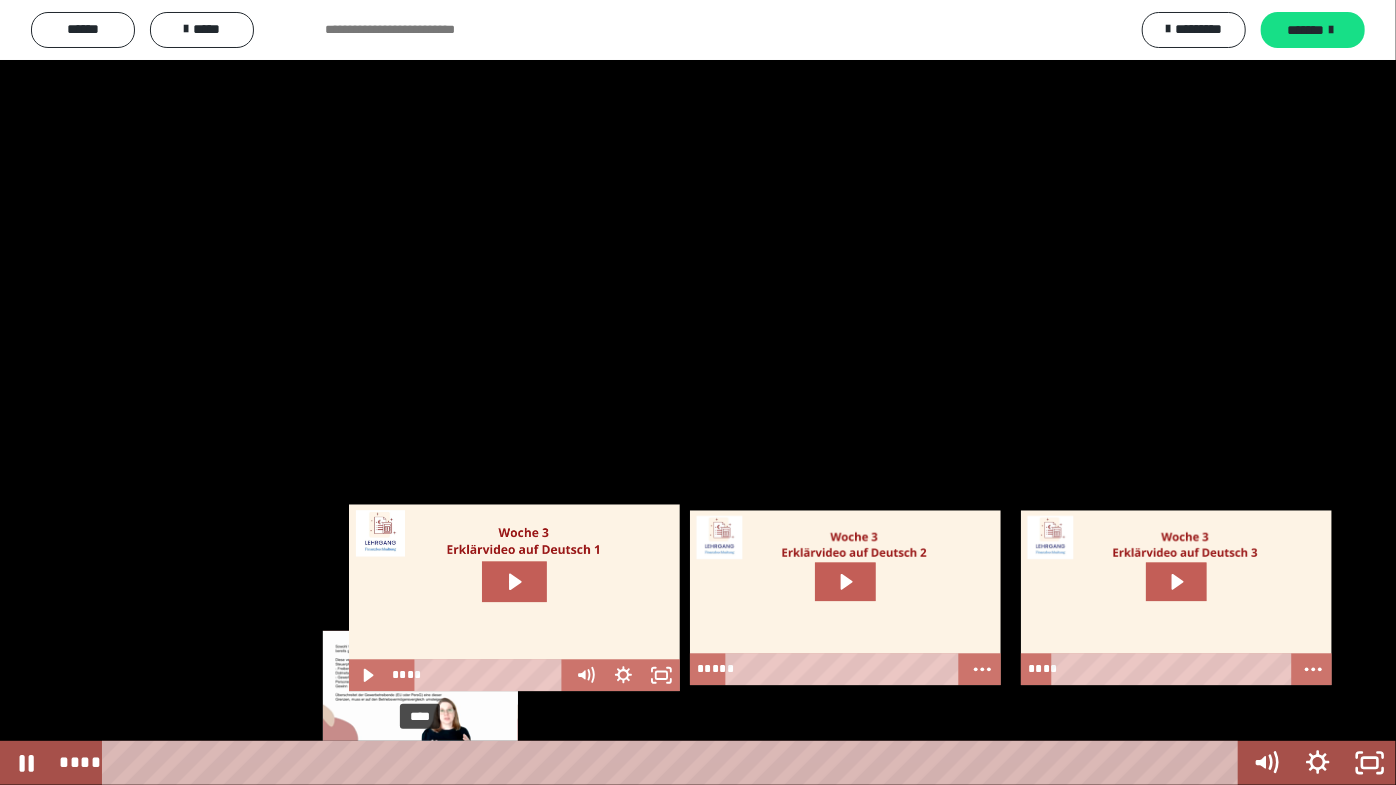 click on "****" at bounding box center (674, 763) 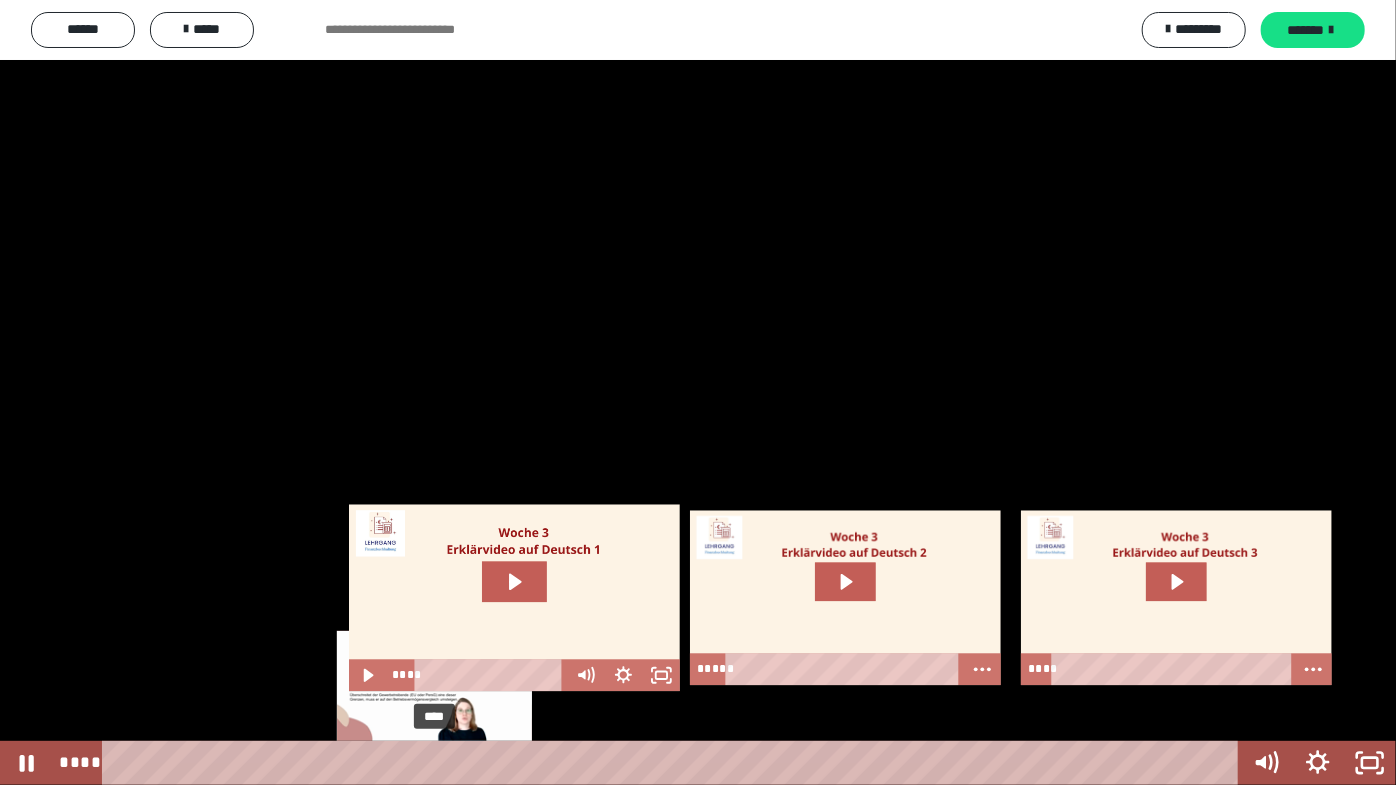 click on "****" at bounding box center (674, 763) 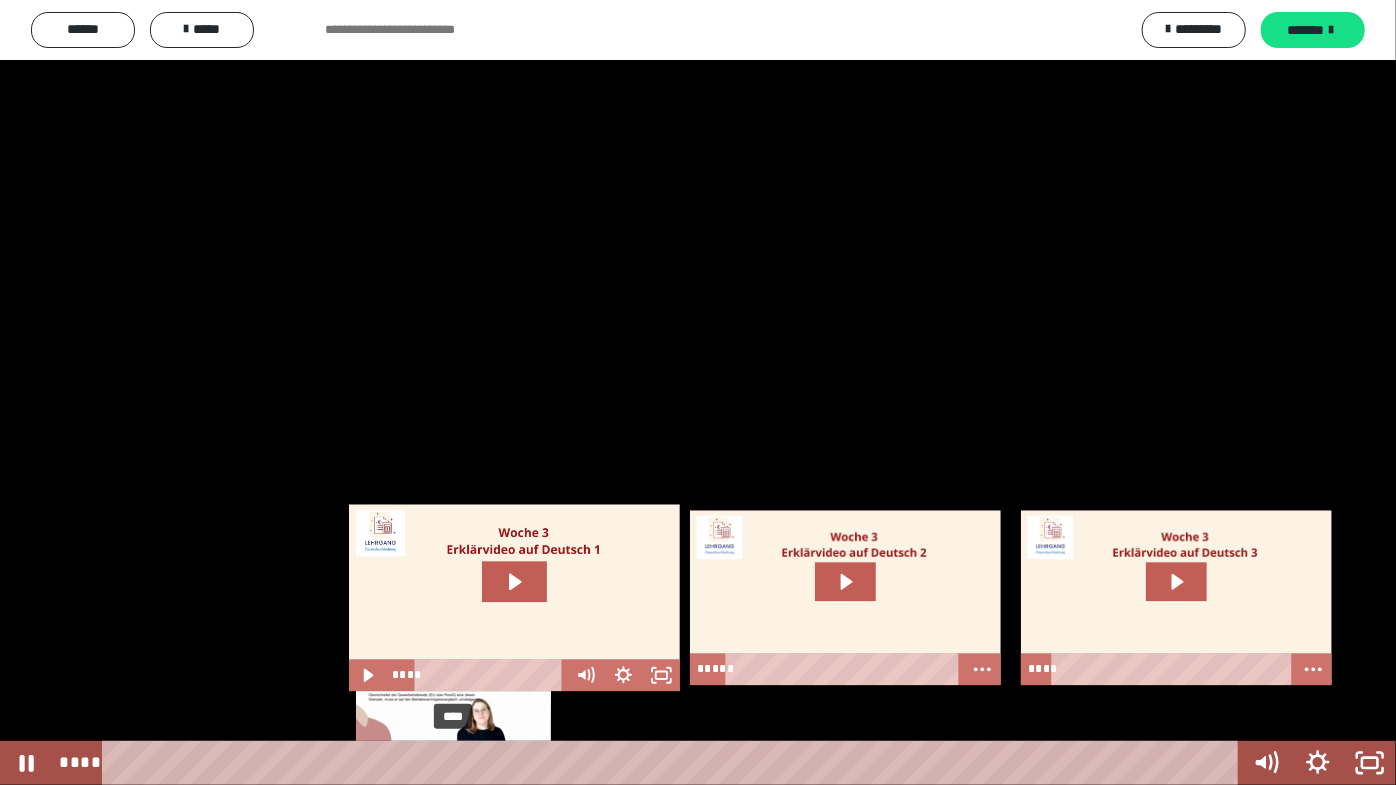 click on "****" at bounding box center [674, 763] 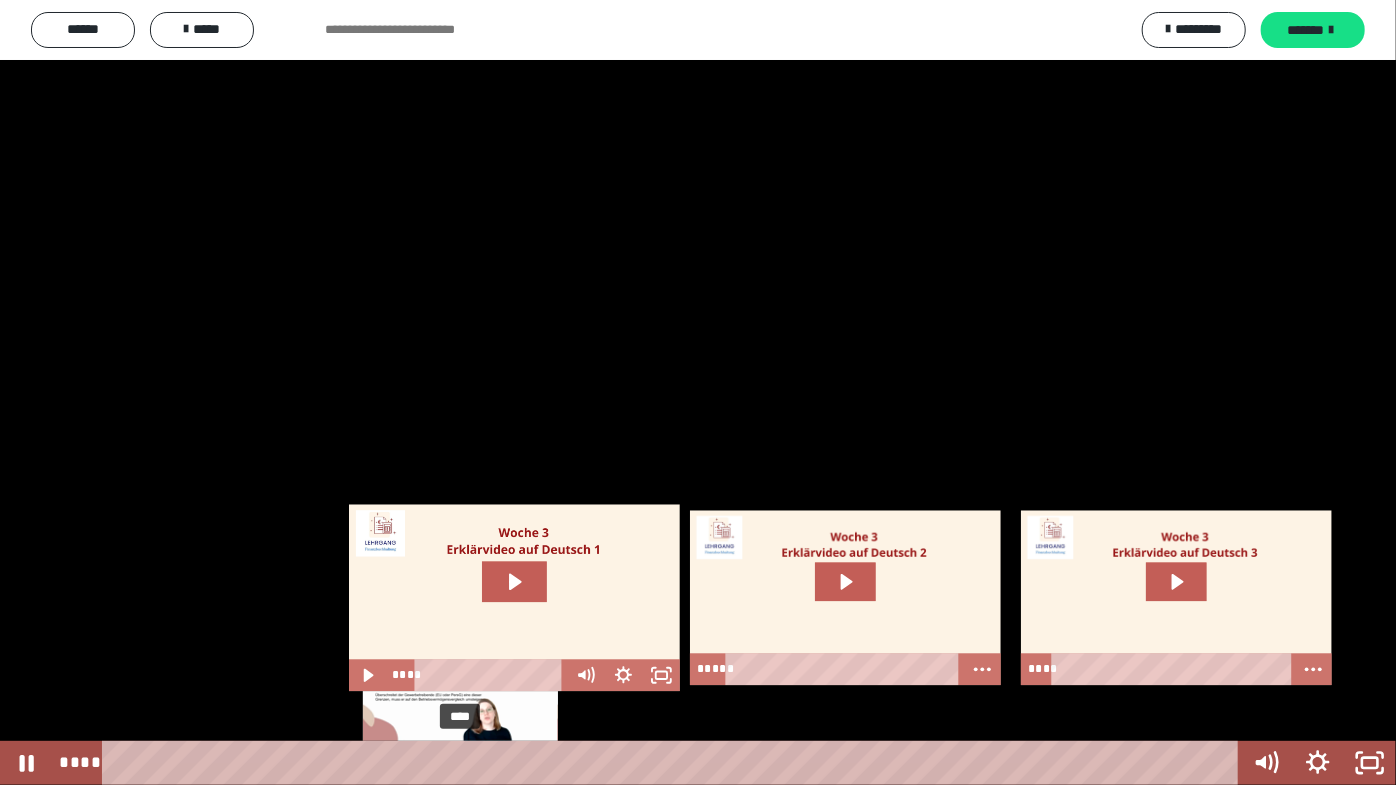 click on "****" at bounding box center (674, 763) 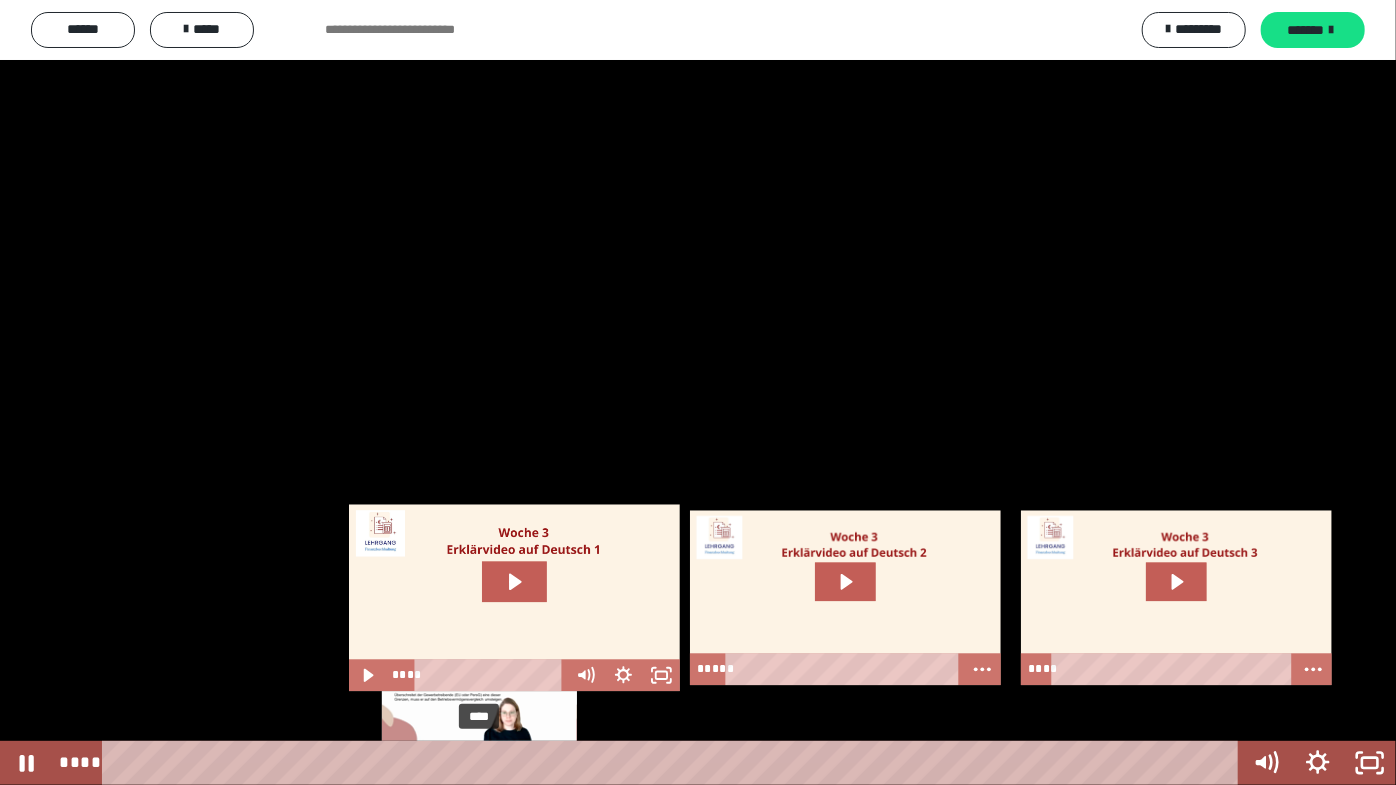click on "****" at bounding box center (674, 763) 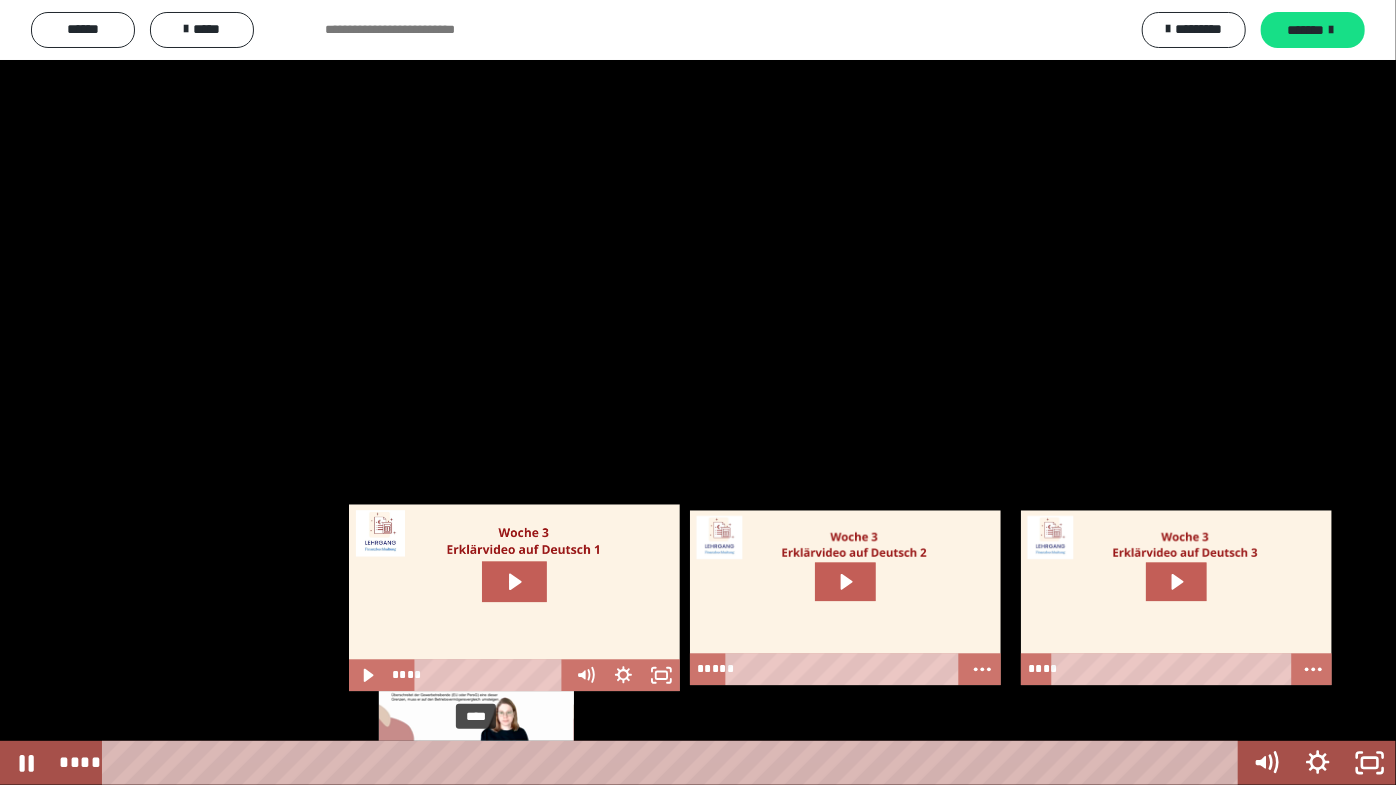 click at bounding box center [476, 763] 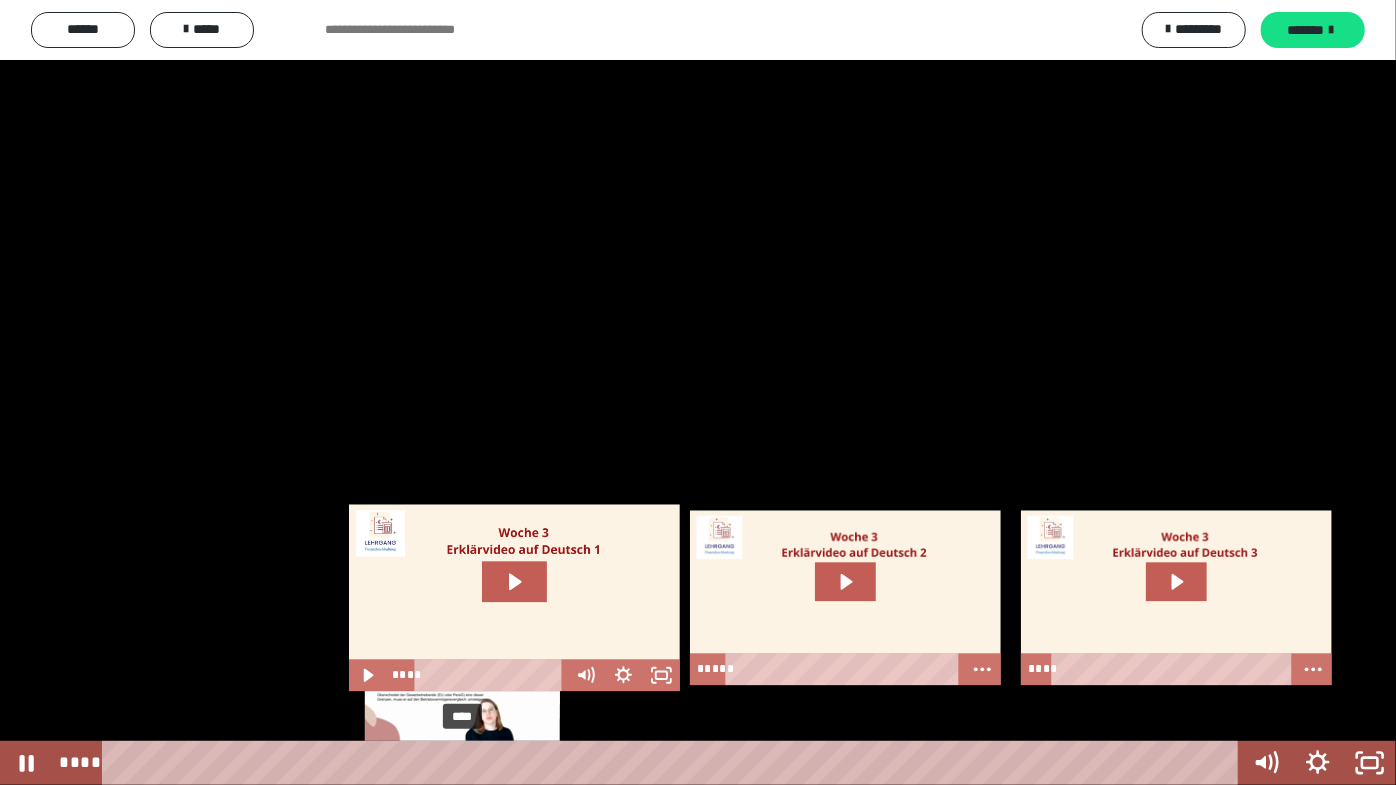 click on "****" at bounding box center [674, 763] 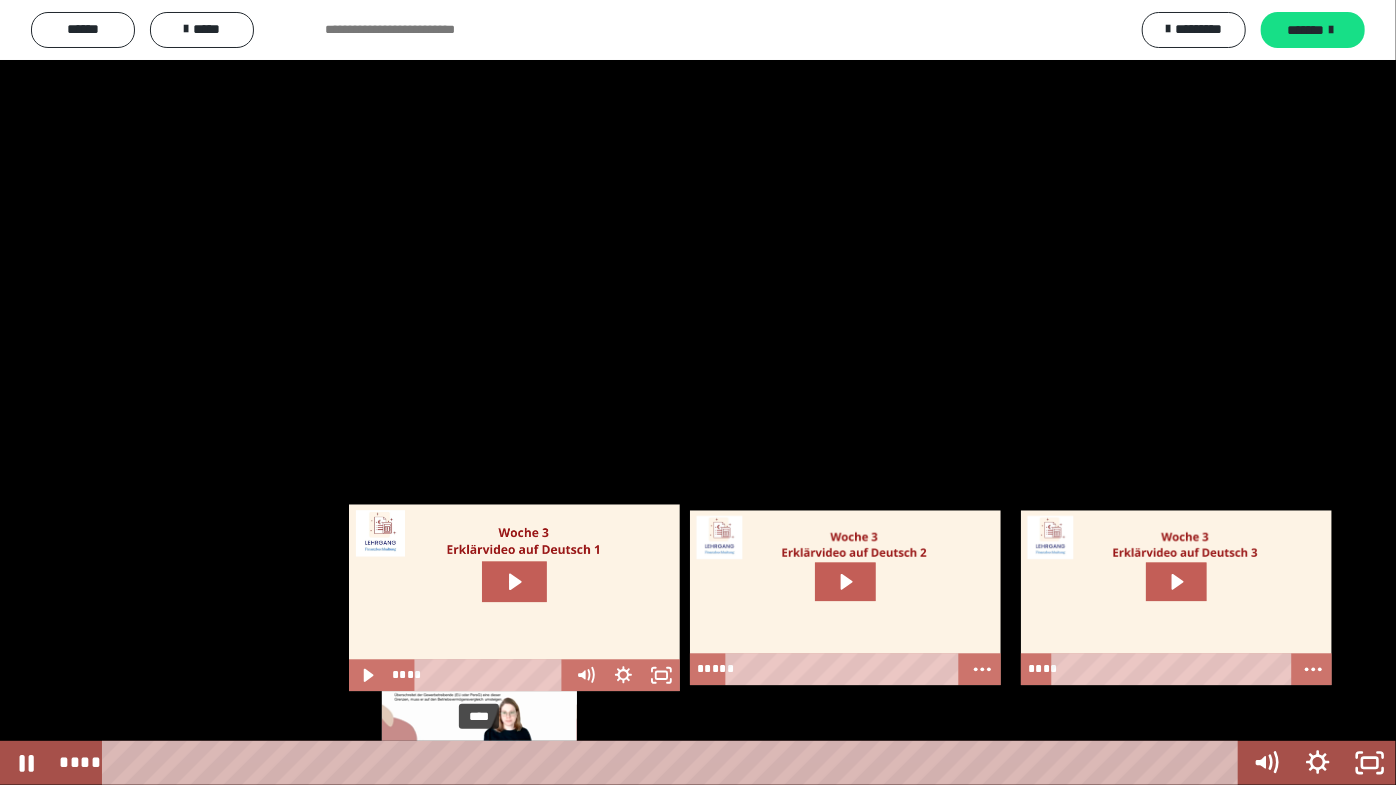 click on "****" at bounding box center (674, 763) 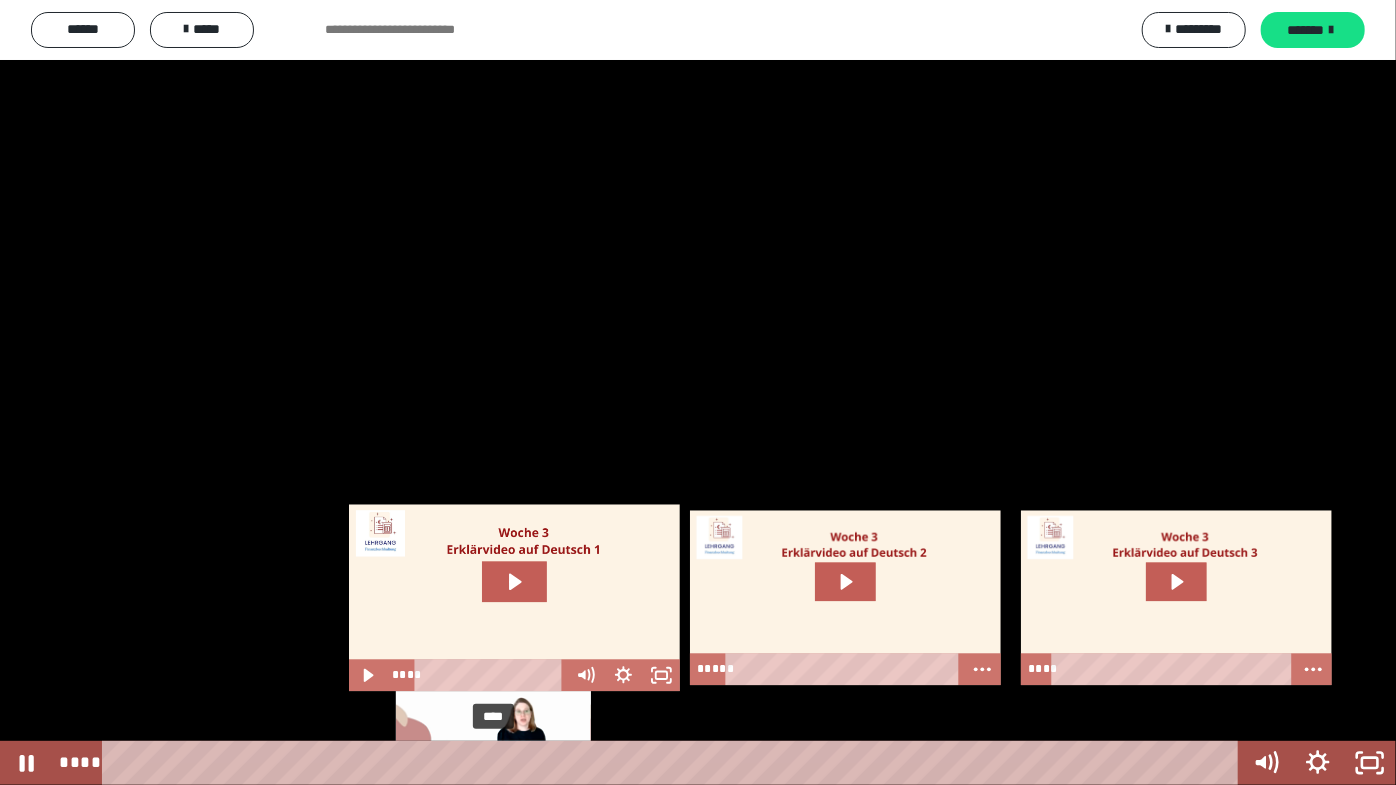 click on "****" at bounding box center (674, 763) 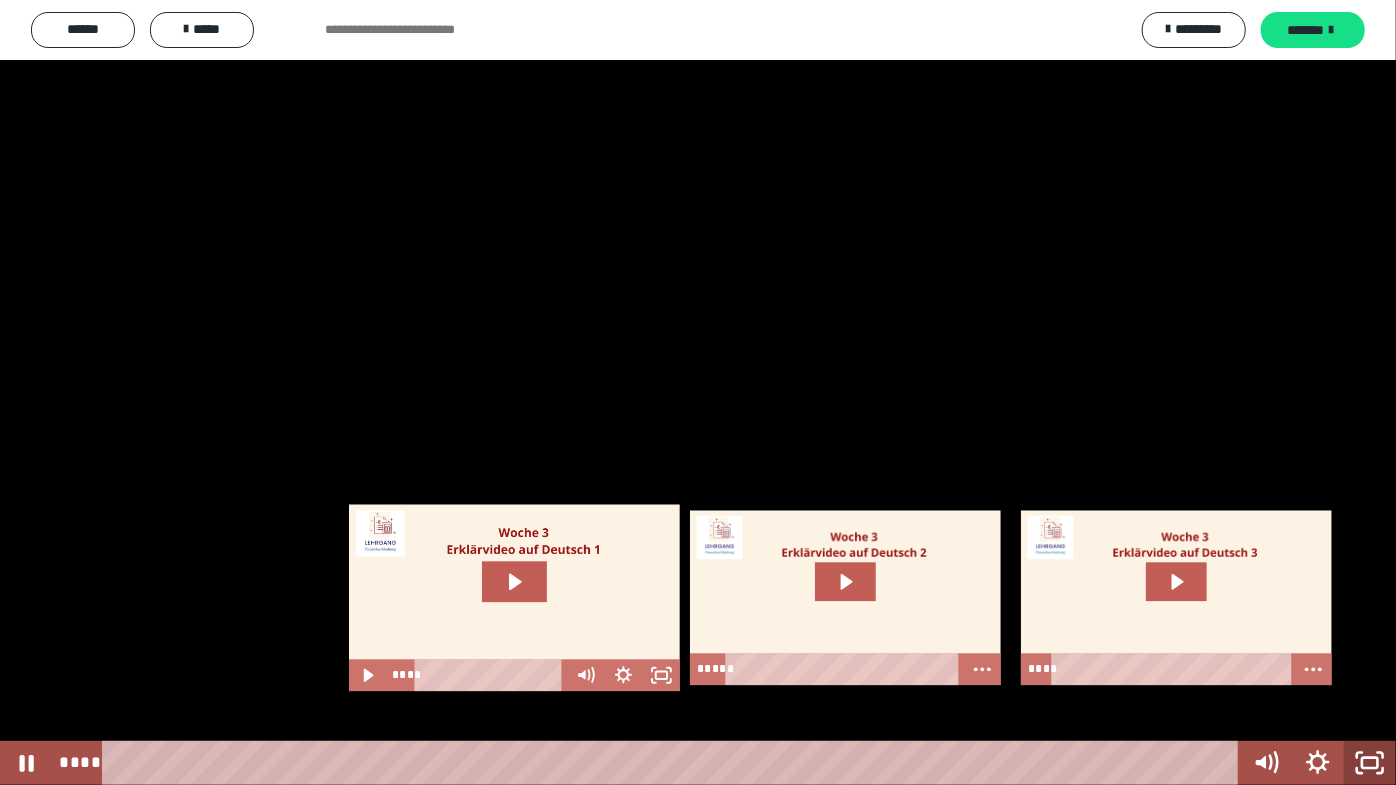 click 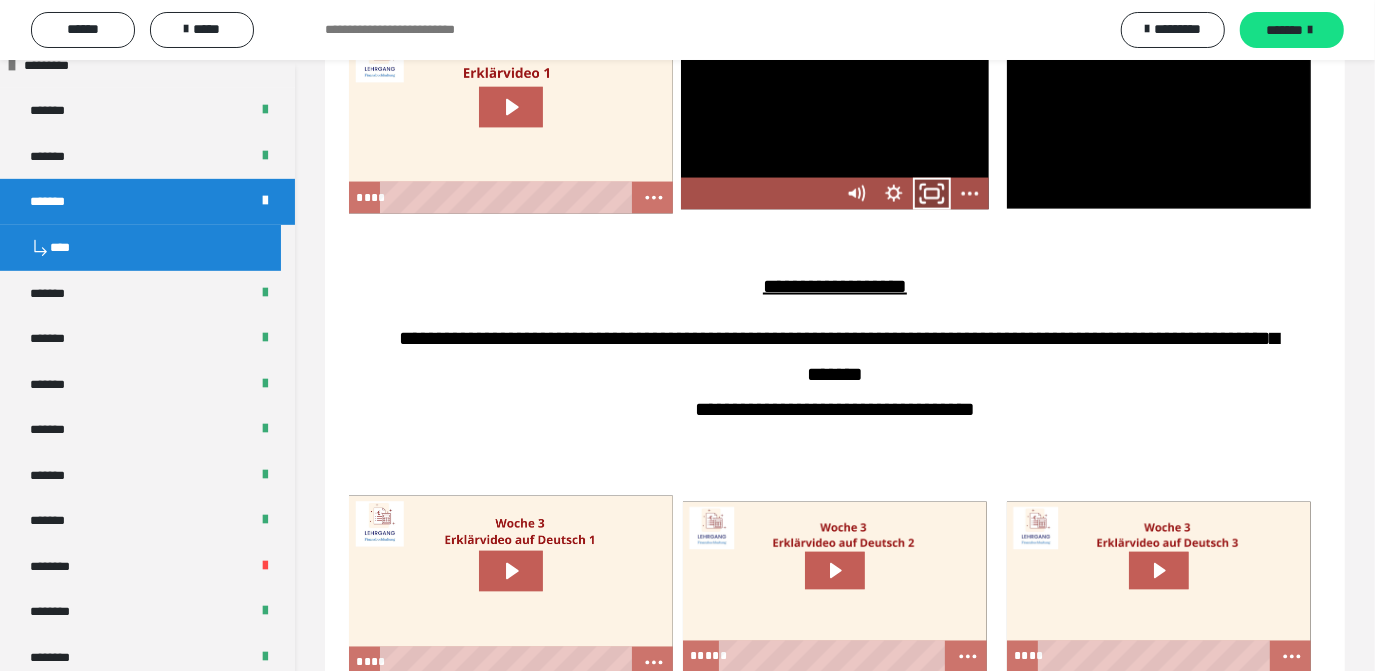 click 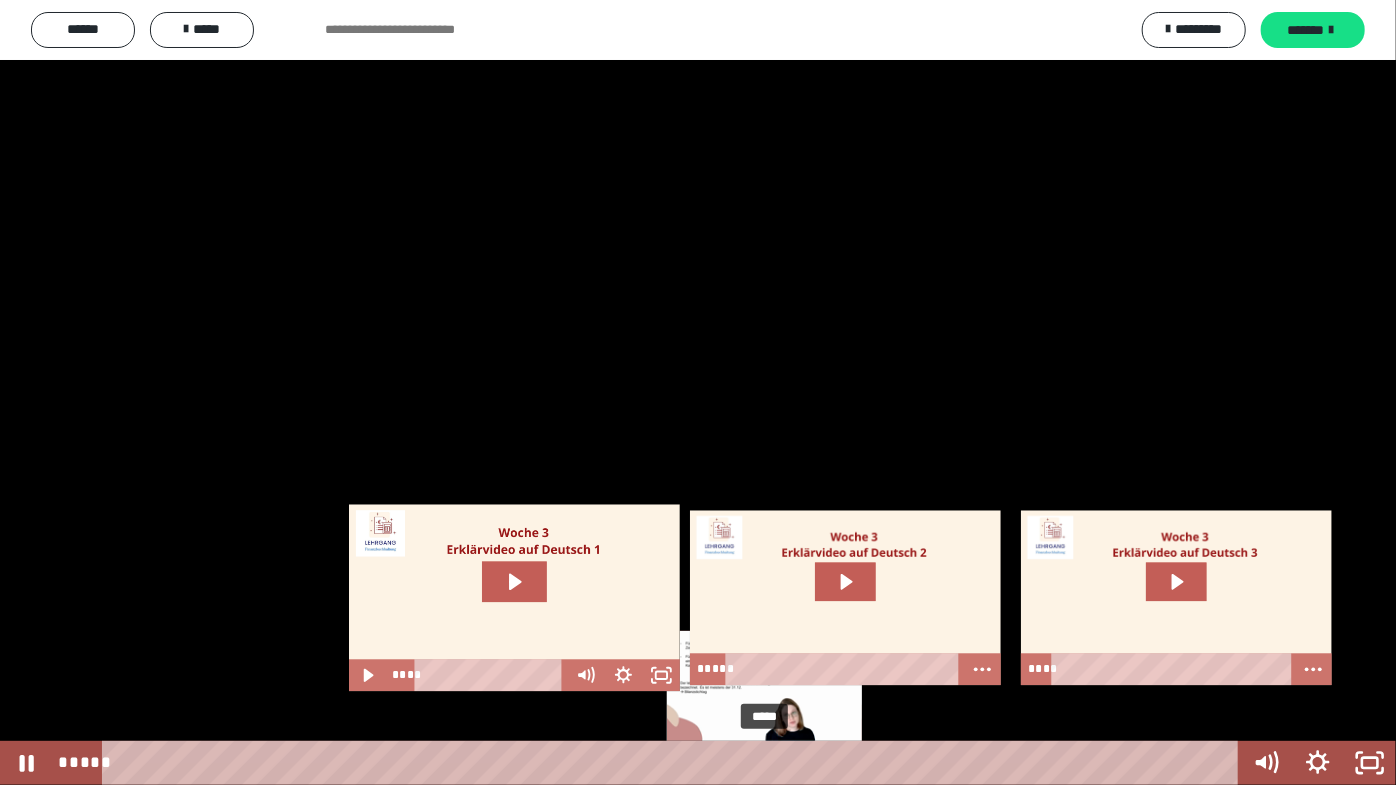 click on "*****" at bounding box center [674, 763] 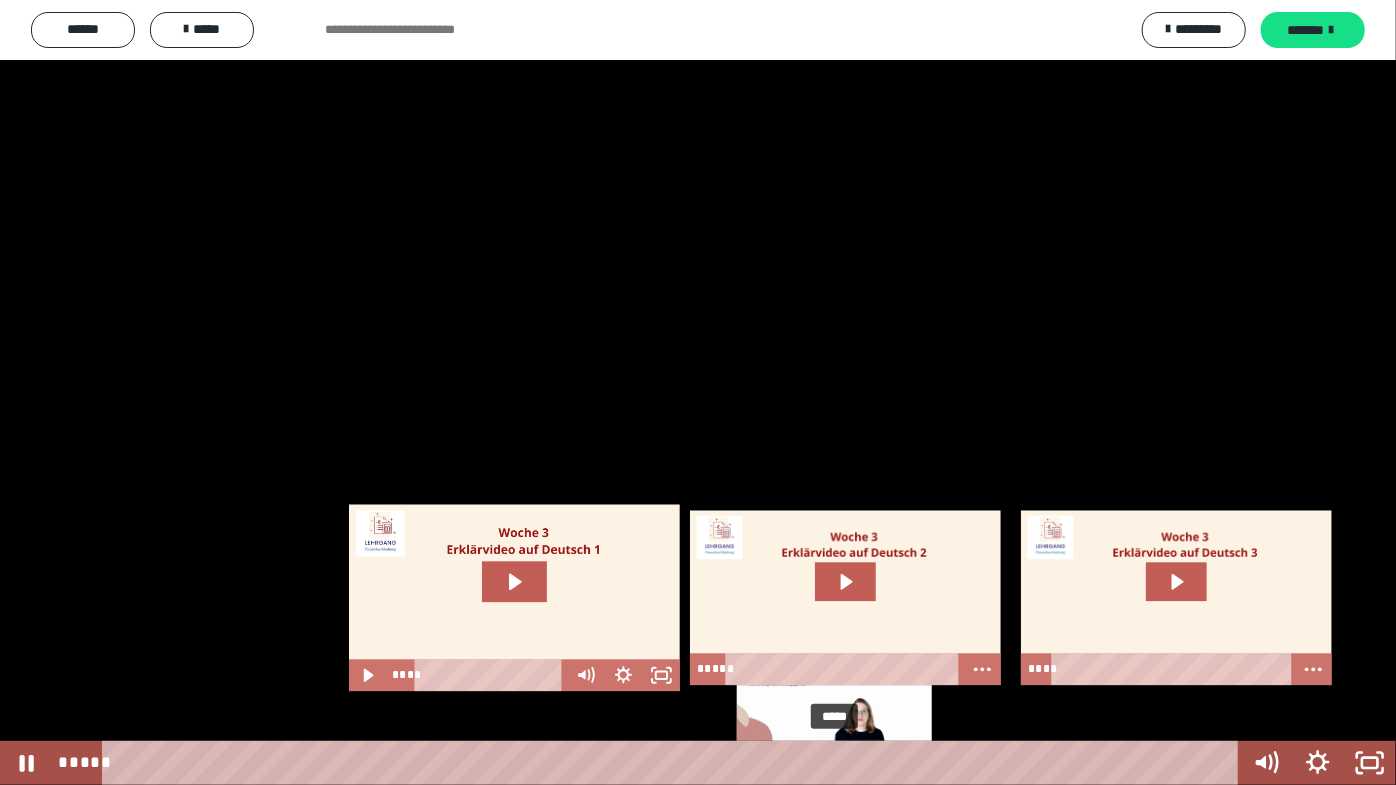 click on "*****" at bounding box center [674, 763] 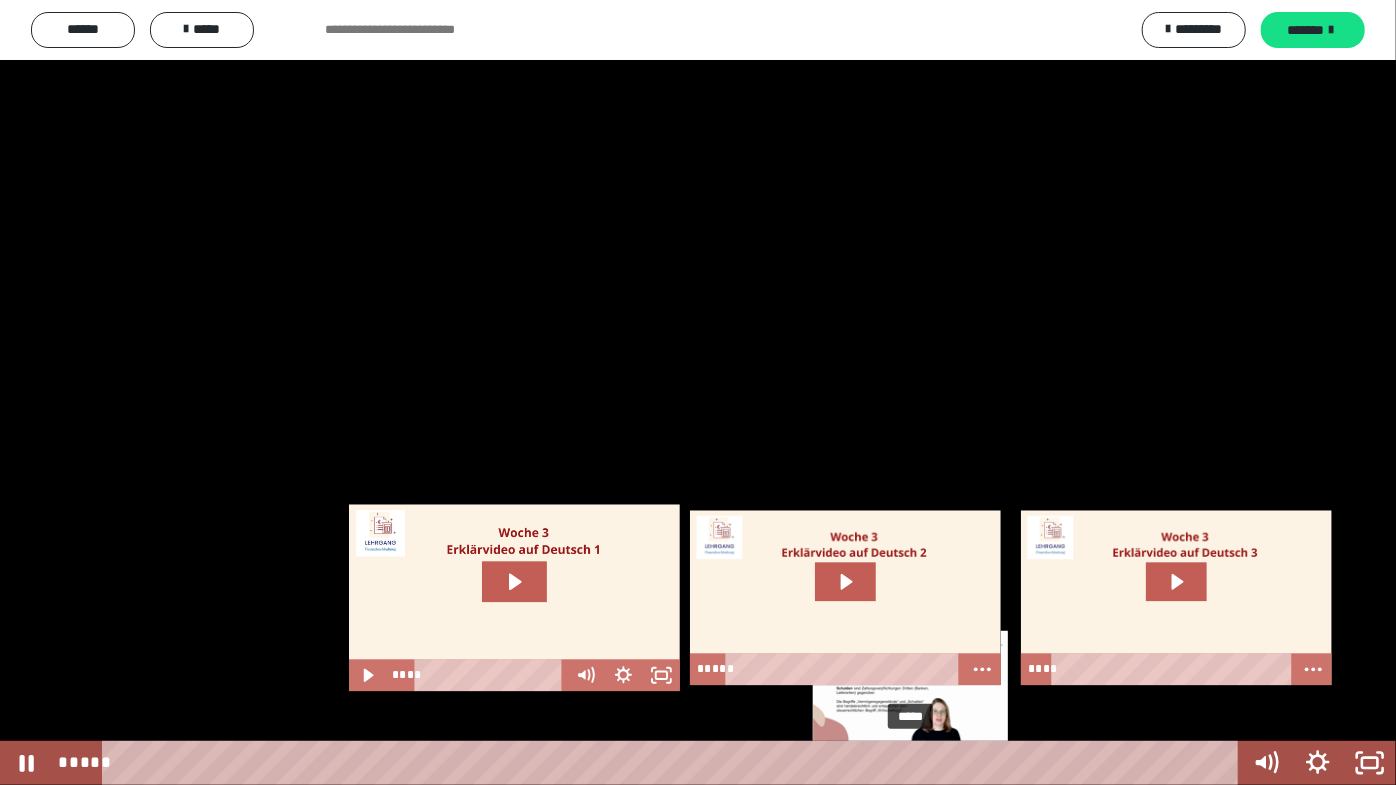 click on "*****" at bounding box center [674, 763] 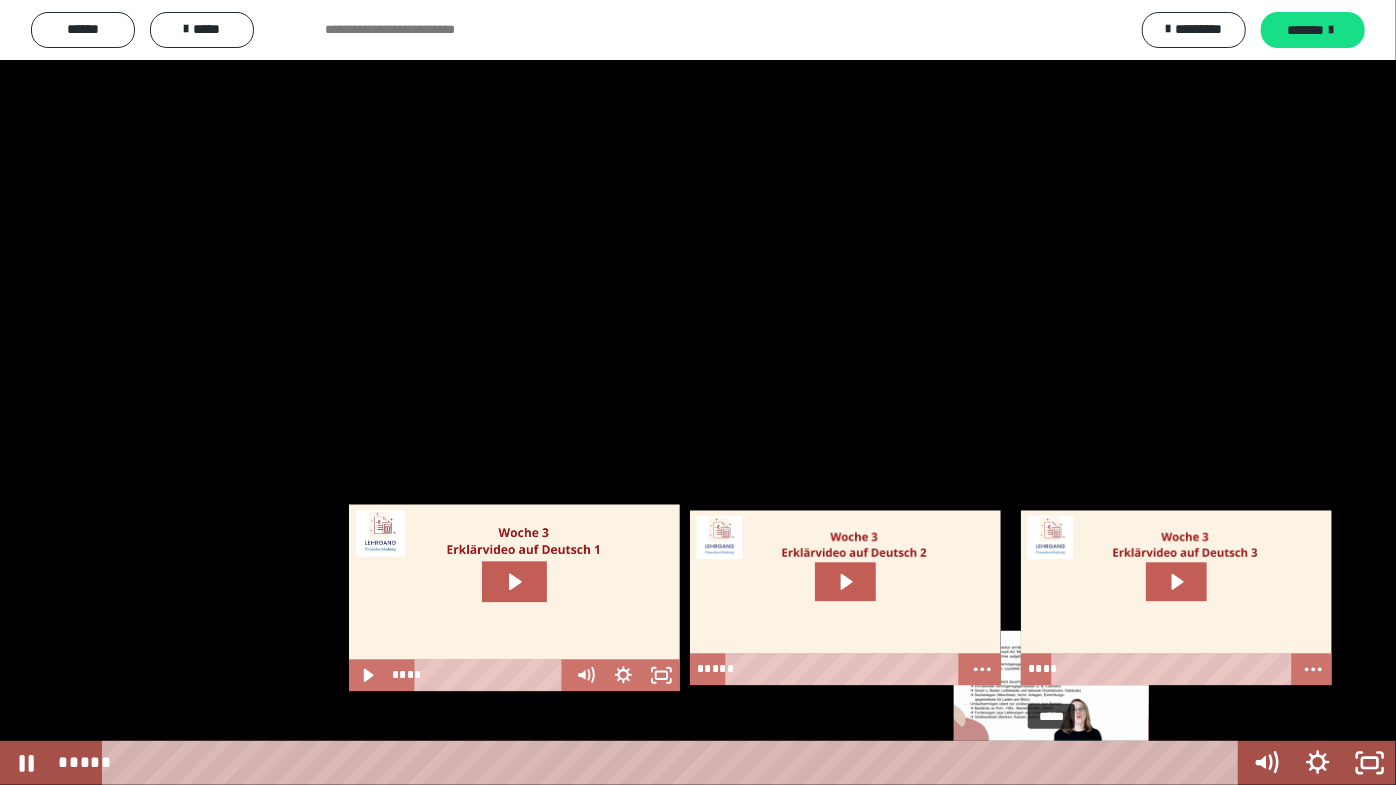 click on "*****" at bounding box center (674, 763) 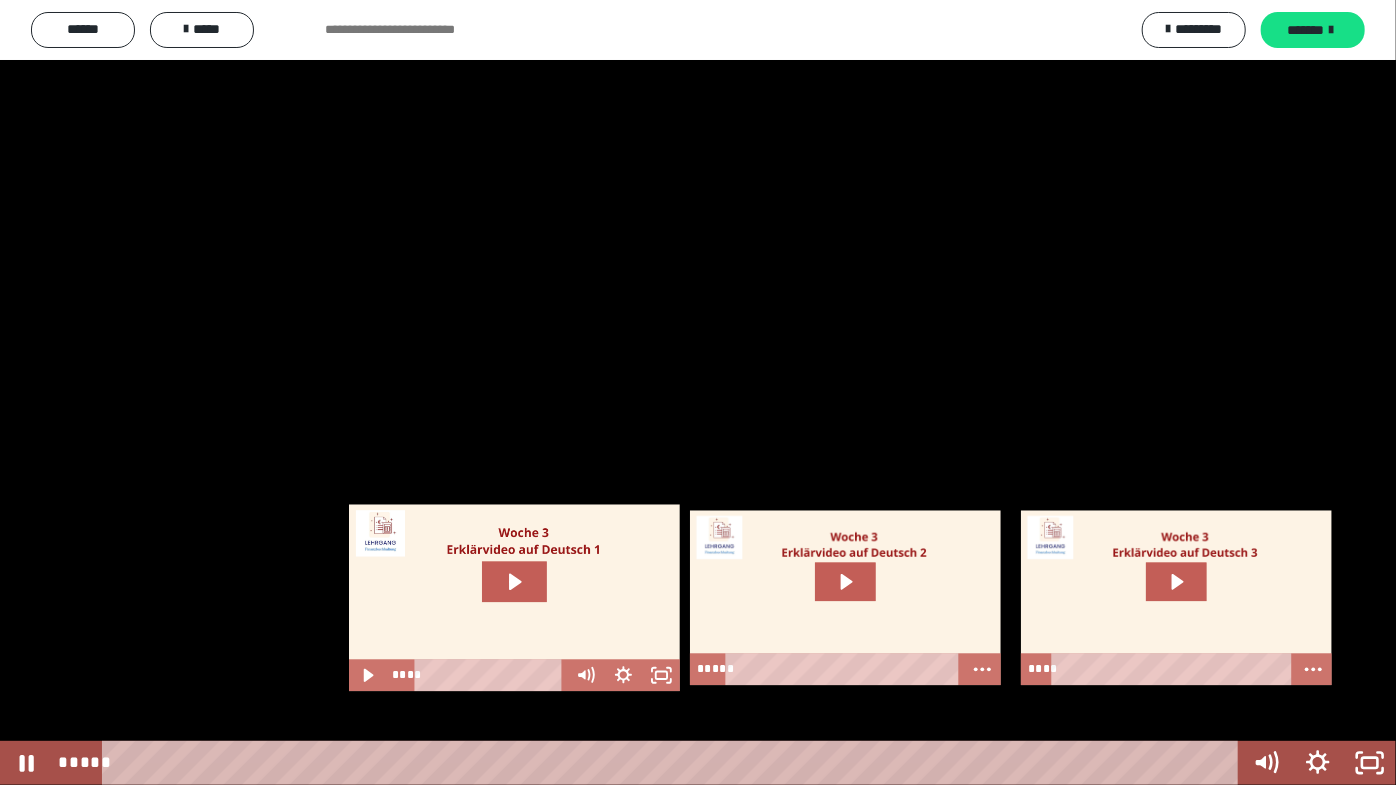 click on "*****" at bounding box center [671, 763] 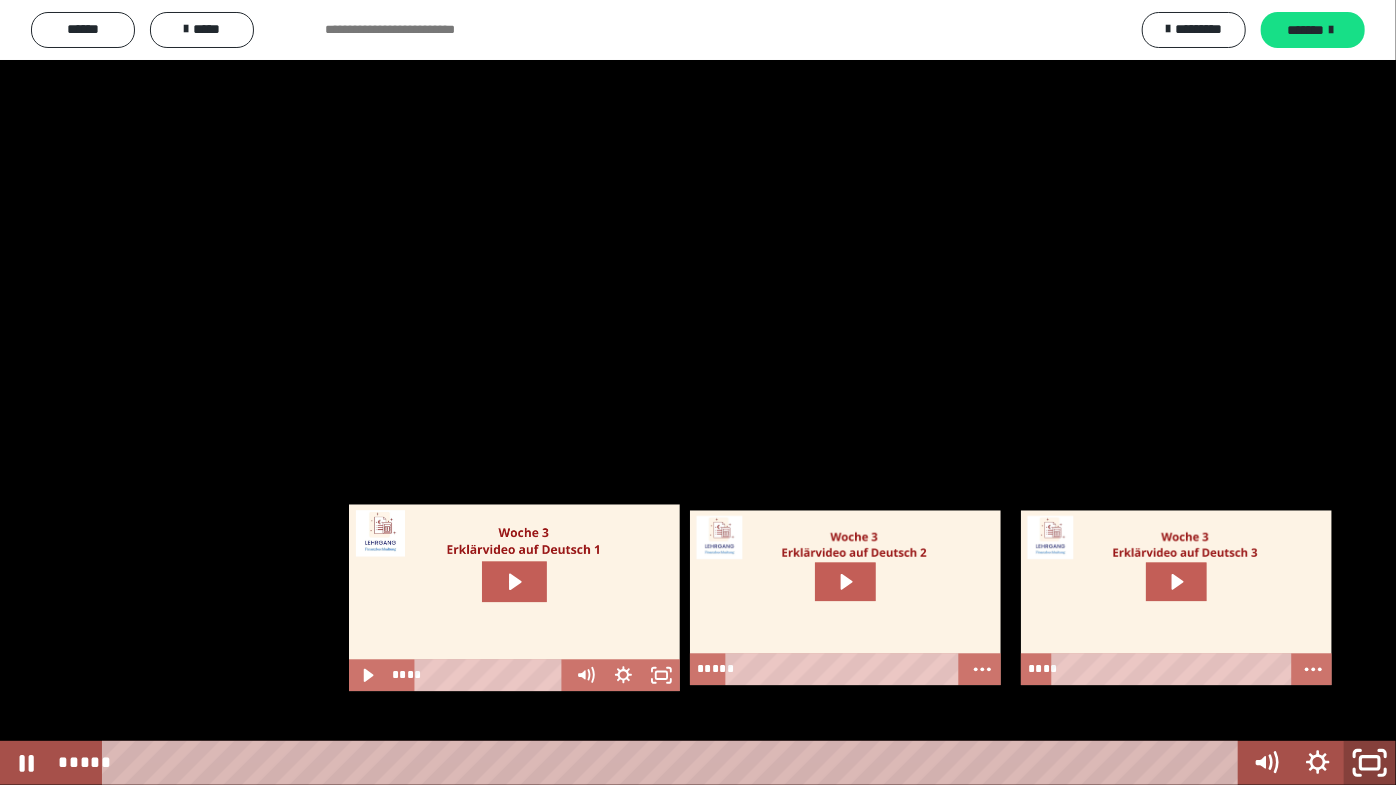 click 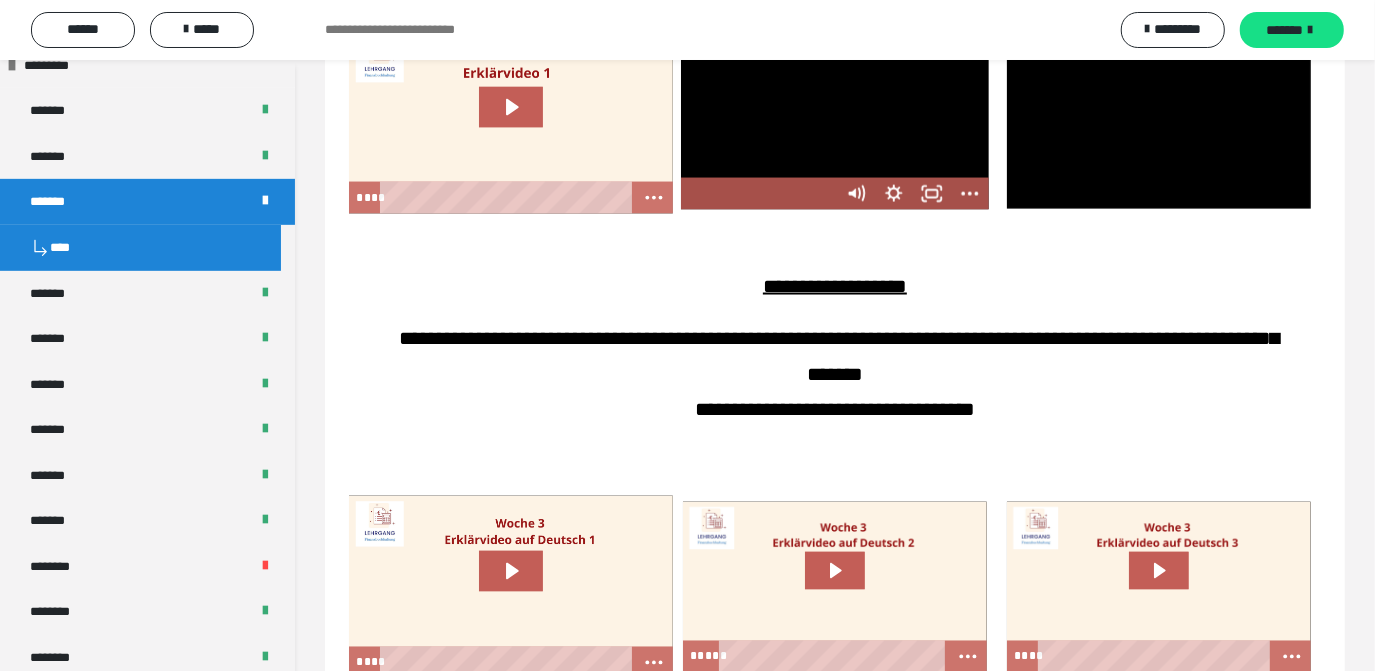 click at bounding box center (835, 123) 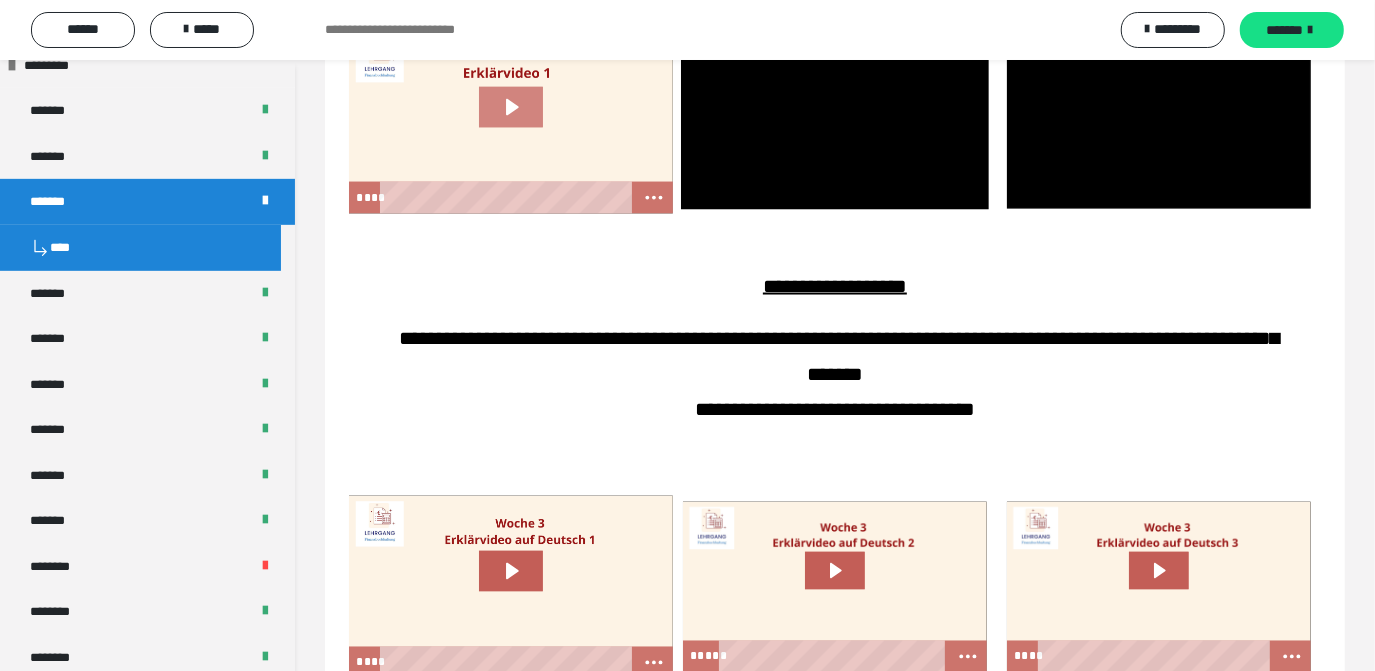 click 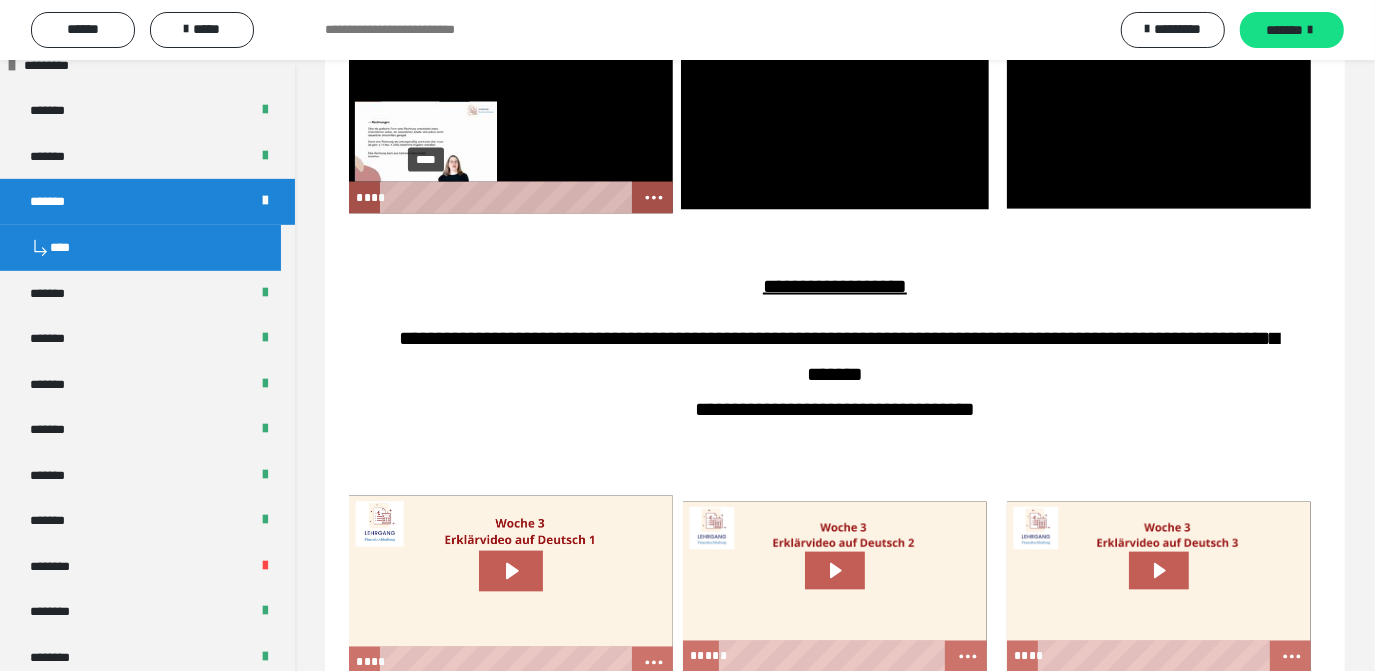 click on "****" at bounding box center (507, 198) 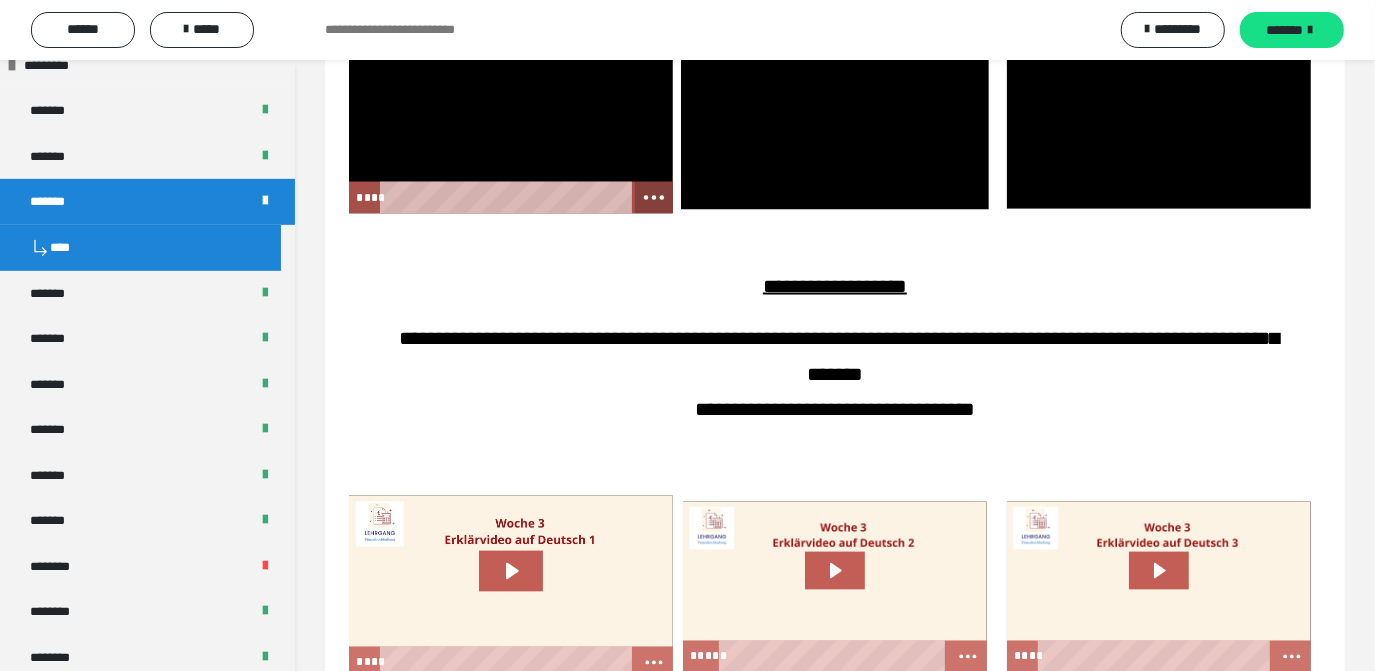 click 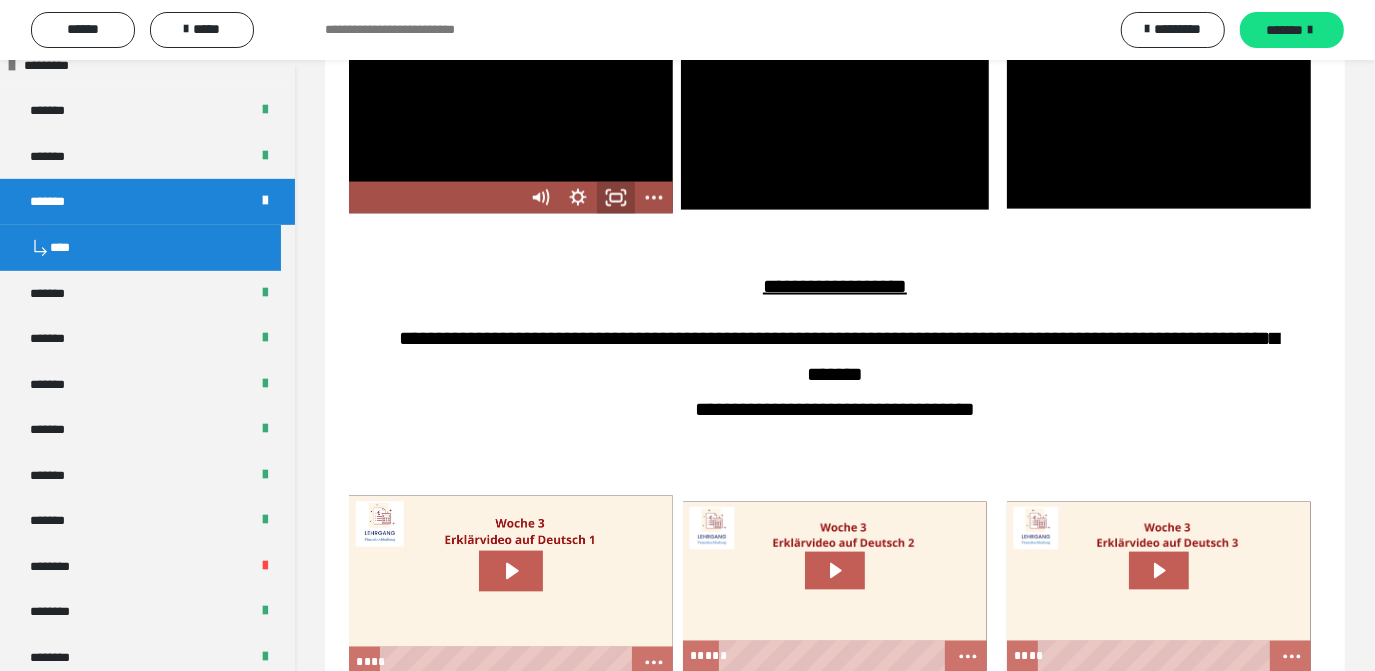 click 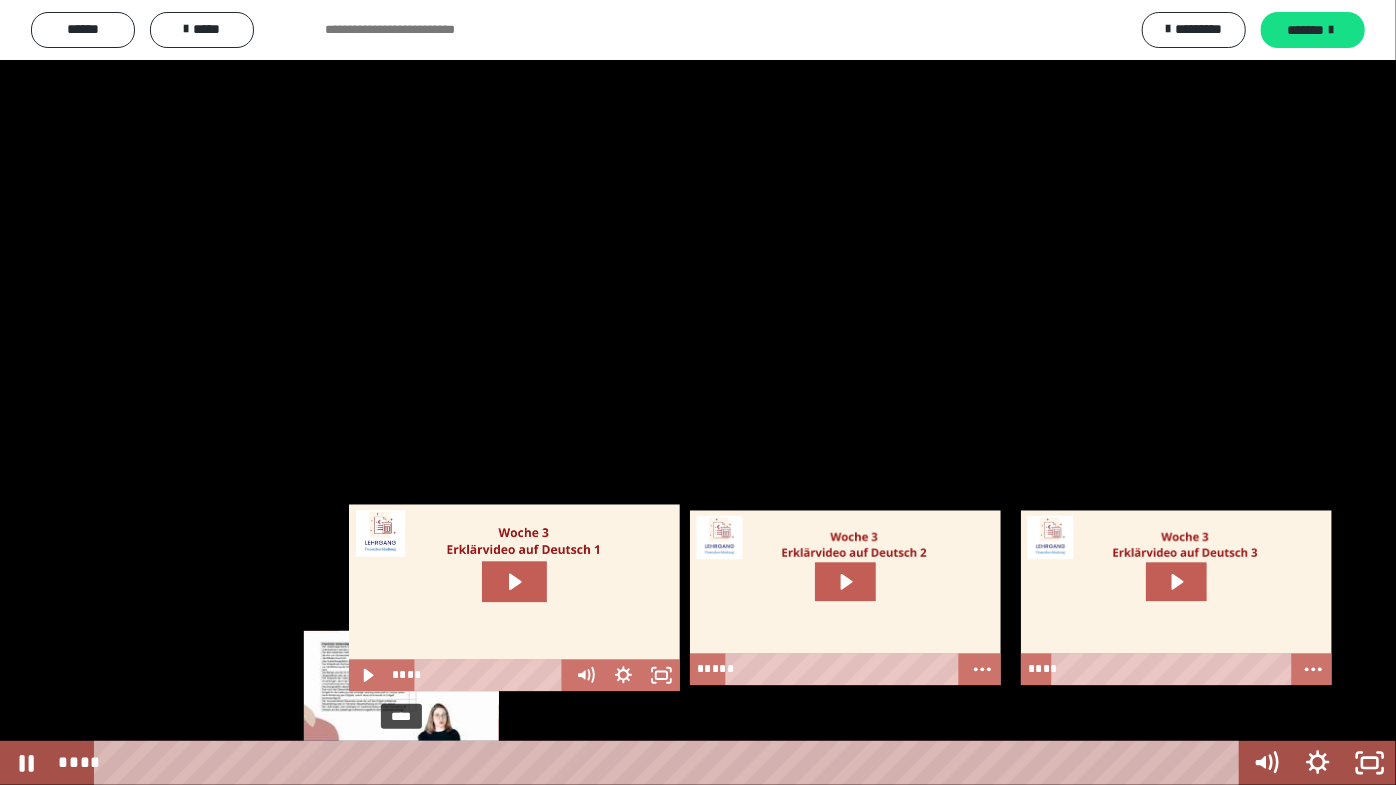 click on "****" at bounding box center [670, 763] 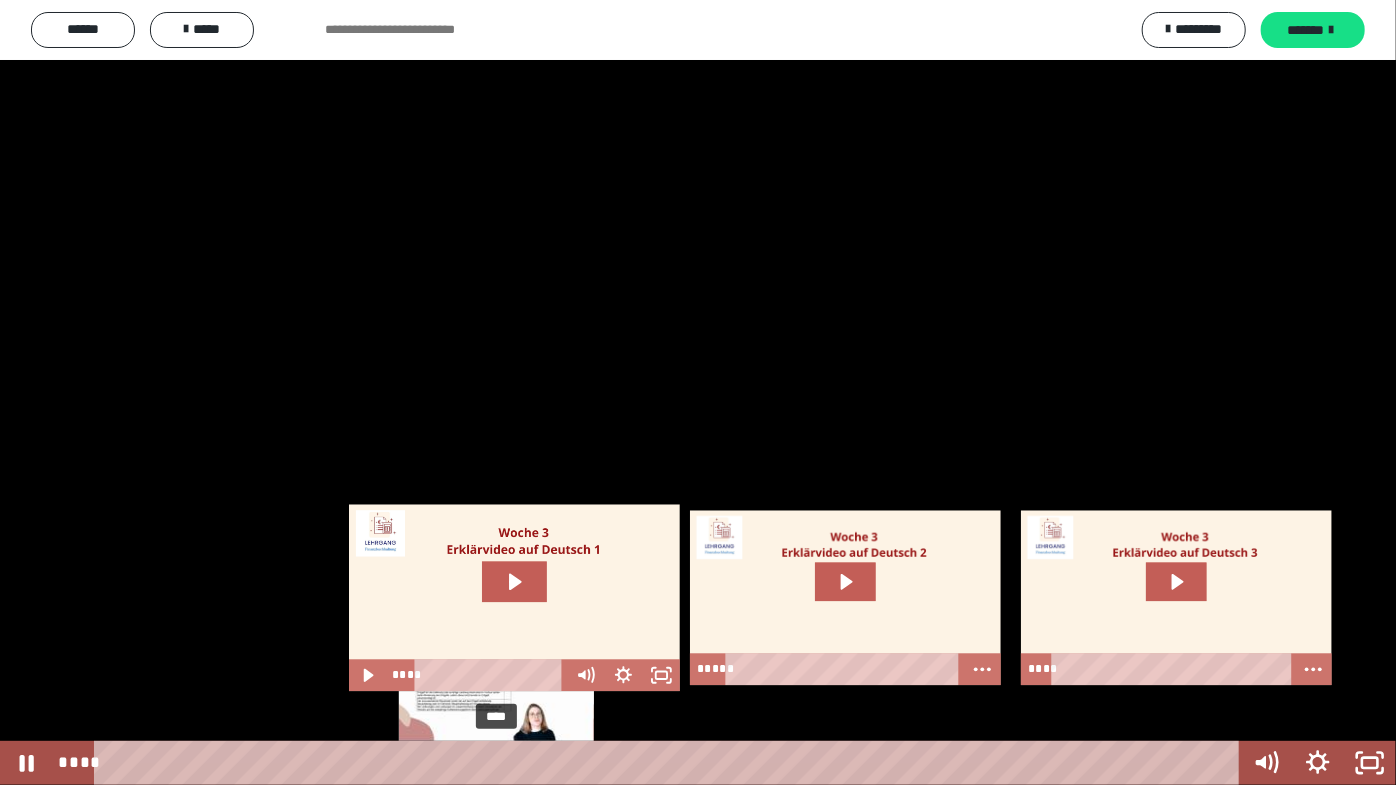 click on "****" at bounding box center (670, 763) 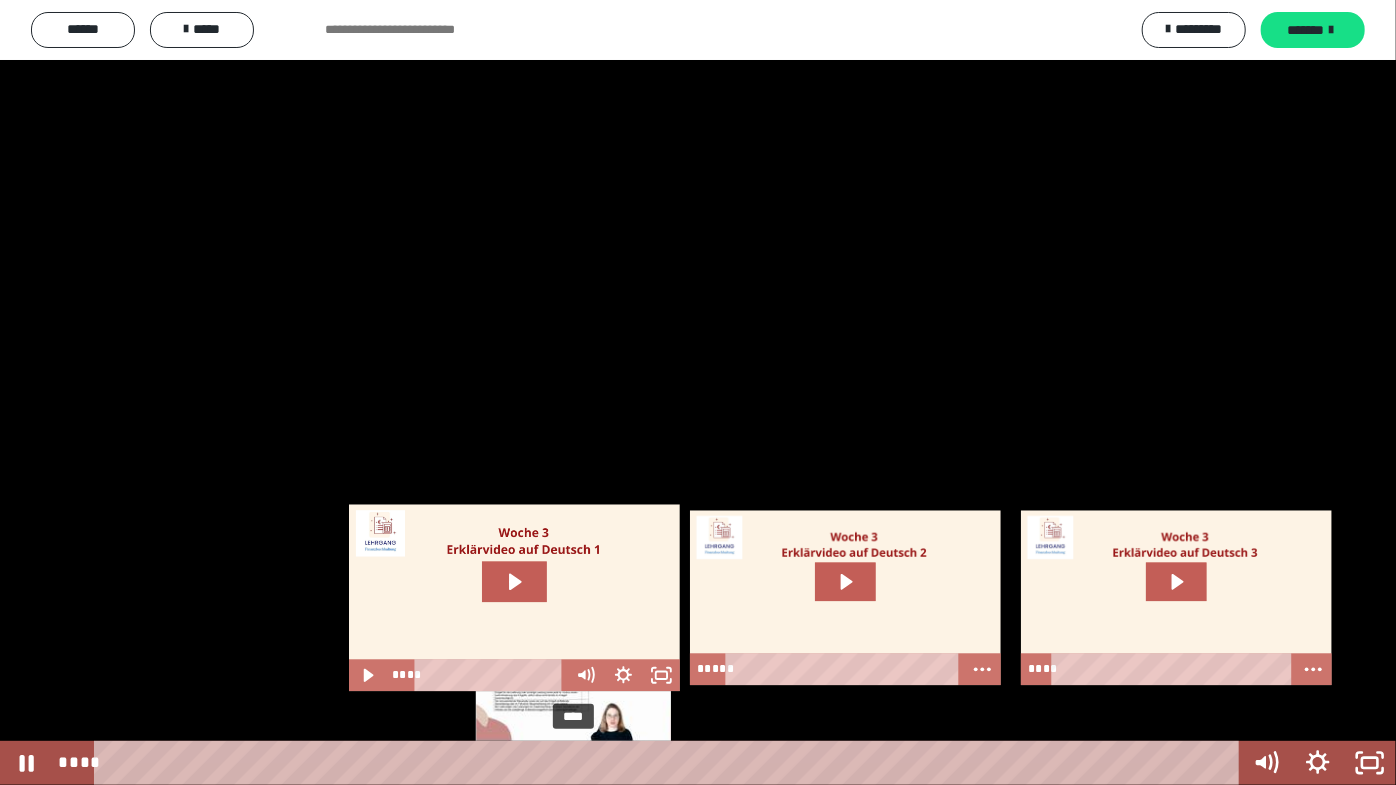 click on "****" at bounding box center [670, 763] 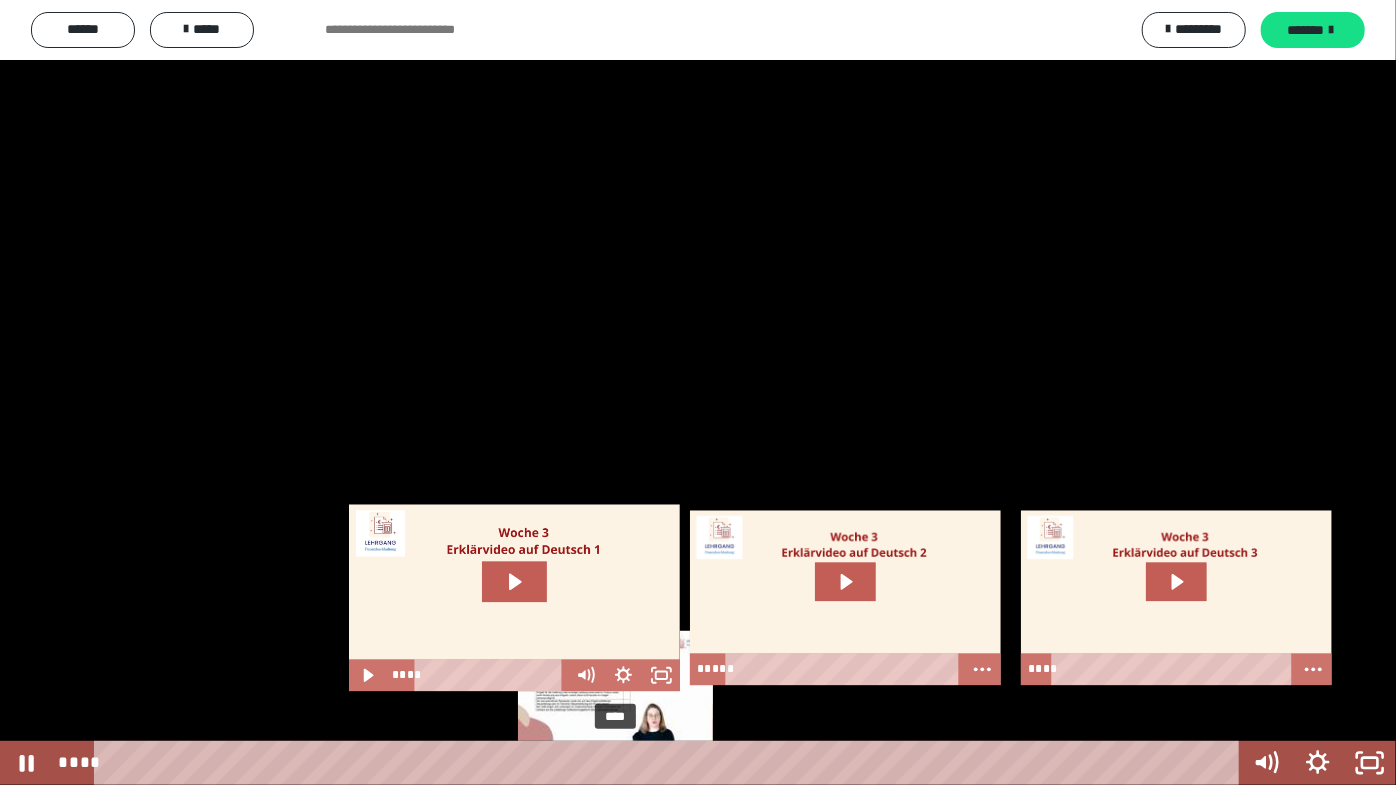 click on "****" at bounding box center (670, 763) 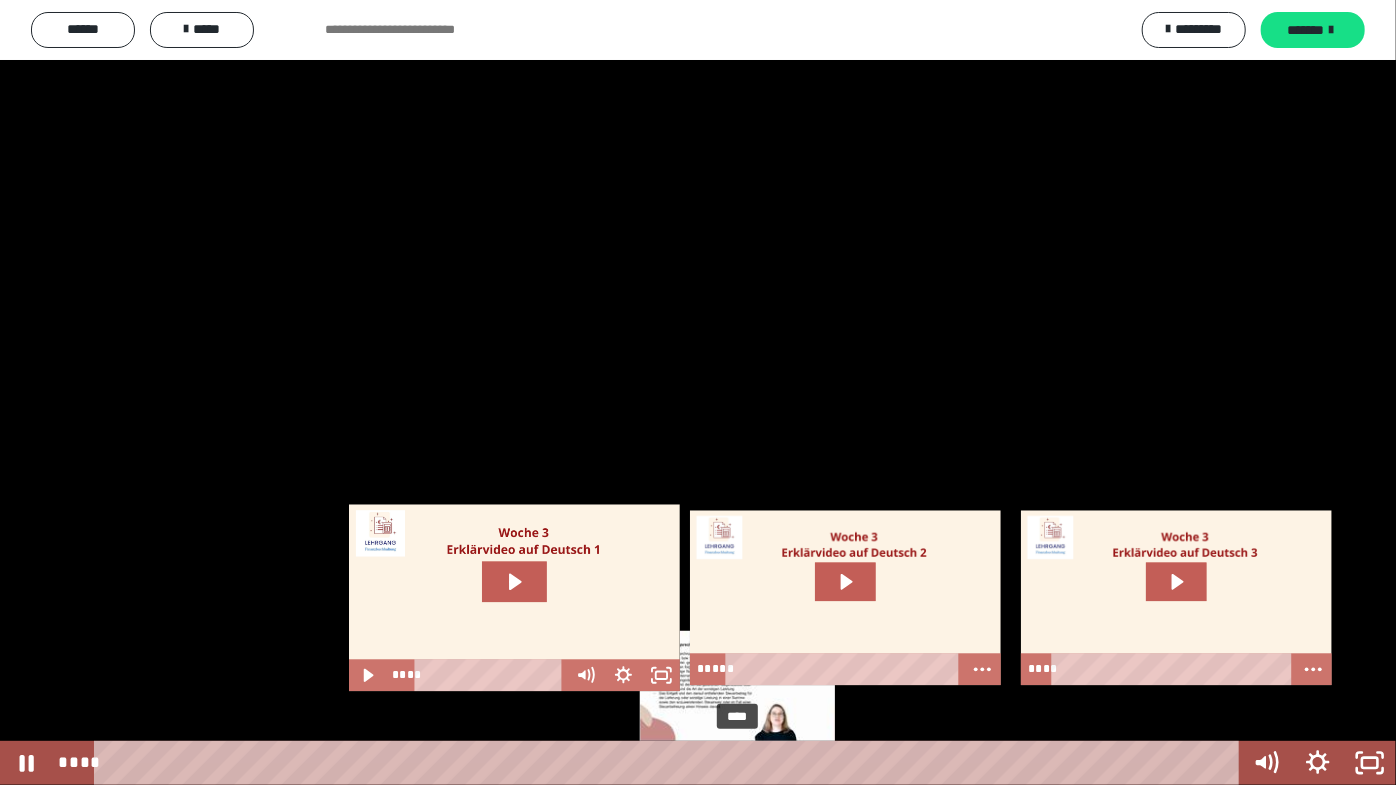 click on "****" at bounding box center [670, 763] 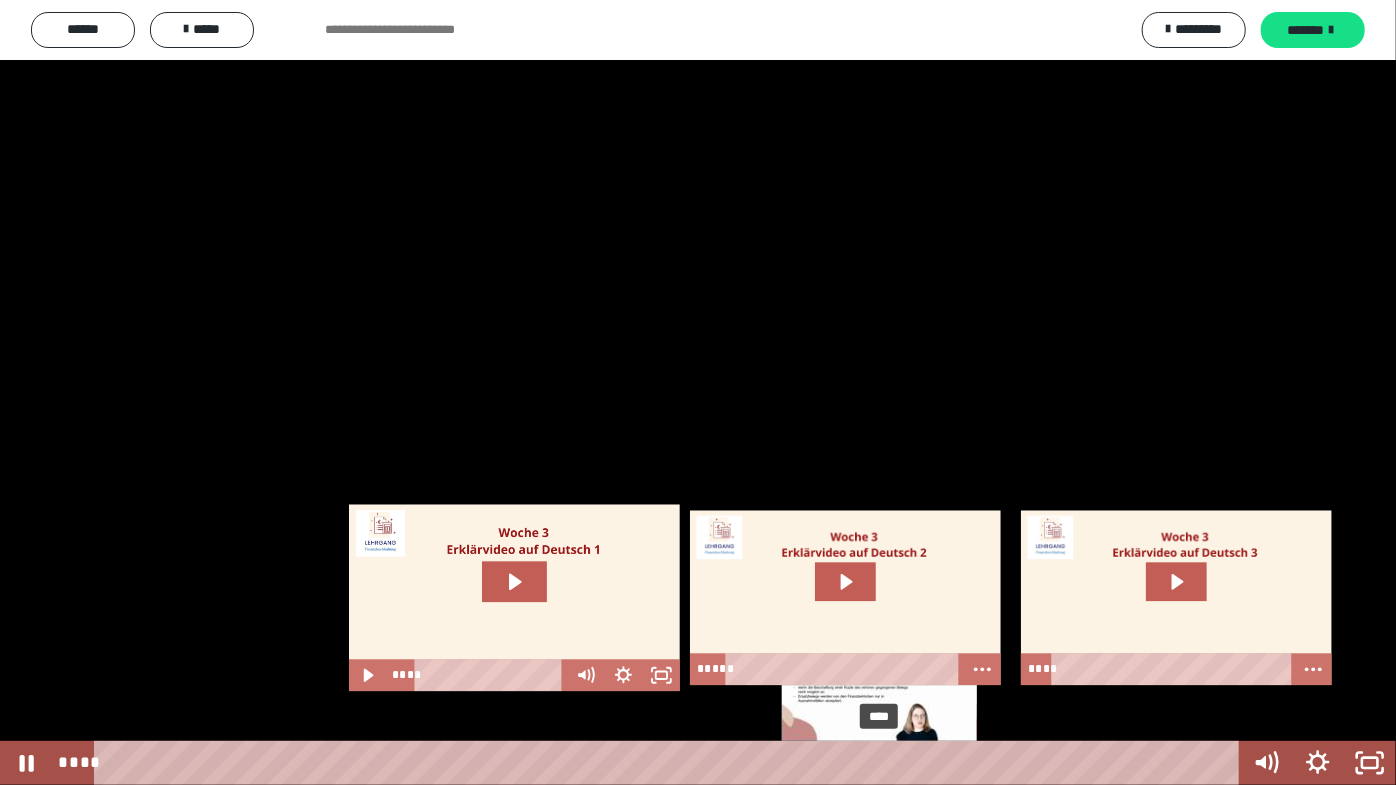 click on "****" at bounding box center [670, 763] 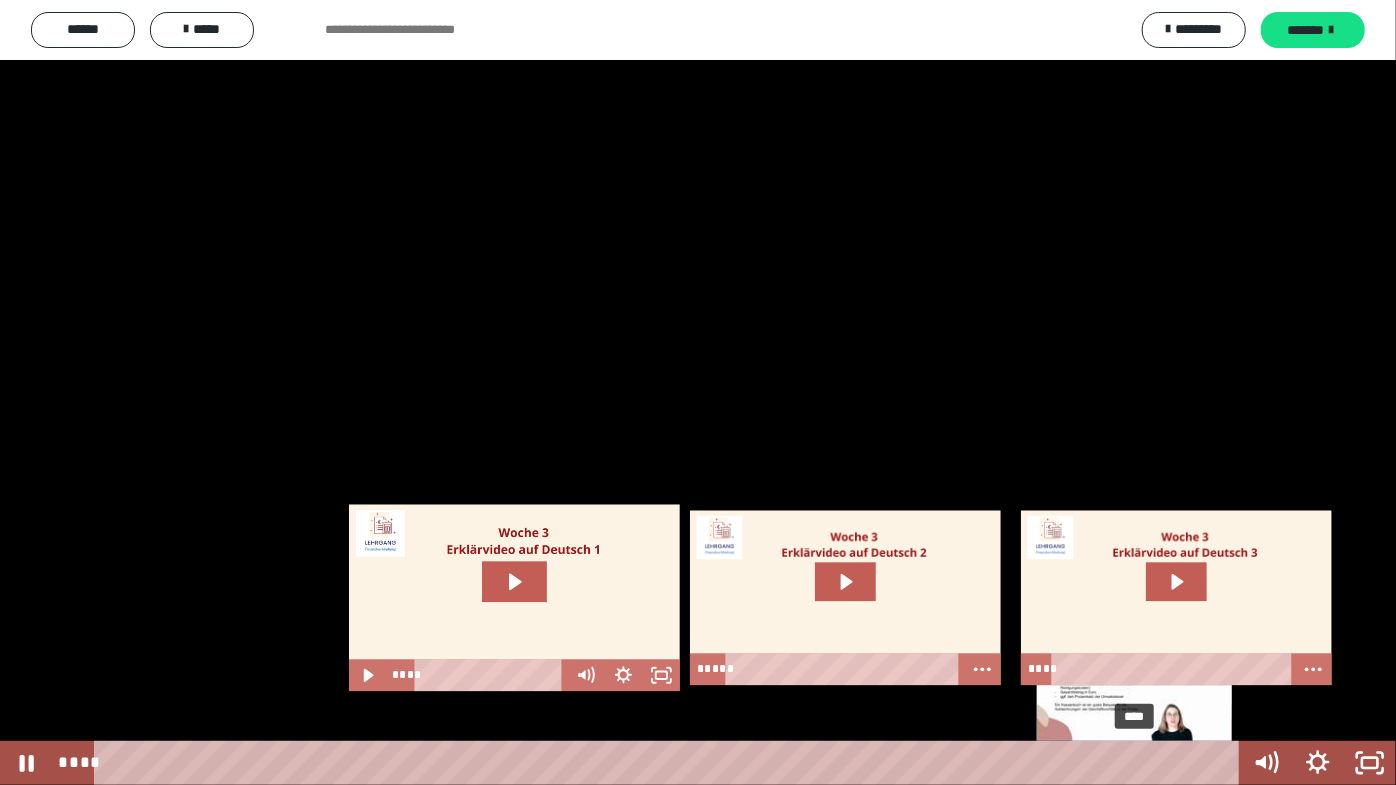 click on "****" at bounding box center (670, 763) 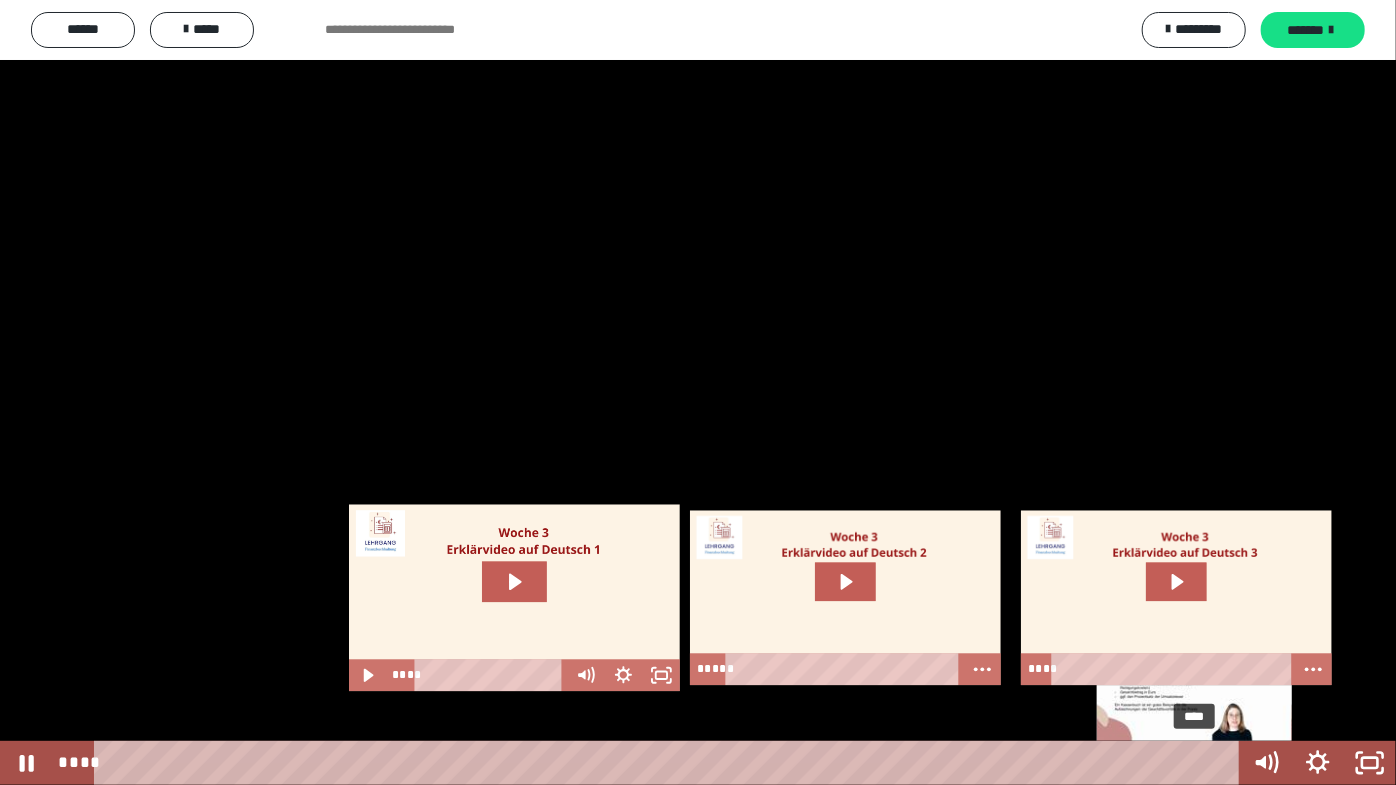 click on "****" at bounding box center (670, 763) 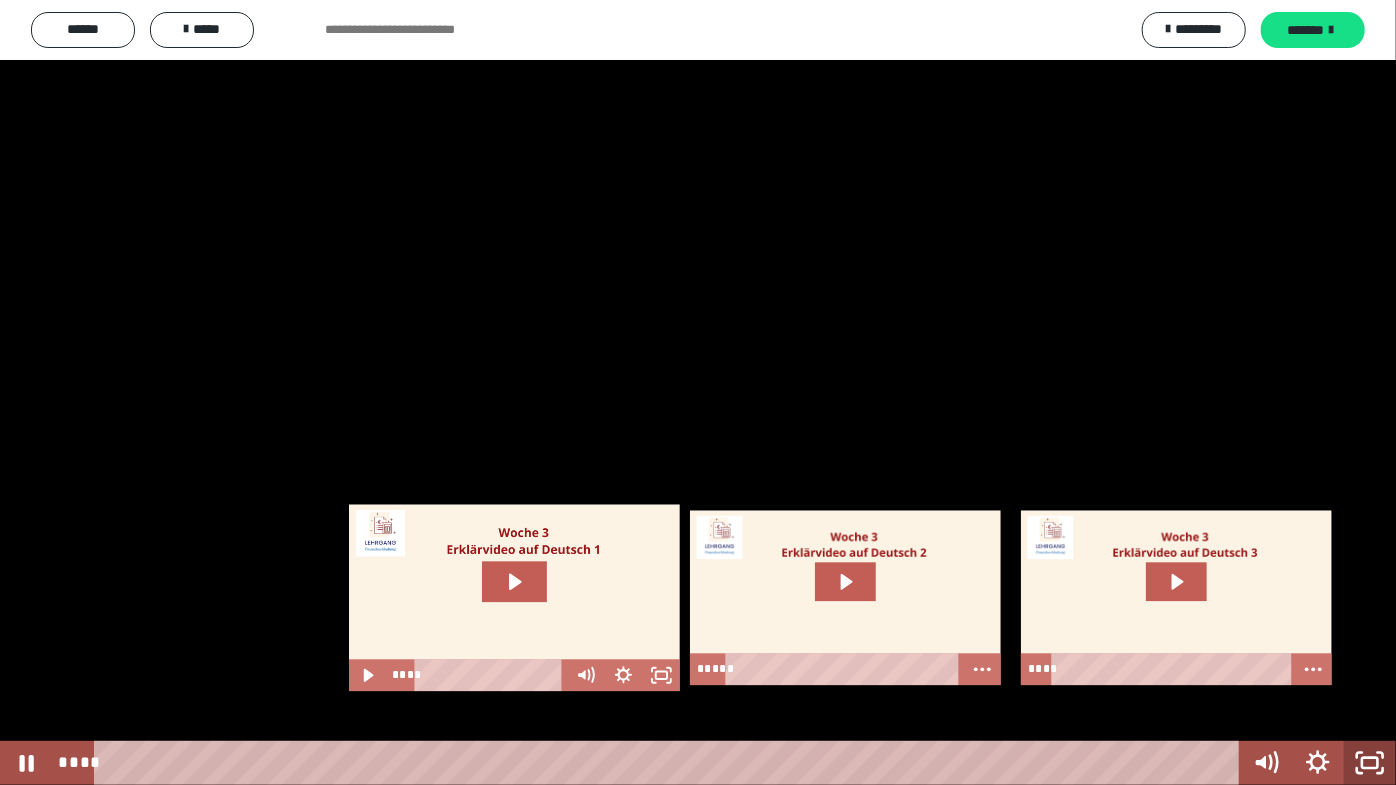 click 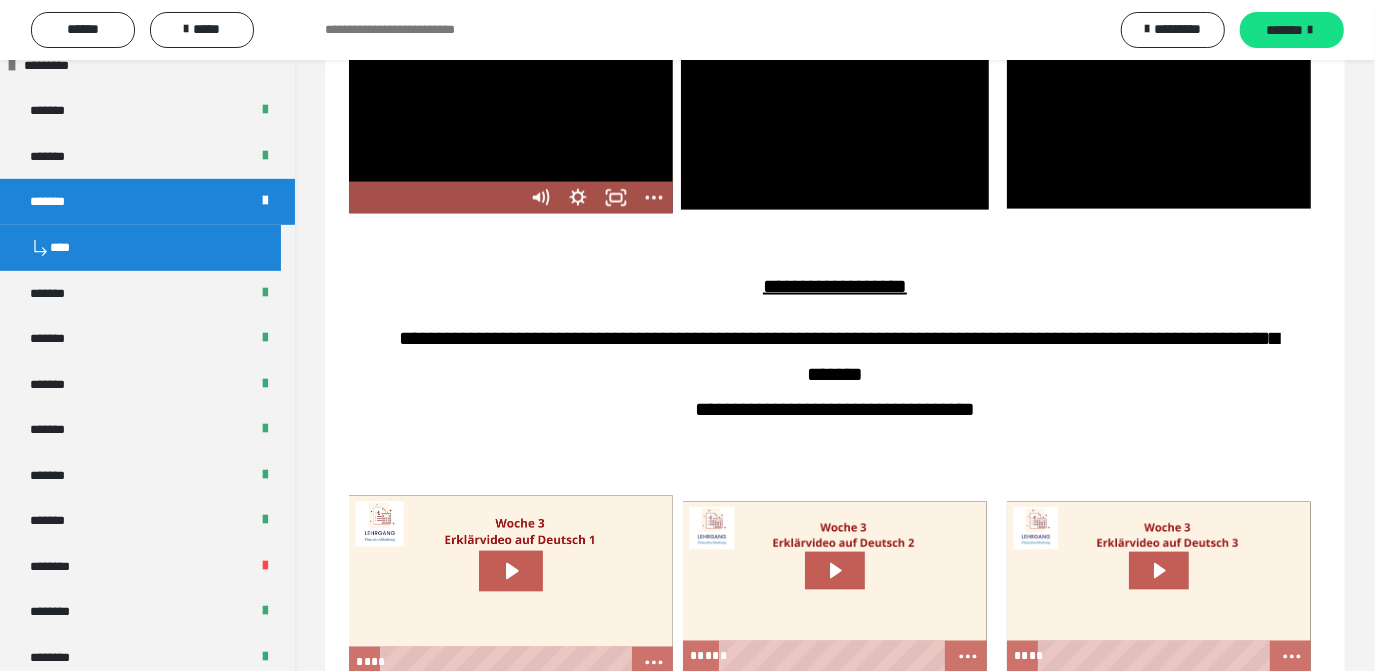 click at bounding box center (511, 123) 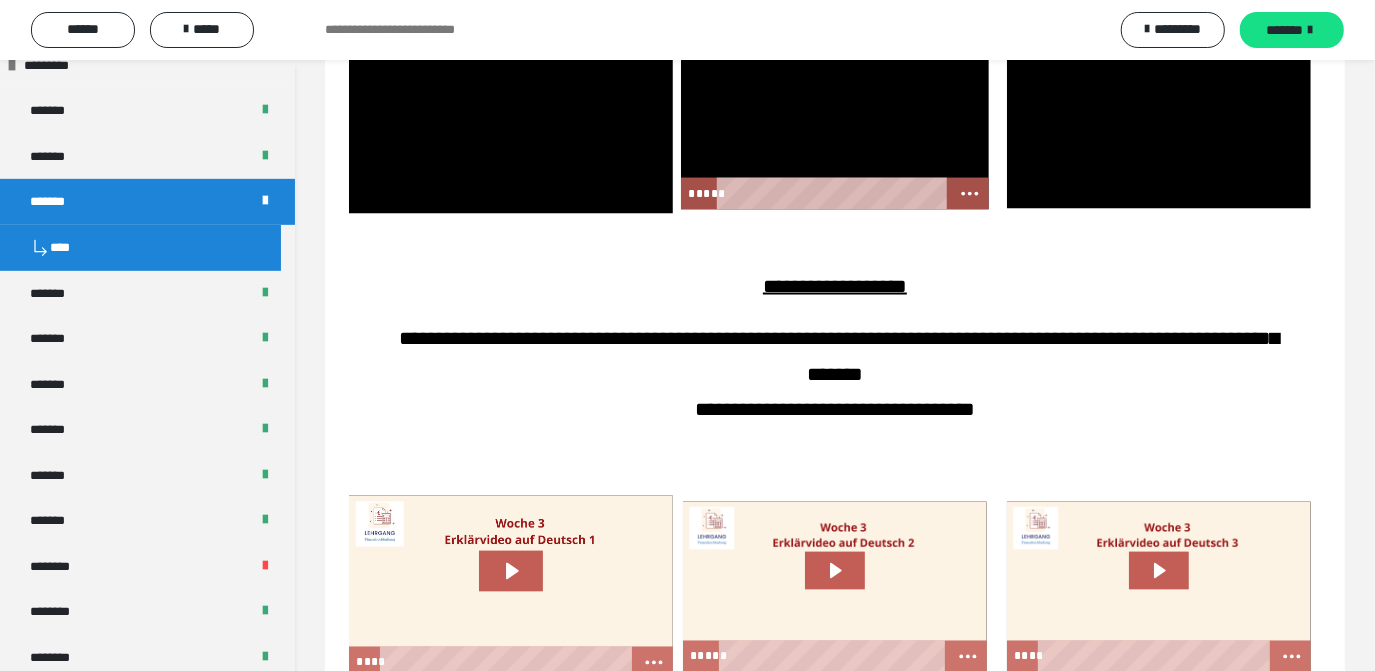 click at bounding box center [835, 123] 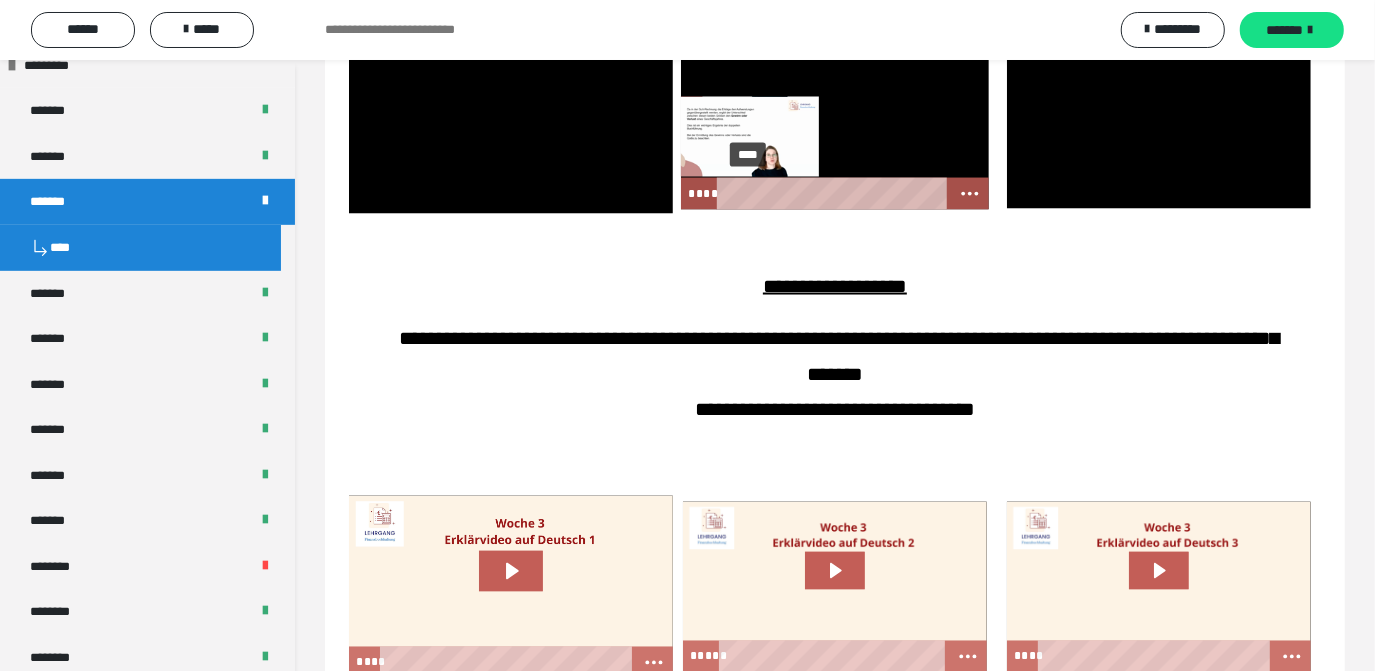click on "****" at bounding box center [834, 194] 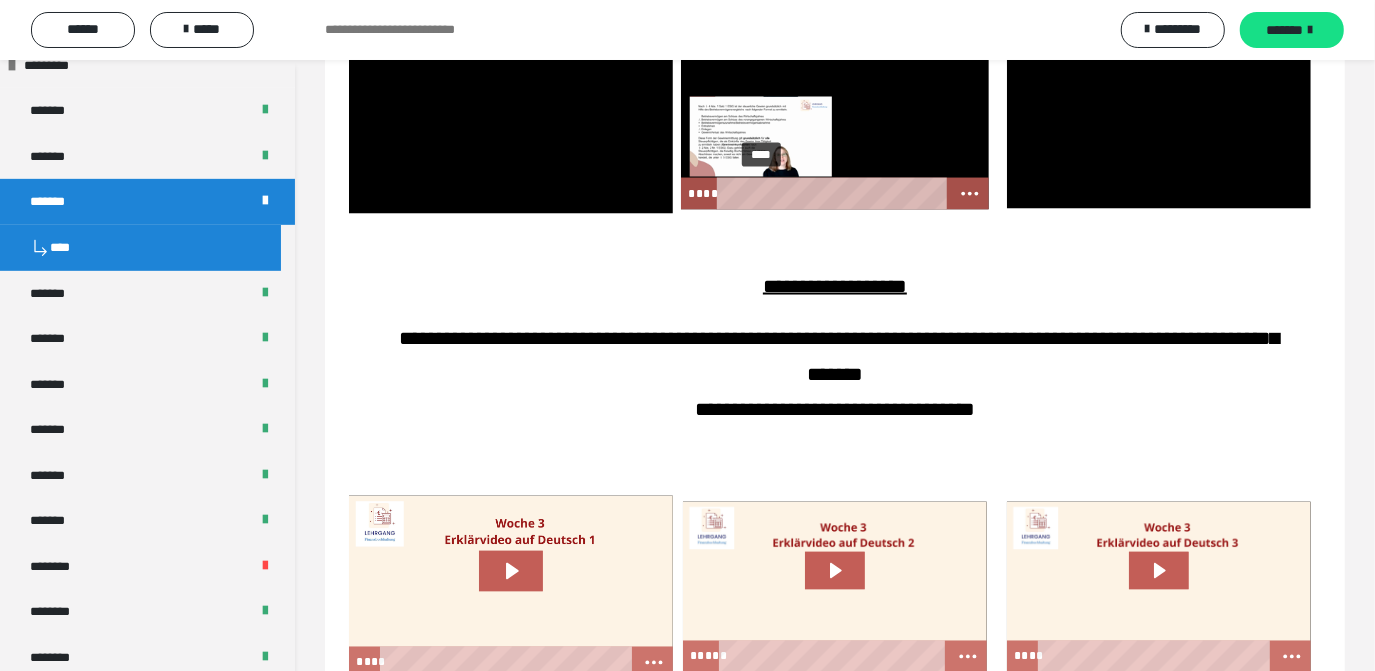 click on "****" at bounding box center (834, 194) 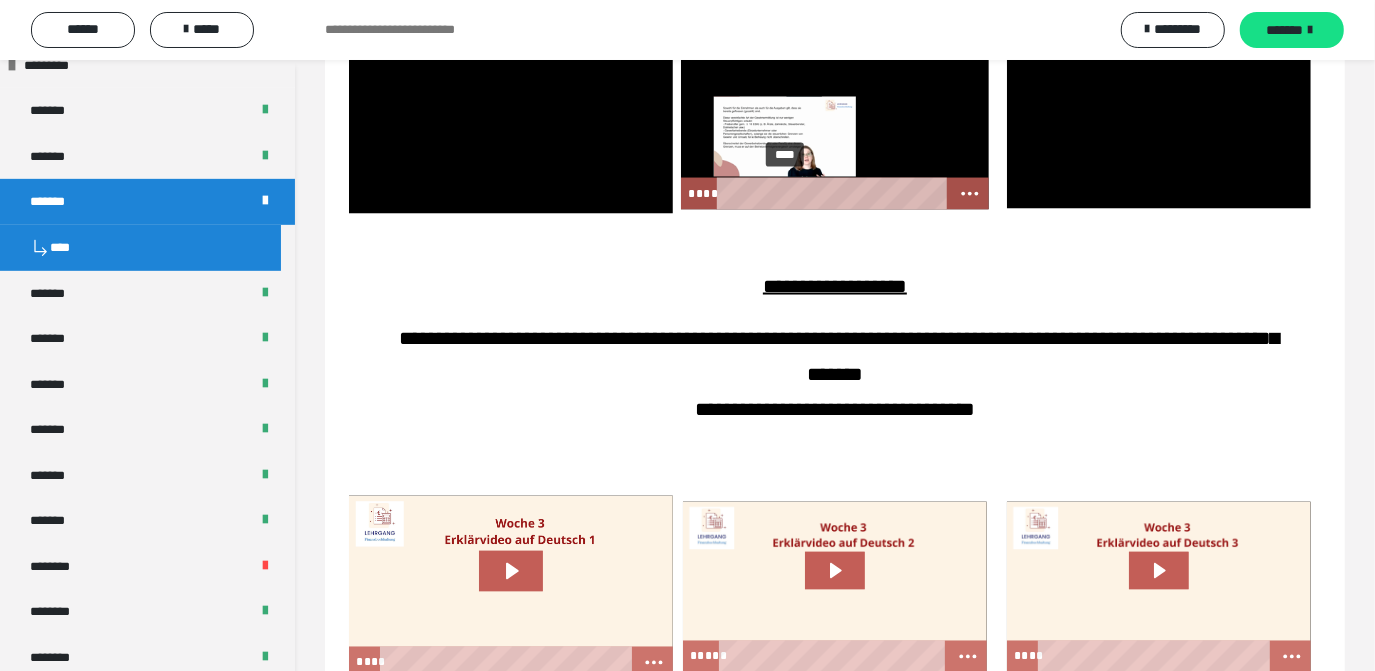 click on "****" at bounding box center [834, 194] 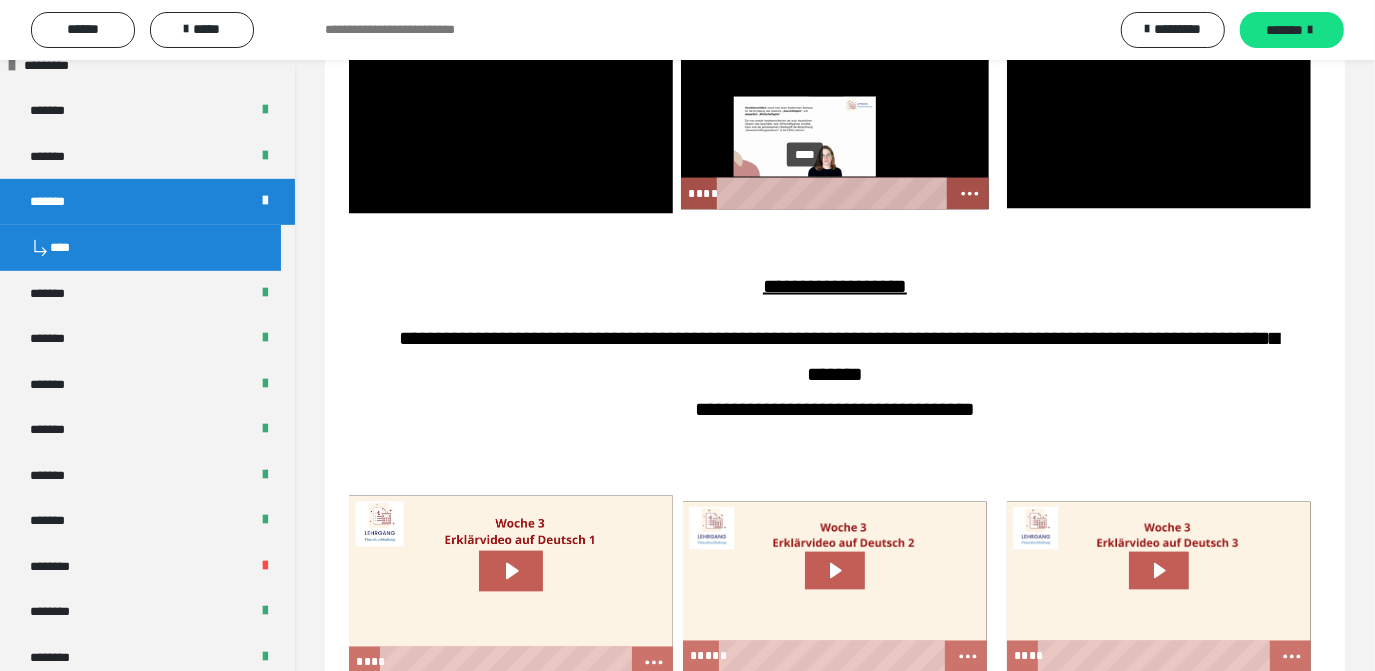 click on "****" at bounding box center [834, 194] 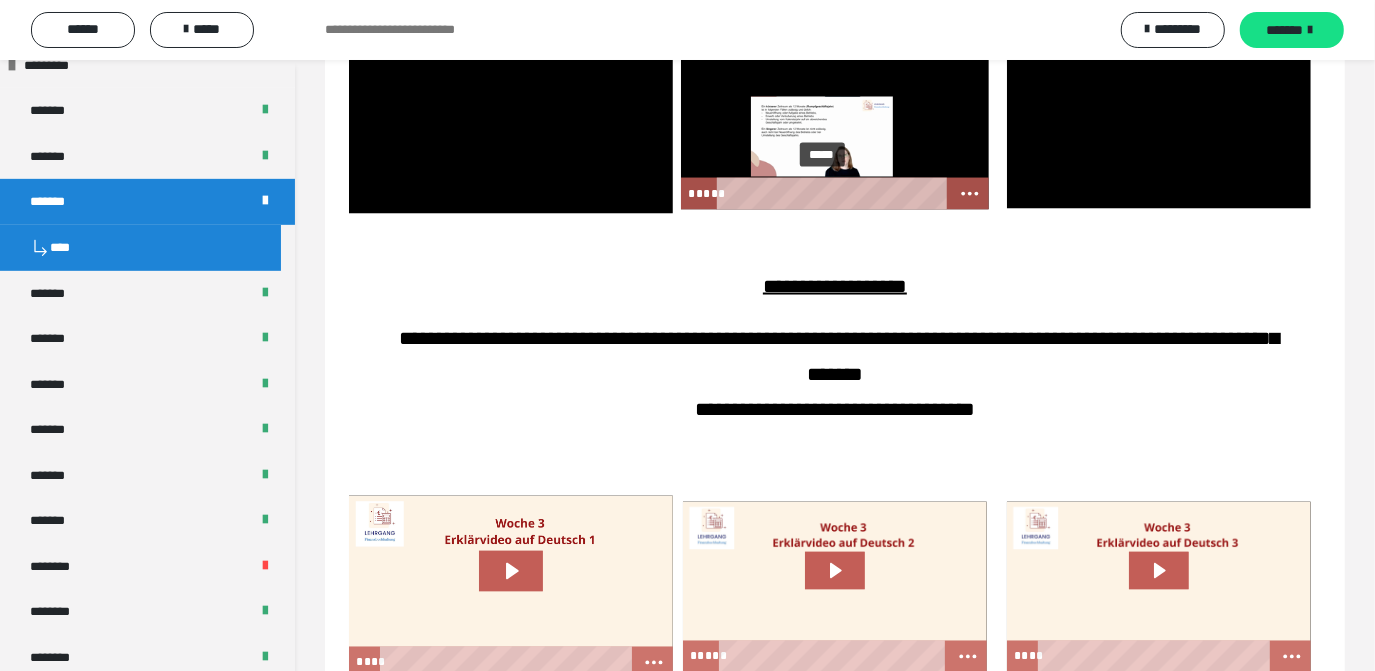 click on "*****" at bounding box center (834, 194) 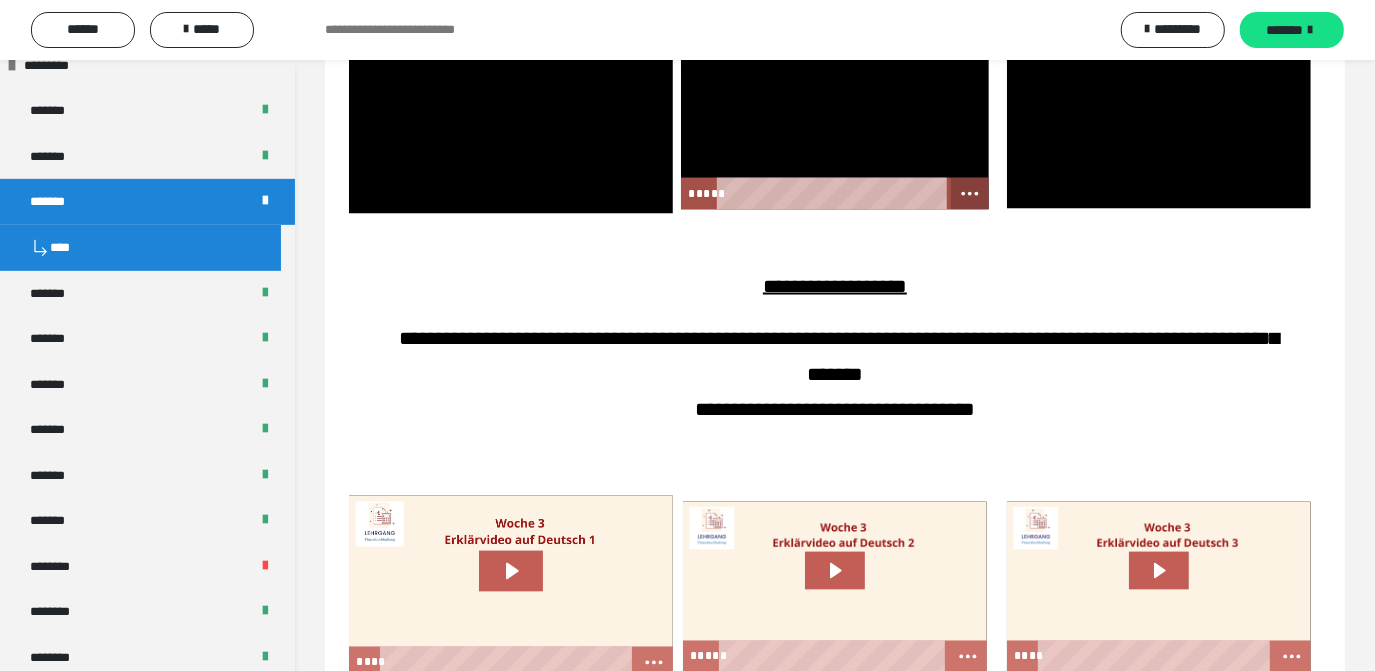 click 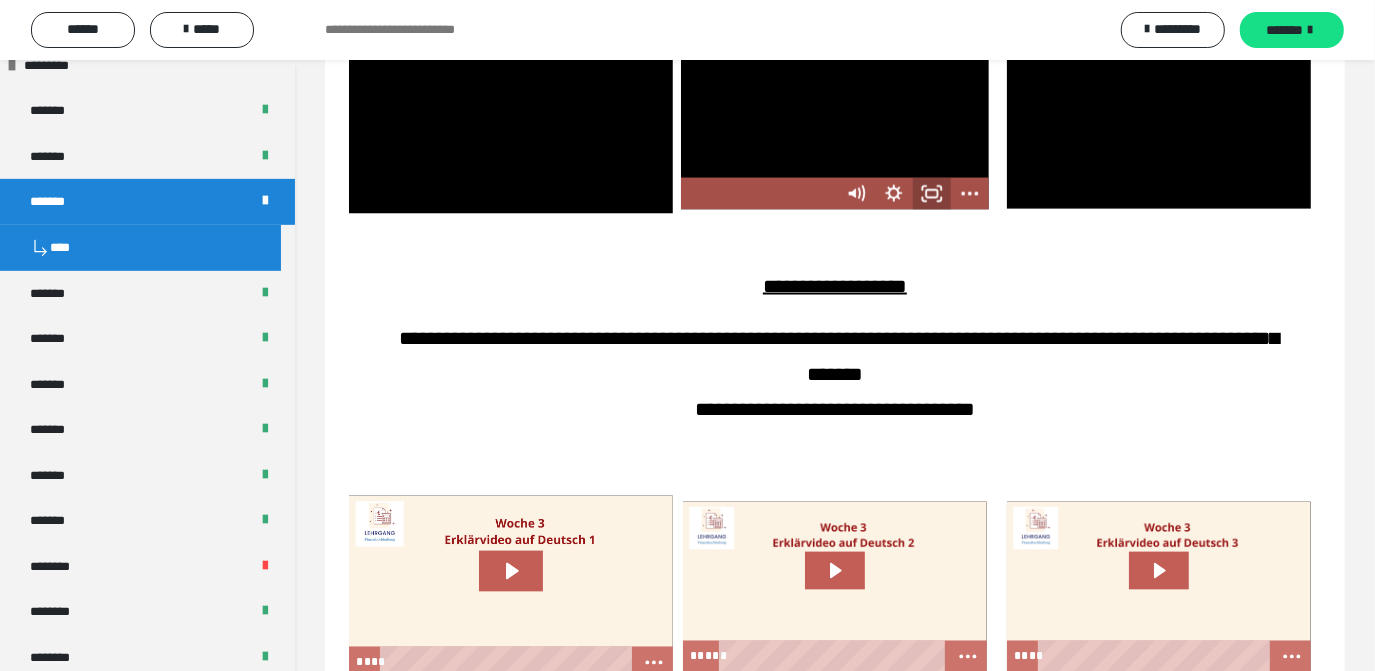 click 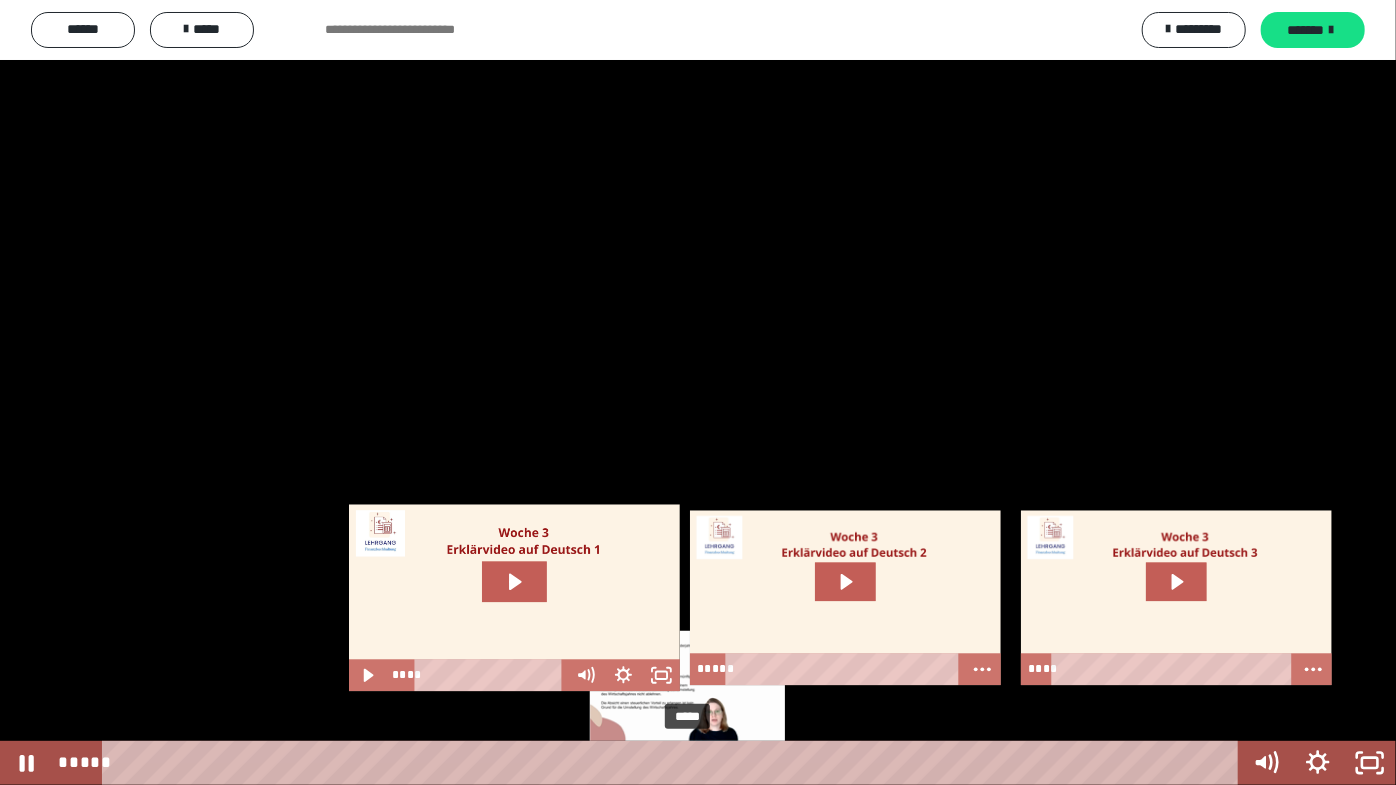 click on "*****" at bounding box center (674, 763) 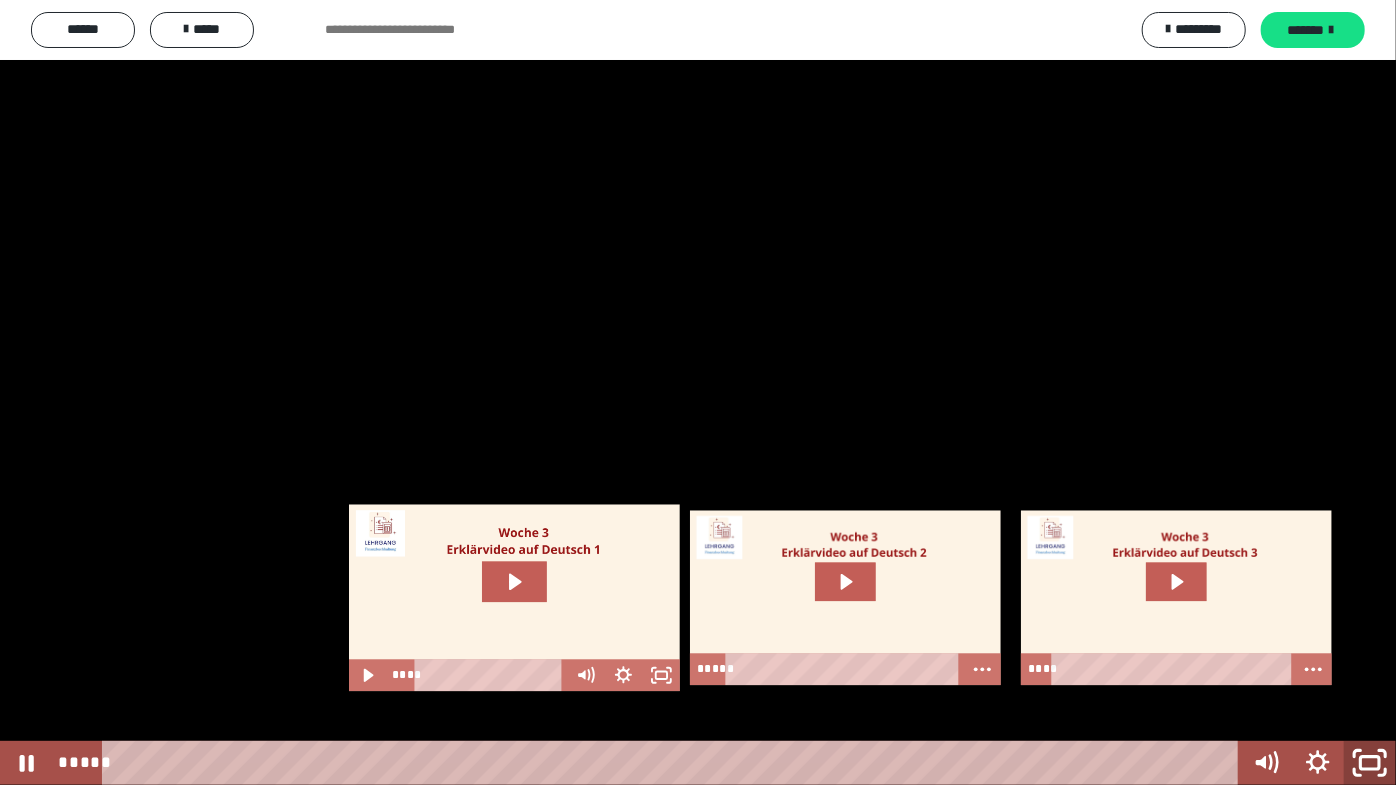 click 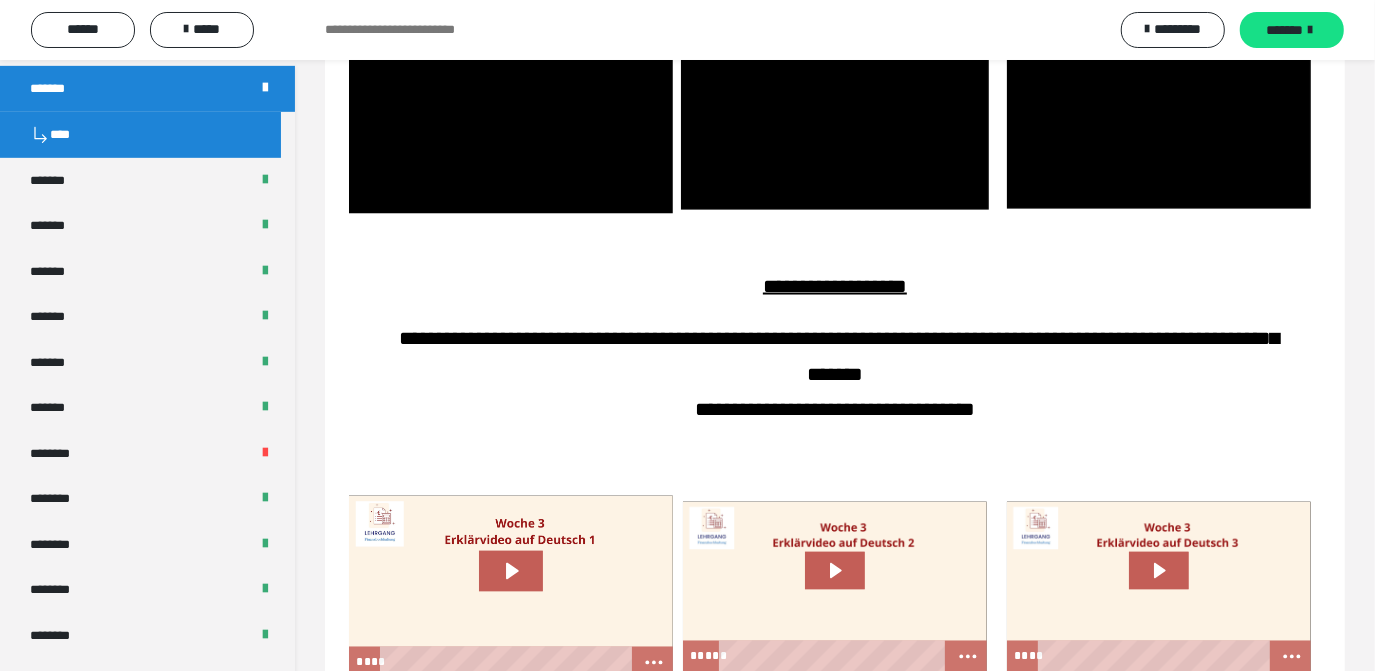 scroll, scrollTop: 832, scrollLeft: 0, axis: vertical 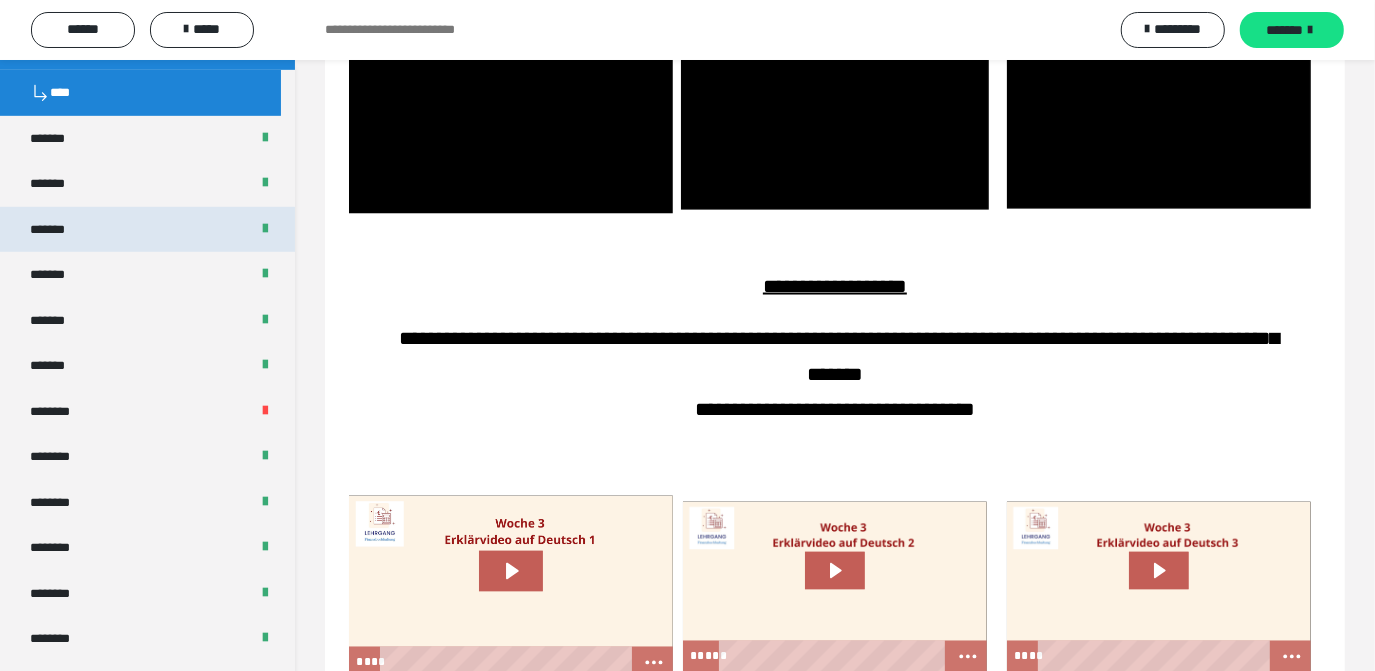 click on "*******" at bounding box center (147, 230) 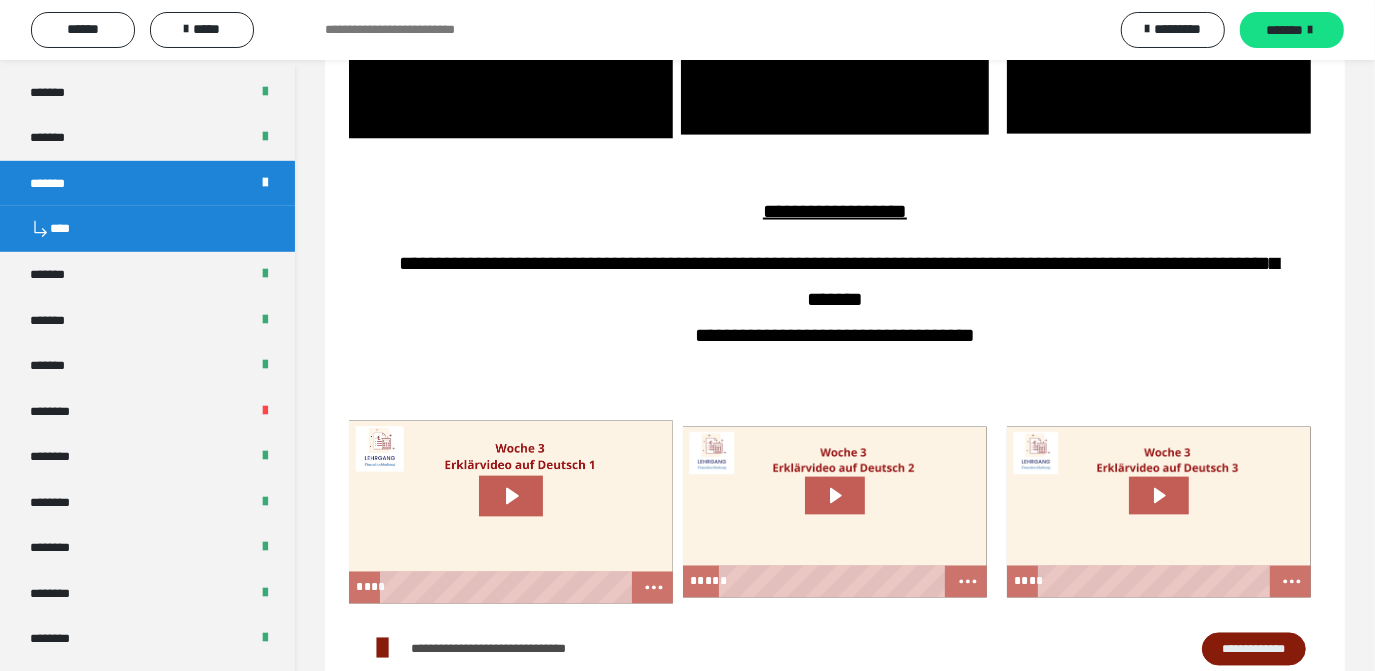 scroll, scrollTop: 2059, scrollLeft: 0, axis: vertical 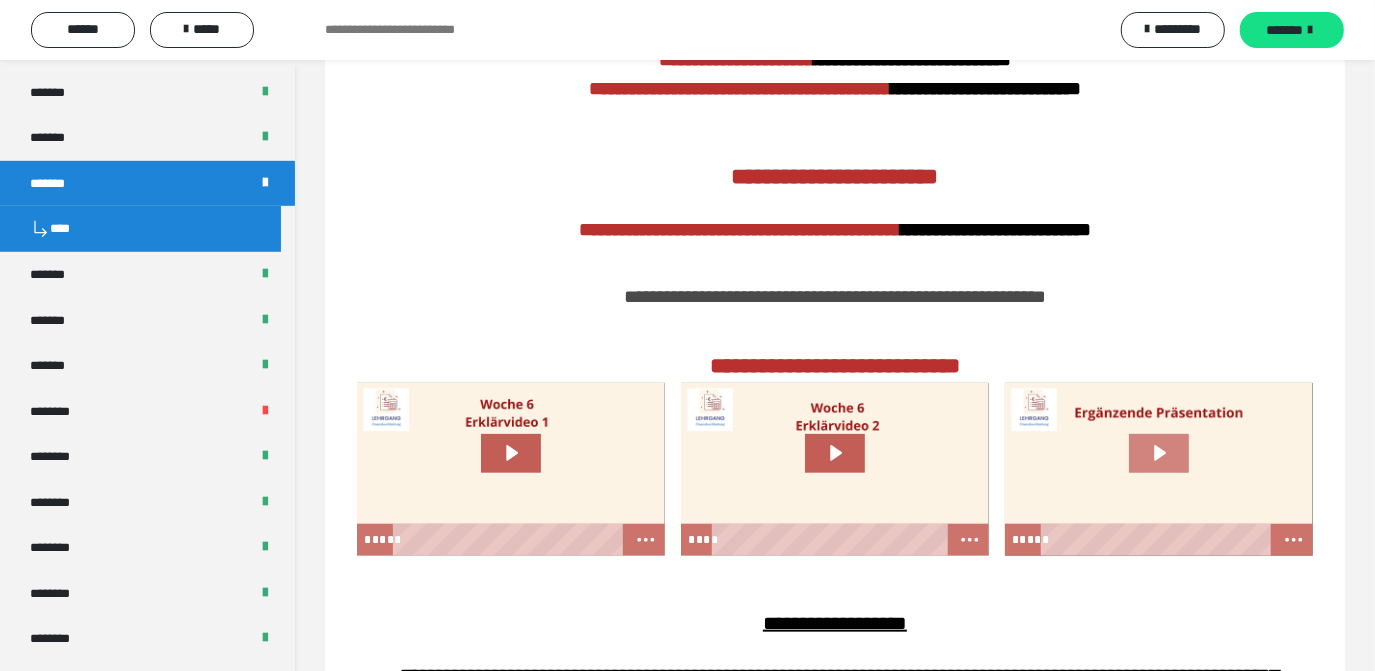 click 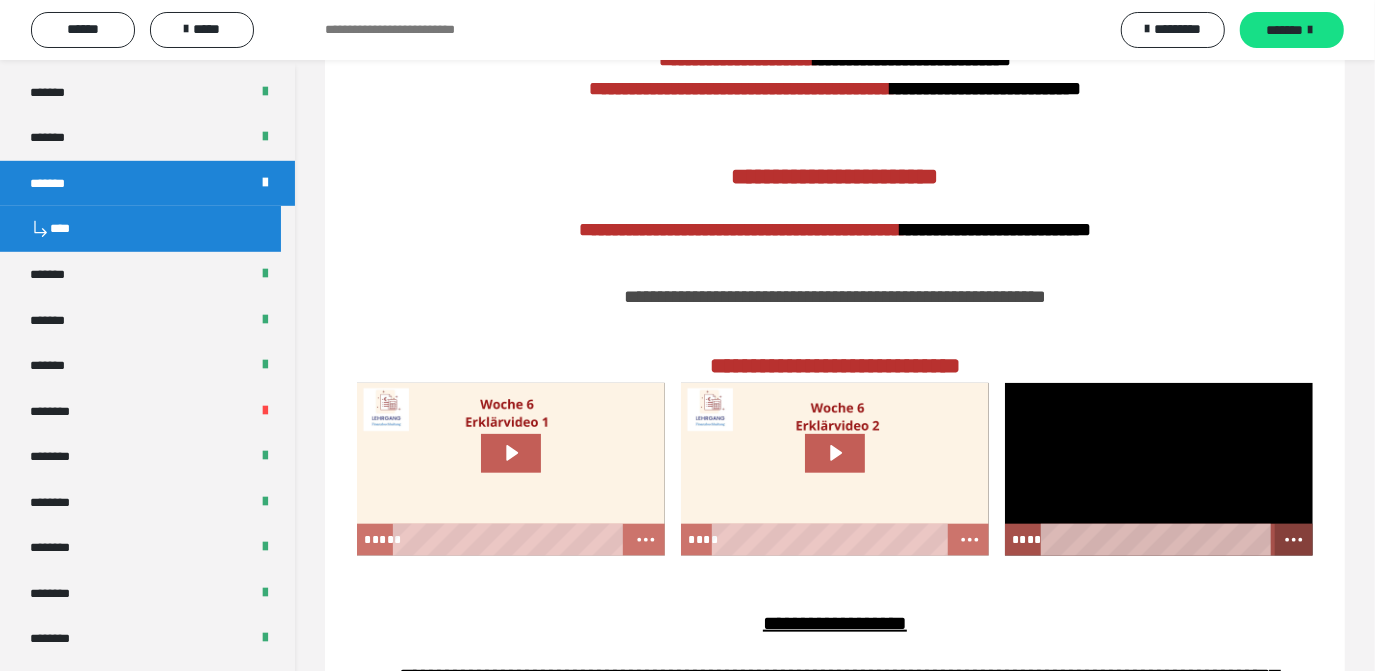 click 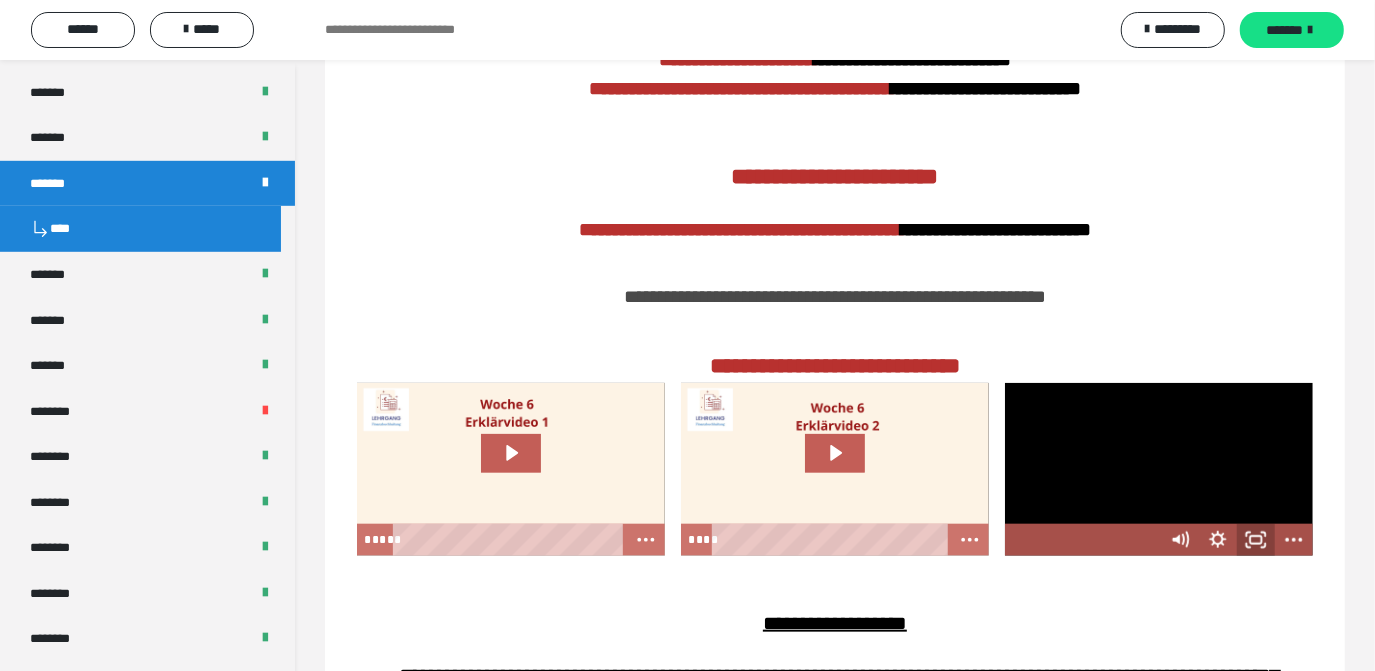 click 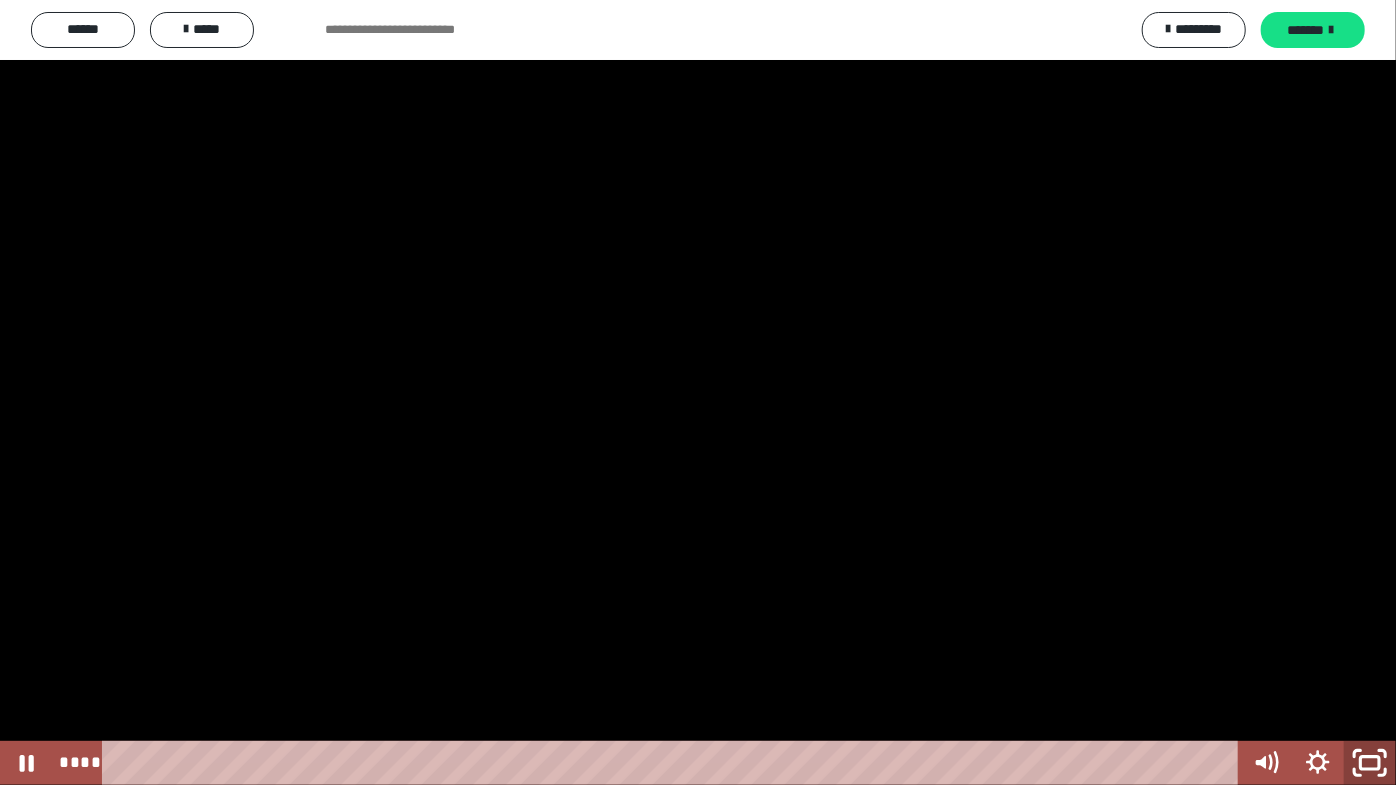 click 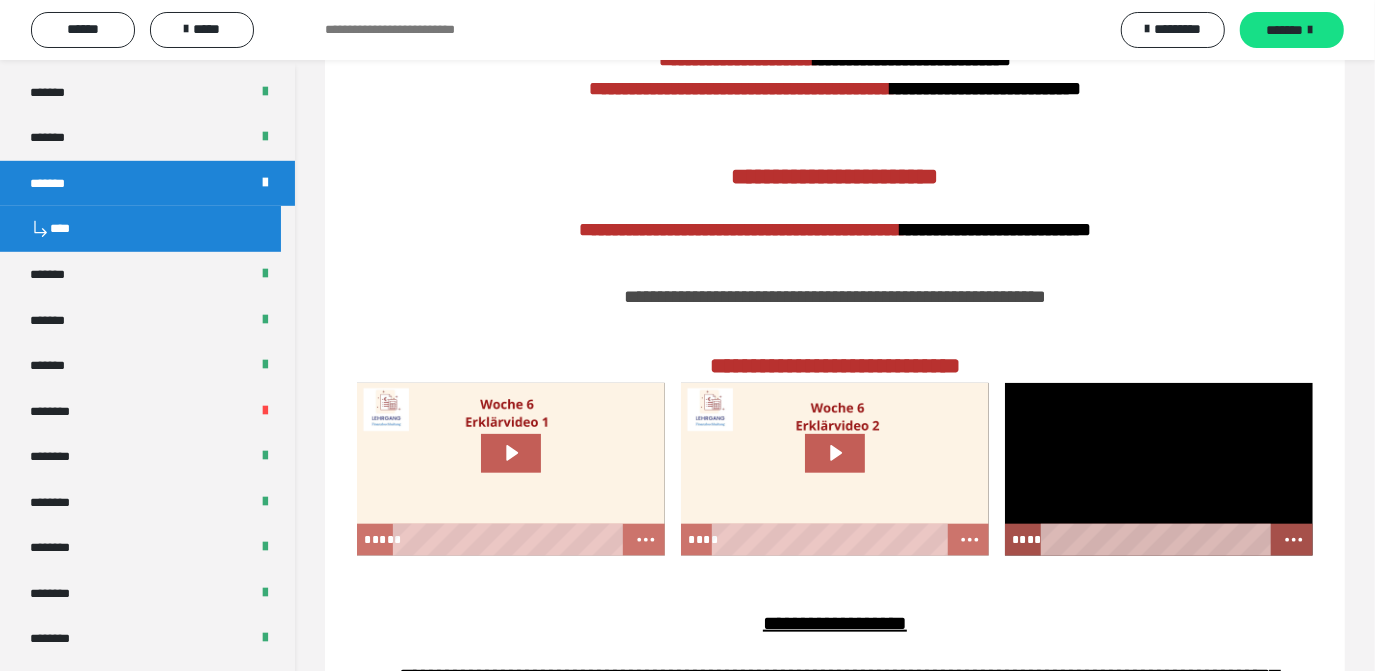 click at bounding box center [1159, 469] 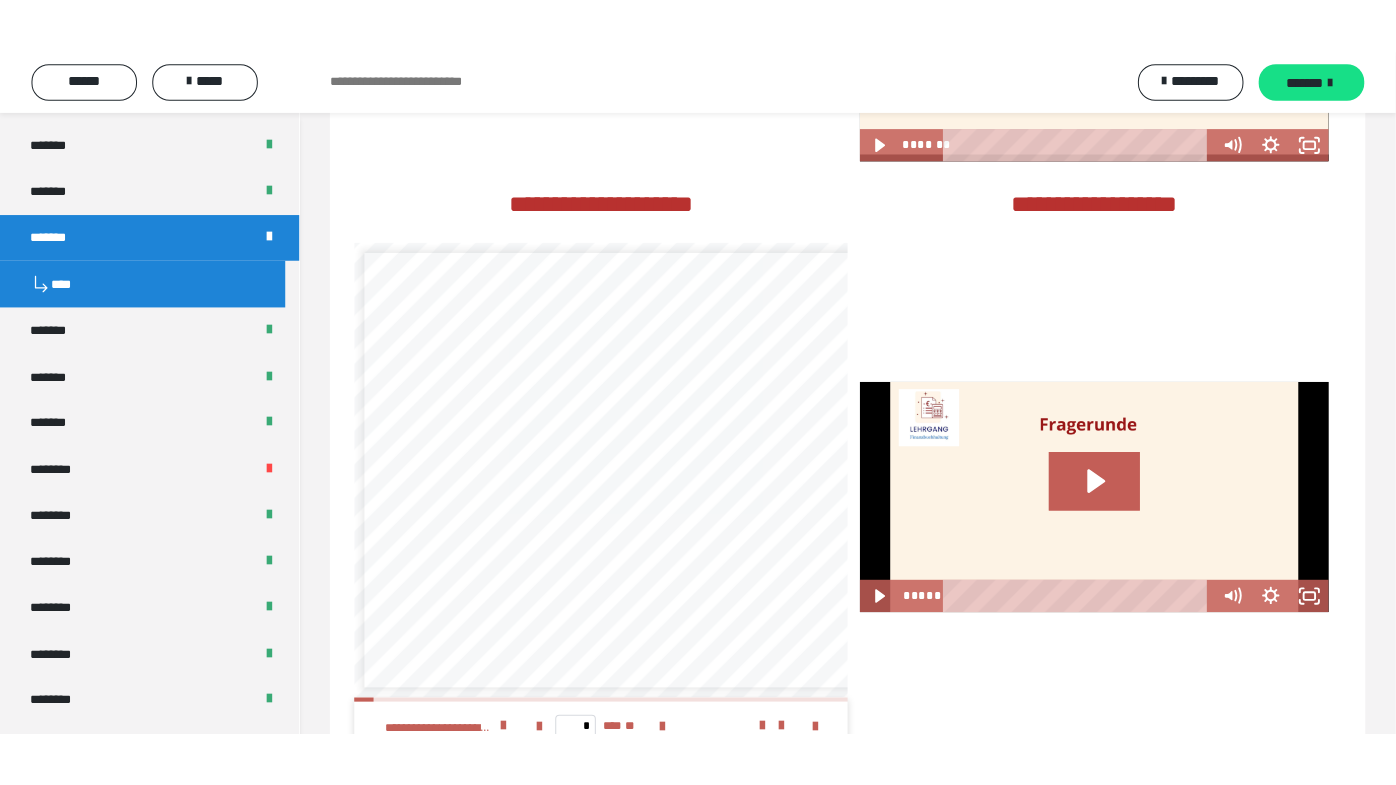 scroll, scrollTop: 3054, scrollLeft: 0, axis: vertical 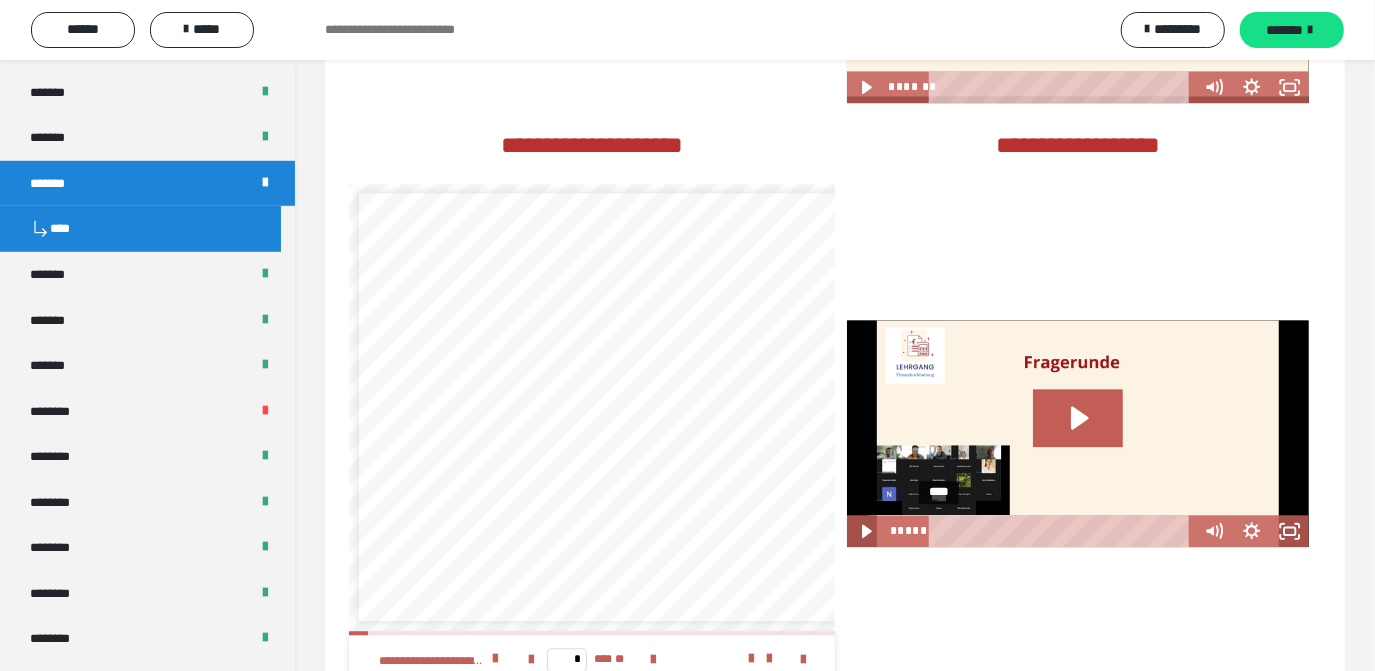 click on "****" at bounding box center (1063, 531) 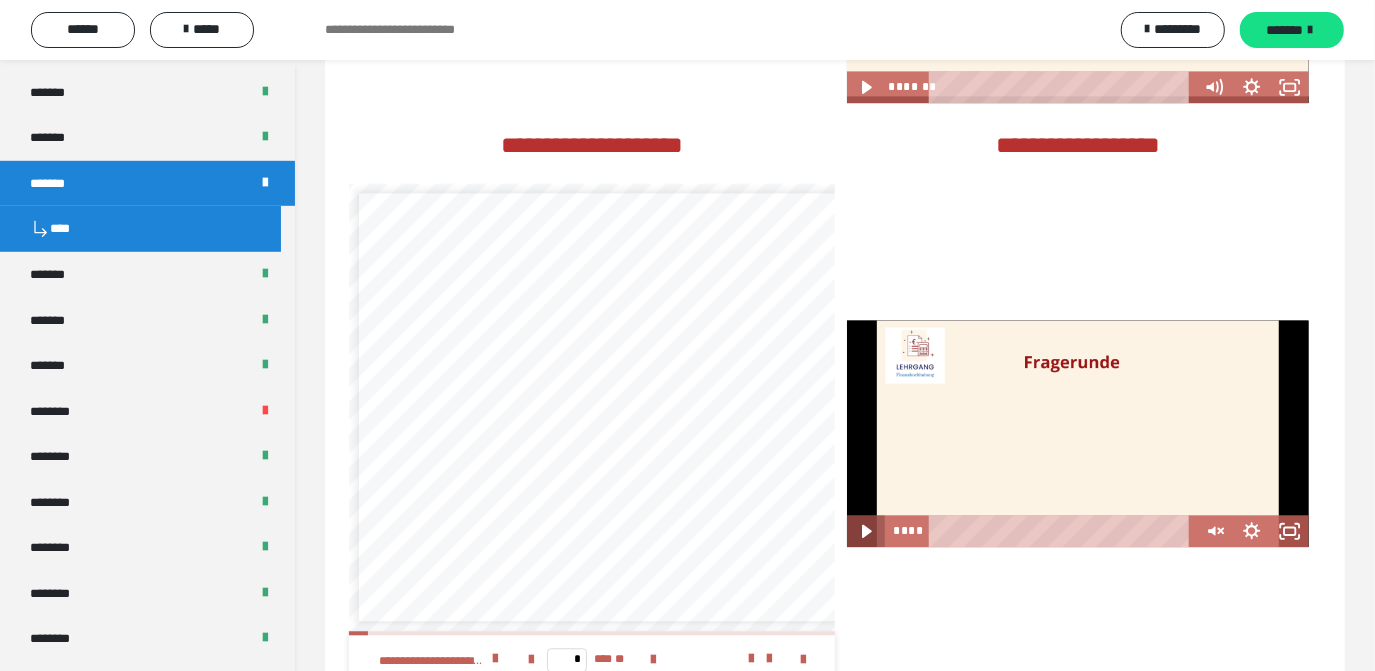 click 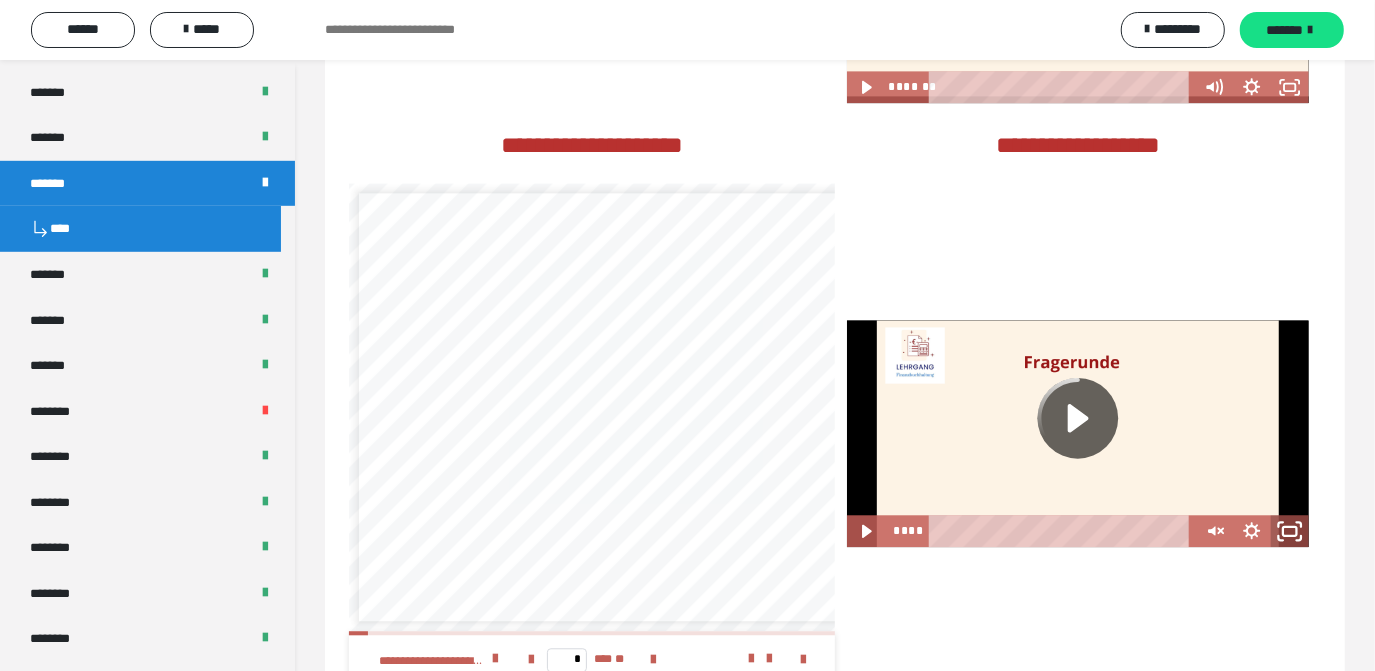 click 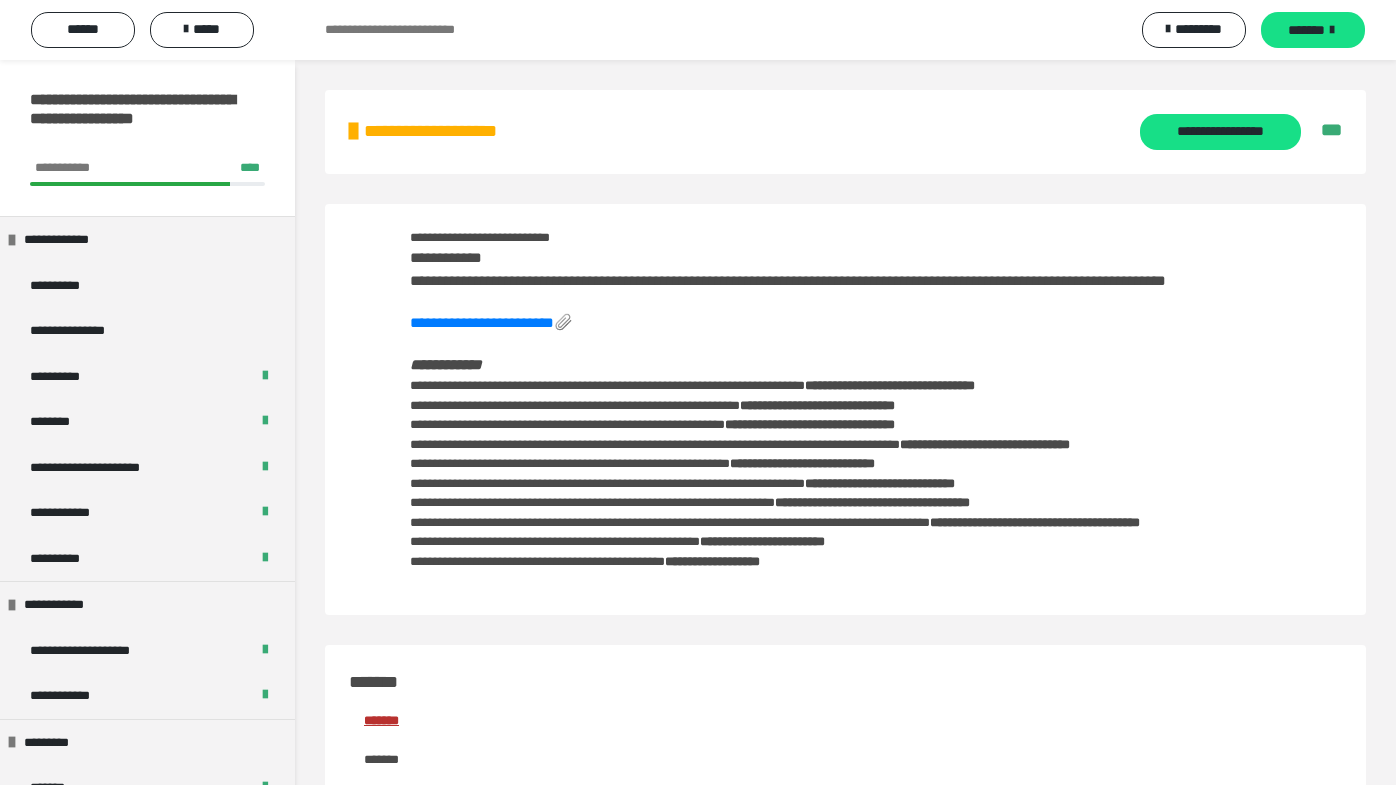 scroll, scrollTop: 3054, scrollLeft: 0, axis: vertical 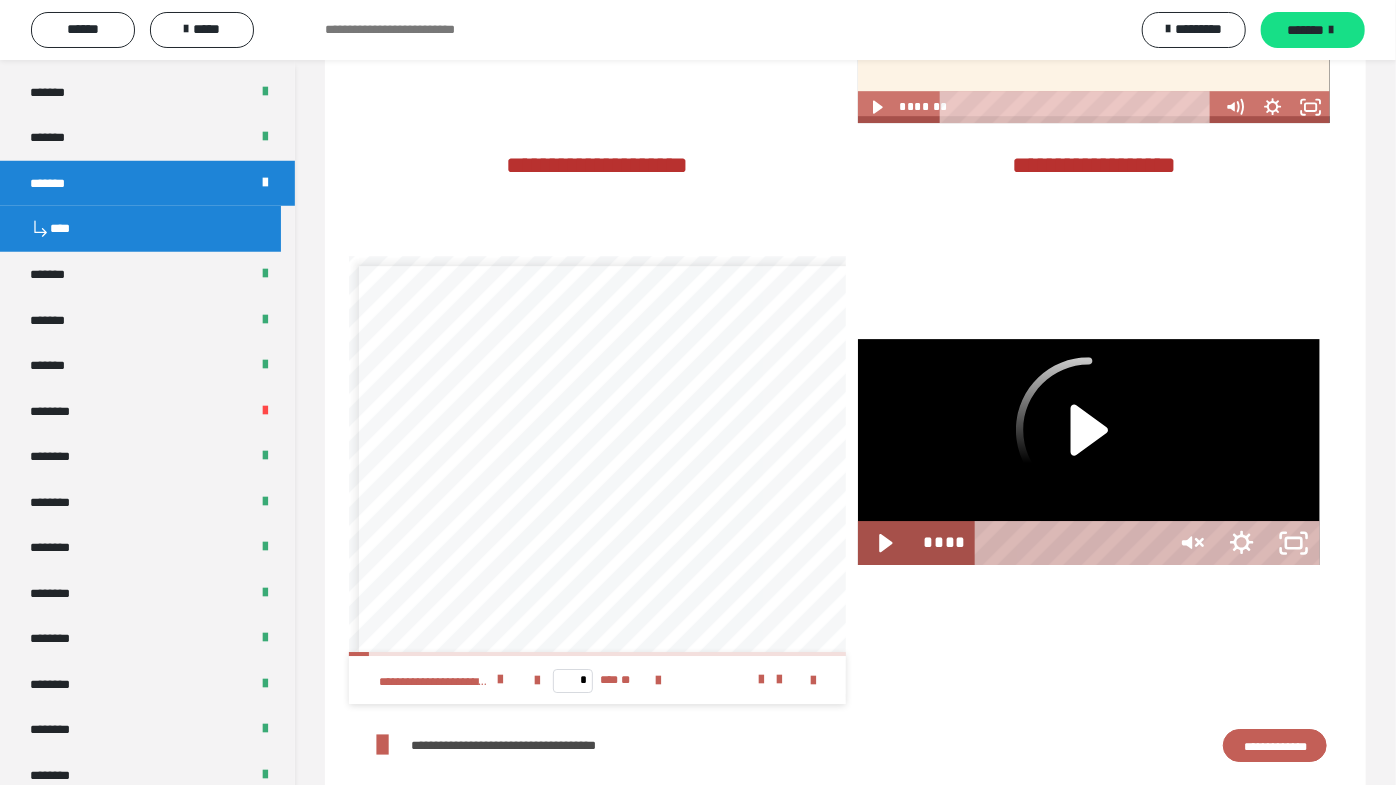 click 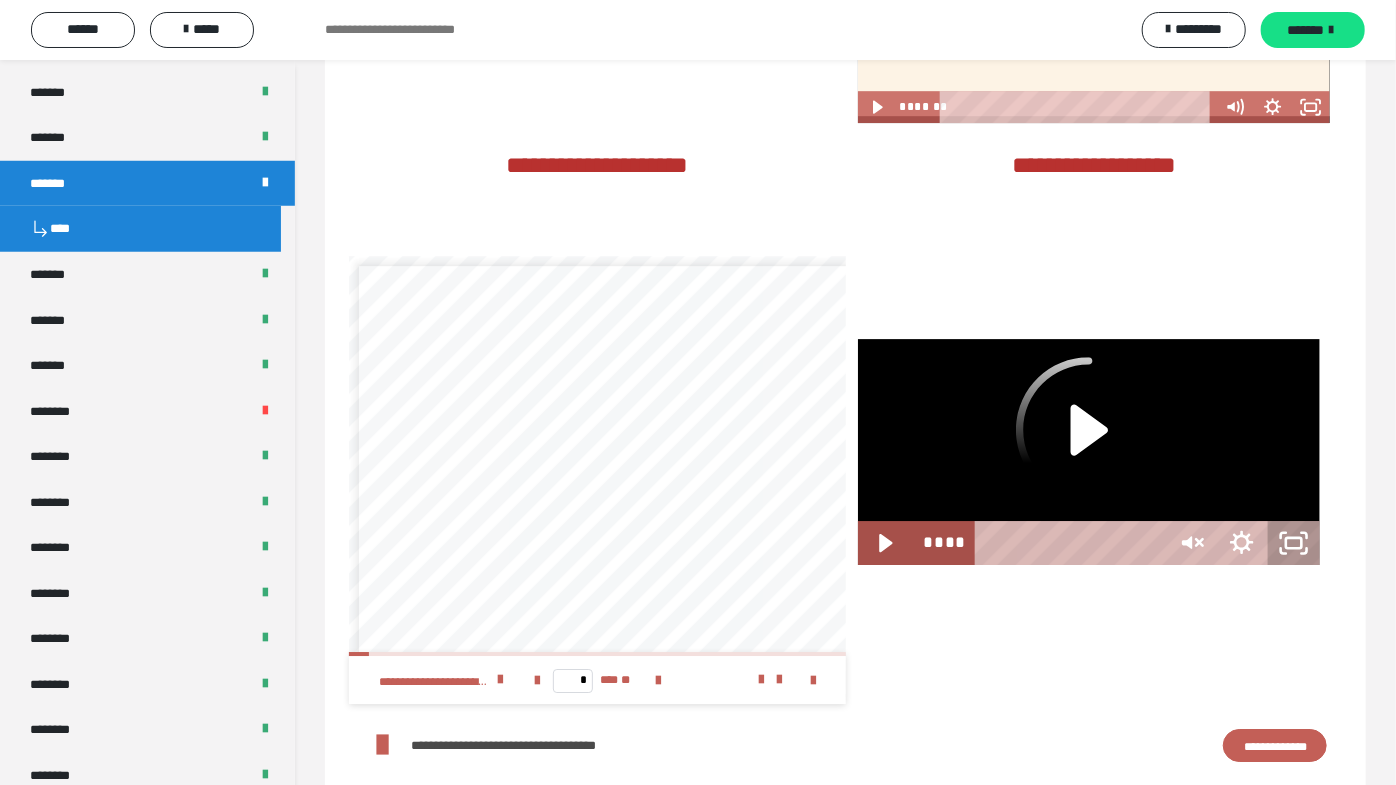 click 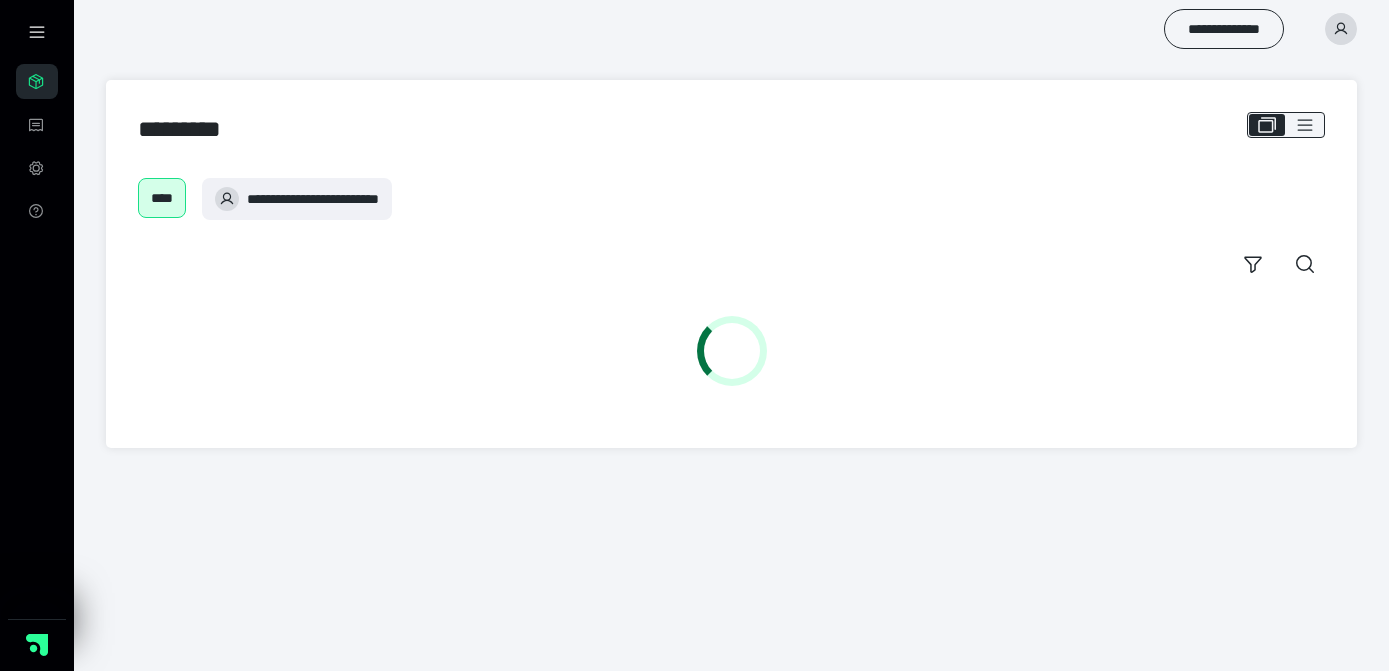 scroll, scrollTop: 0, scrollLeft: 0, axis: both 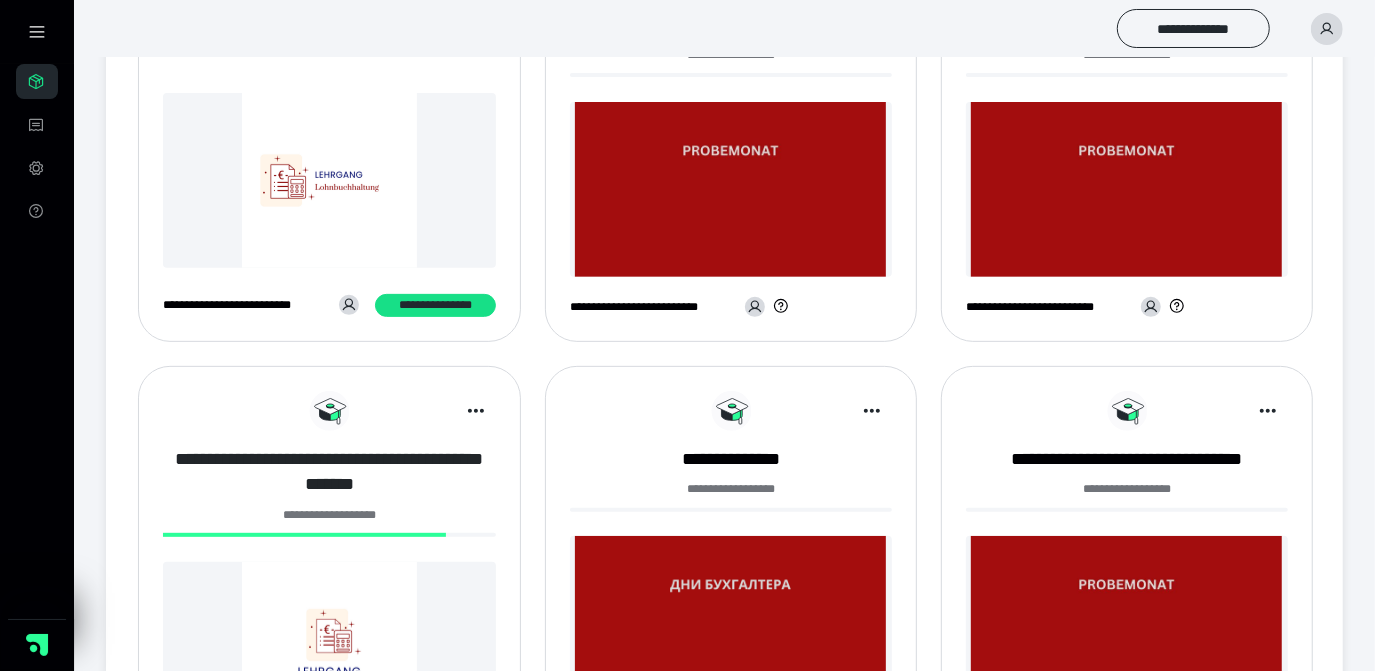 click on "**********" at bounding box center [329, 472] 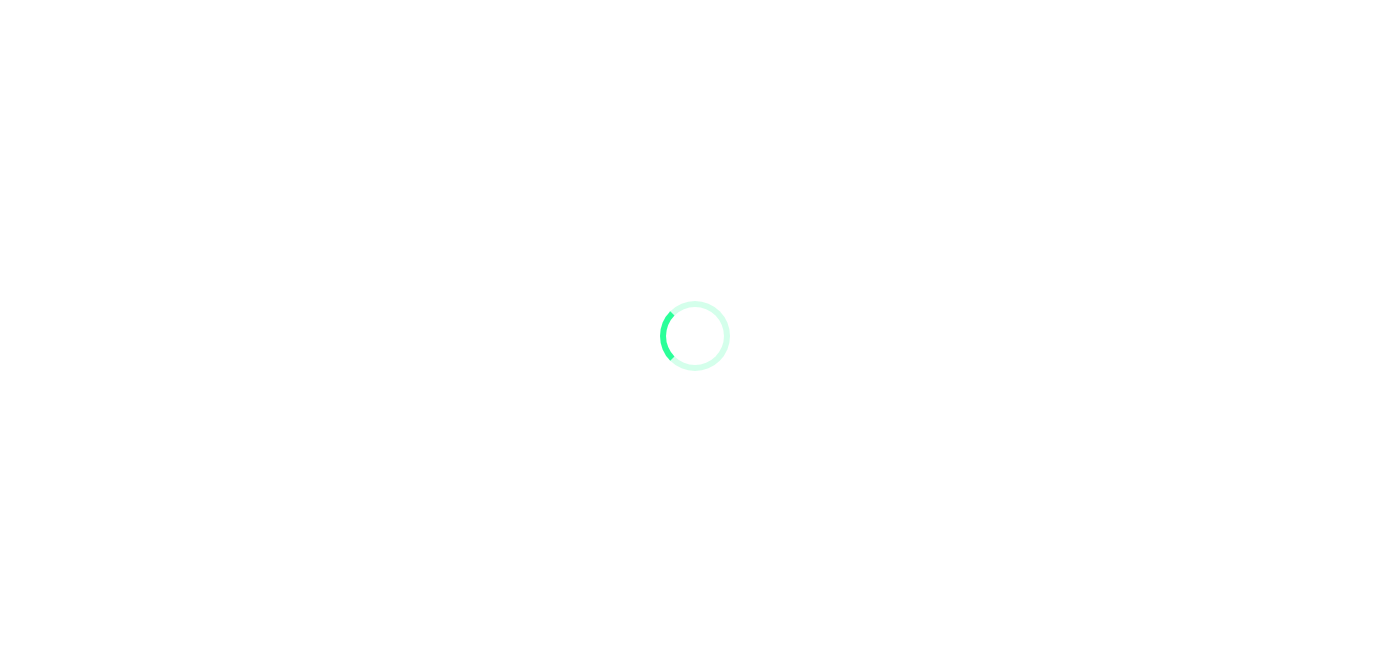 scroll, scrollTop: 0, scrollLeft: 0, axis: both 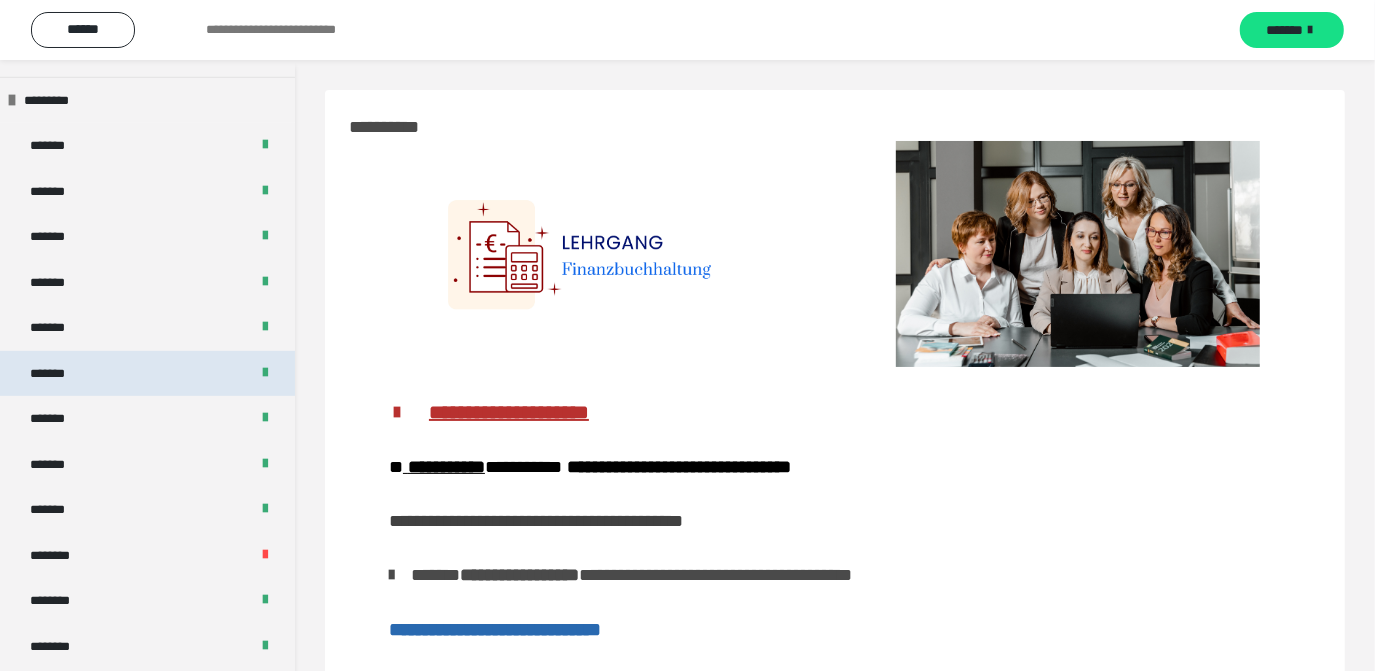 click on "*******" at bounding box center [147, 374] 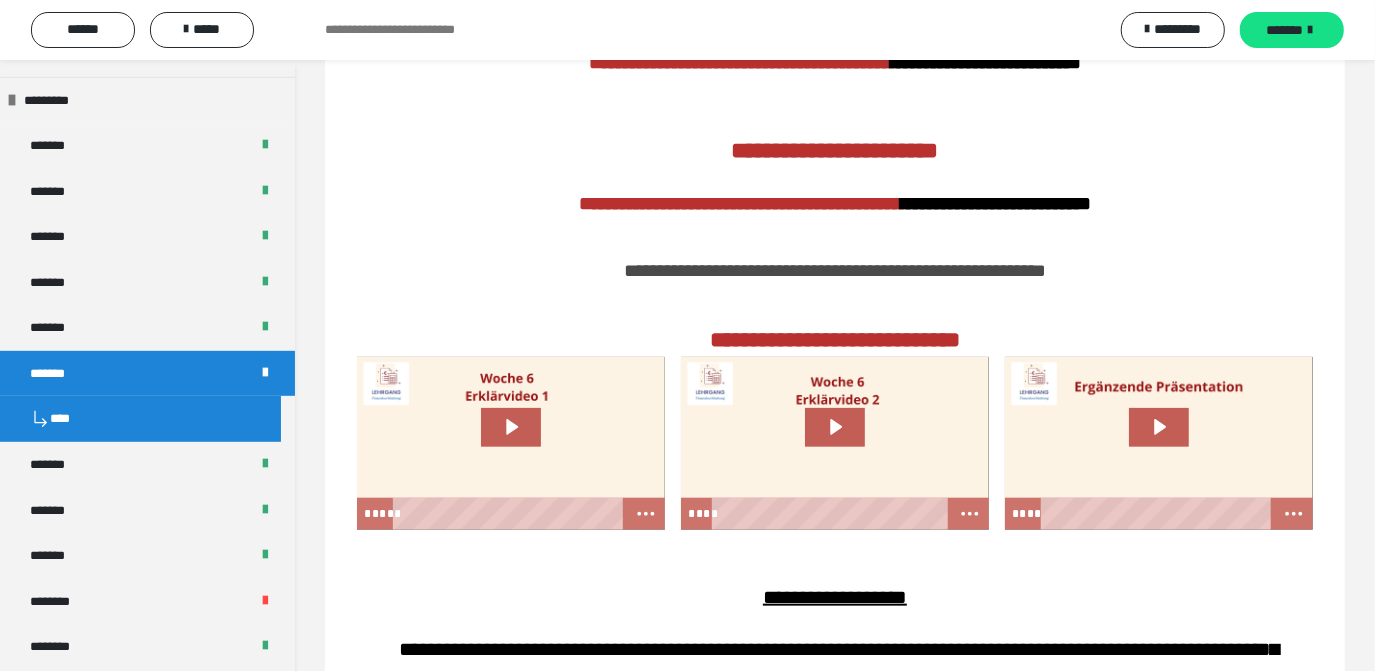scroll, scrollTop: 1209, scrollLeft: 0, axis: vertical 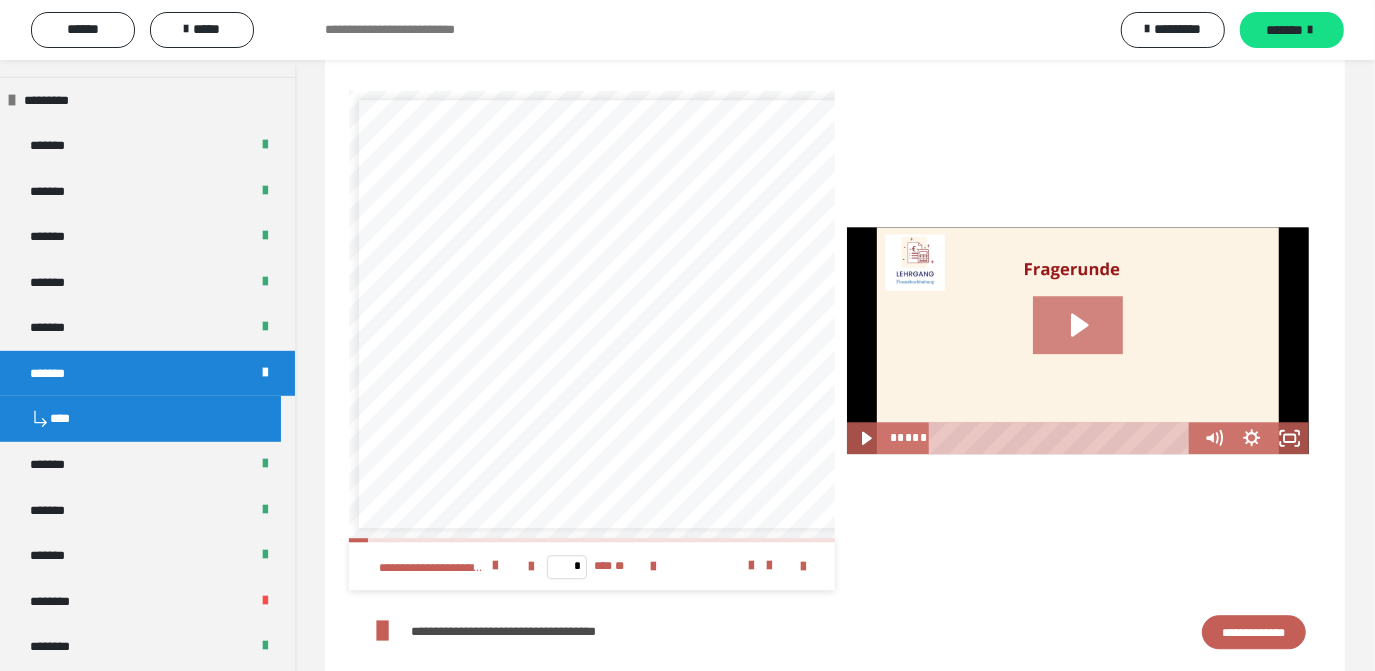 click 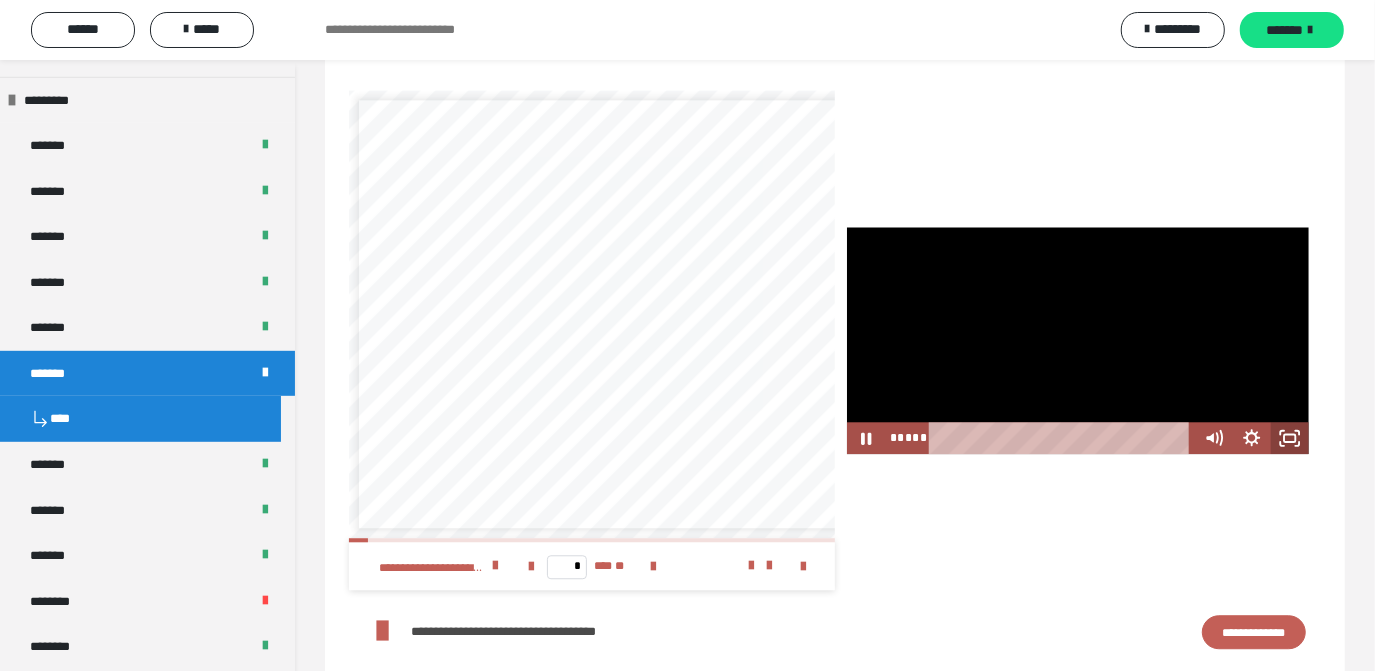 click 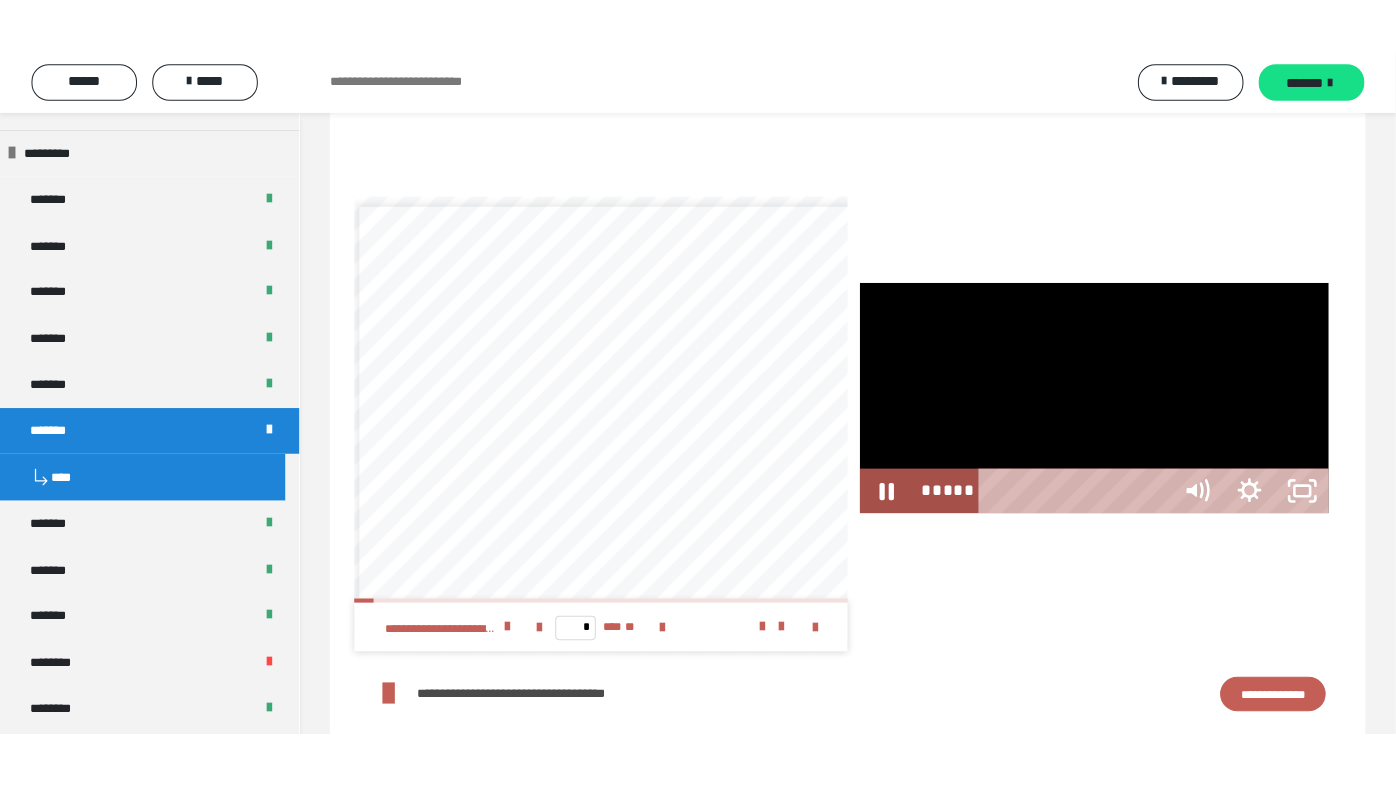 scroll, scrollTop: 3109, scrollLeft: 0, axis: vertical 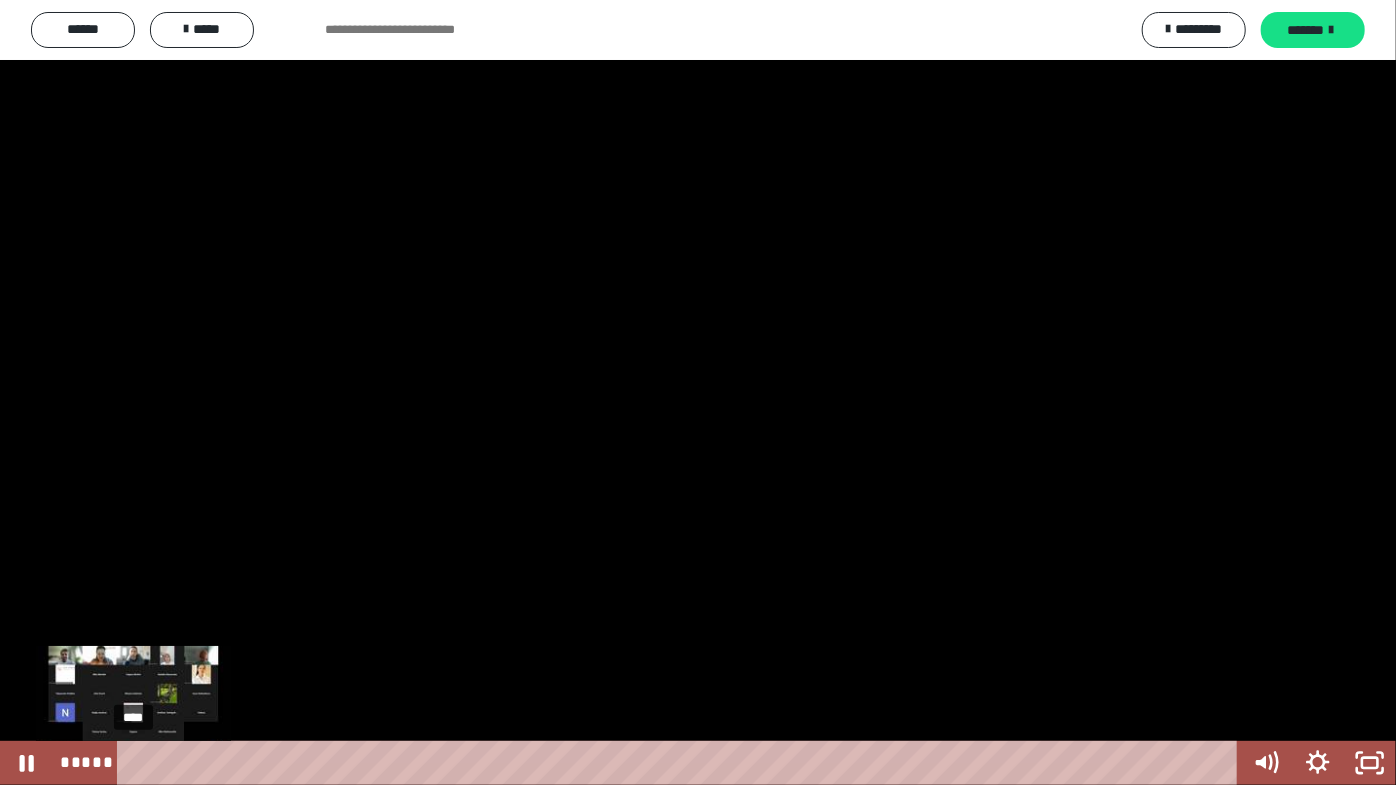 click on "****" at bounding box center [681, 763] 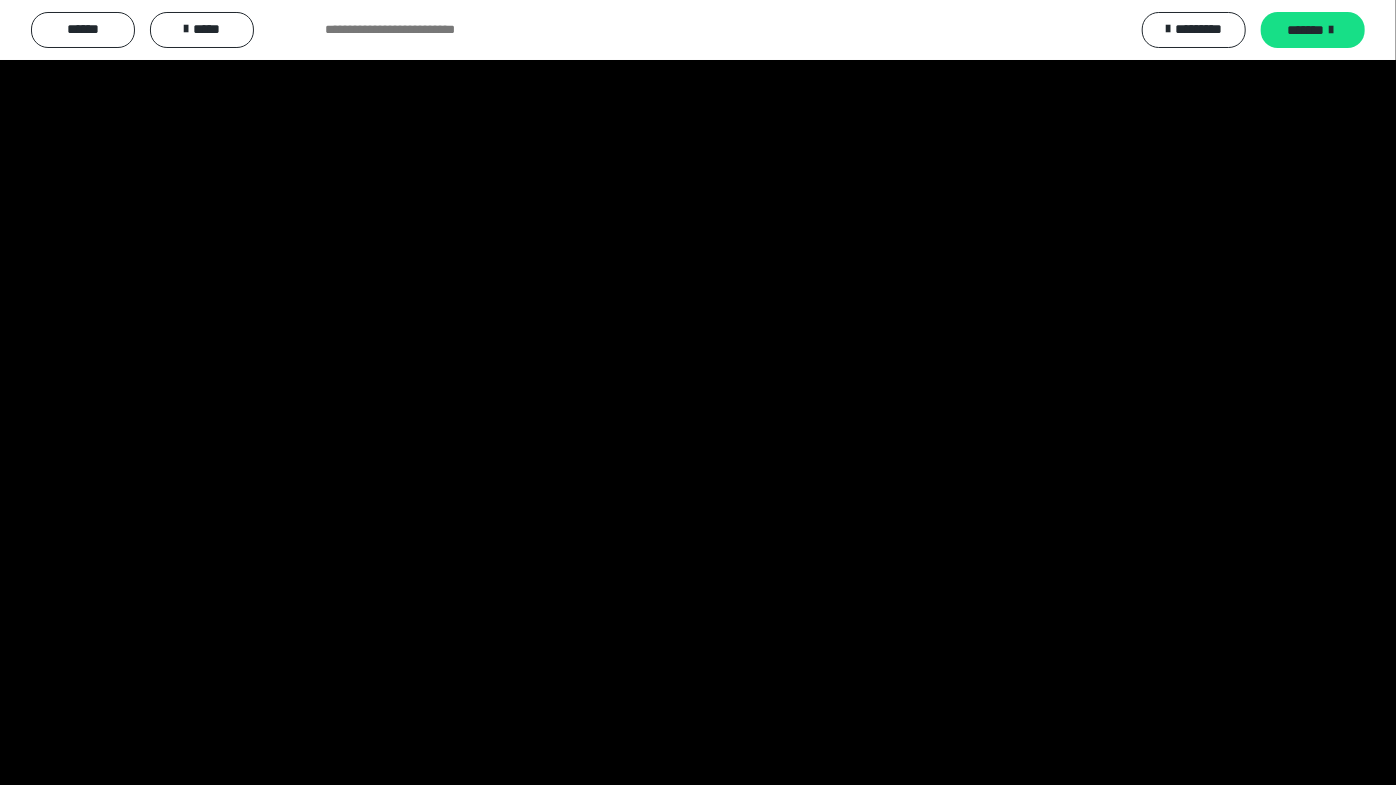 click at bounding box center (698, 392) 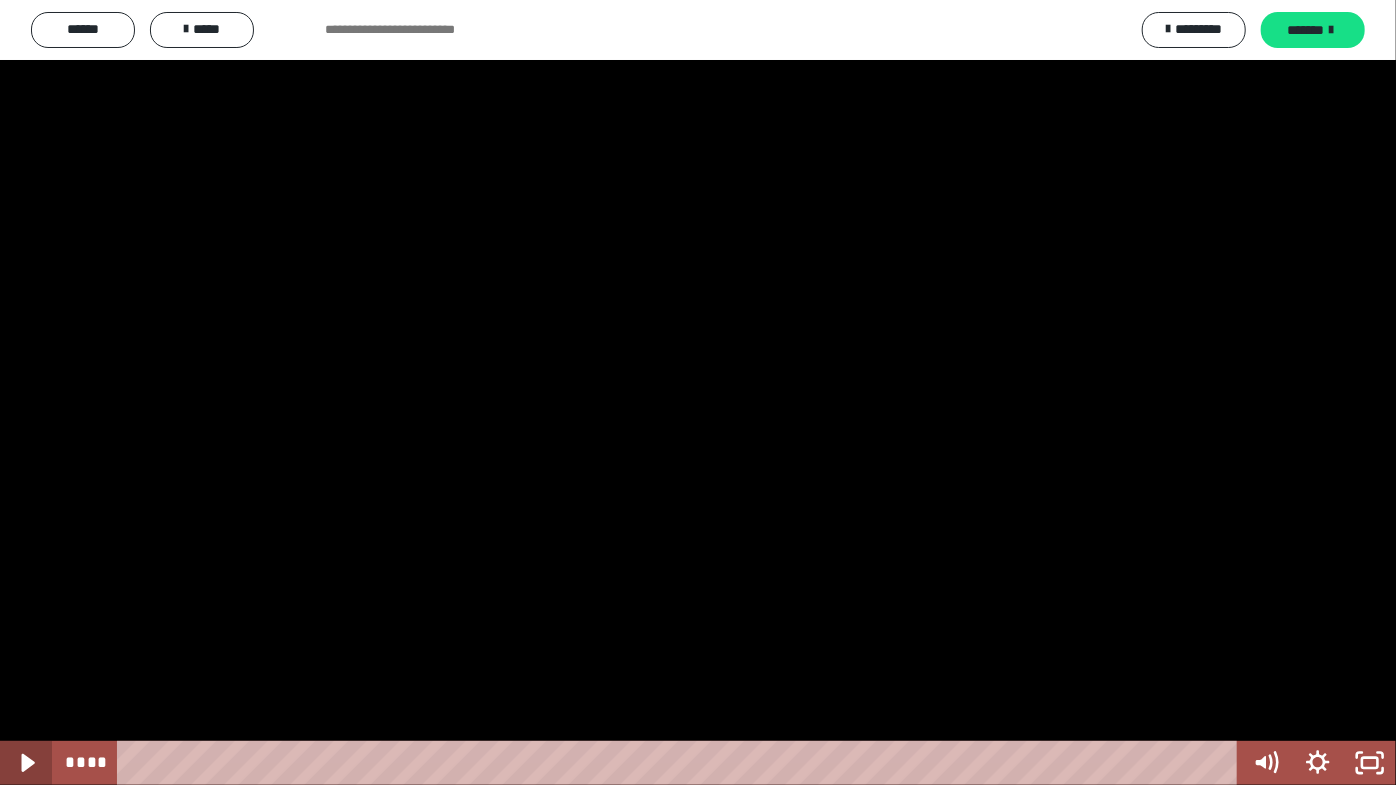 click 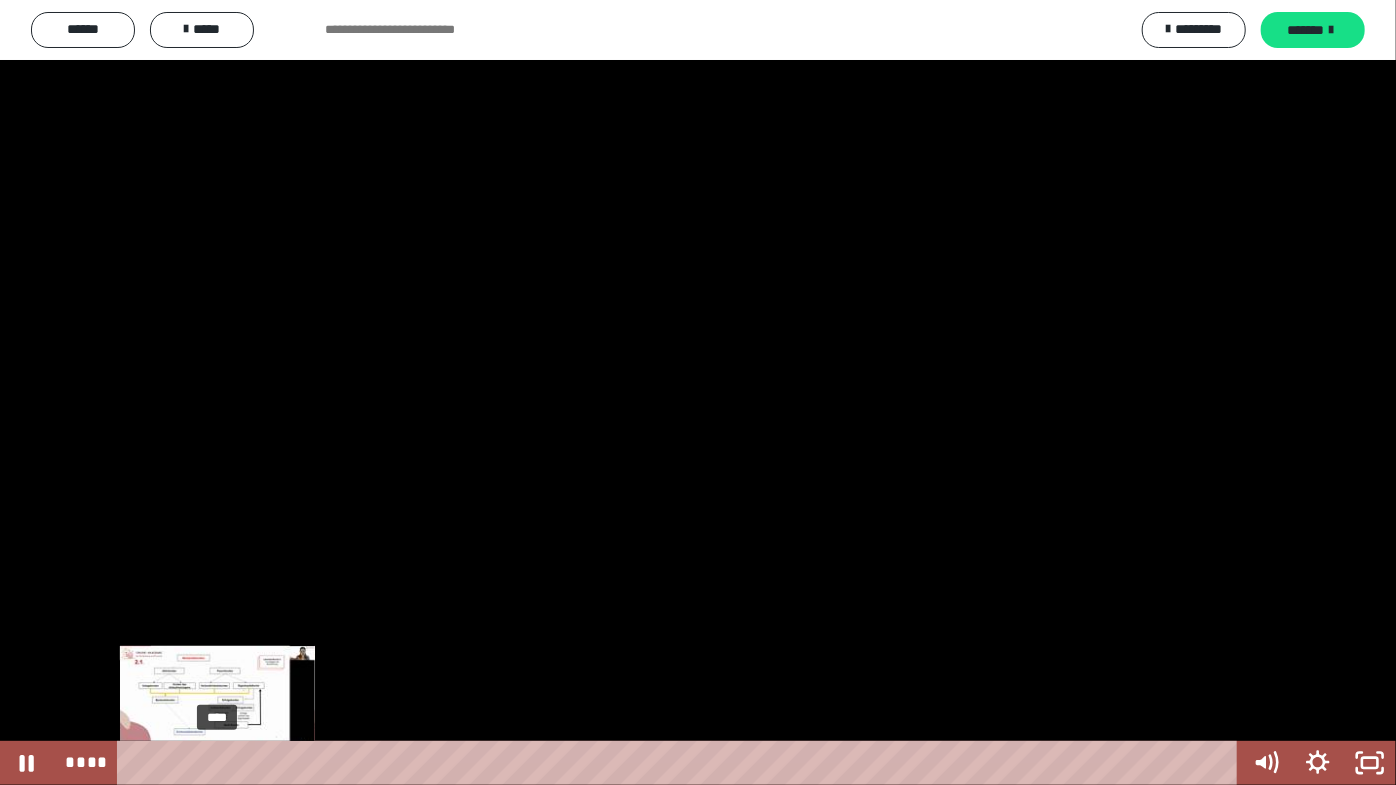 click on "****" at bounding box center (681, 763) 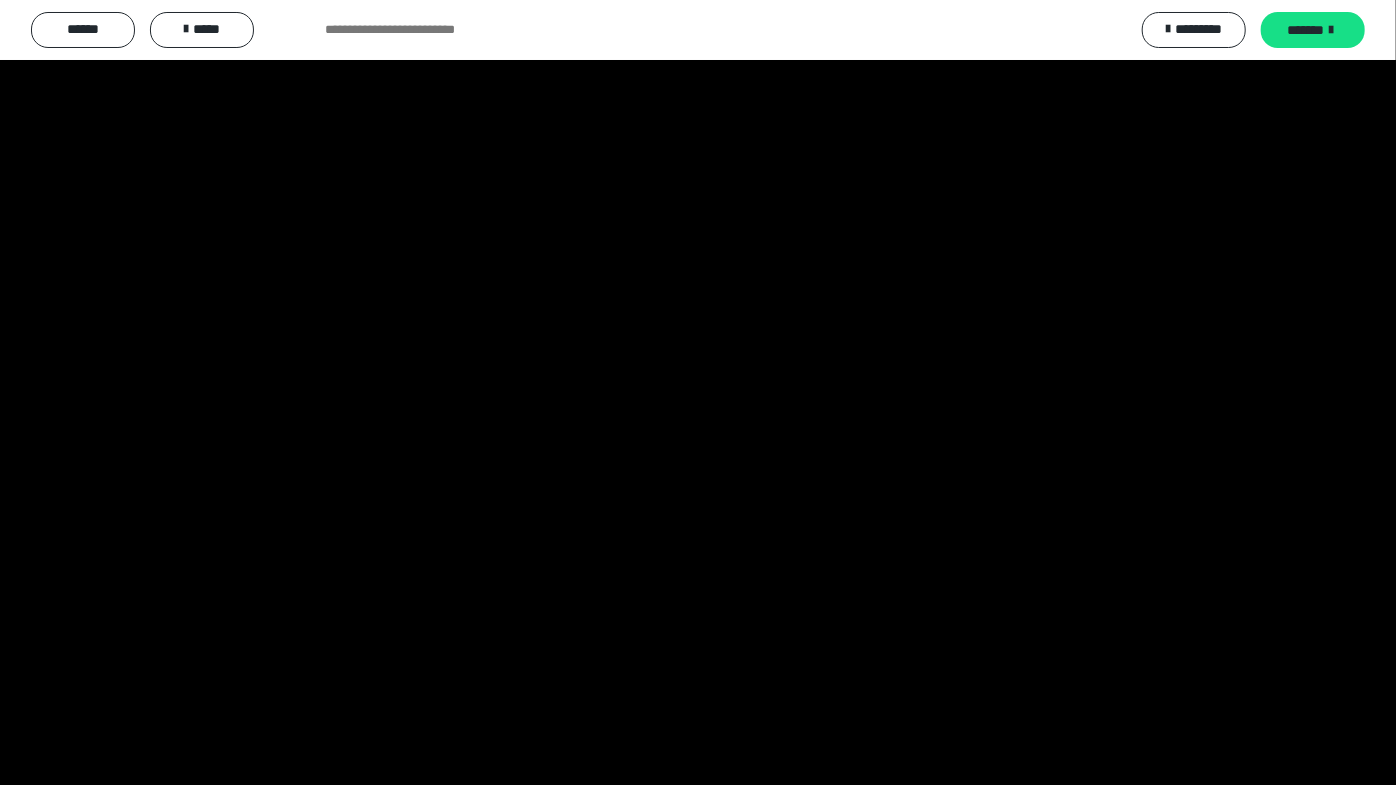 click at bounding box center (698, 392) 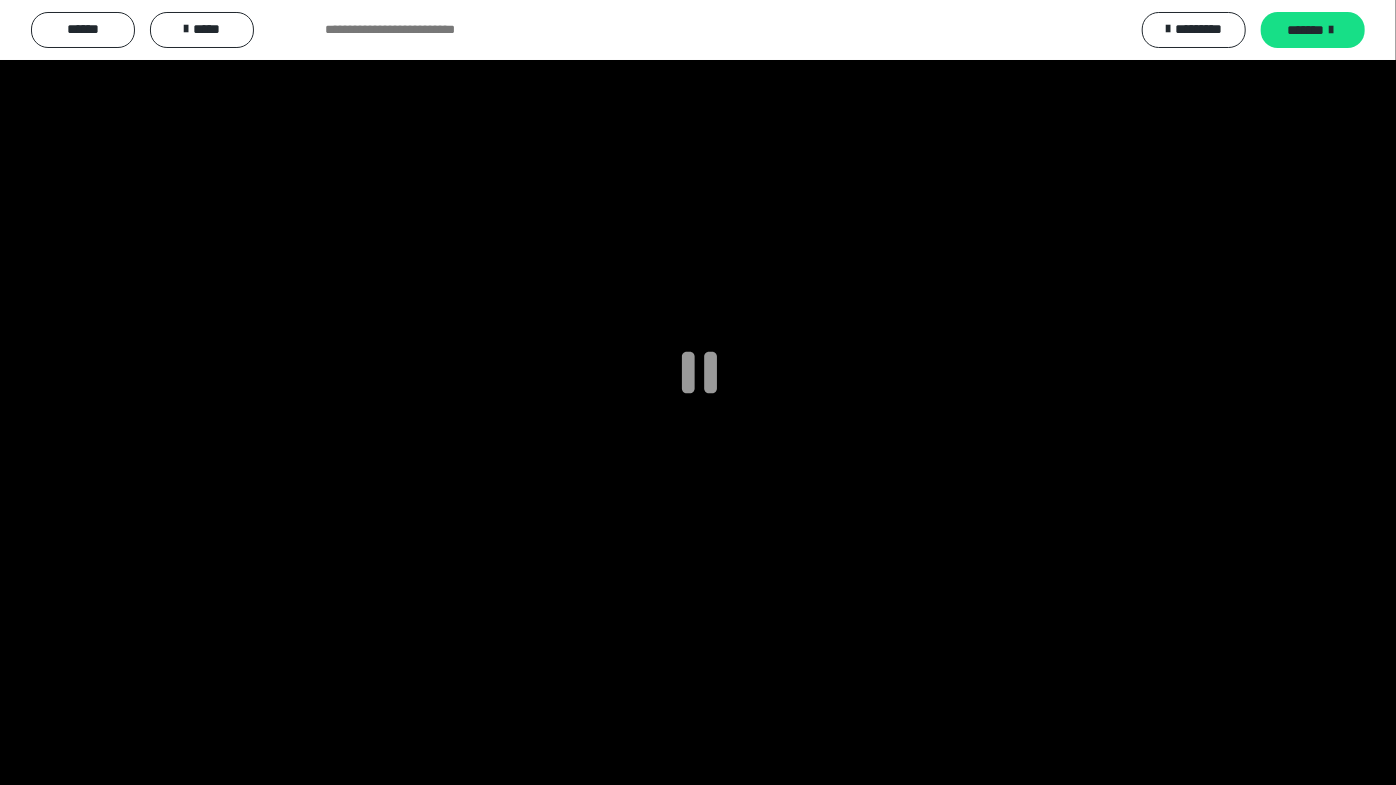 scroll, scrollTop: 0, scrollLeft: 0, axis: both 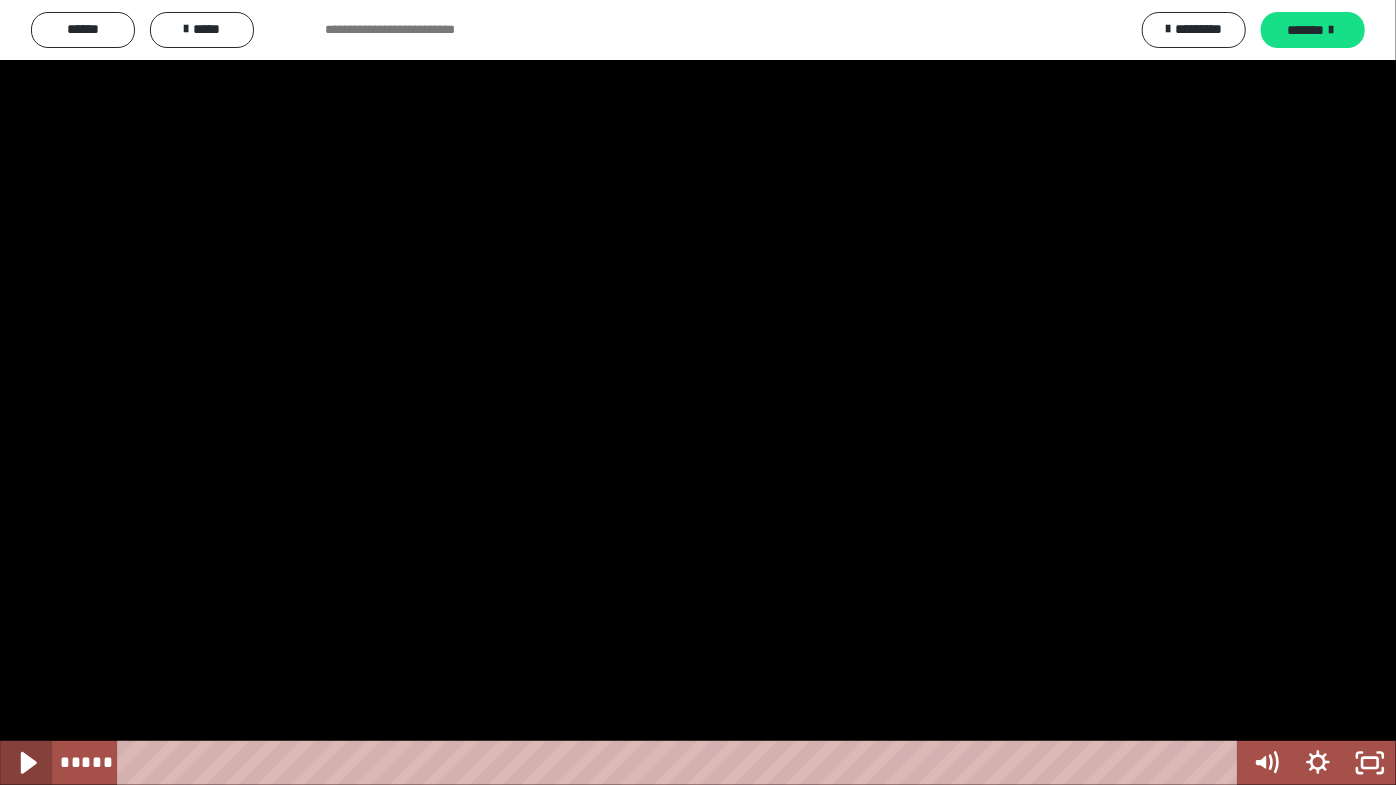 click 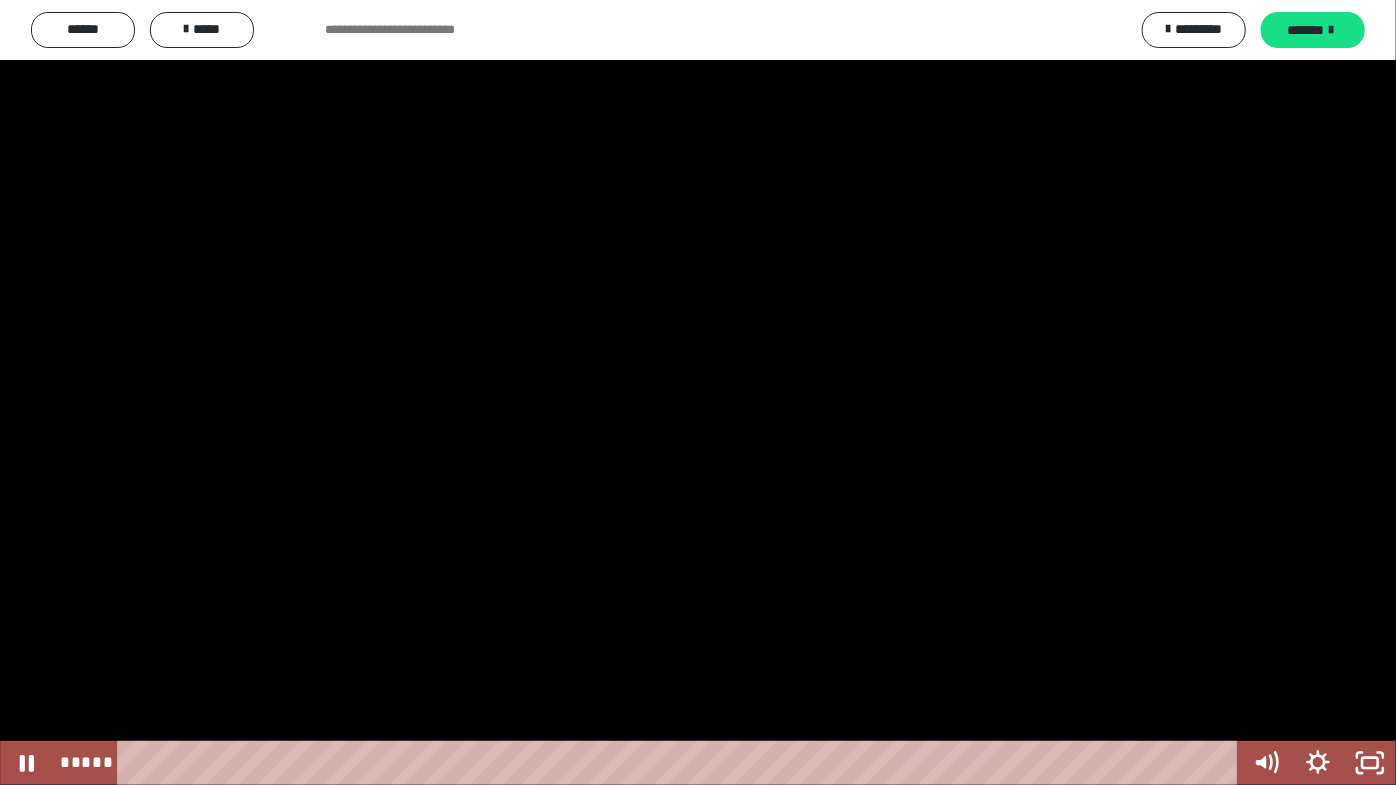 click at bounding box center (698, 392) 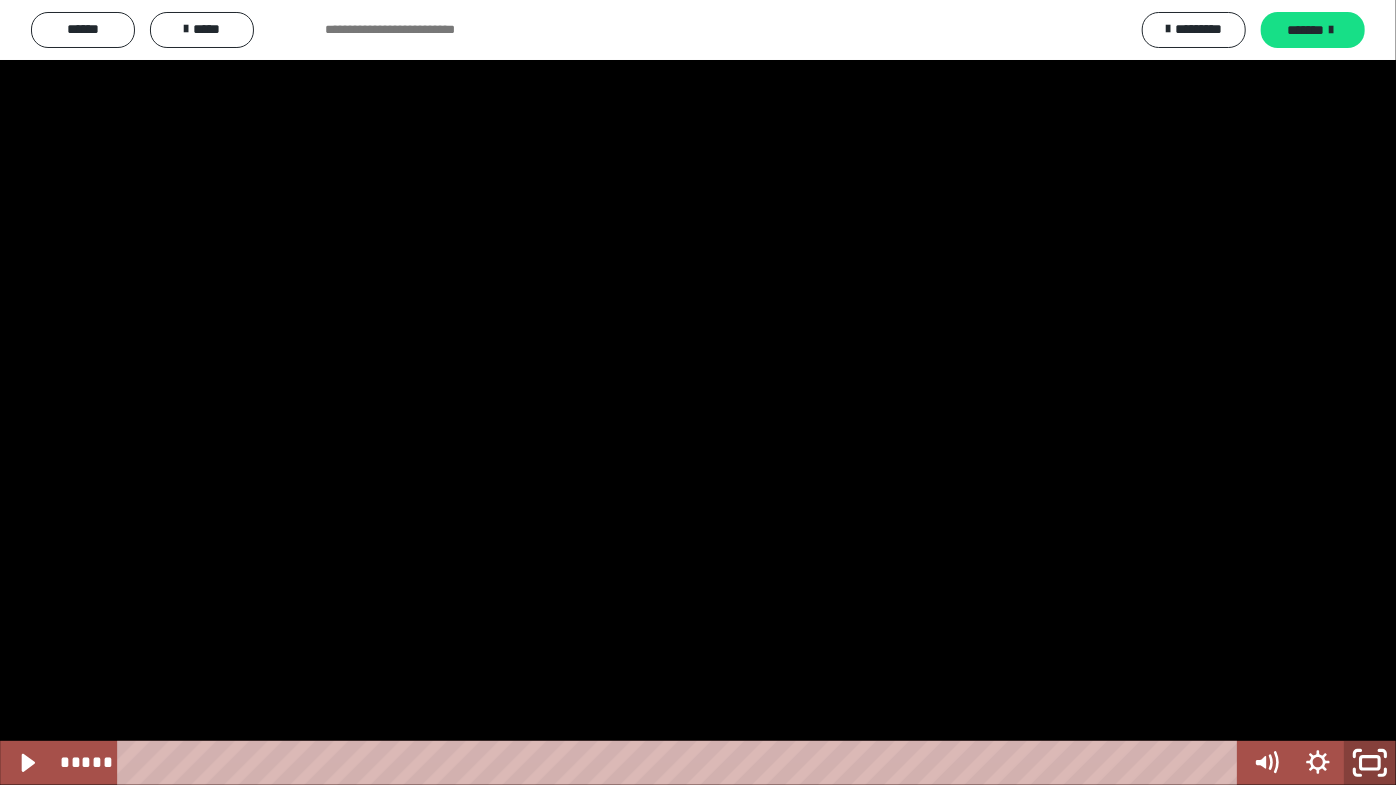 click 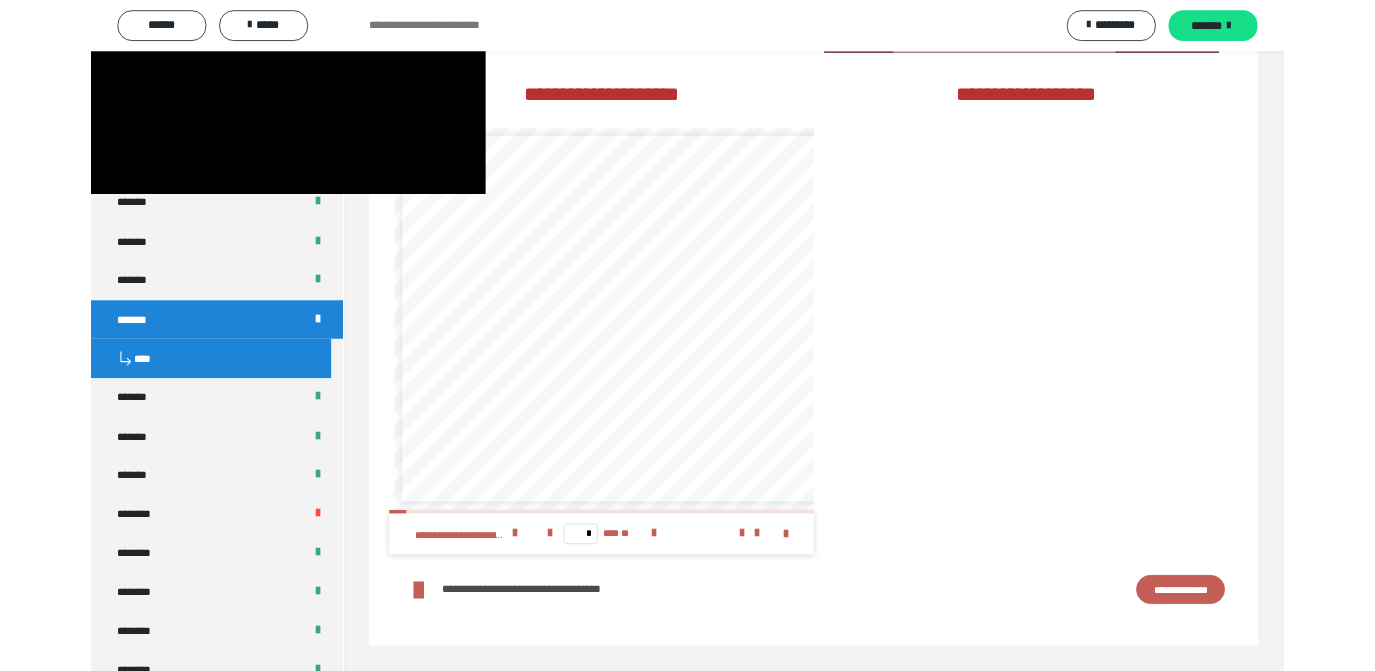 scroll, scrollTop: 3093, scrollLeft: 0, axis: vertical 